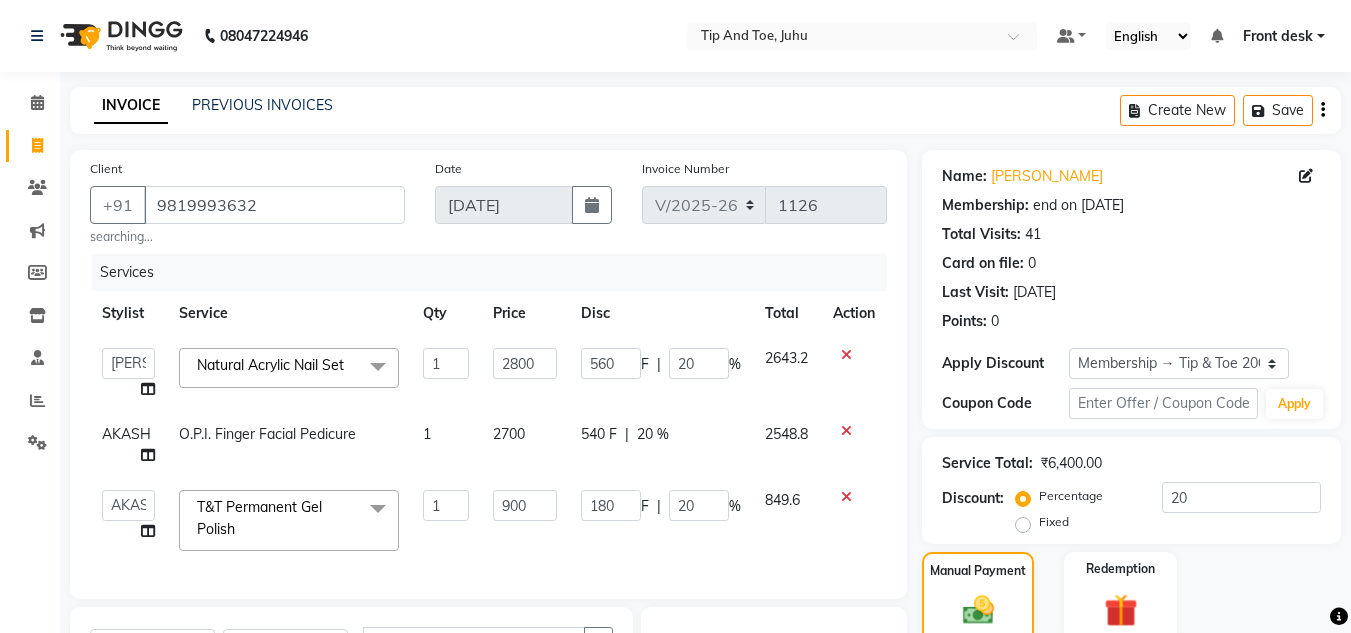select on "5516" 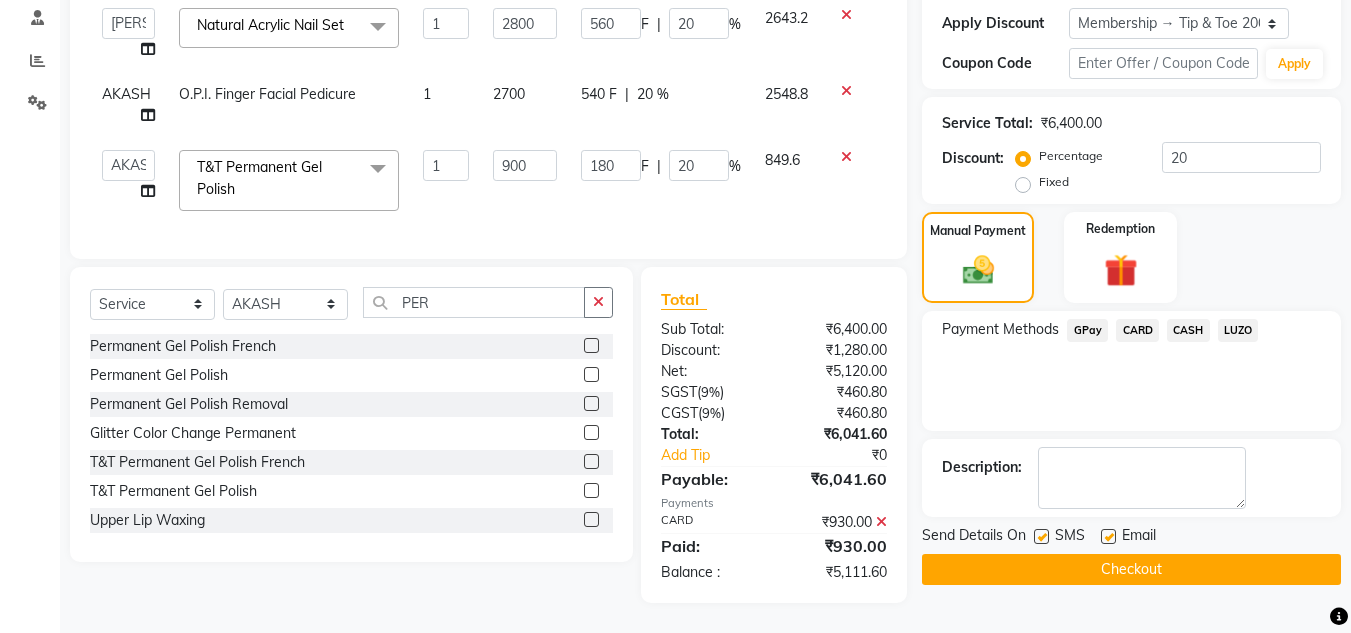 scroll, scrollTop: 355, scrollLeft: 0, axis: vertical 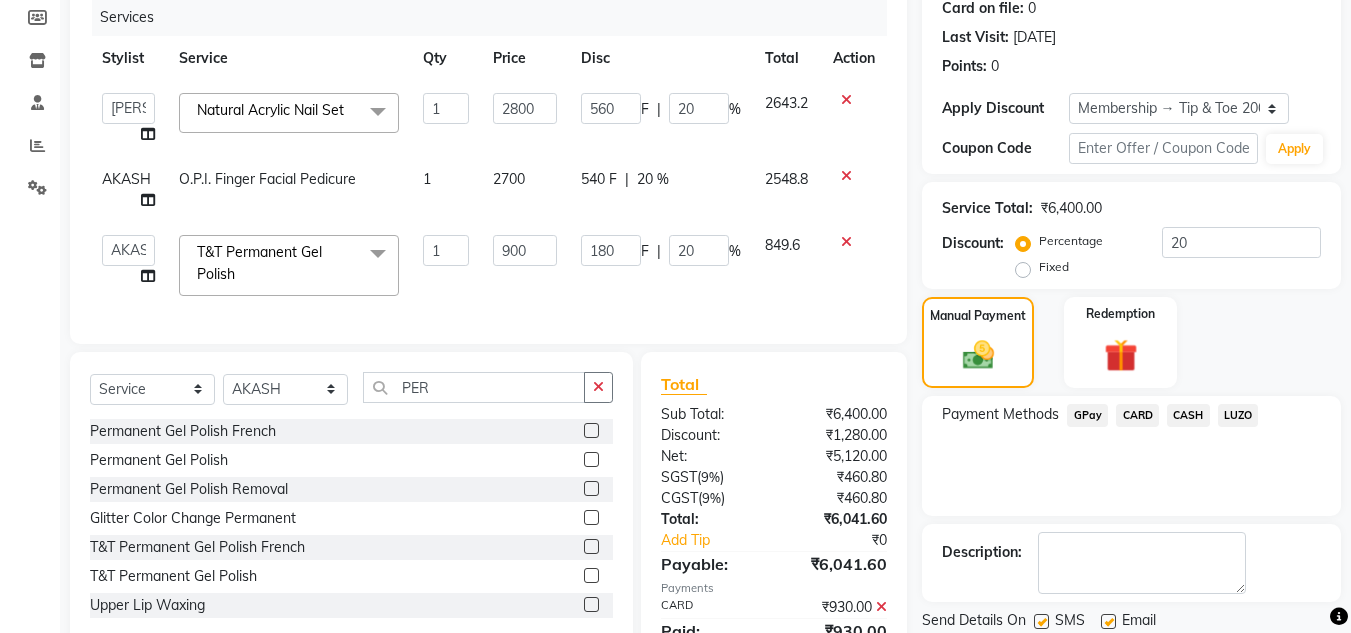drag, startPoint x: 1357, startPoint y: 337, endPoint x: 1124, endPoint y: 600, distance: 351.3659 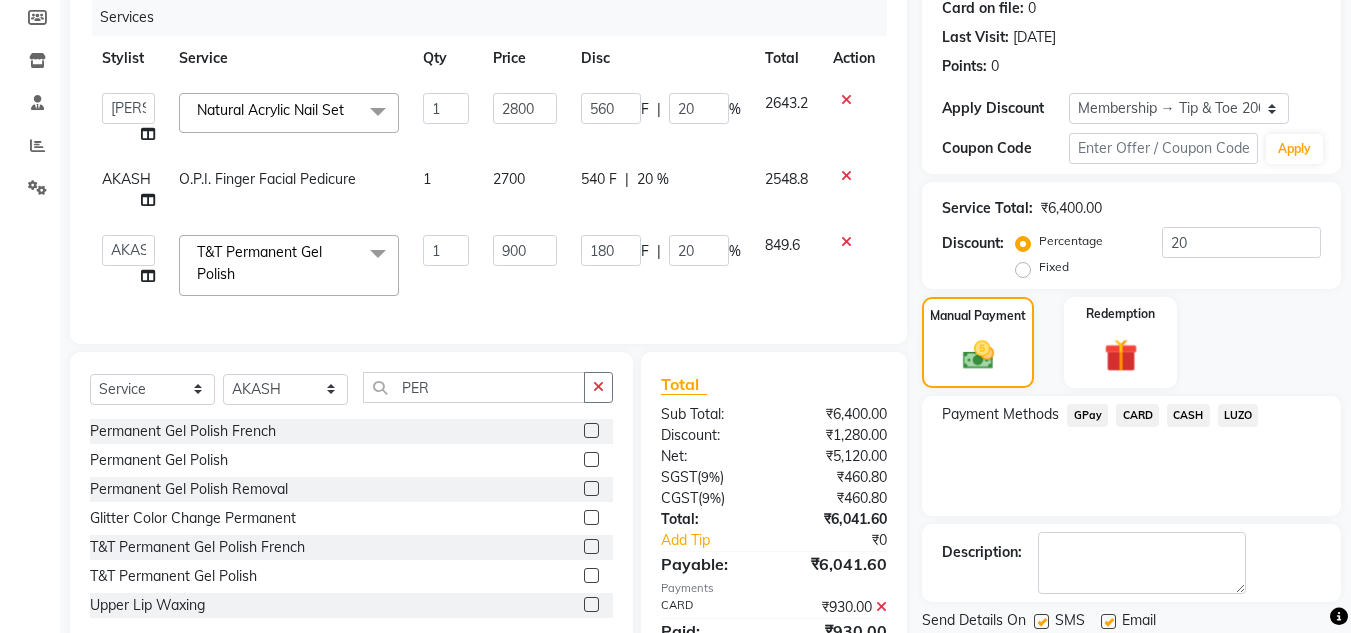 scroll, scrollTop: 355, scrollLeft: 0, axis: vertical 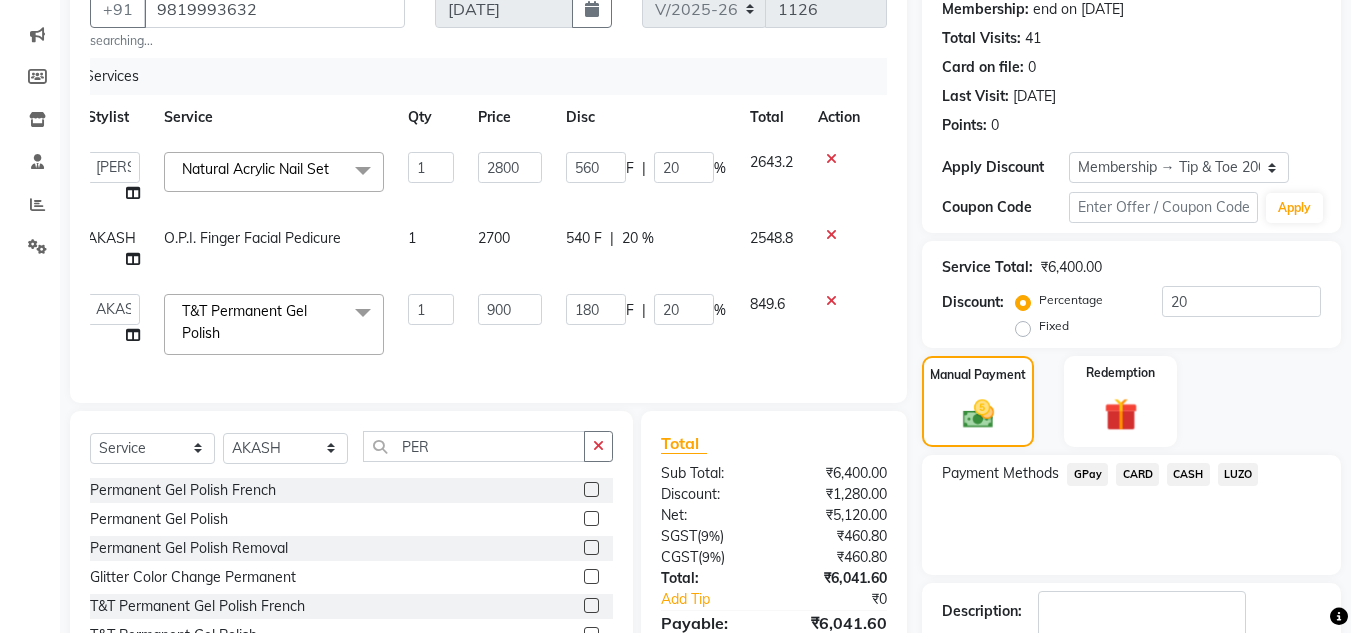 click on "Client +91 9819993632 searching... Date 10-07-2025 Invoice Number V/2025 V/2025-26 1126 Services Stylist Service Qty Price Disc Total Action  ABIK    ACHAN   AJAY UTKAR   AKASH   AKSHATA   ARBAZ   BABU   BILAL   CHITRA   DANISH   DHANSHREE   Front desk    KEISHEEN   KUMAR   MAQSOOD   NIKHIL   POONAM   RAHUL   RICHION   SADHNA   SANJAY   SANJAY MAMA   TWINKLE GUPTA    VINITA  Natural Acrylic Nail Set  x Natural Acrylic Nail Set French Acrylic Nail Set Natural Gel Nail Set French Gel Nail Set Pink & White Sculpting (Acrylic) Pink & White Sculpting (Gel) Glitter Acrylic Nail Set Glitter Gel Nail Set Acrylic Overlays Gel Overlays Pink & White Acrylic Overlays Pink & White Gel Overlays Glitter Acrylic Overlays Glitter Gel Overlays Form Acrylic Nail Set Form Gel Nail Set Shattered Glass Holographic Nails Ombre Gel Polish Chameleon Nails Chrome/Metallic Nails Cateye Gel Polish Glitter Gel Polish Permanent Gel Polish French Permanent Gel Polish Temporary Nail Extension Acrylic Nail Re-fills Gel Nail Re-fills Big Toe" 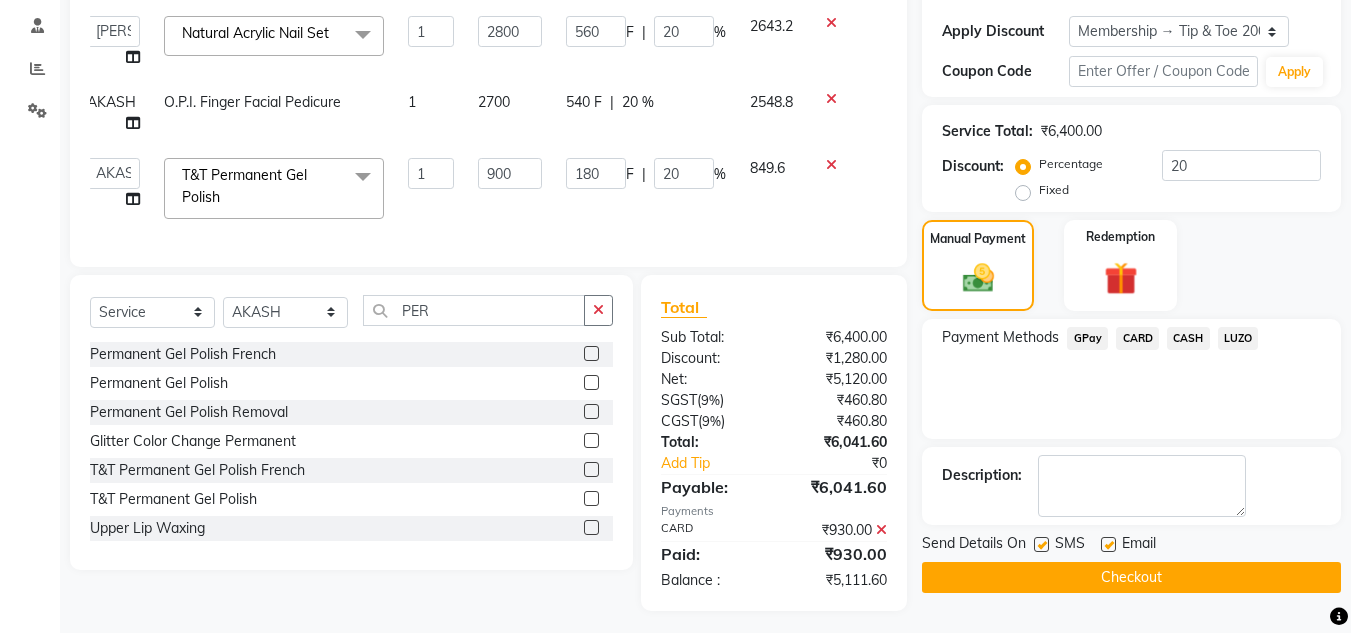 scroll, scrollTop: 355, scrollLeft: 0, axis: vertical 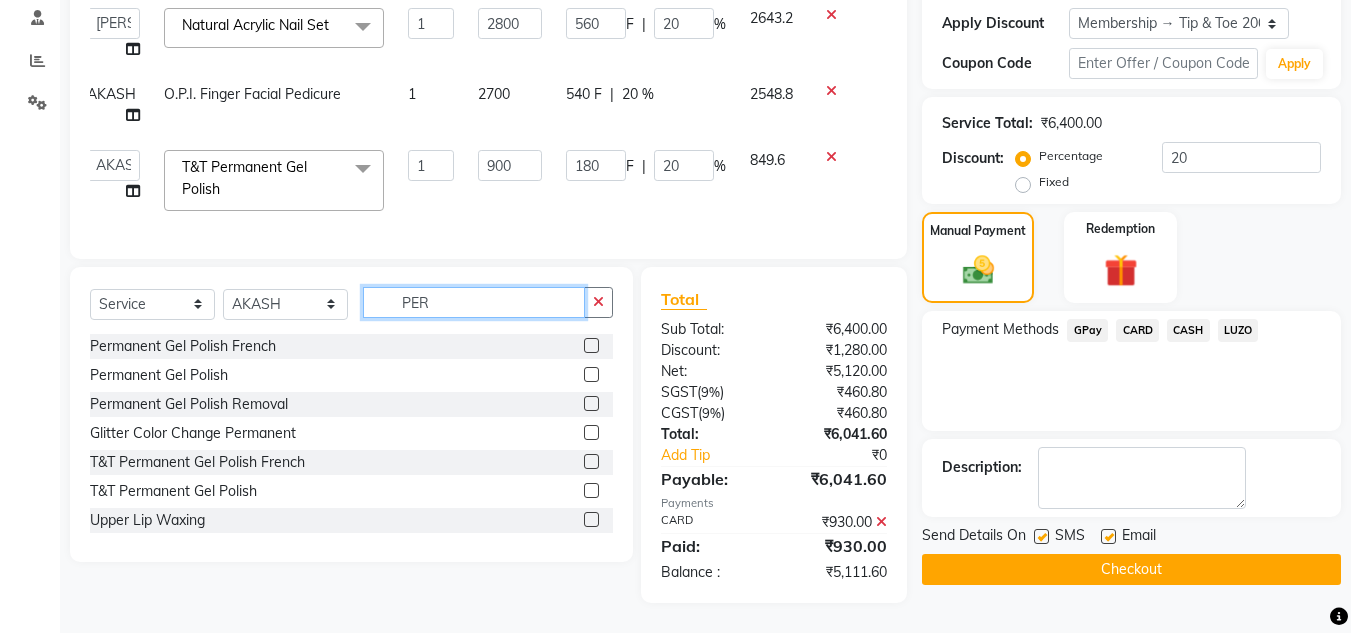 click on "PER" 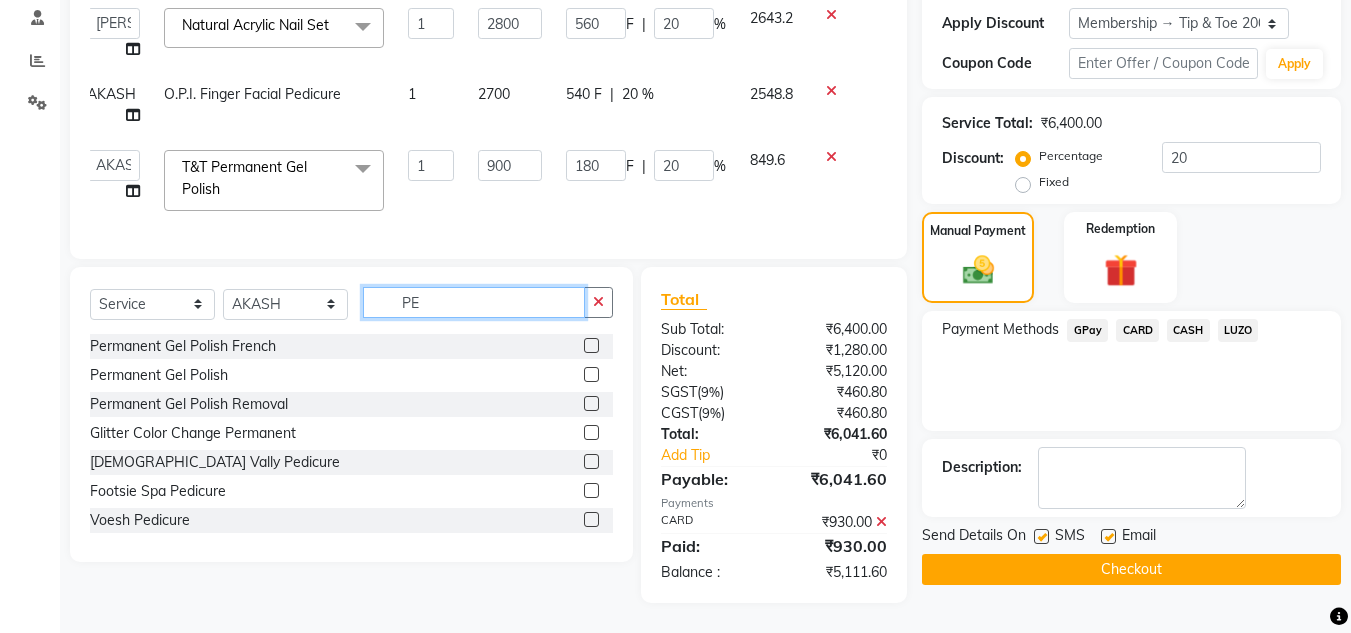 type on "P" 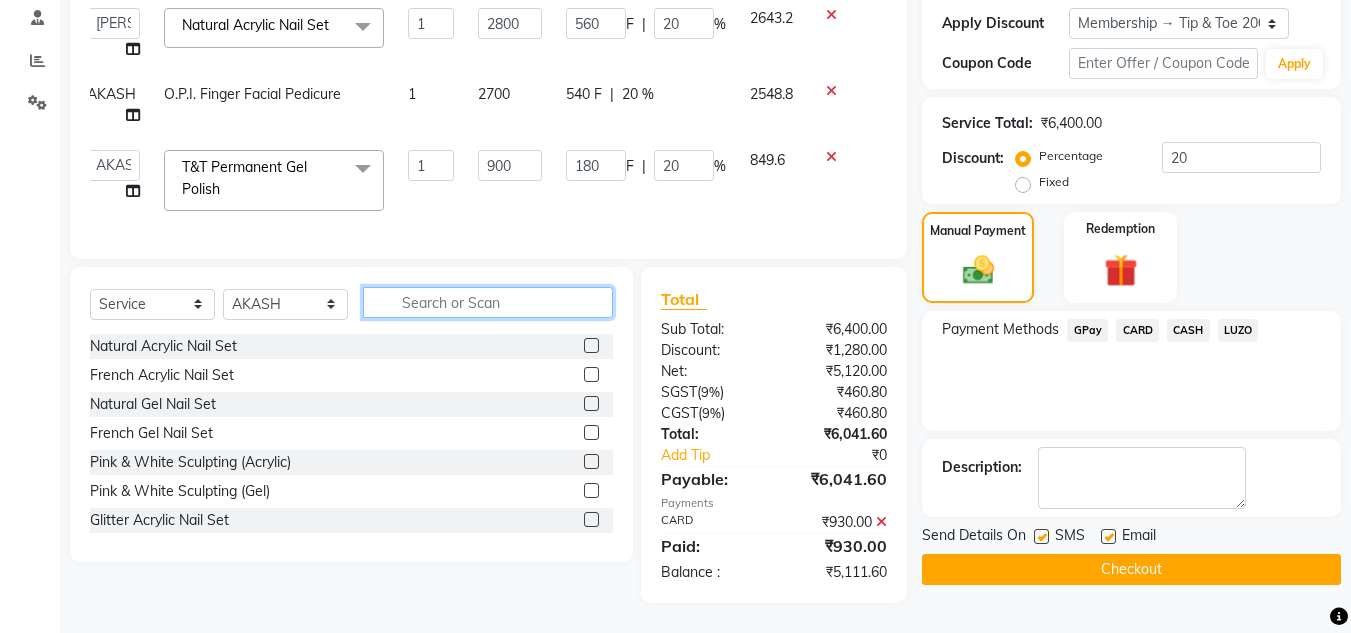 type 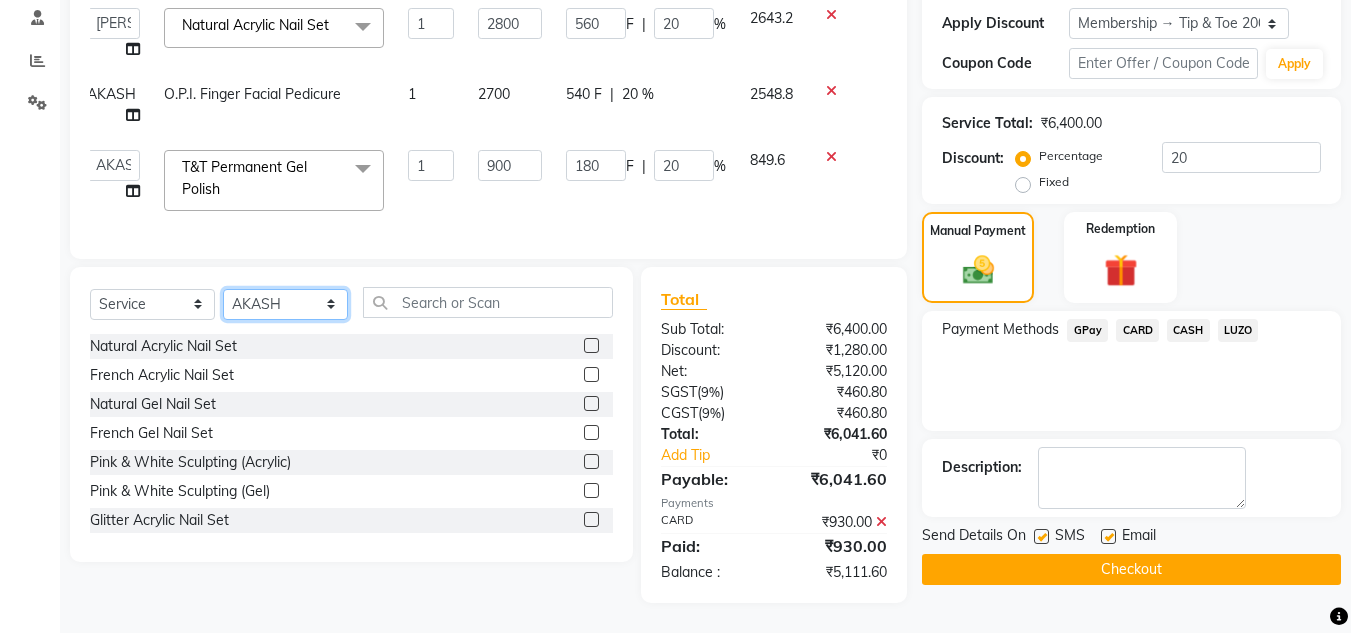 click on "Select Stylist [PERSON_NAME] [PERSON_NAME] UTKAR AKASH [PERSON_NAME] [PERSON_NAME] [PERSON_NAME] DANISH [PERSON_NAME] Front desk  [PERSON_NAME] NIKHIL POONAM RAHUL [PERSON_NAME] [PERSON_NAME] [PERSON_NAME] MAMA TWINKLE [PERSON_NAME]" 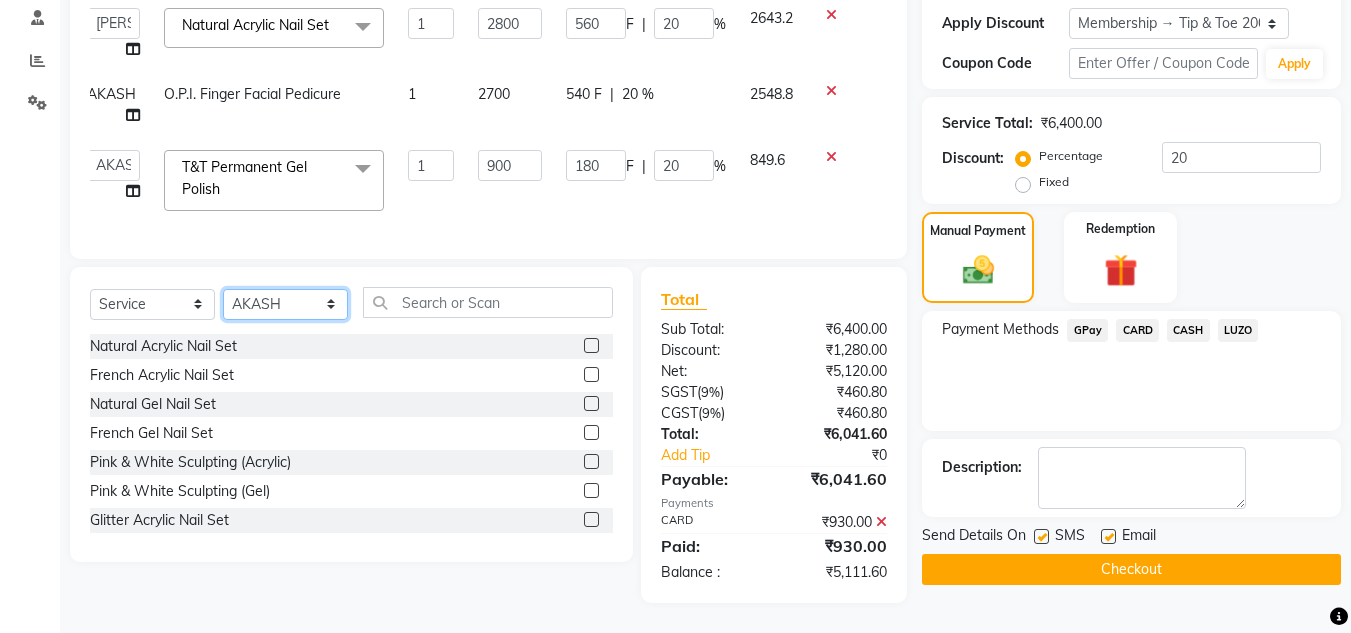 select on "37331" 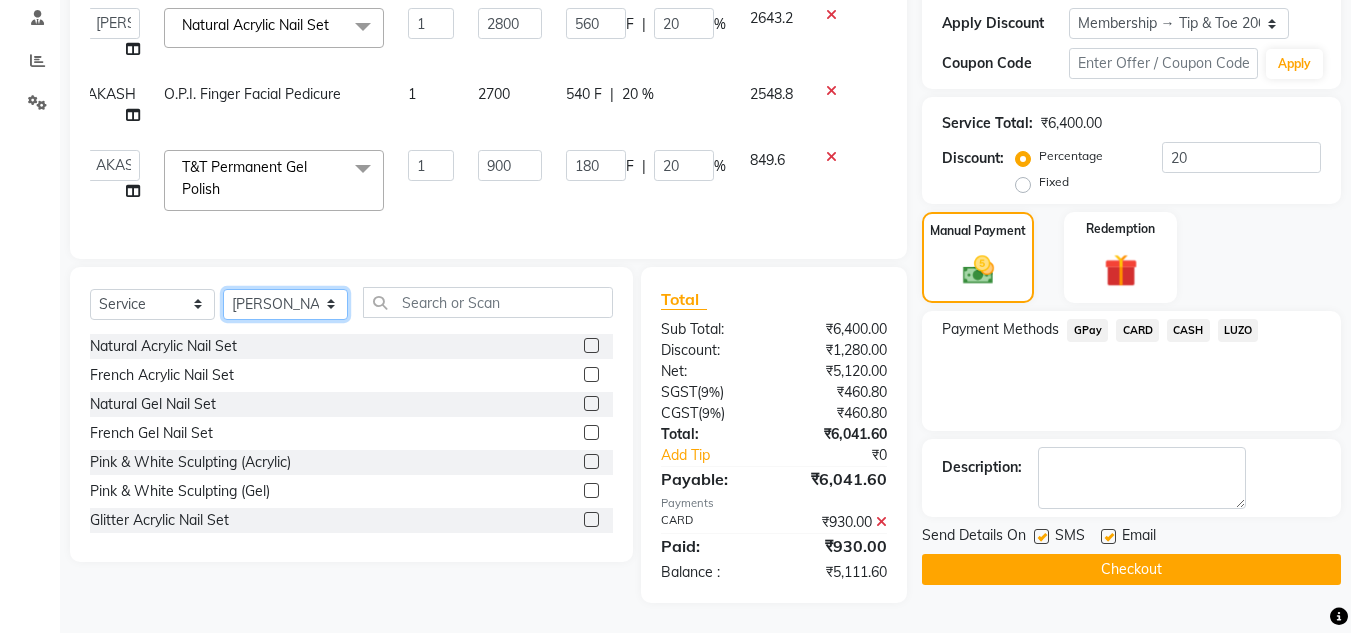 click on "Select Stylist [PERSON_NAME] [PERSON_NAME] UTKAR AKASH [PERSON_NAME] [PERSON_NAME] [PERSON_NAME] DANISH [PERSON_NAME] Front desk  [PERSON_NAME] NIKHIL POONAM RAHUL [PERSON_NAME] [PERSON_NAME] [PERSON_NAME] MAMA TWINKLE [PERSON_NAME]" 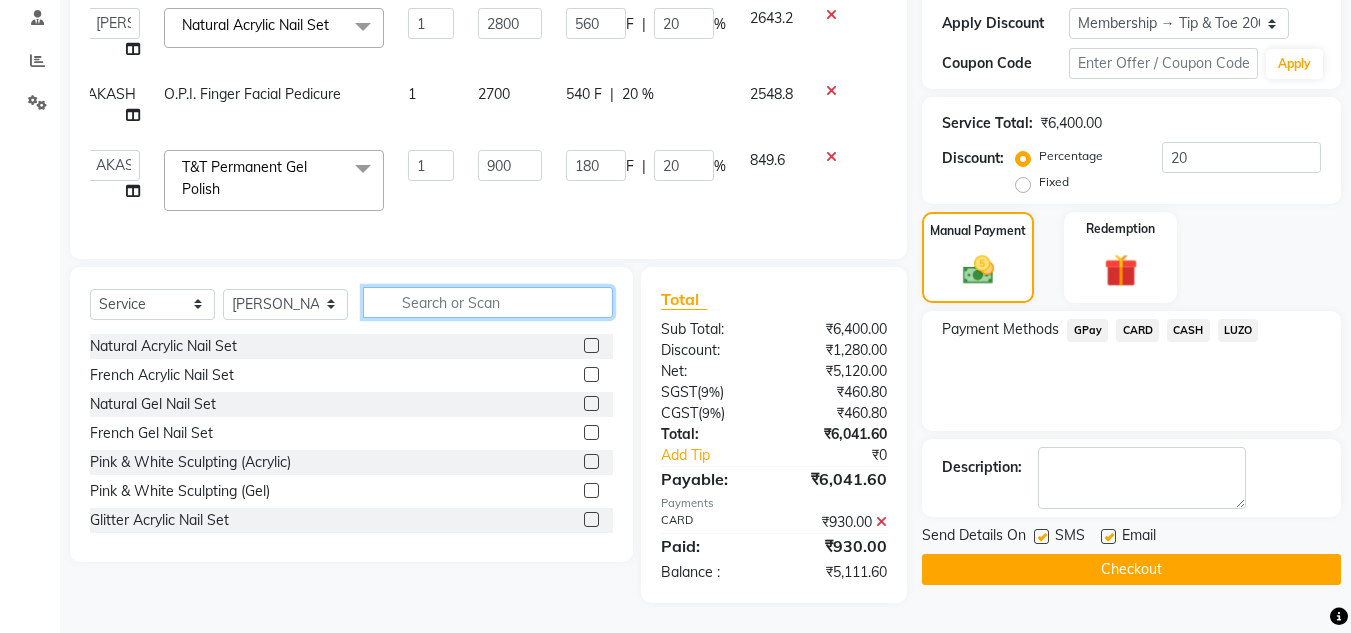 click 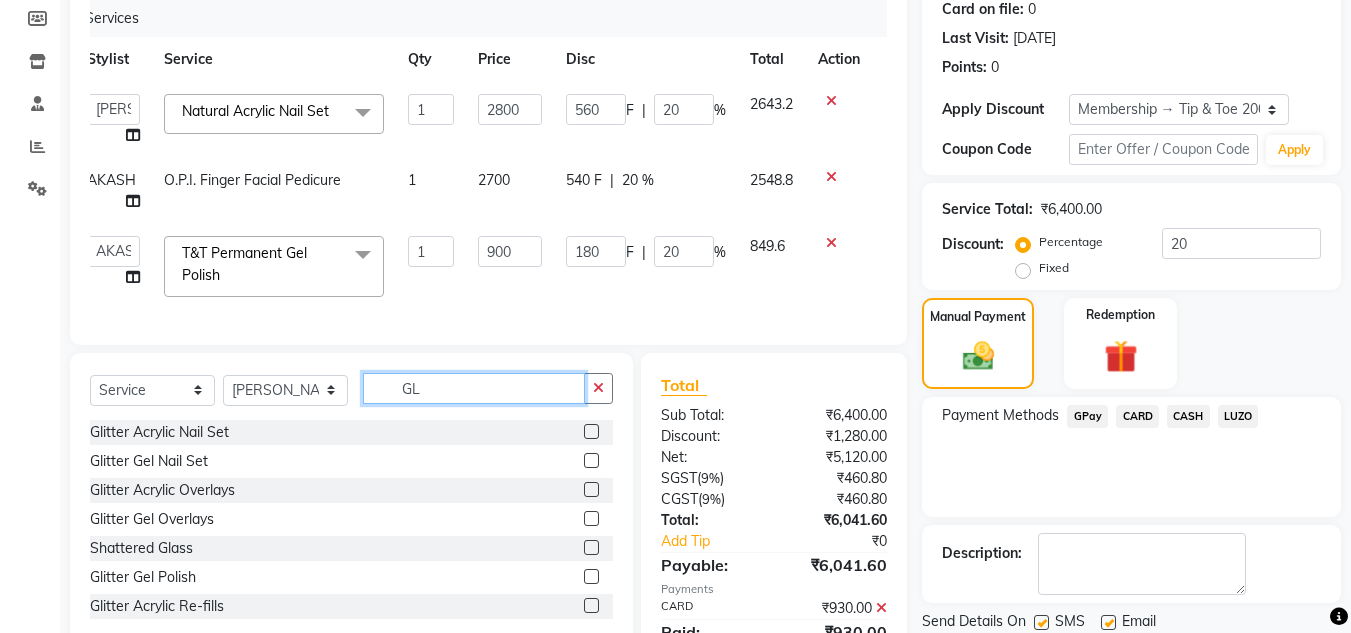 scroll, scrollTop: 256, scrollLeft: 0, axis: vertical 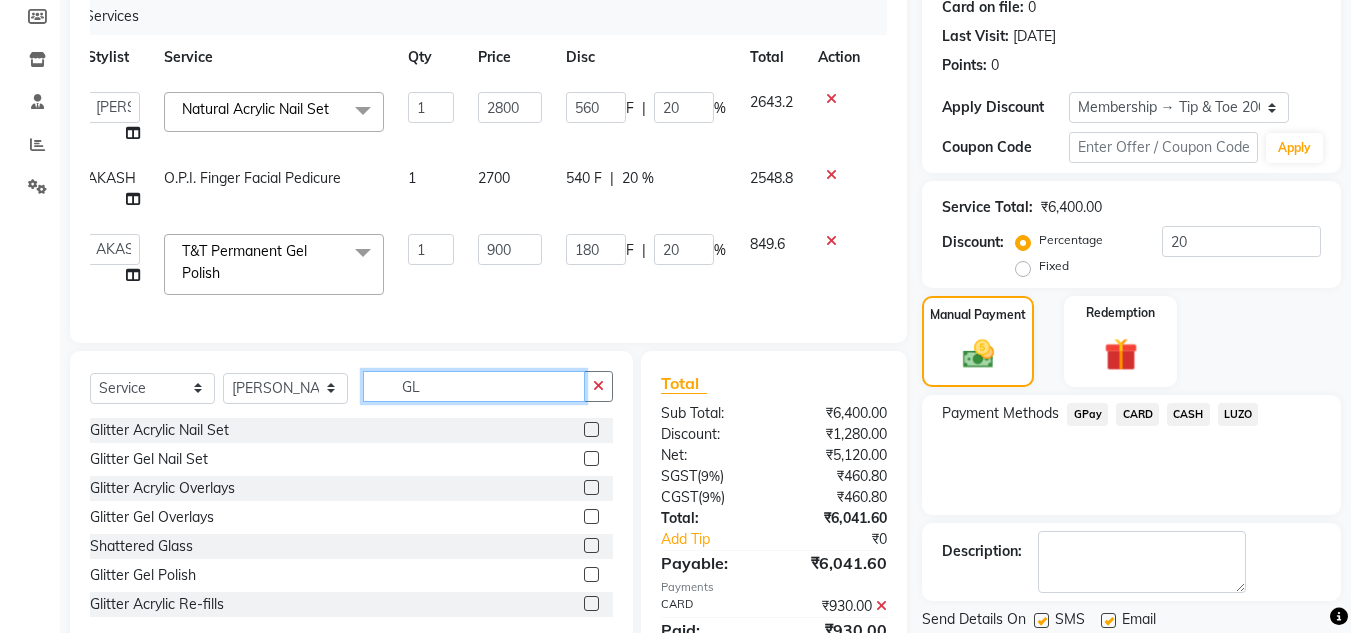 type on "GL" 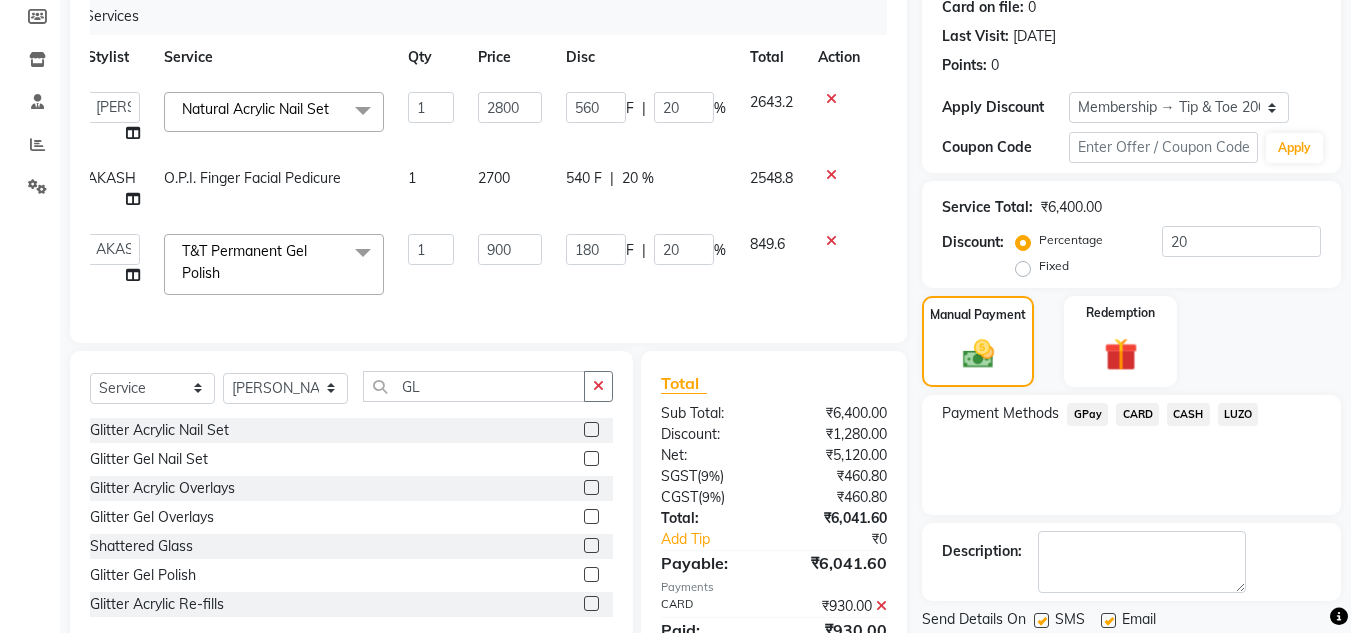 click on "T&T Permanent Gel Polish" 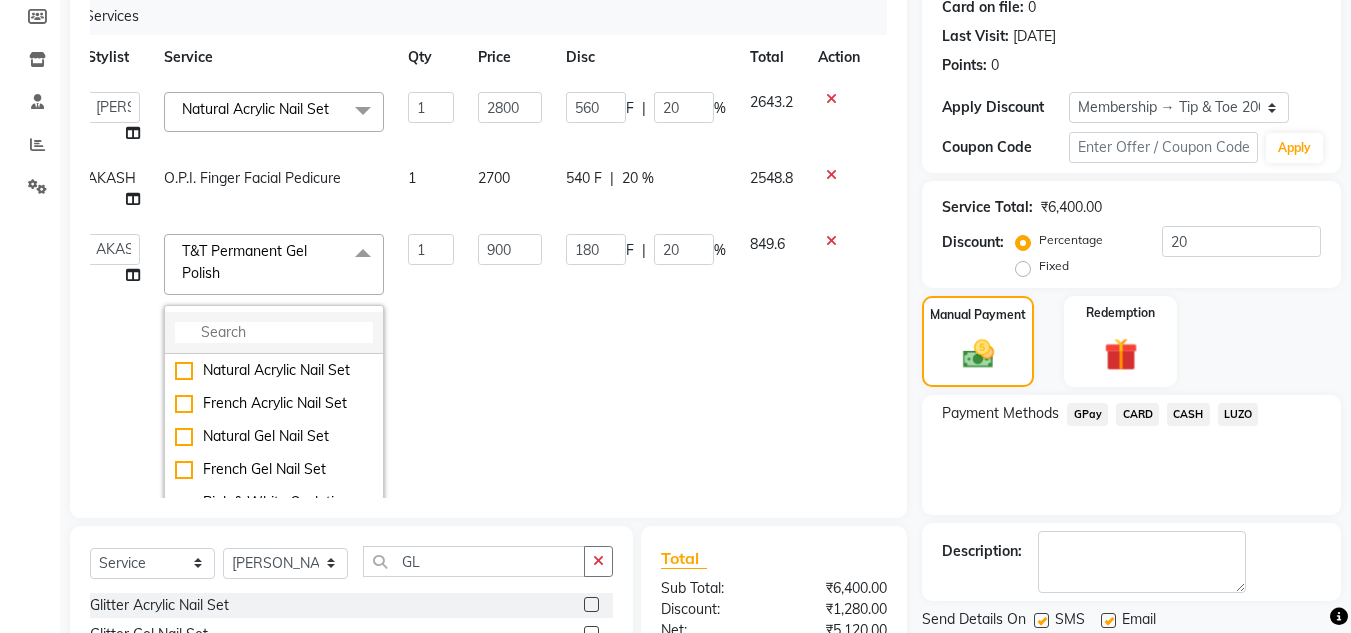 click 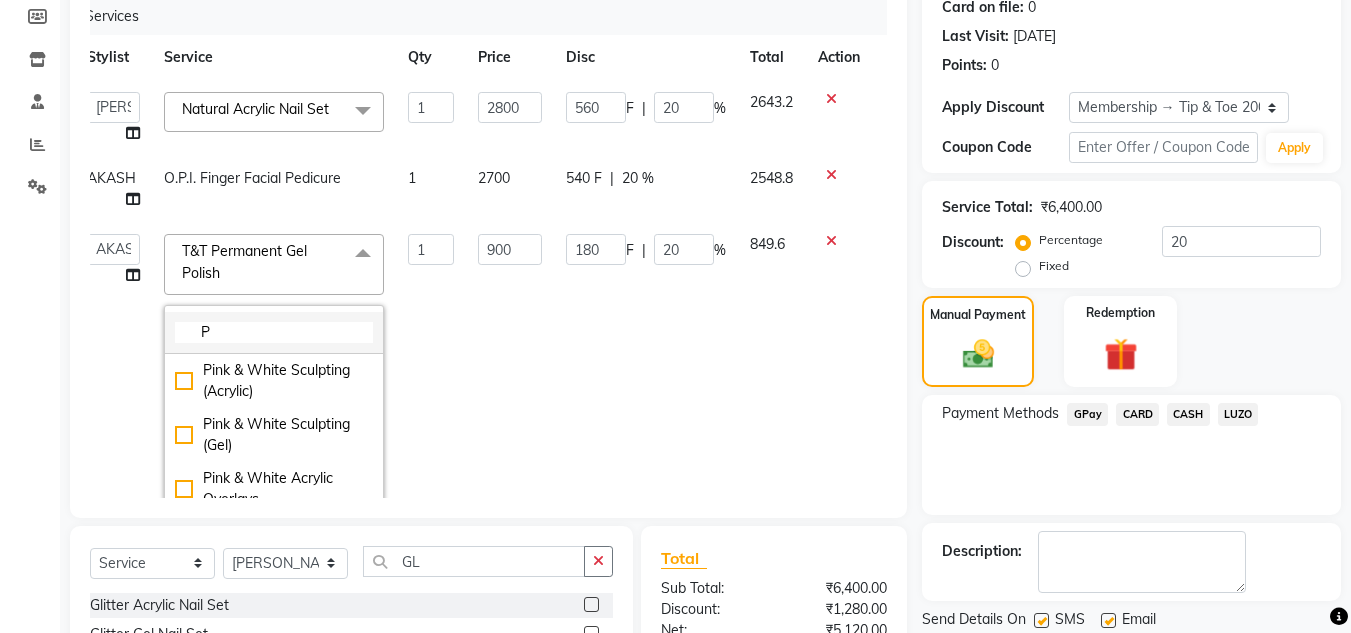 scroll, scrollTop: 61, scrollLeft: 0, axis: vertical 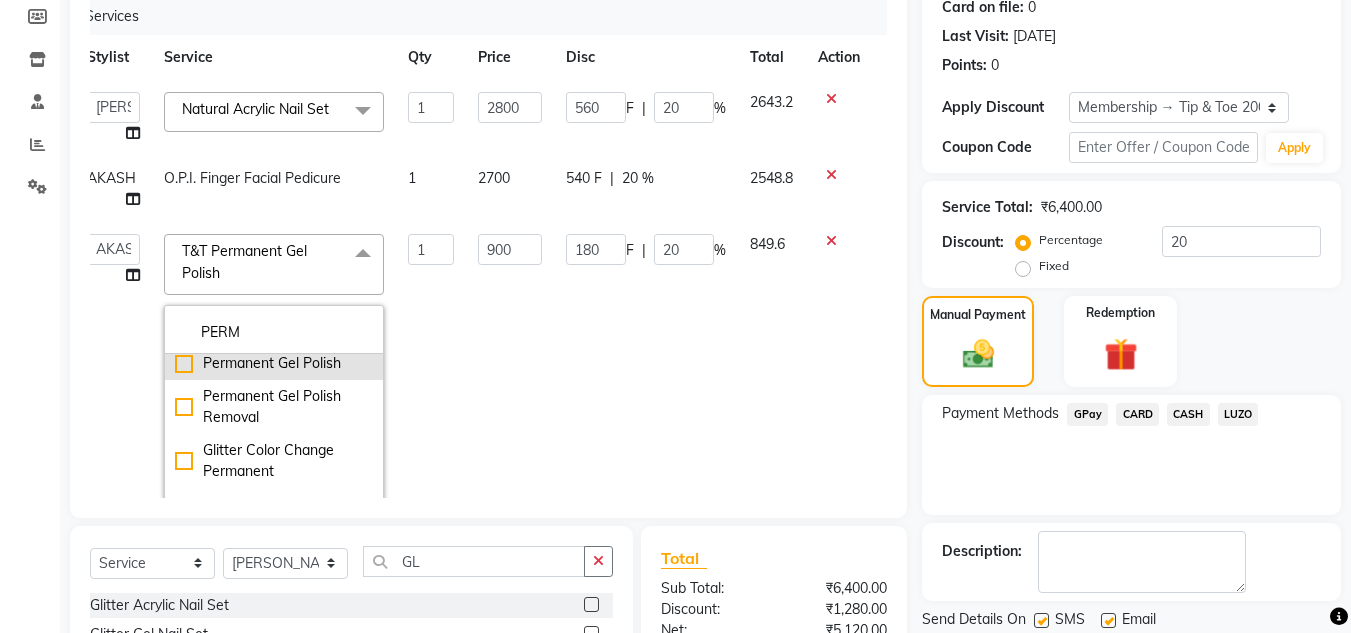 type on "PERM" 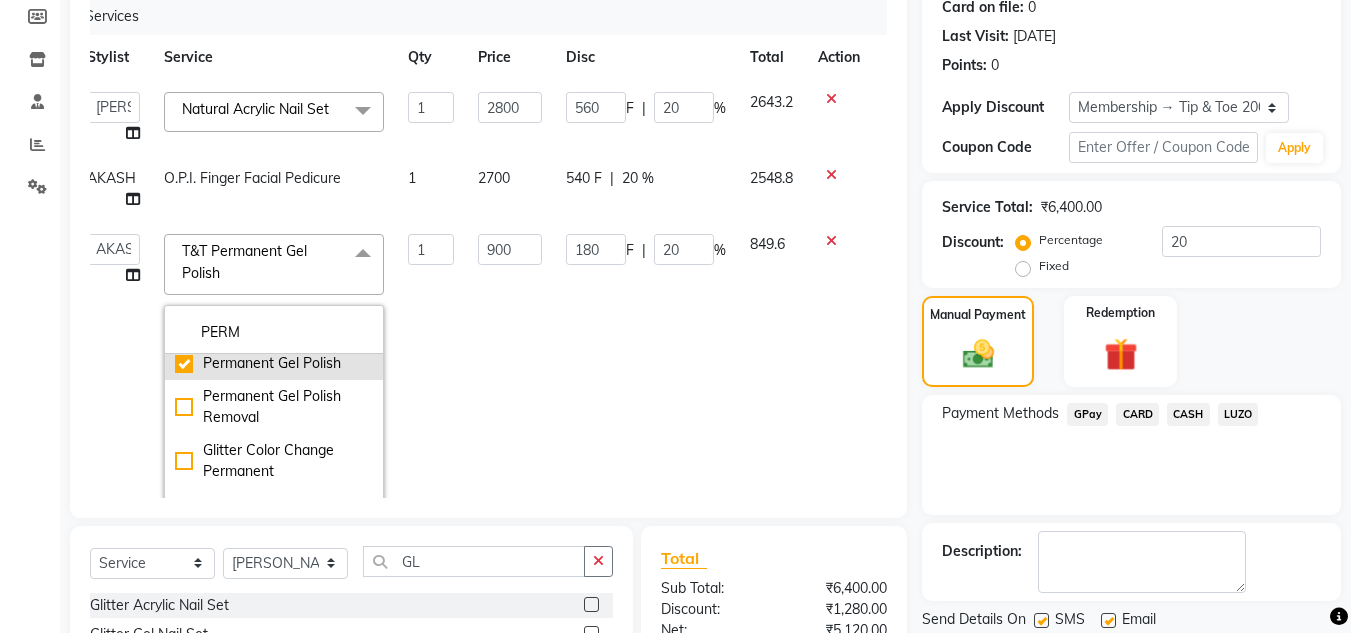 checkbox on "true" 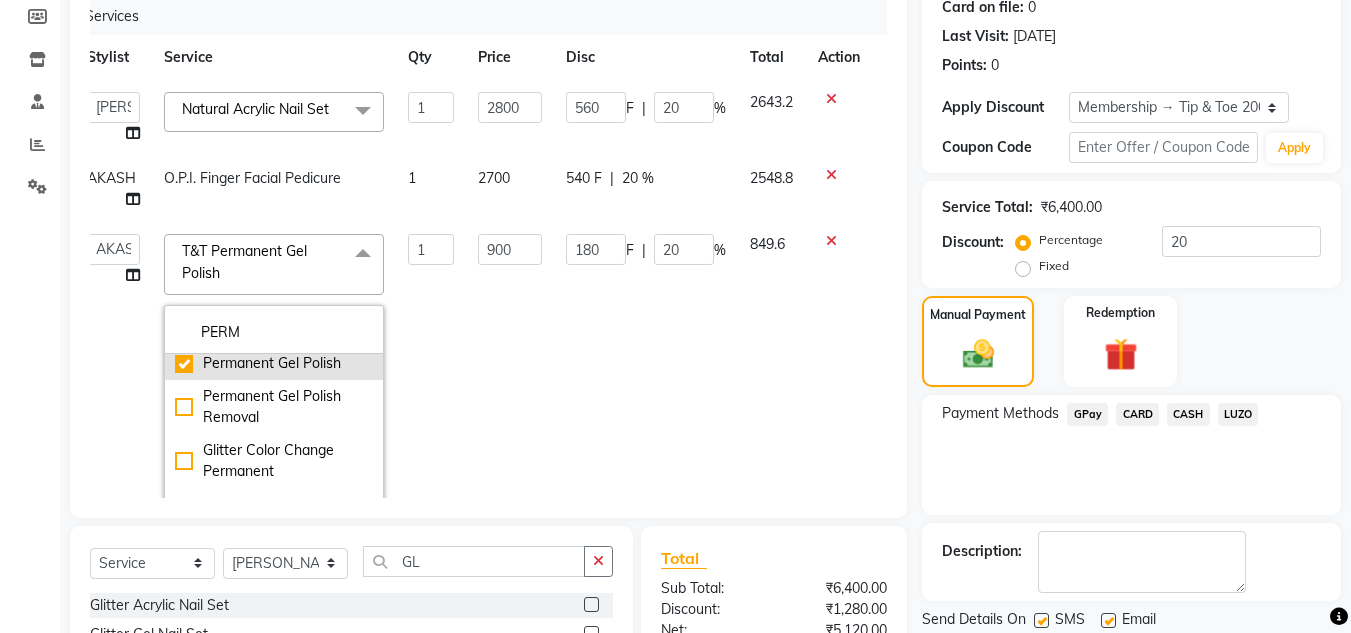 checkbox on "false" 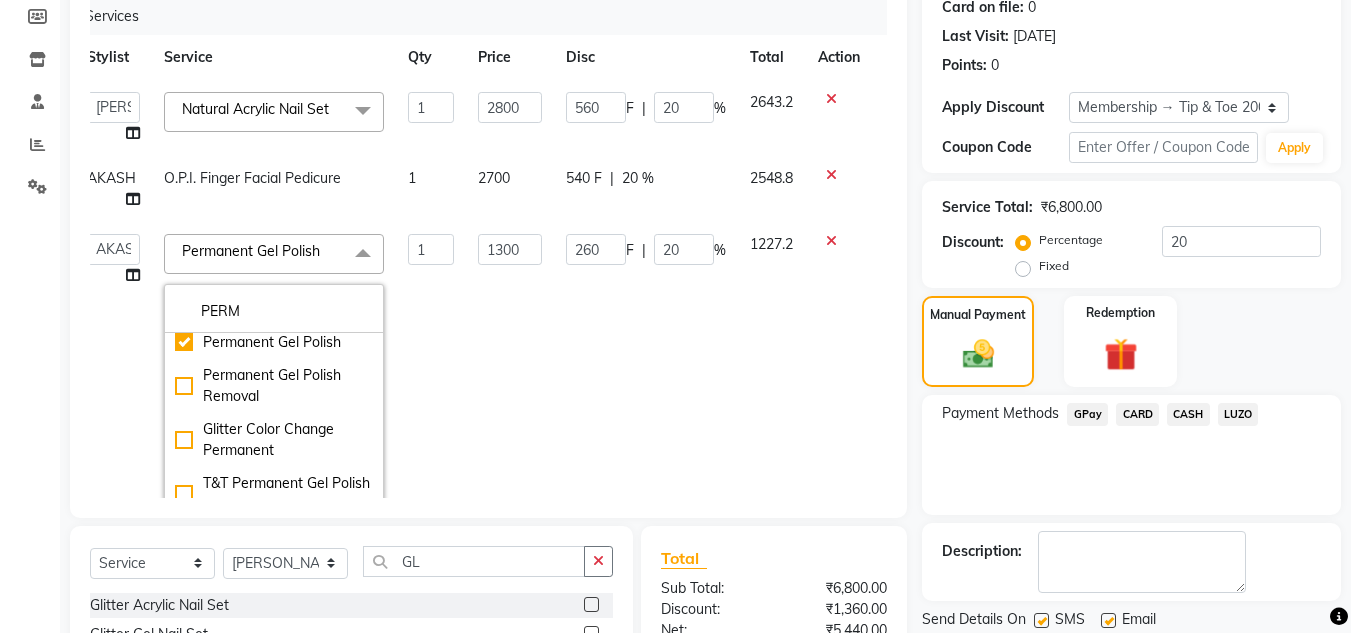 click on "1300" 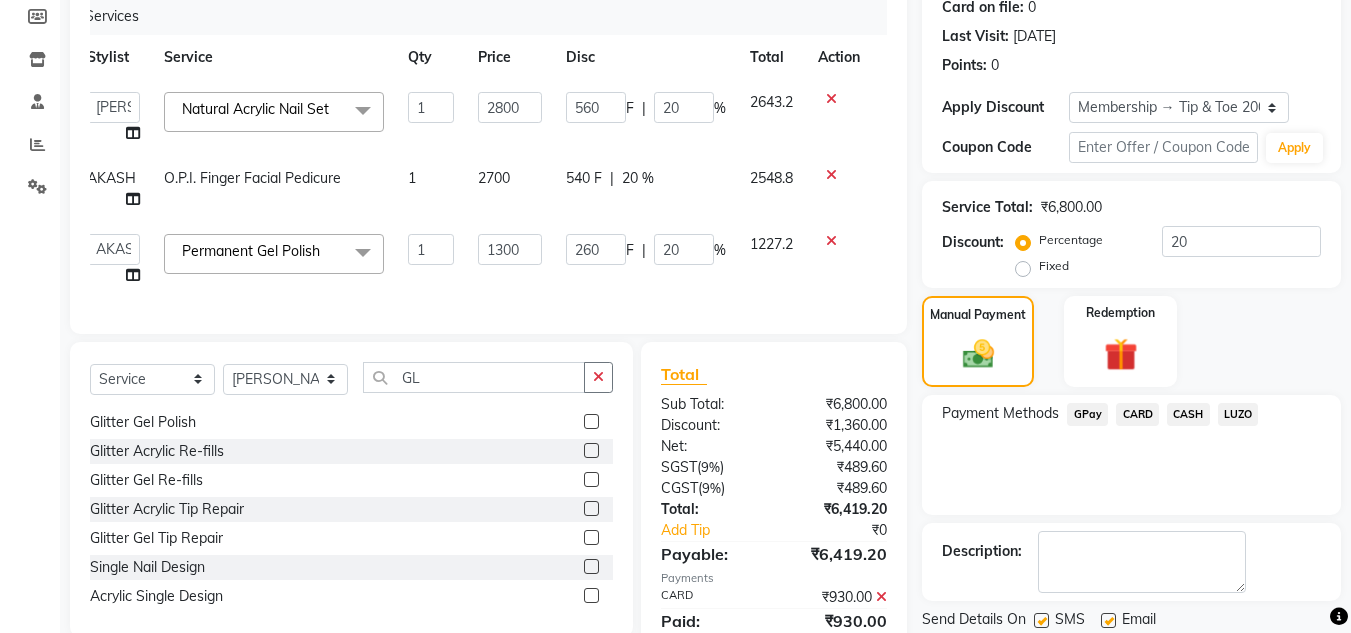 scroll, scrollTop: 200, scrollLeft: 0, axis: vertical 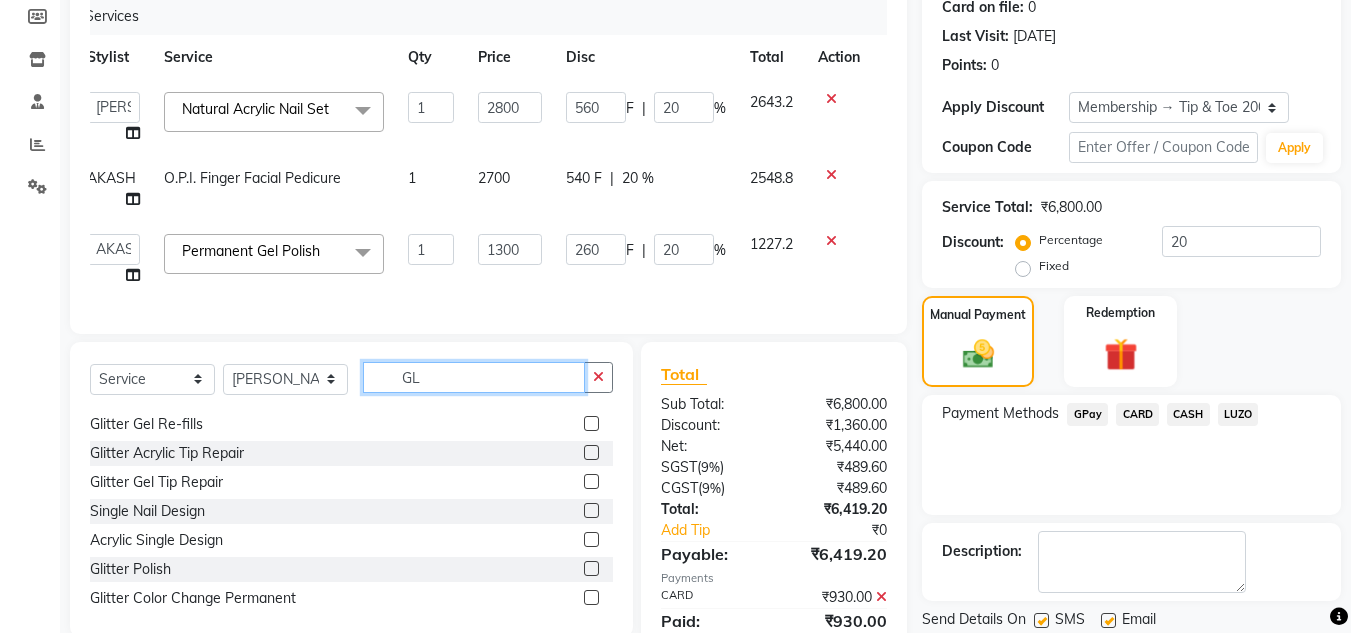 click on "GL" 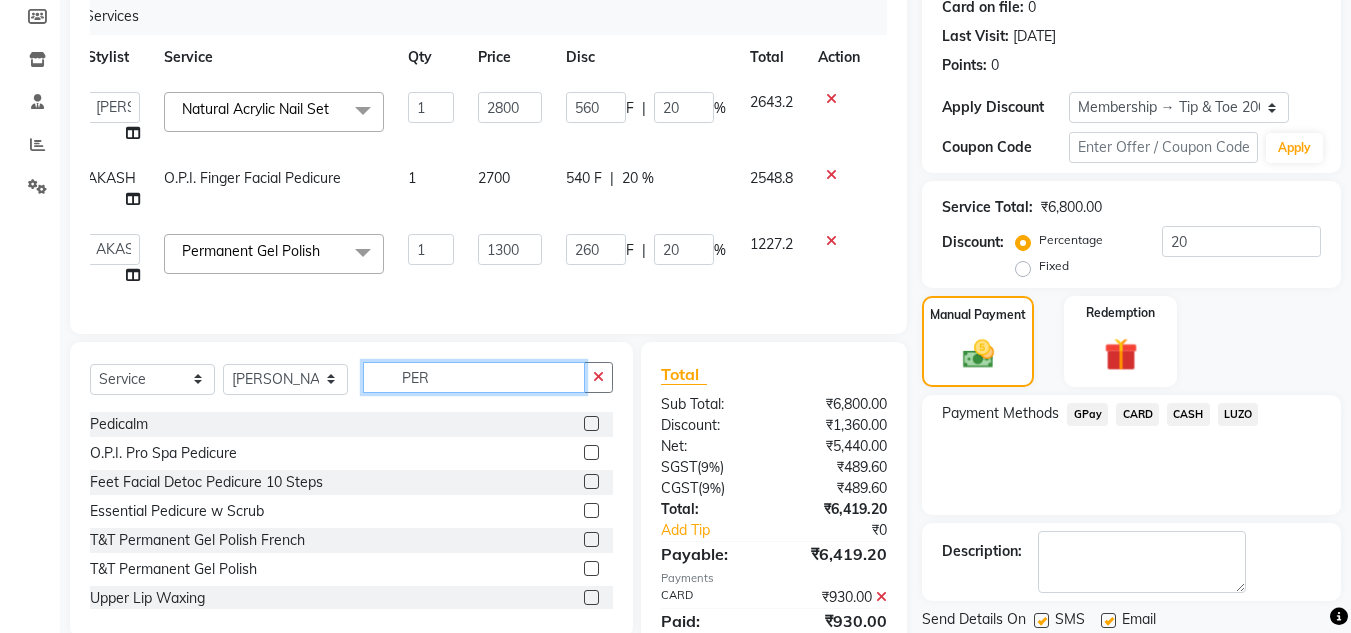 scroll, scrollTop: 0, scrollLeft: 0, axis: both 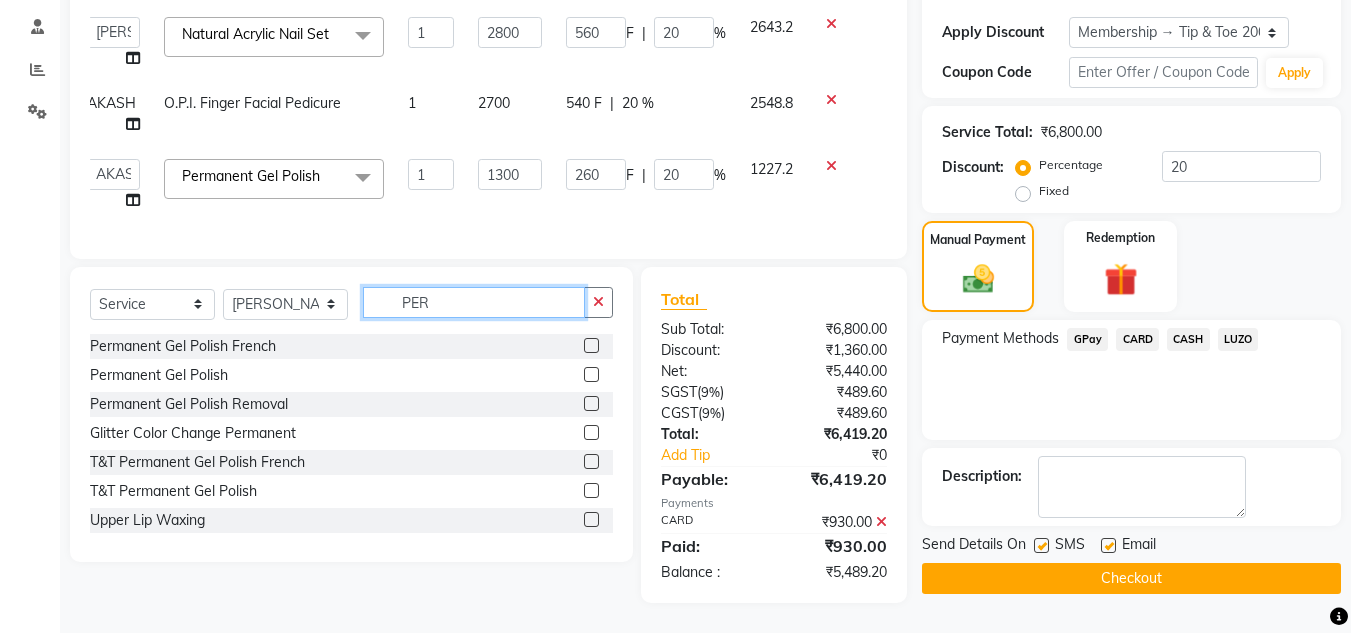 click on "PER" 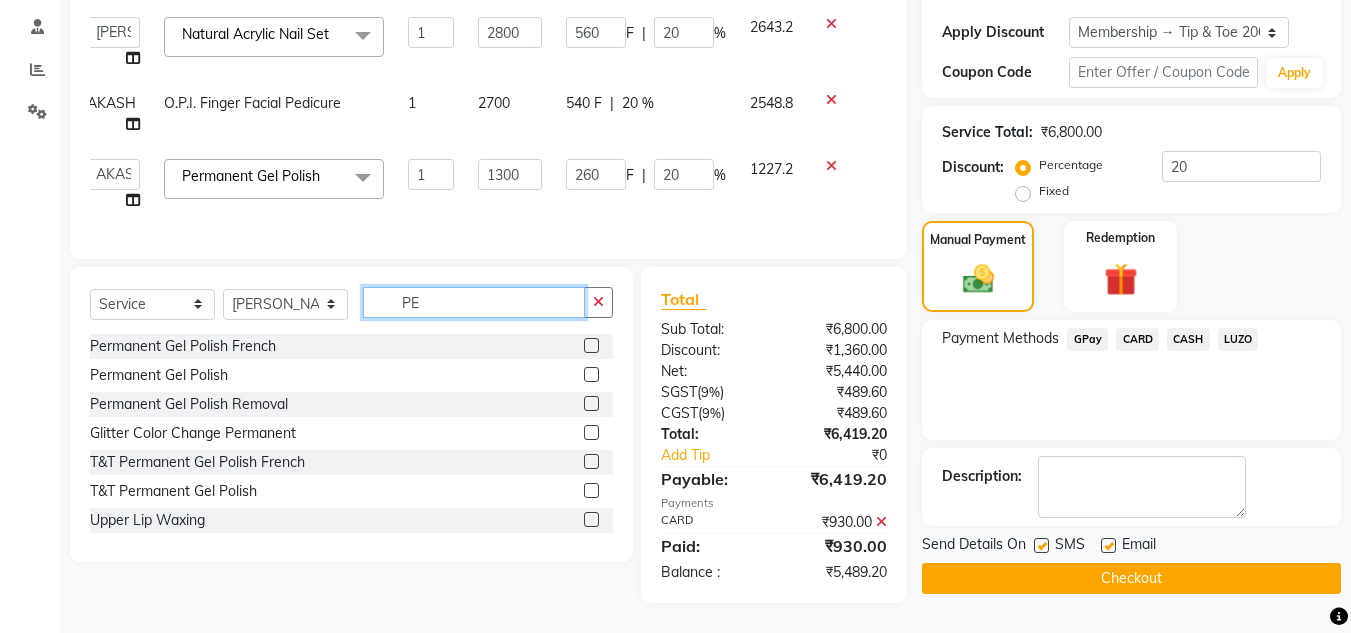 type on "P" 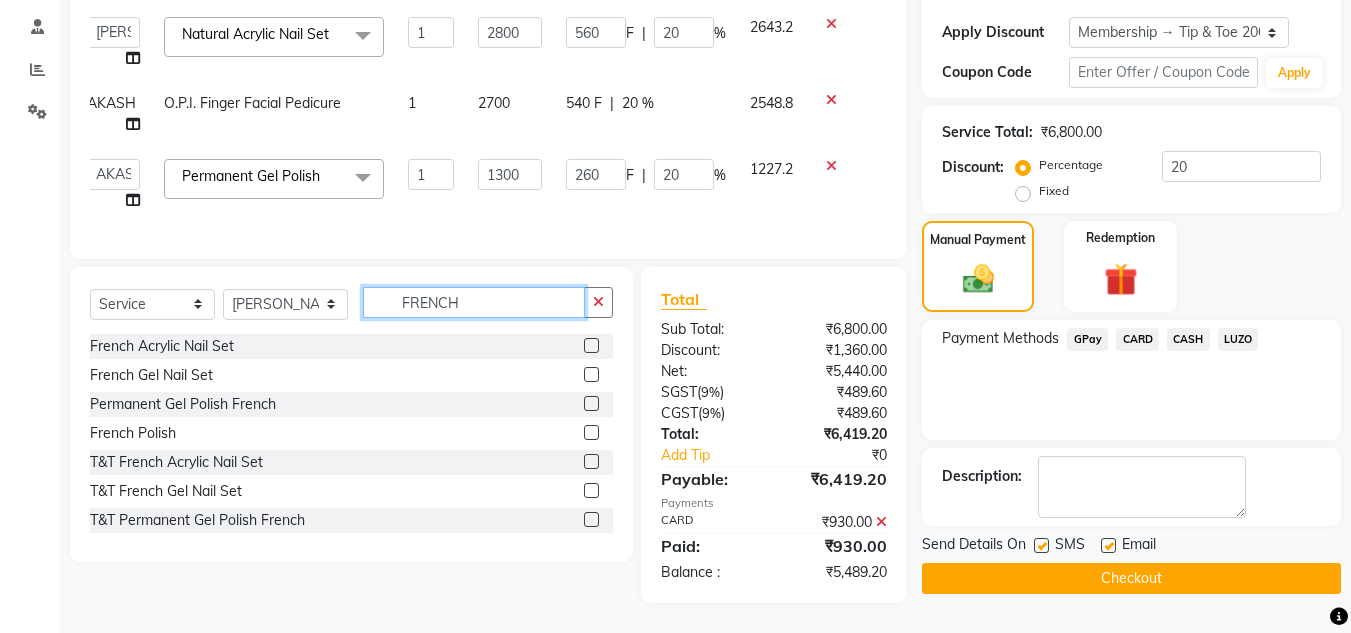 type on "FRENCH" 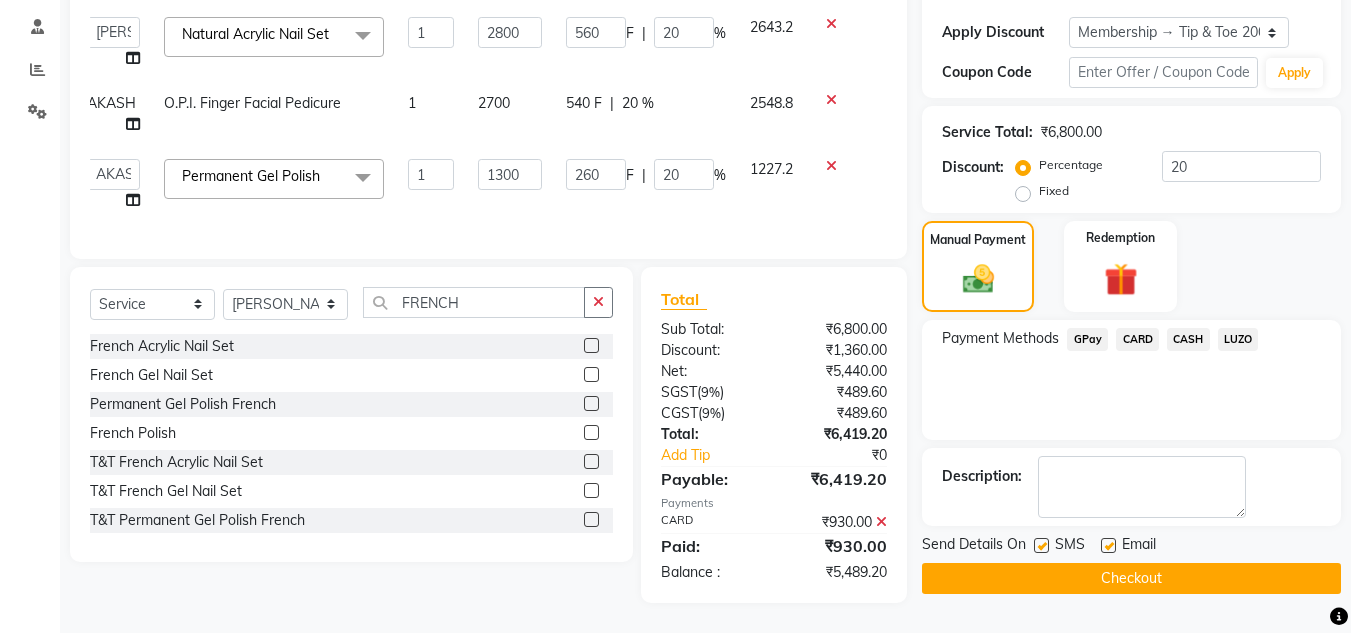 click 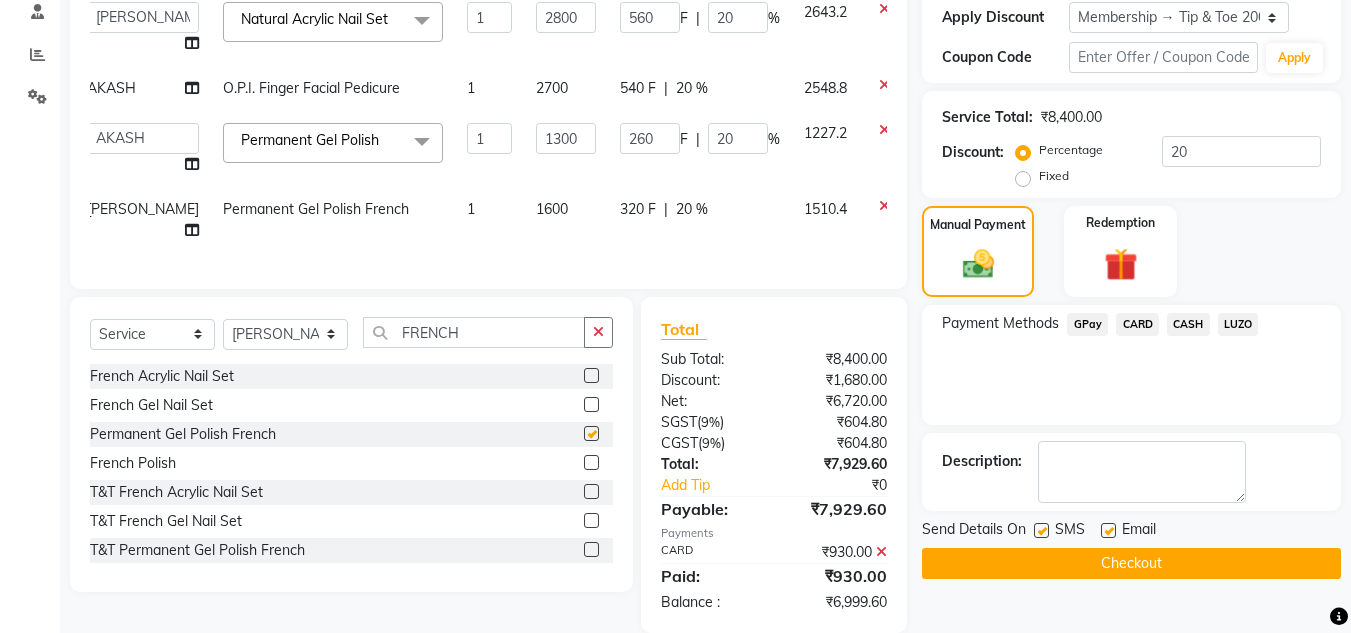 checkbox on "false" 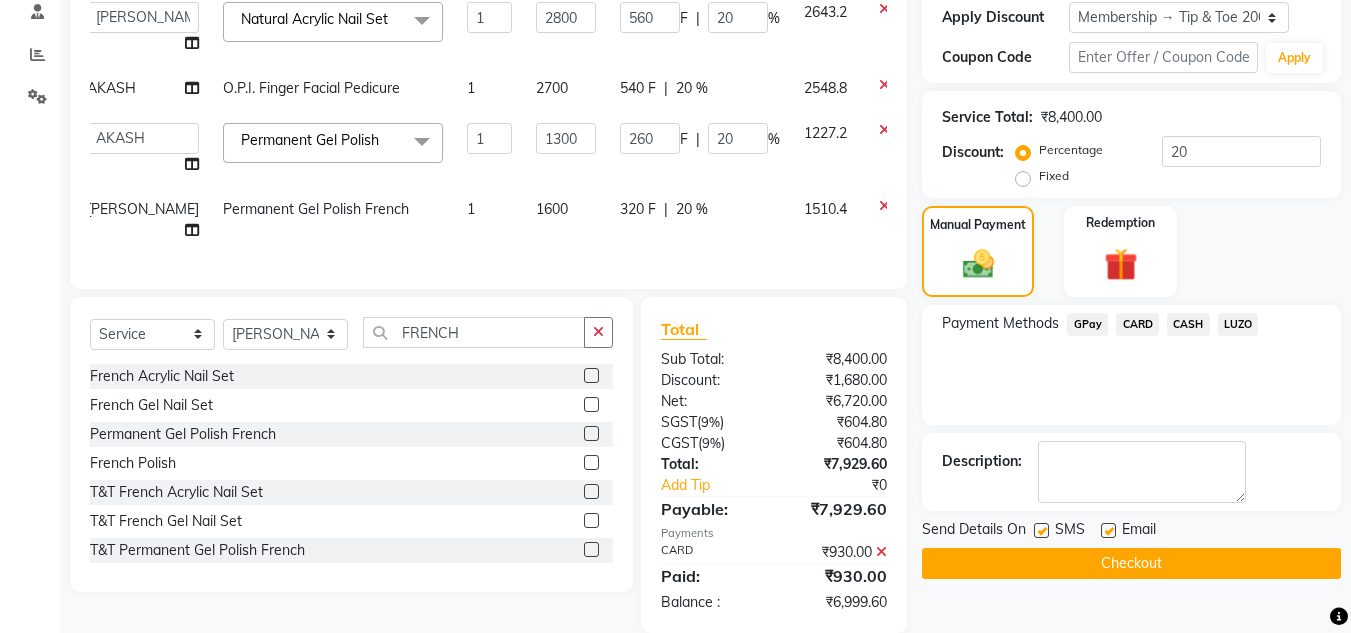 scroll, scrollTop: 391, scrollLeft: 0, axis: vertical 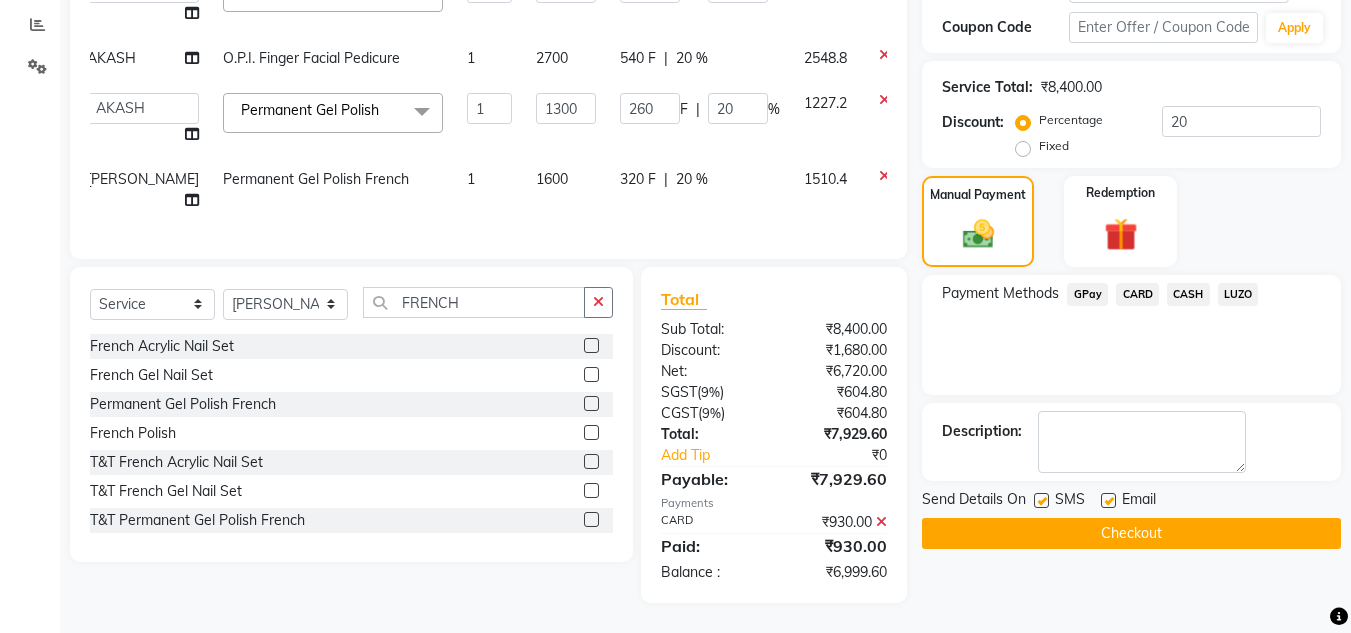 click on "Name: Ruchi Doshi Membership: end on 22-06-2026 Total Visits:  41 Card on file:  0 Last Visit:   02-06-2025 Points:   0  Apply Discount Select Membership → Tip & Toe 2000 Membership Coupon Code Apply Service Total:  ₹8,400.00  Discount:  Percentage   Fixed  20 Manual Payment Redemption Payment Methods  GPay   CARD   CASH   LUZO  Description:                  Send Details On SMS Email  Checkout" 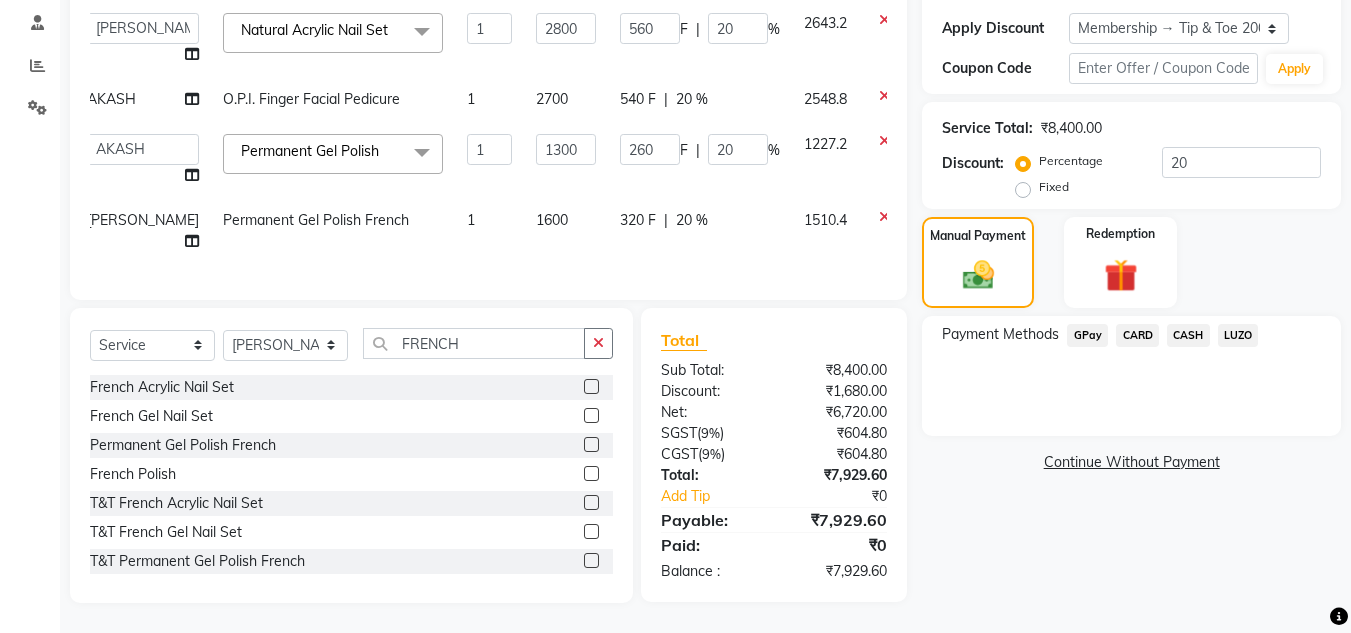 click on "GPay" 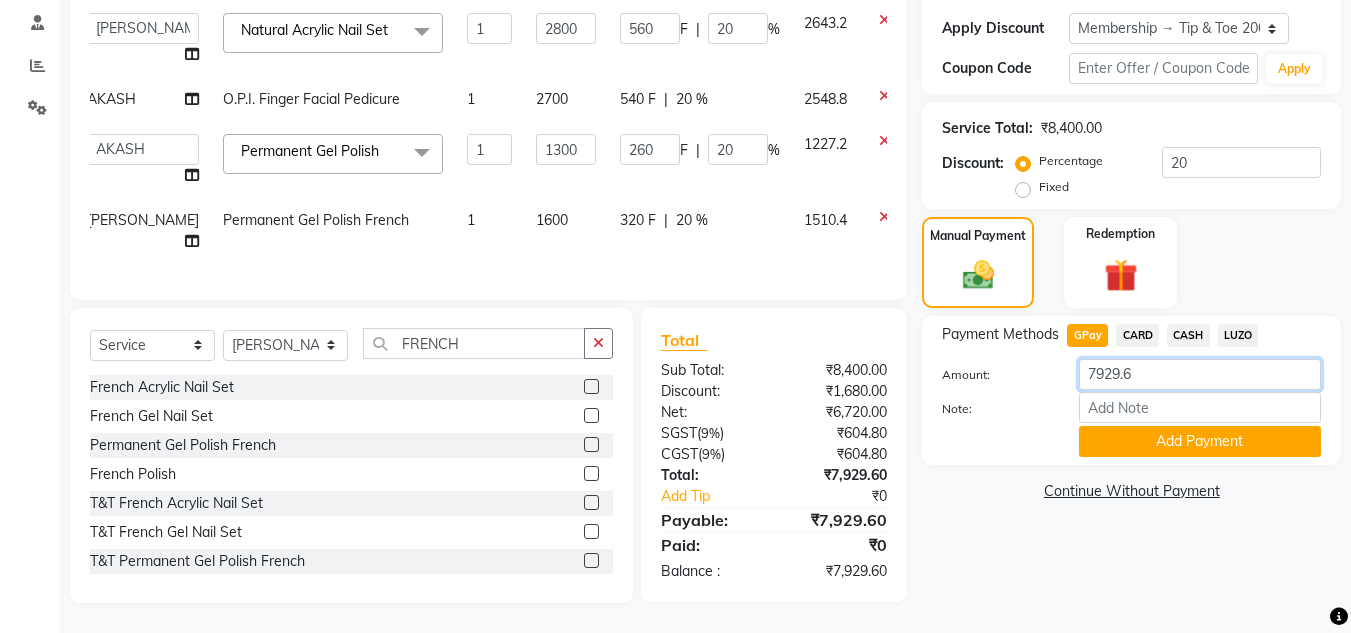 click on "7929.6" 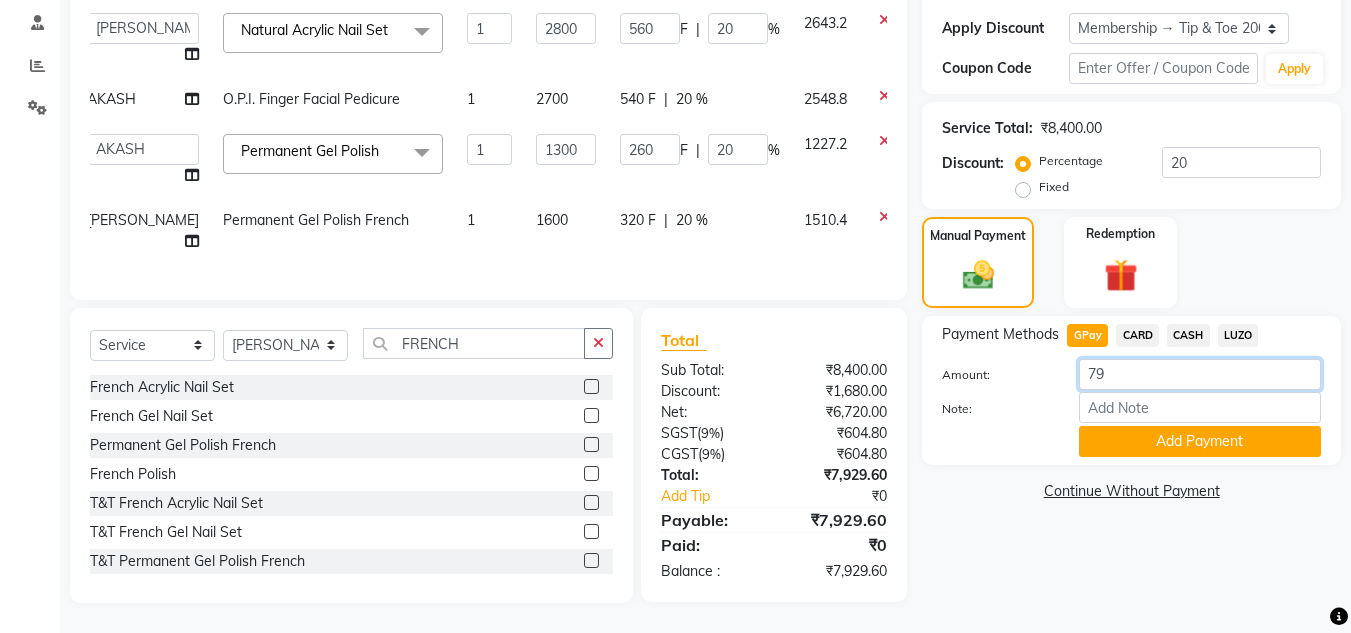 type on "7" 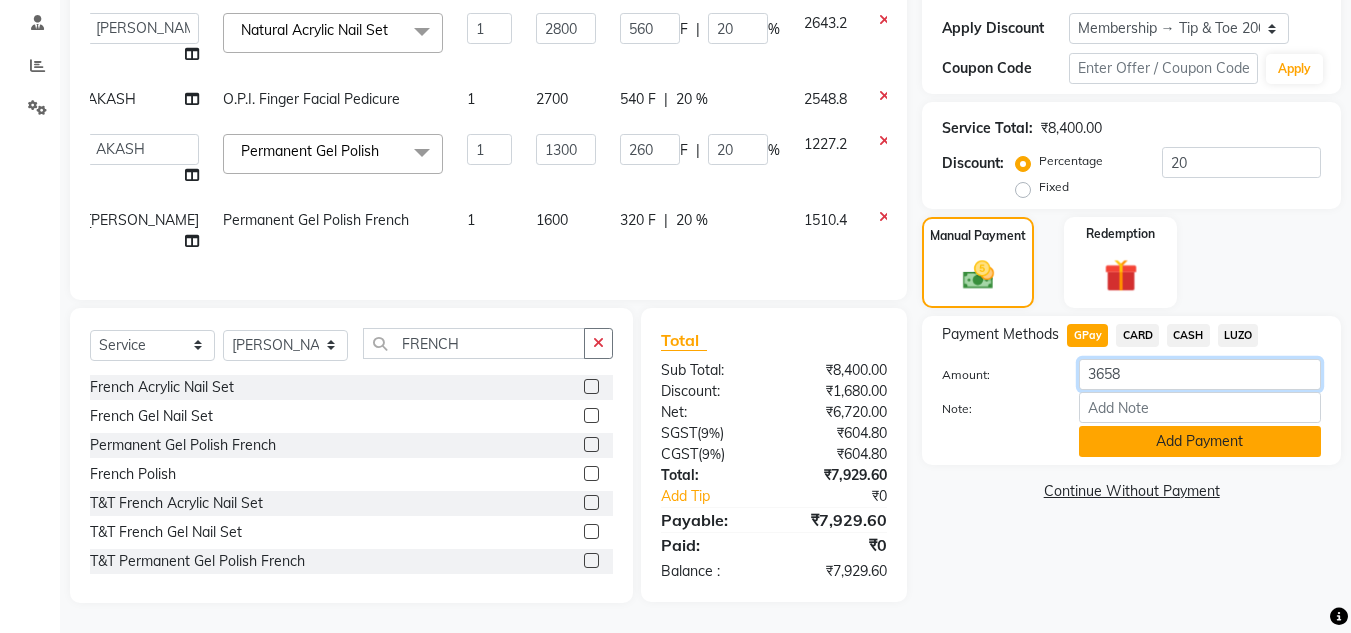 type on "3658" 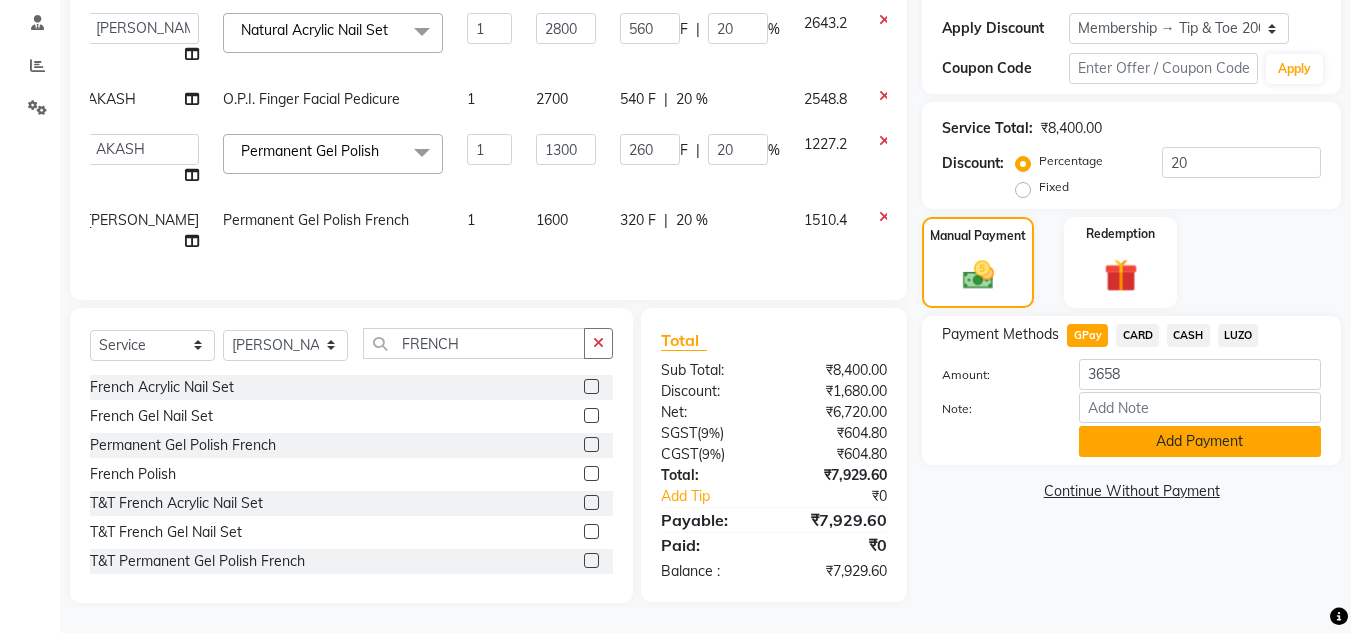 click on "Add Payment" 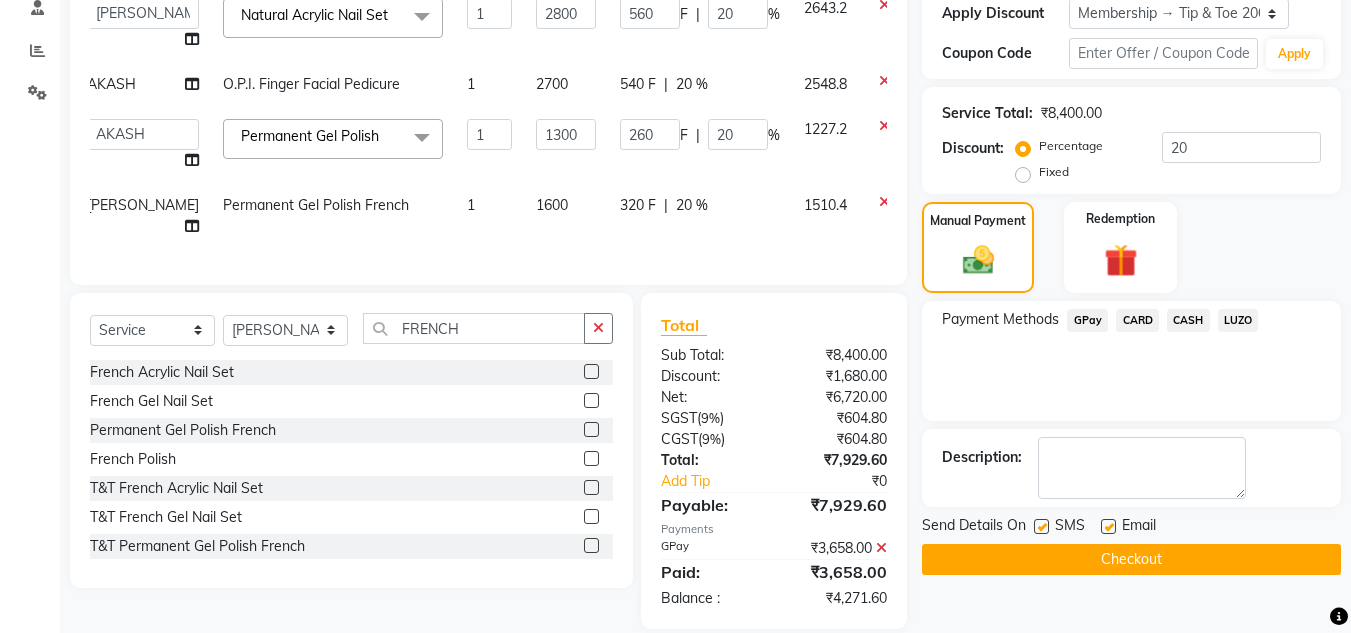 scroll, scrollTop: 391, scrollLeft: 0, axis: vertical 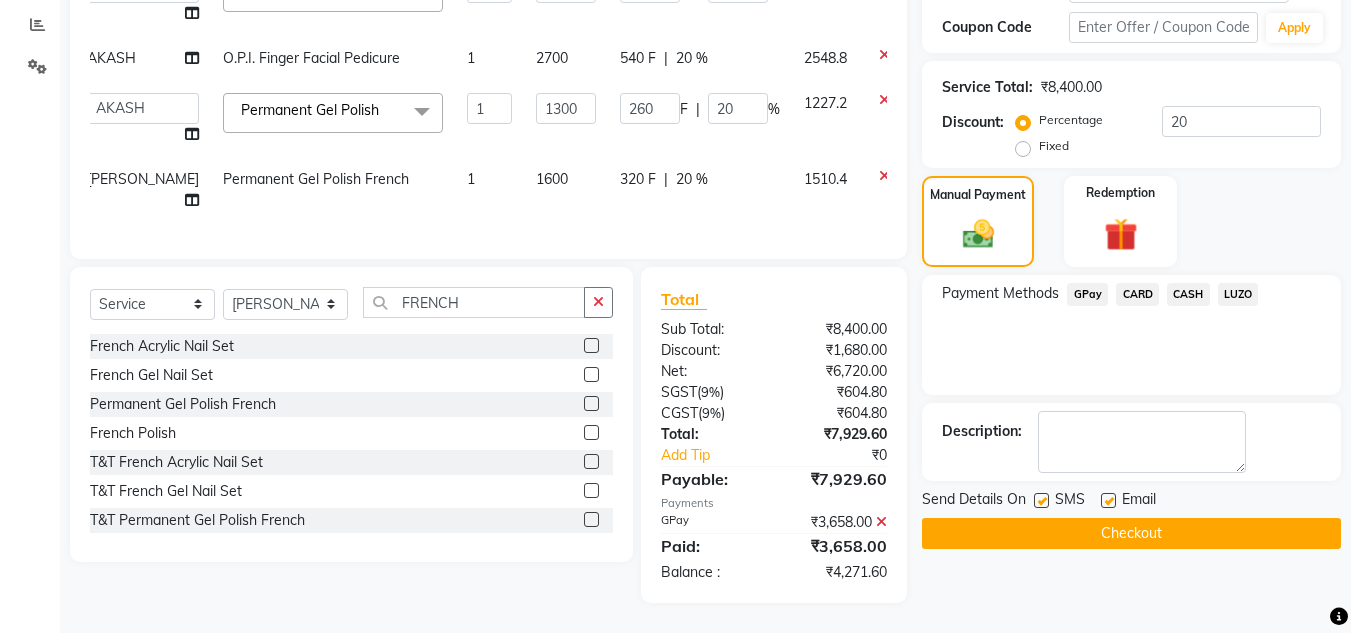 click on "CARD" 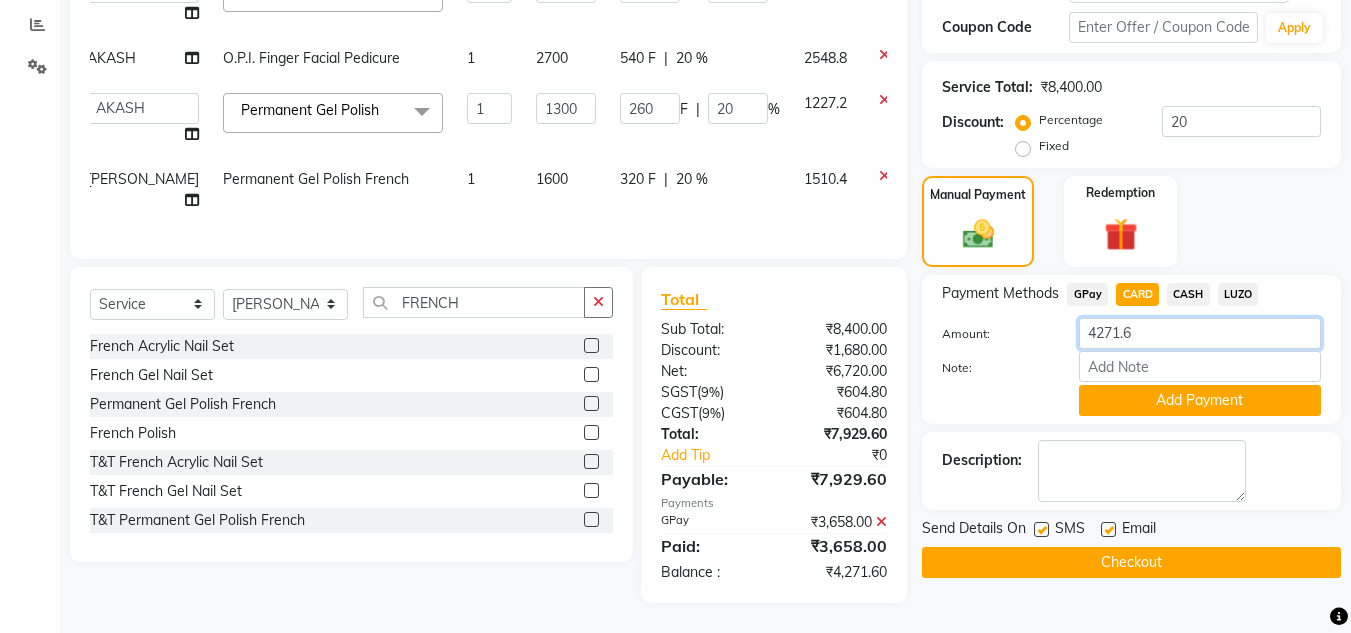 click on "4271.6" 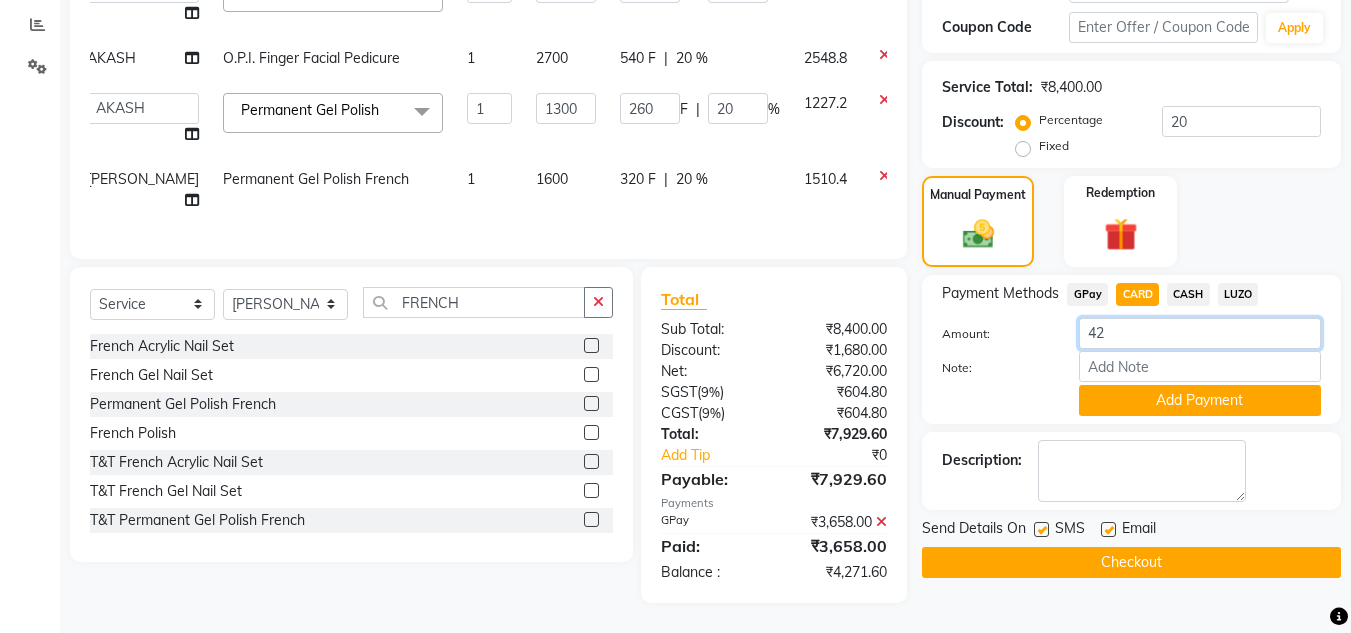 type on "4" 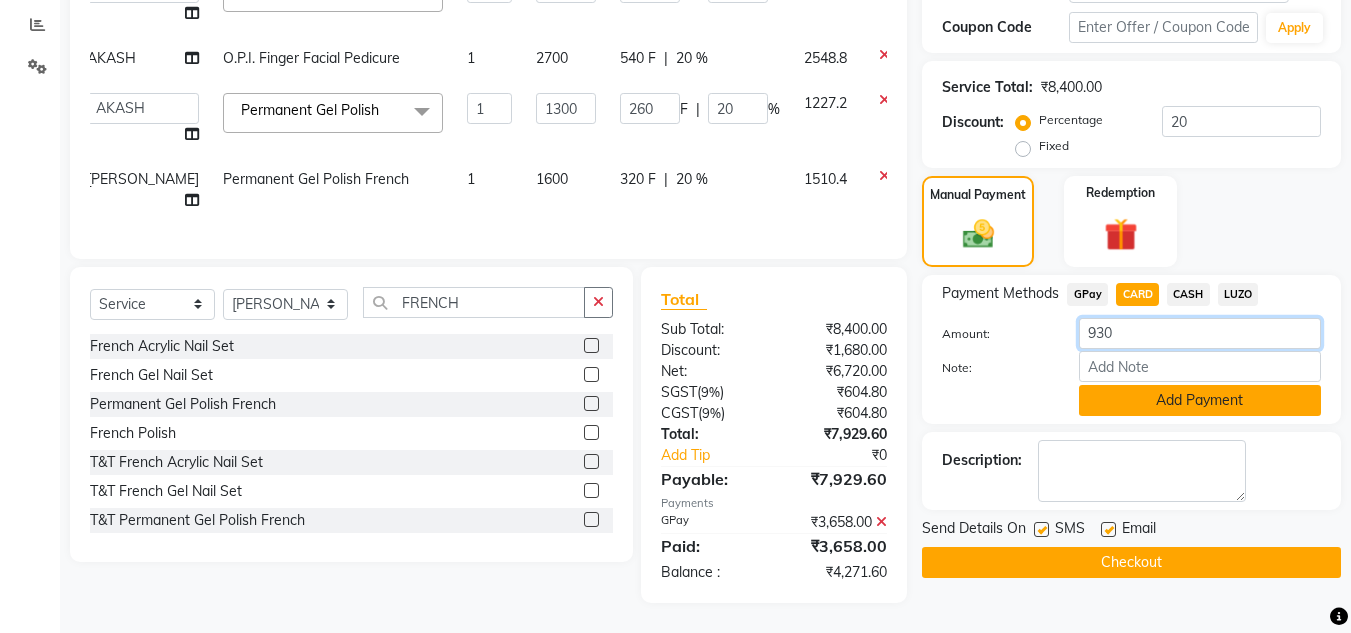 type on "930" 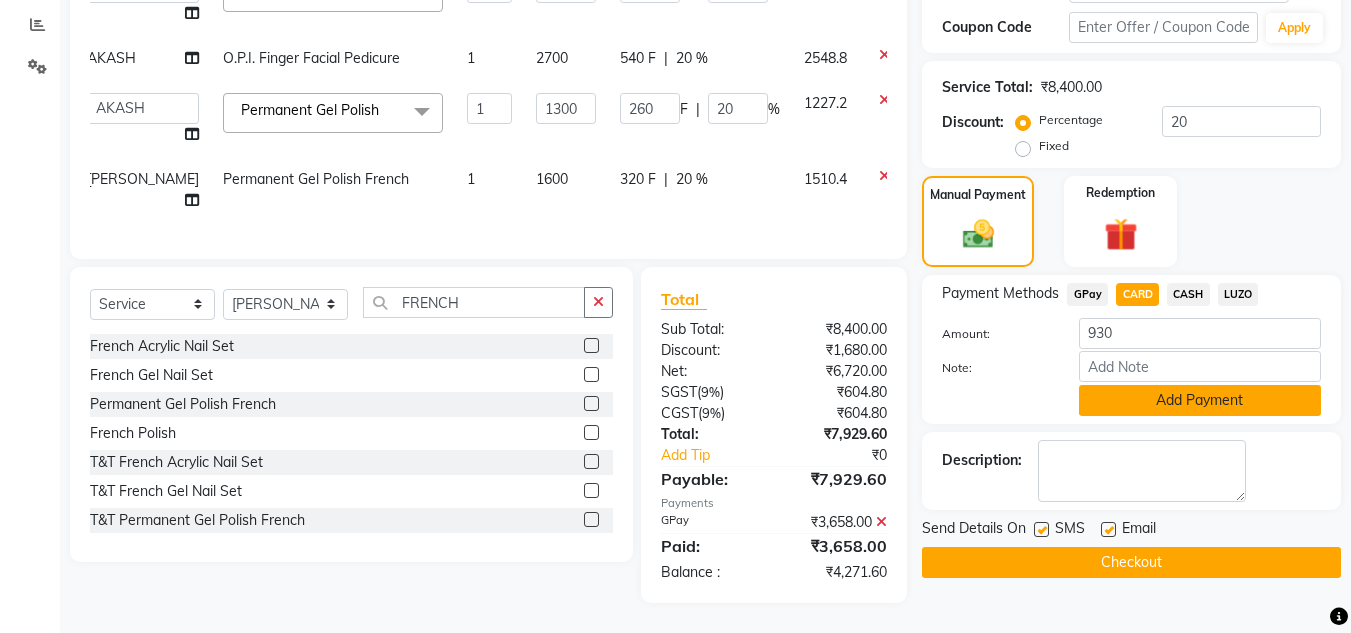 click on "Add Payment" 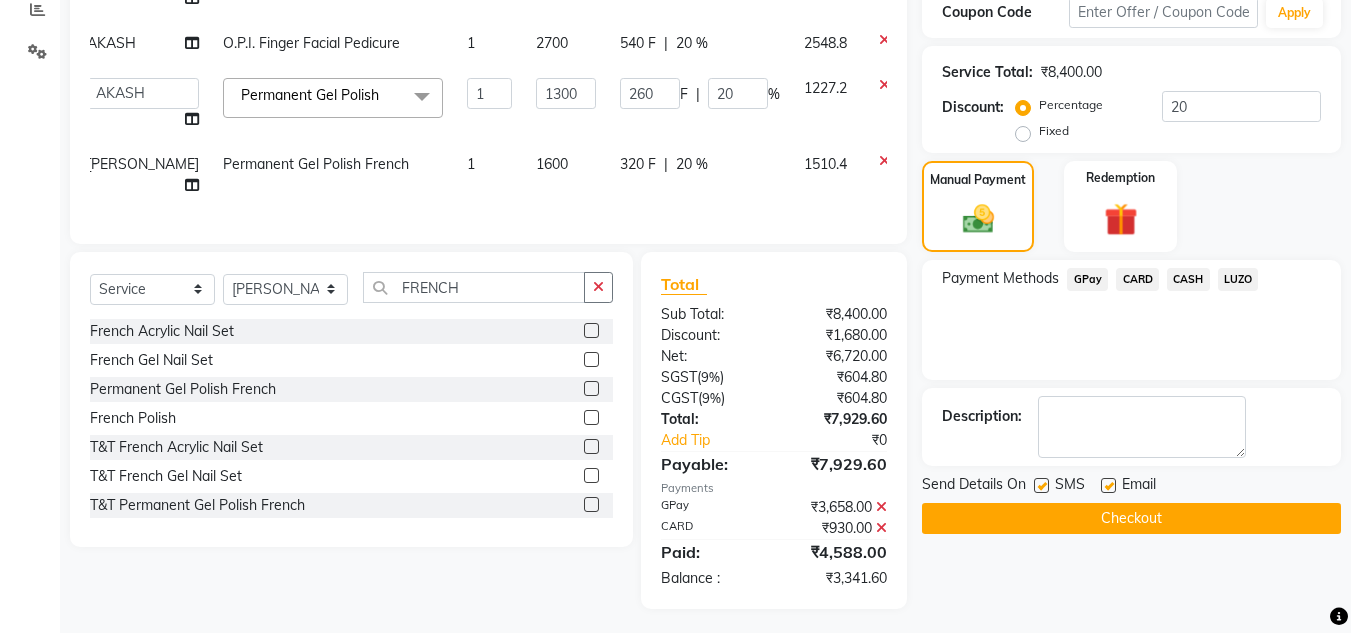 scroll, scrollTop: 412, scrollLeft: 0, axis: vertical 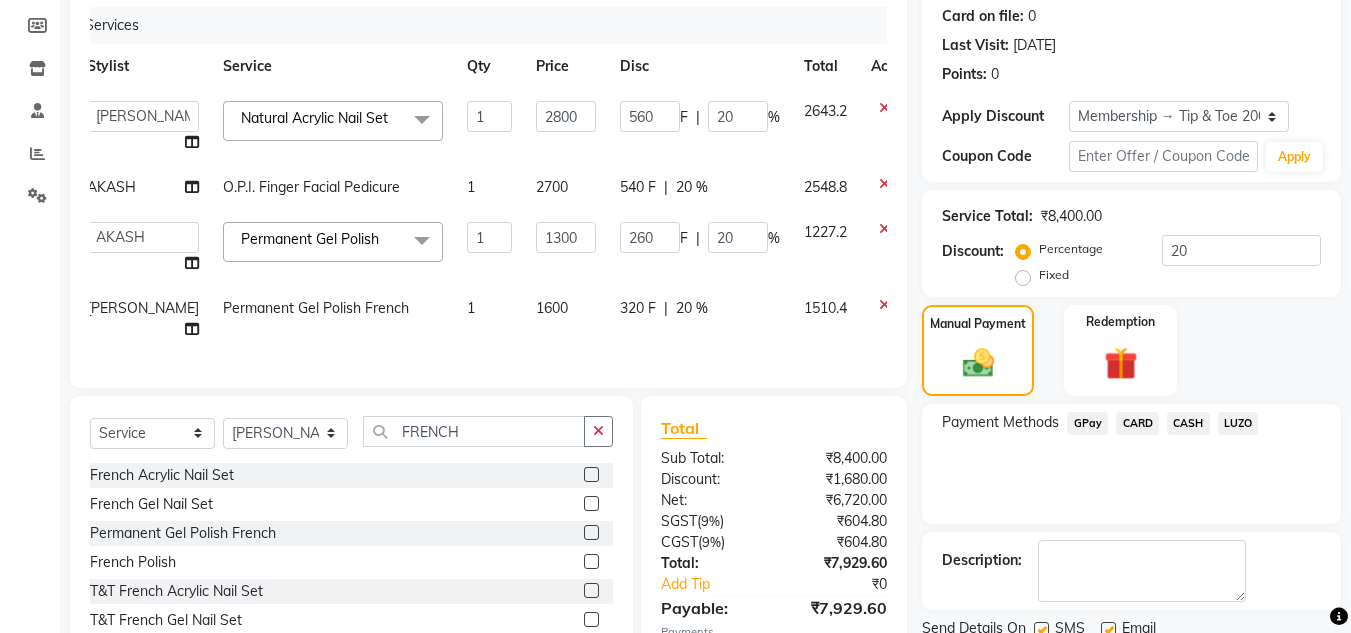 click on "Permanent Gel Polish French" 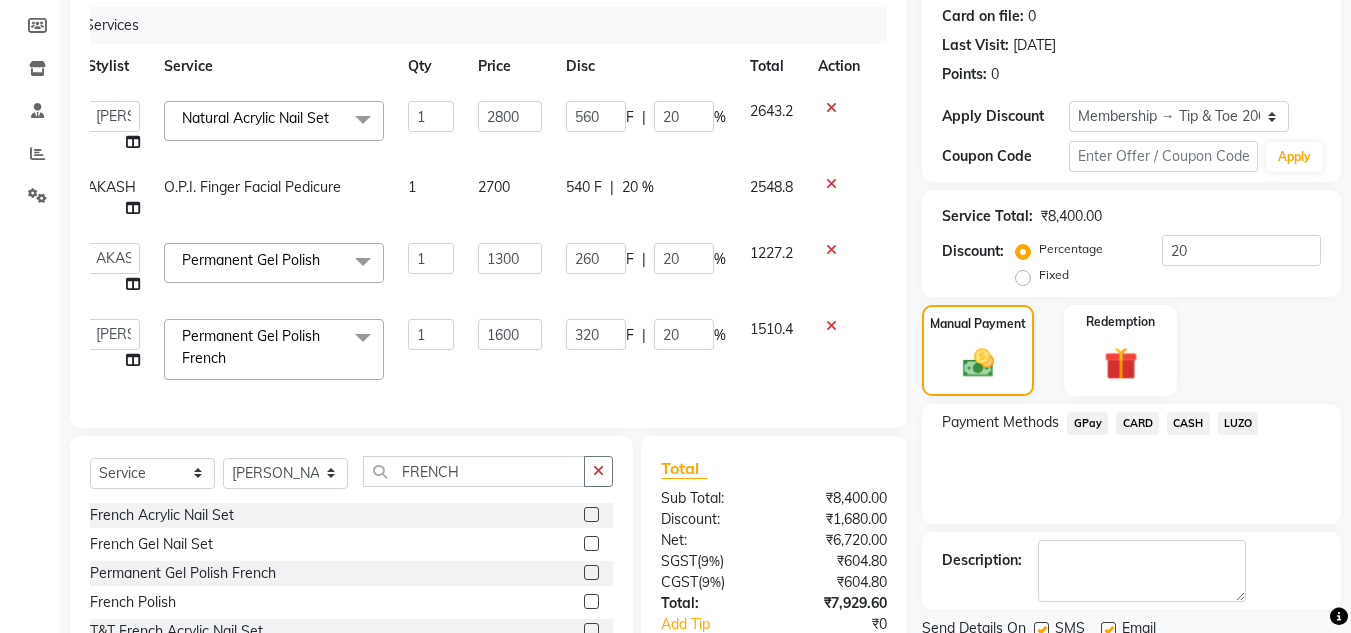 click on "320 F | 20 %" 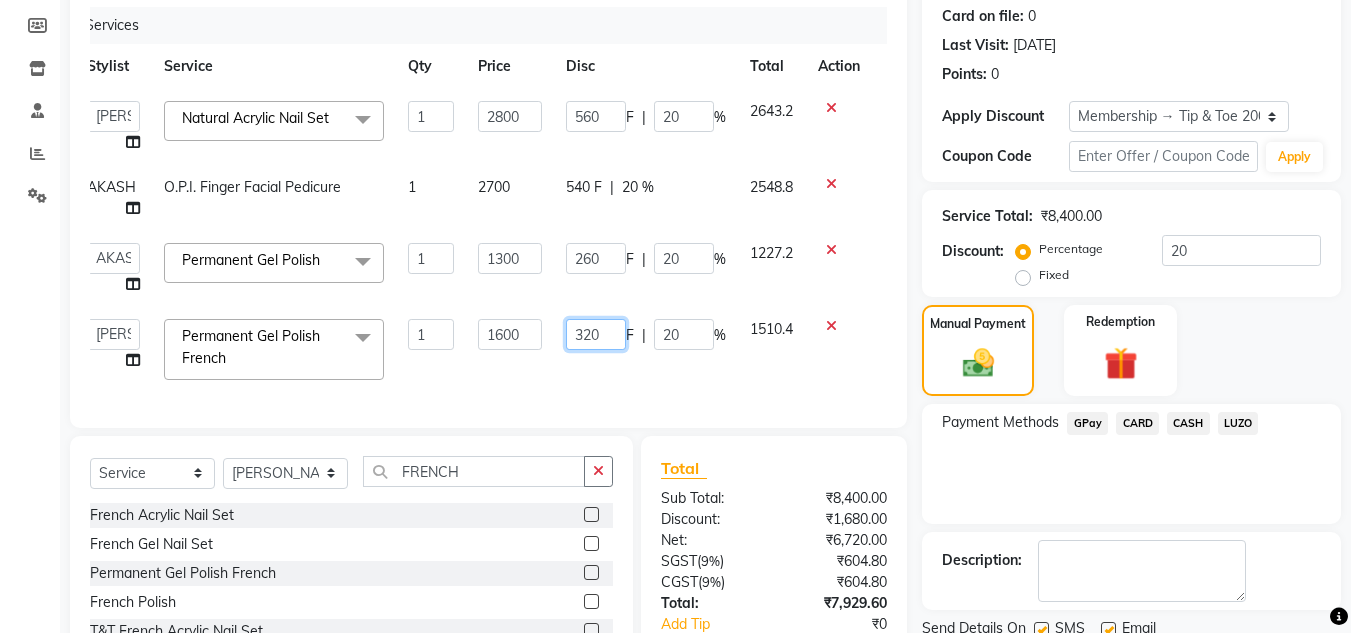 click on "320" 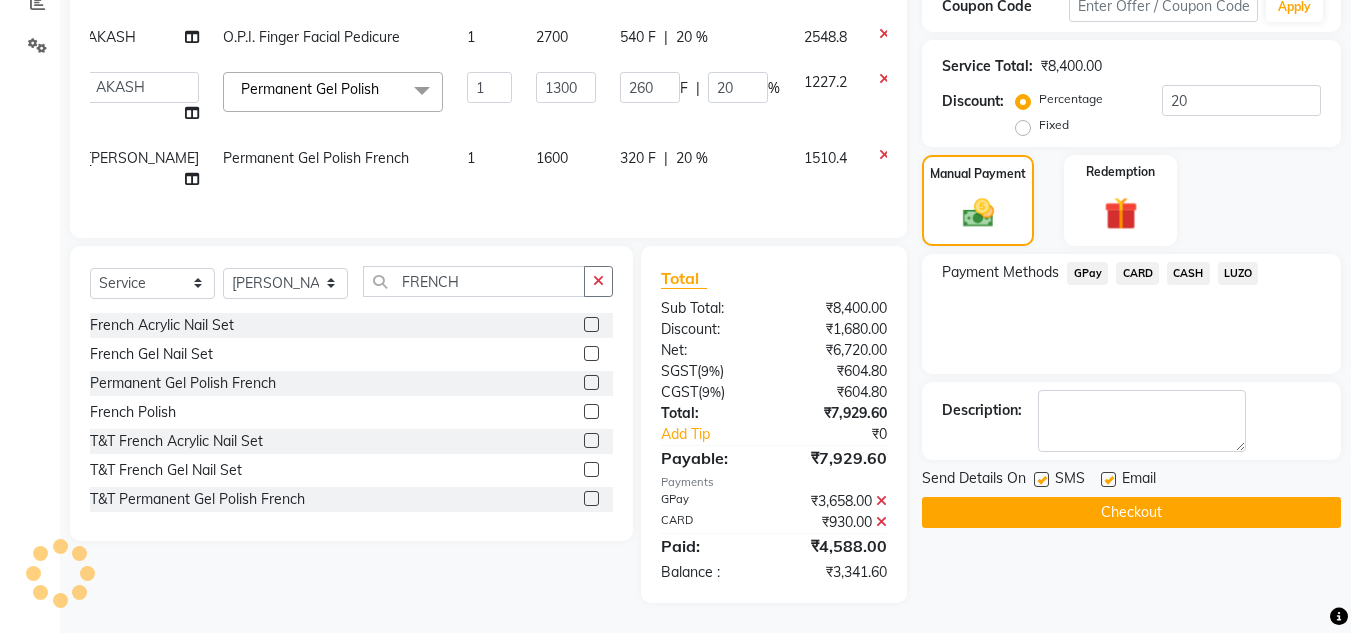 scroll, scrollTop: 412, scrollLeft: 0, axis: vertical 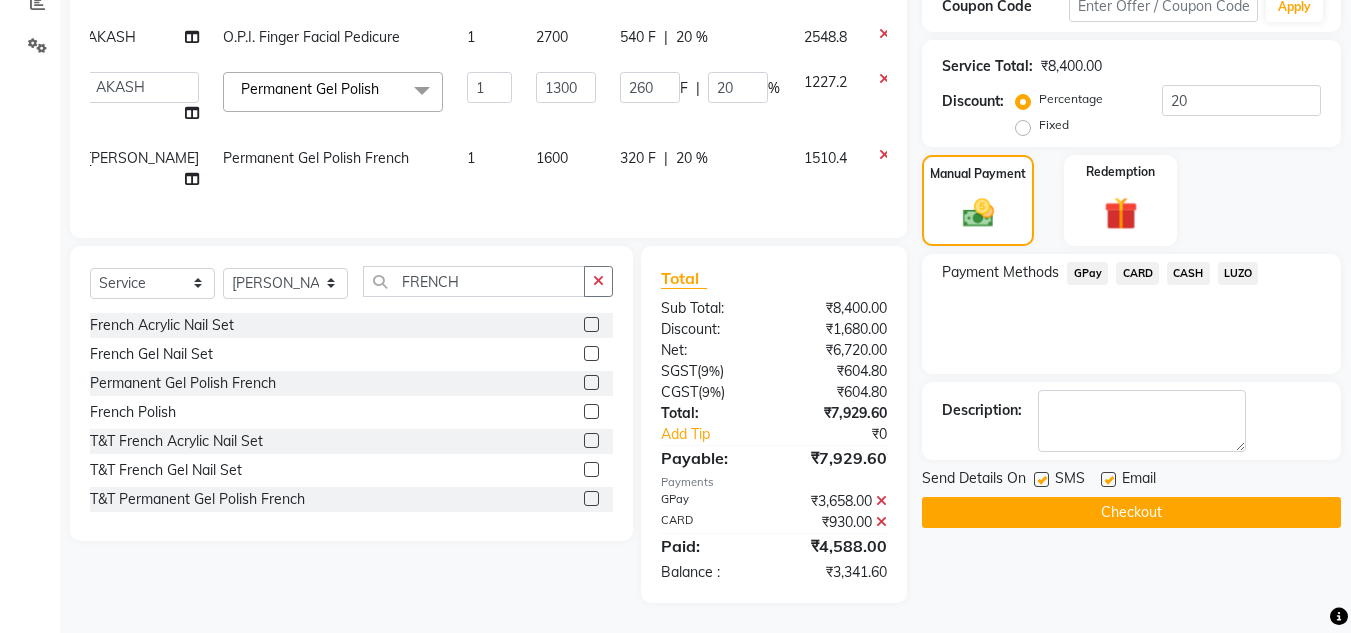 click 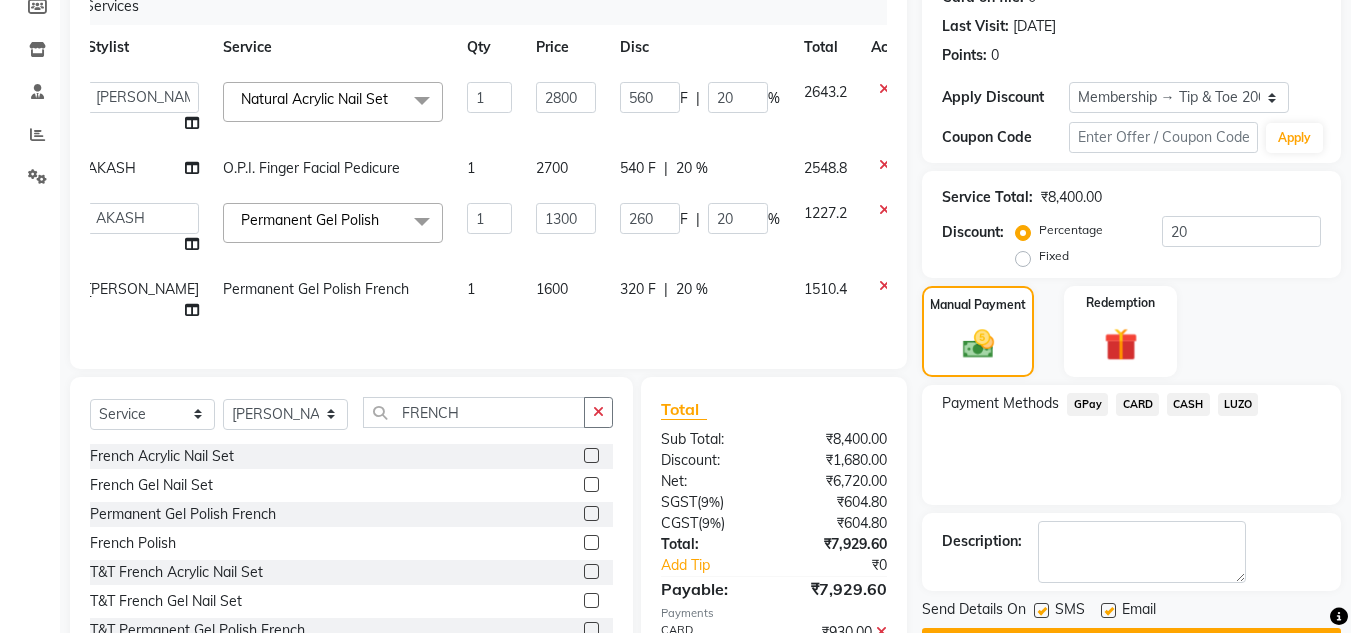 scroll, scrollTop: 391, scrollLeft: 0, axis: vertical 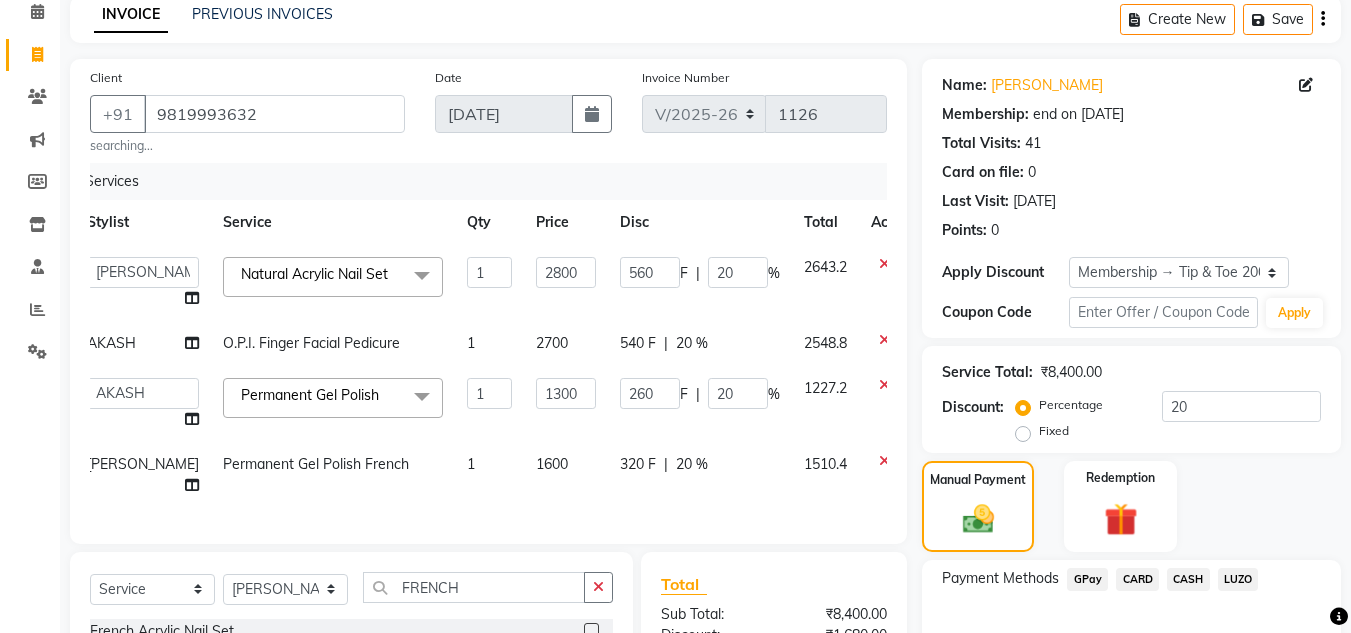 drag, startPoint x: 1359, startPoint y: 440, endPoint x: 800, endPoint y: 500, distance: 562.2108 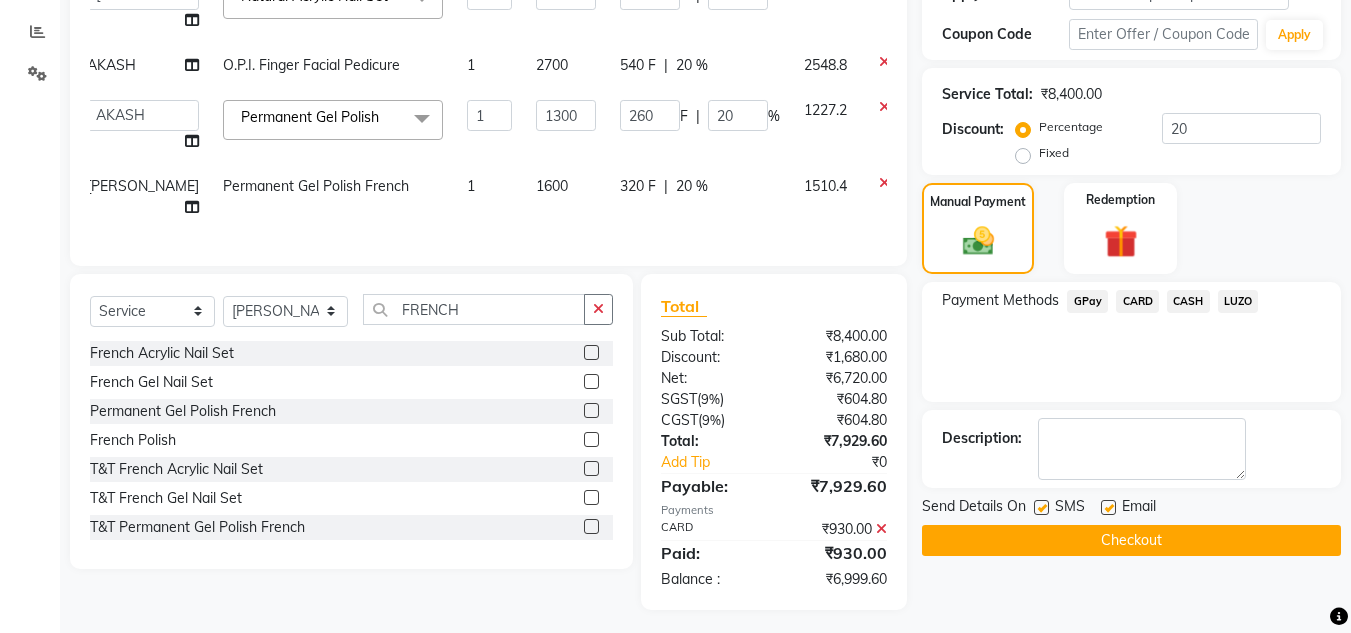 scroll, scrollTop: 377, scrollLeft: 0, axis: vertical 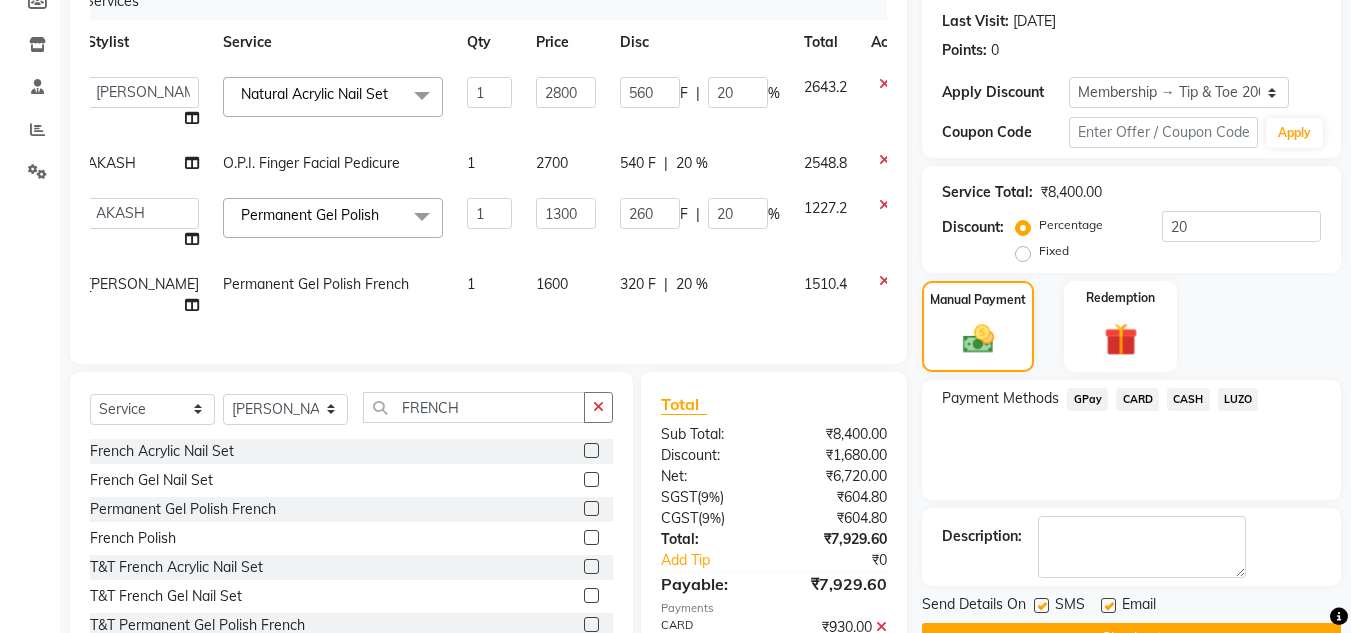 click on "Permanent Gel Polish French" 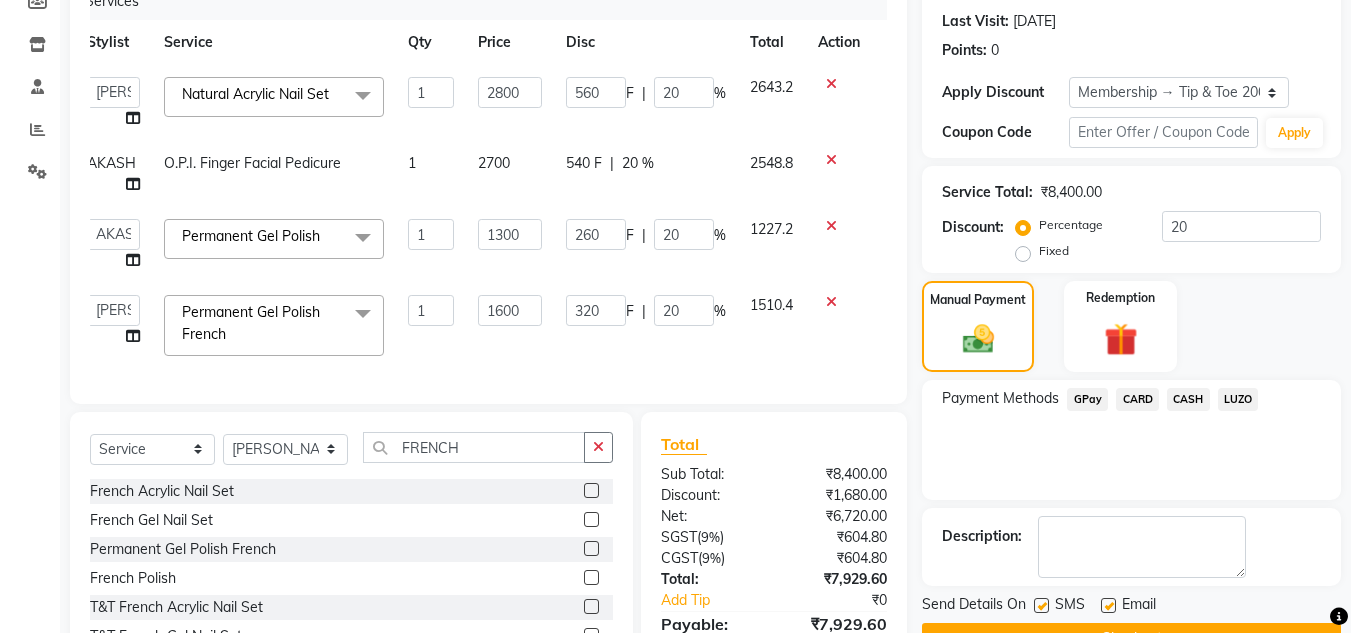click on "Permanent Gel Polish French" 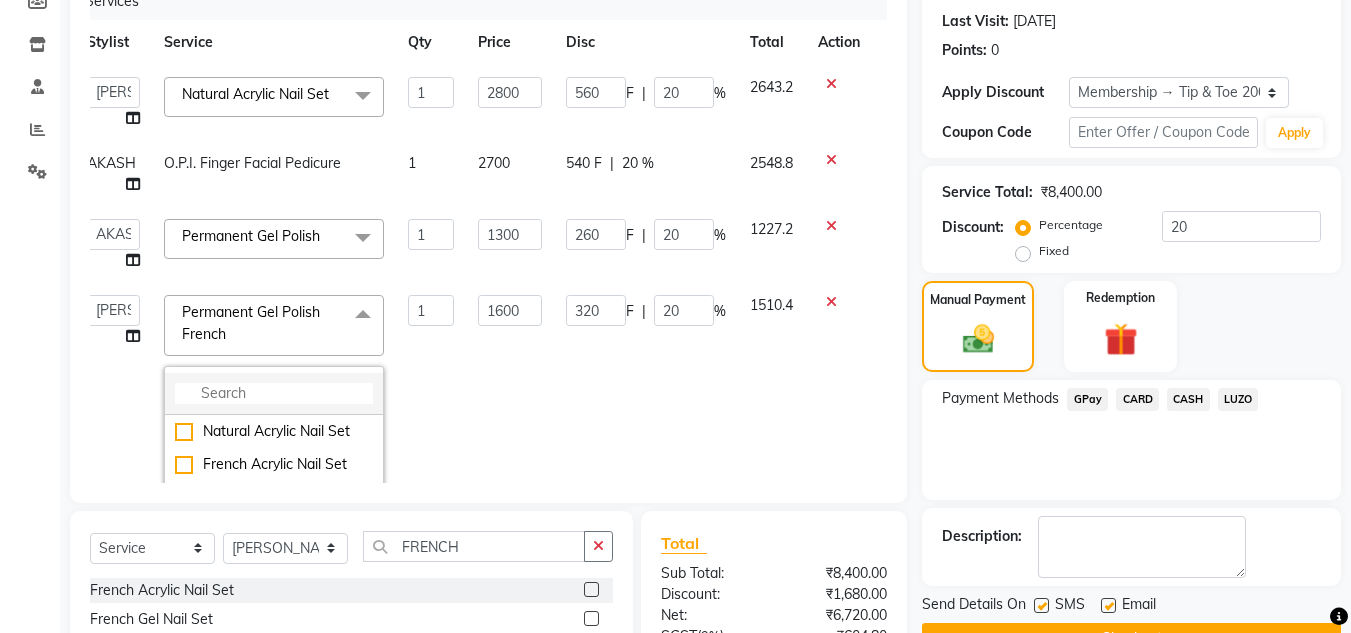 click 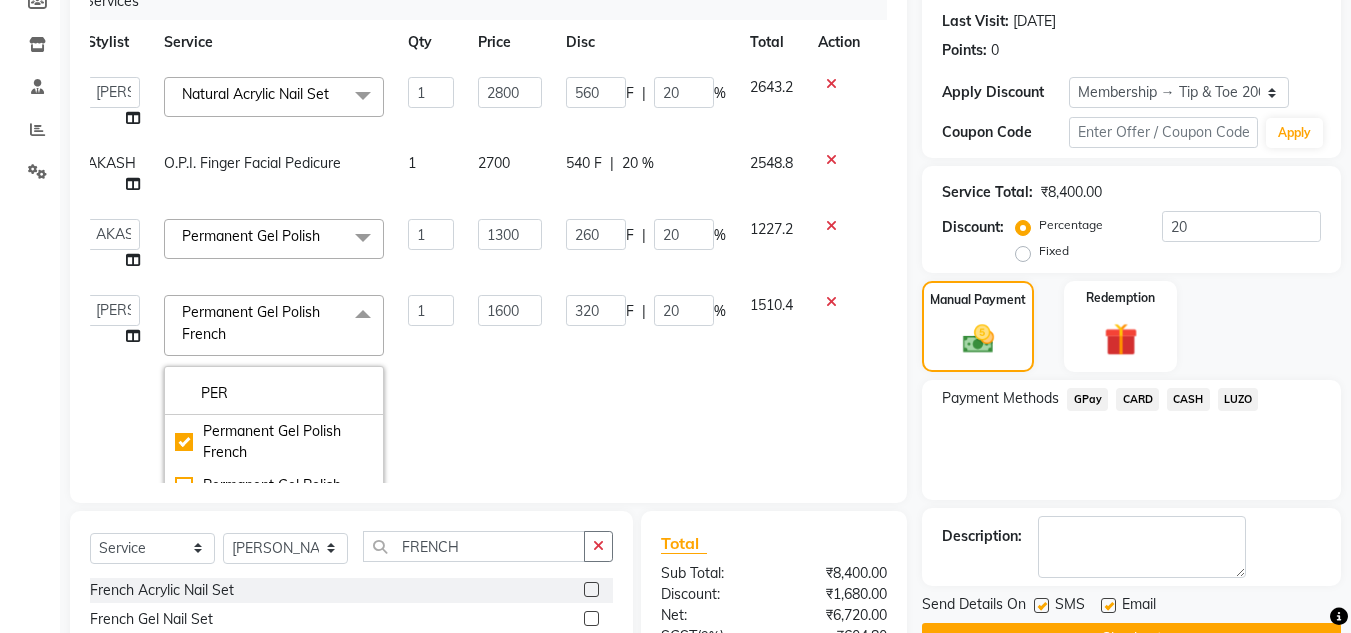 scroll, scrollTop: 100, scrollLeft: 15, axis: both 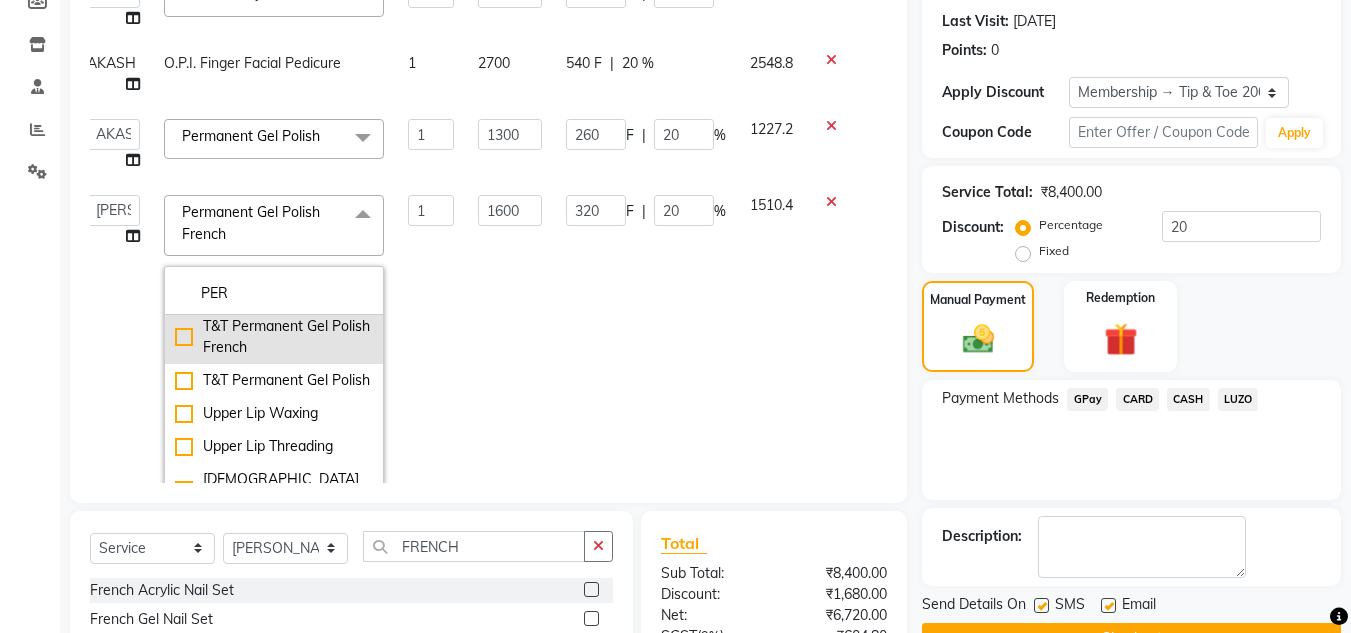 type on "PER" 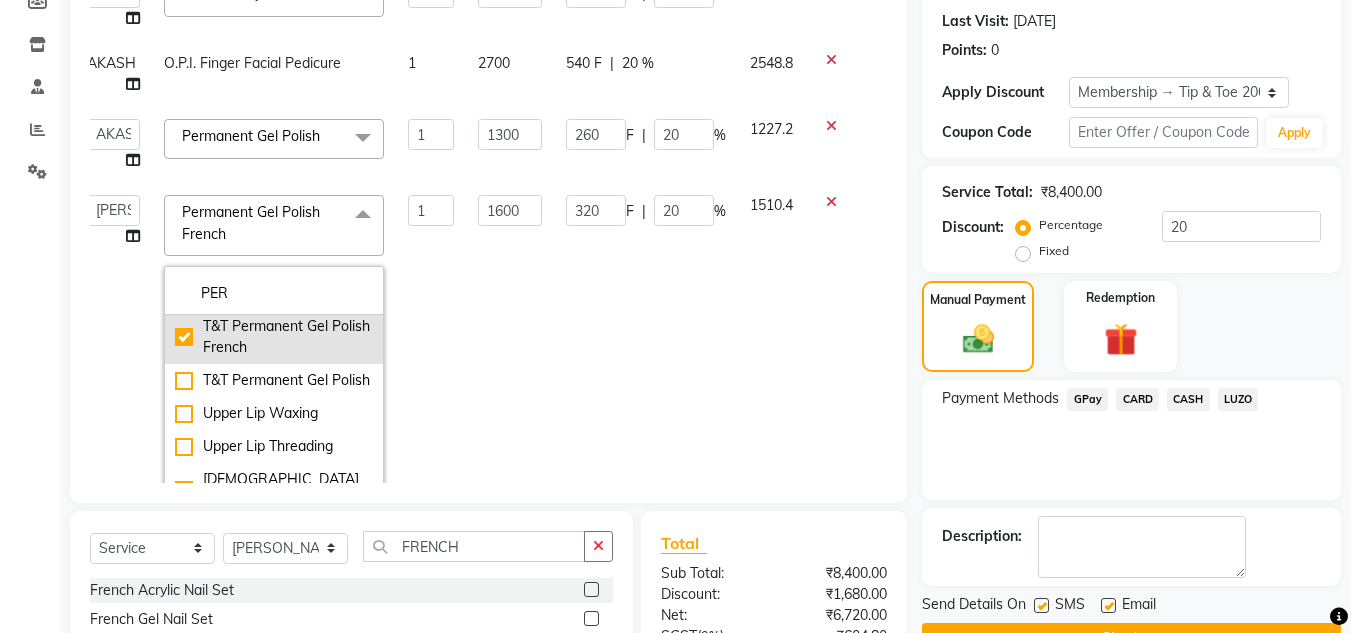 checkbox on "false" 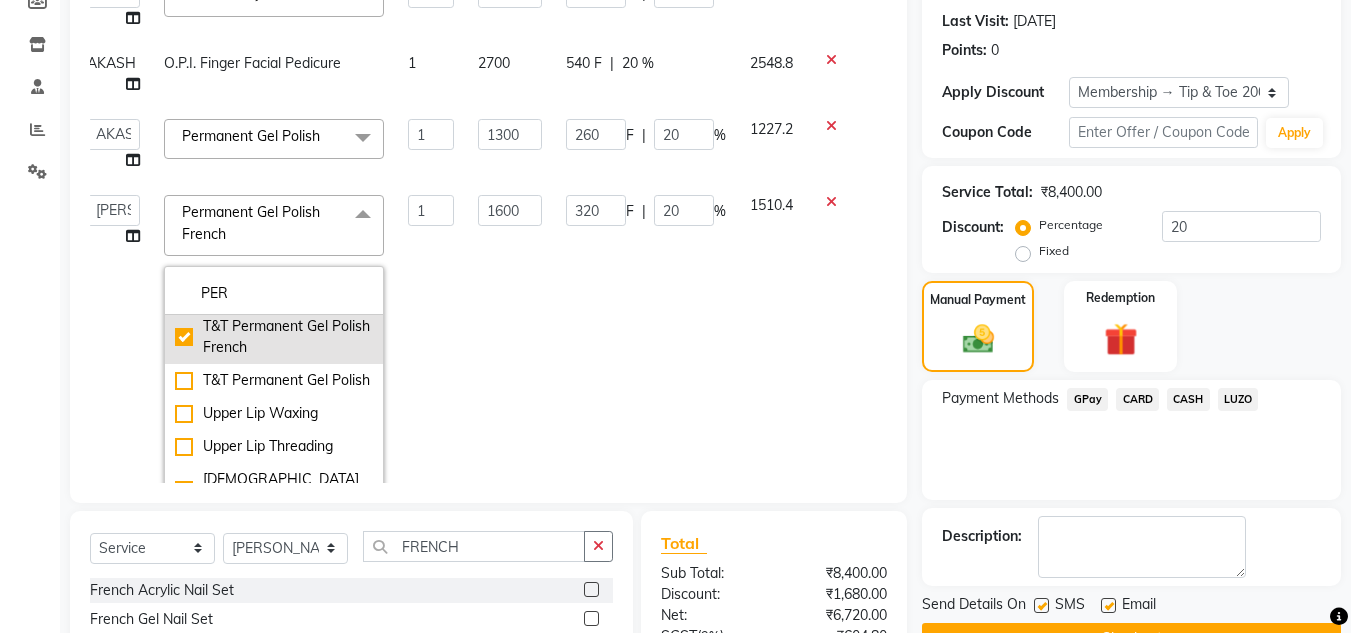 checkbox on "true" 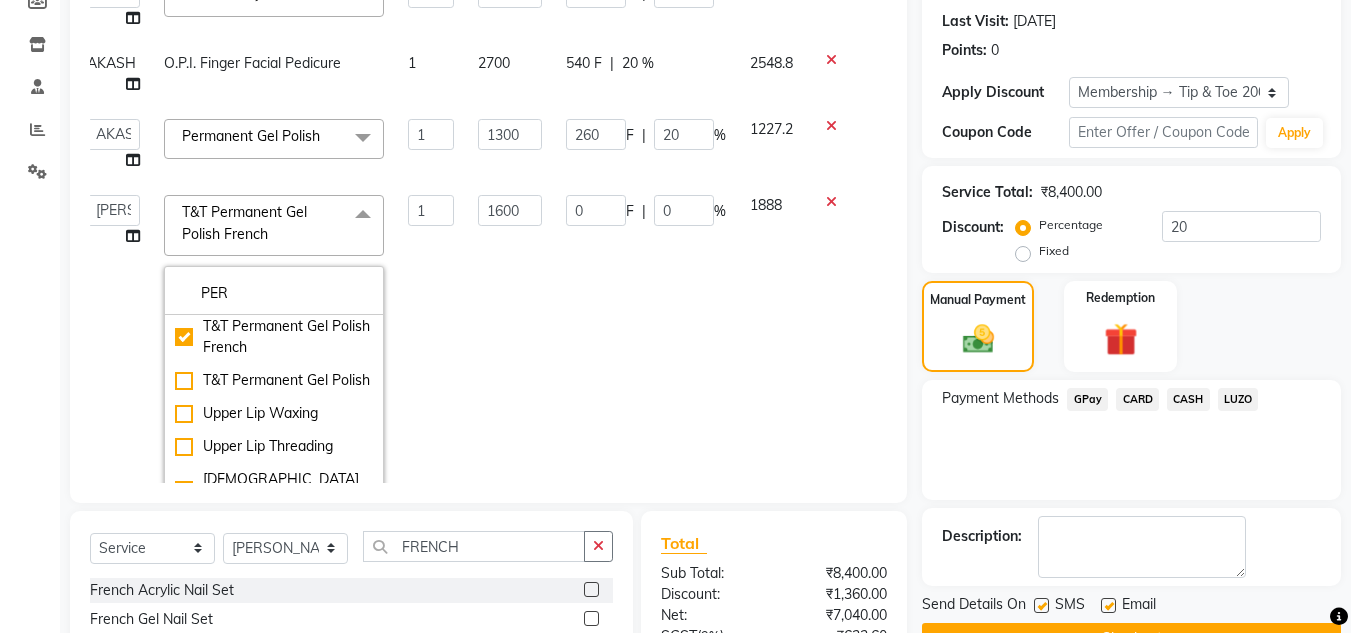 click on "1600" 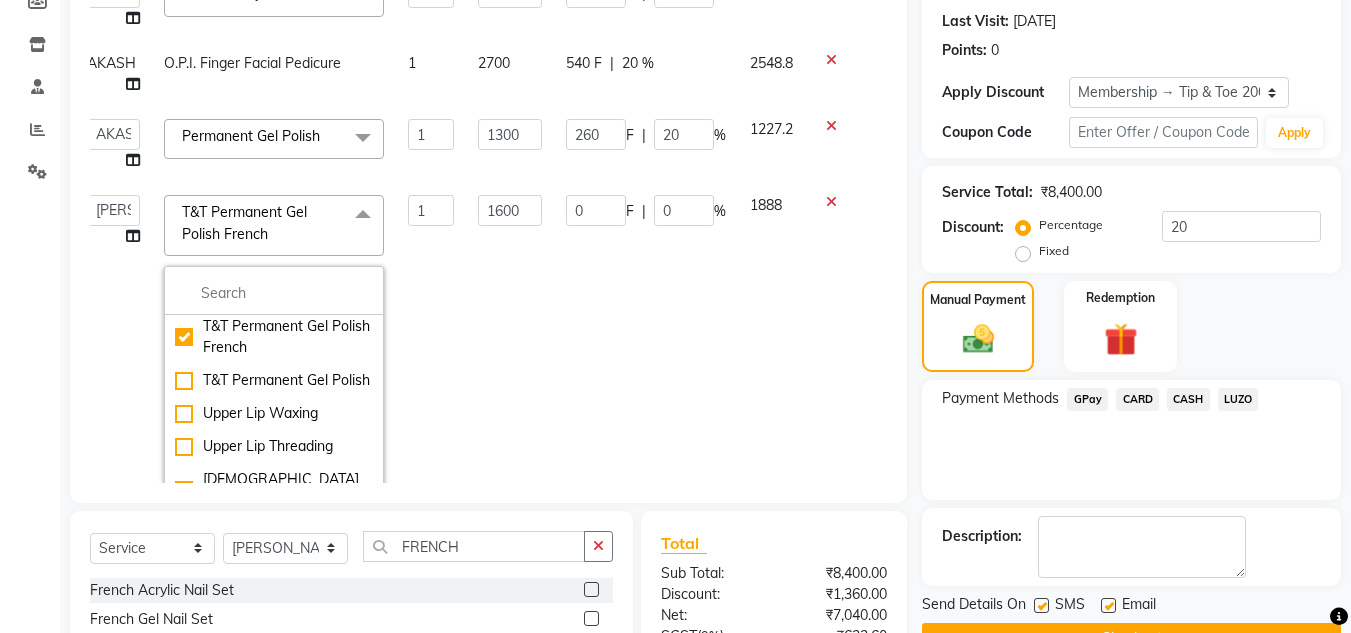 scroll, scrollTop: 0, scrollLeft: 15, axis: horizontal 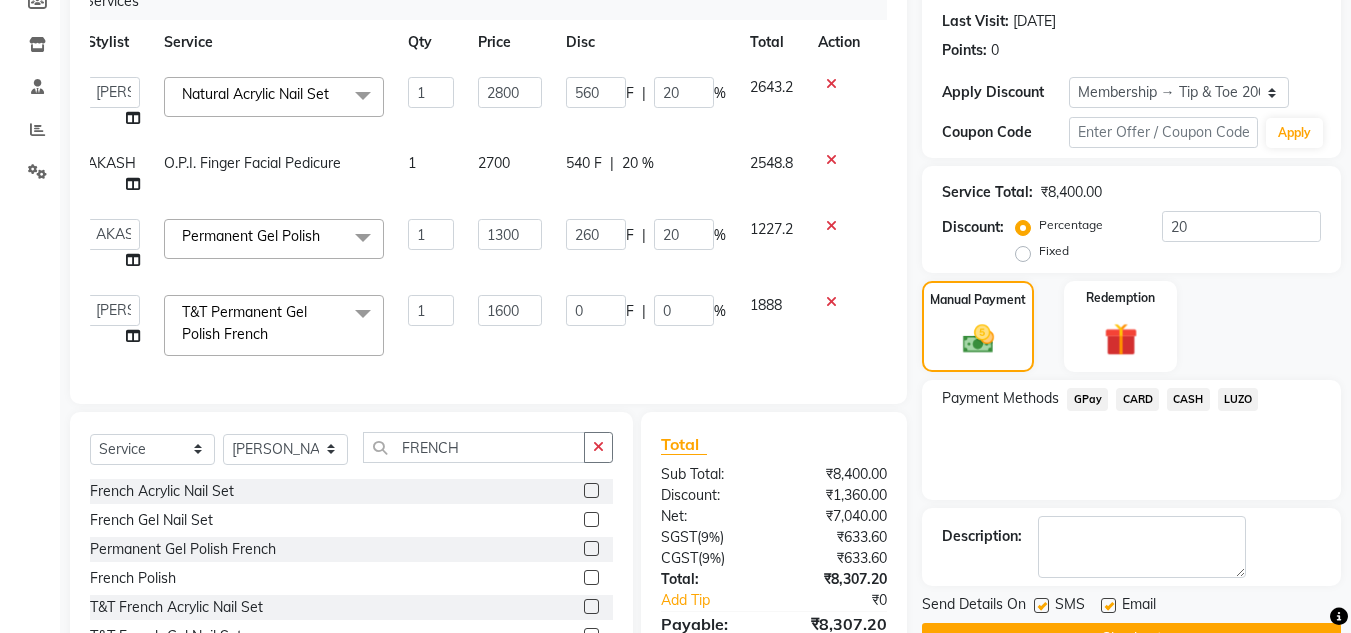 click on "T&T Permanent Gel Polish French" 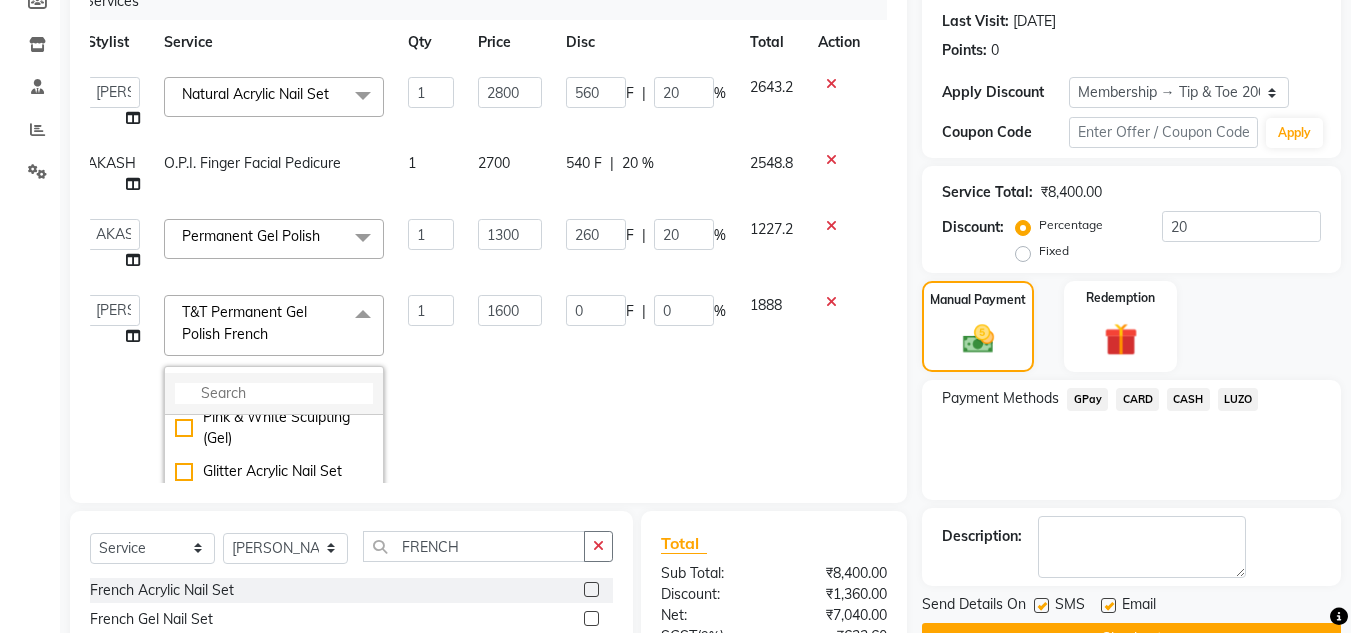 click 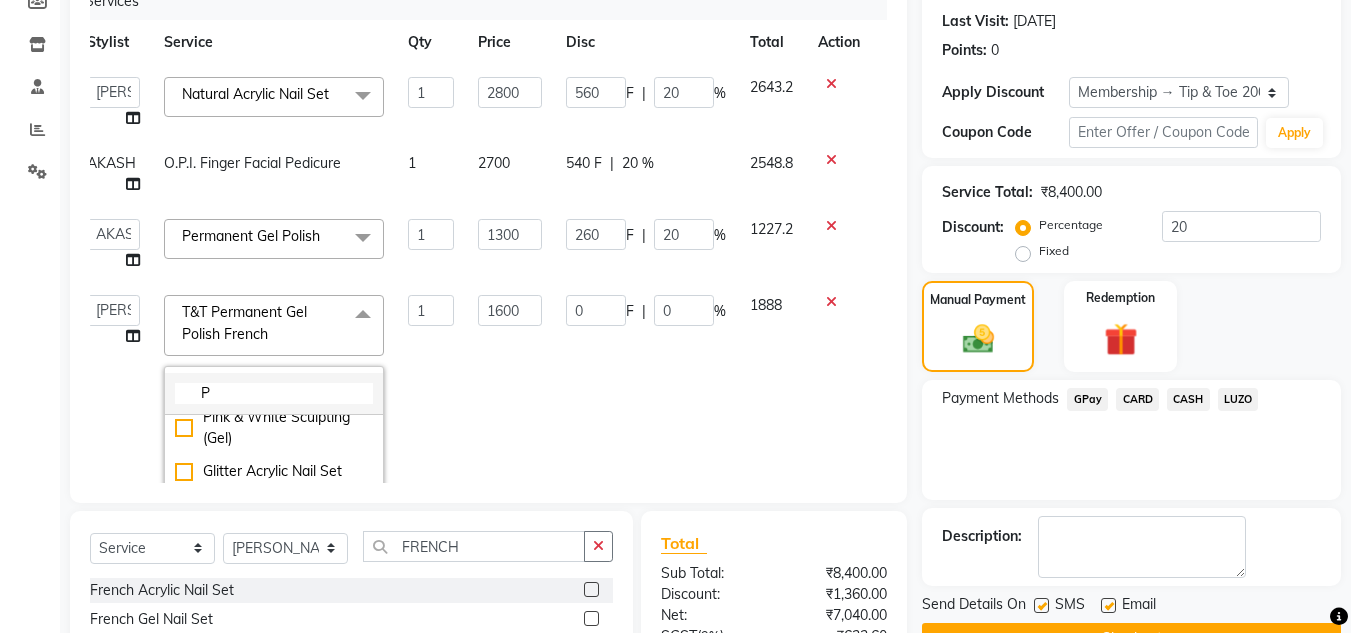 scroll, scrollTop: 68, scrollLeft: 0, axis: vertical 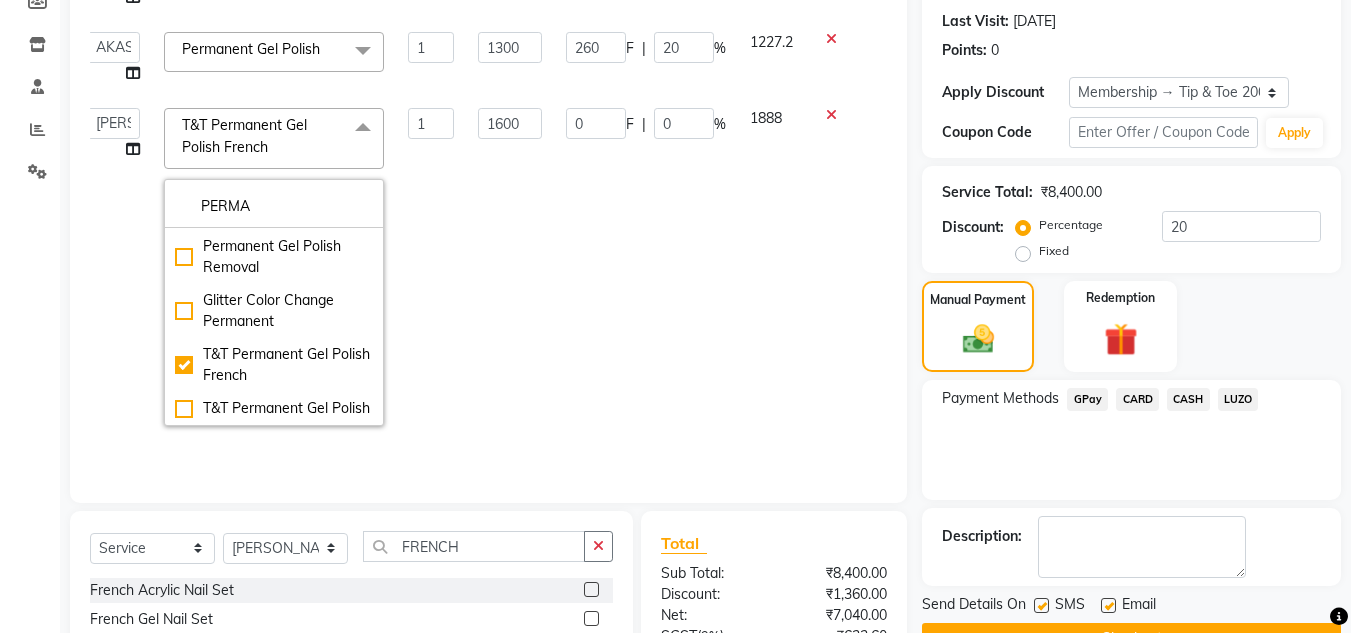 type on "PERMA" 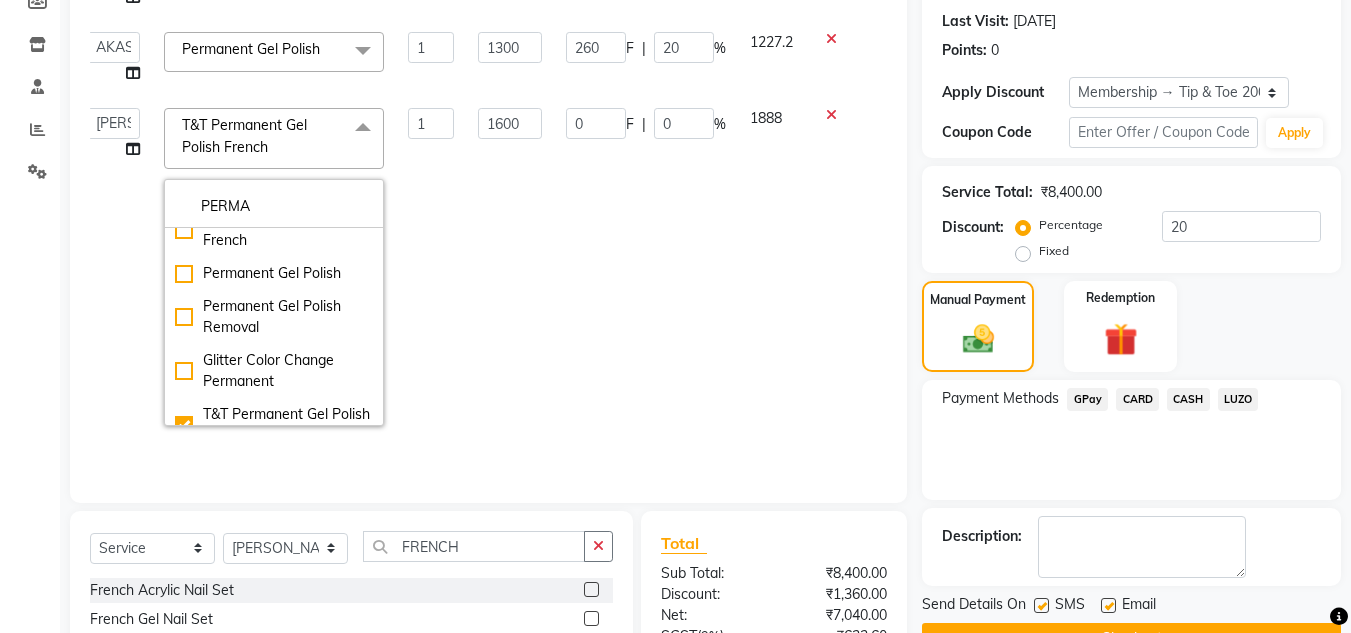 scroll, scrollTop: 9, scrollLeft: 0, axis: vertical 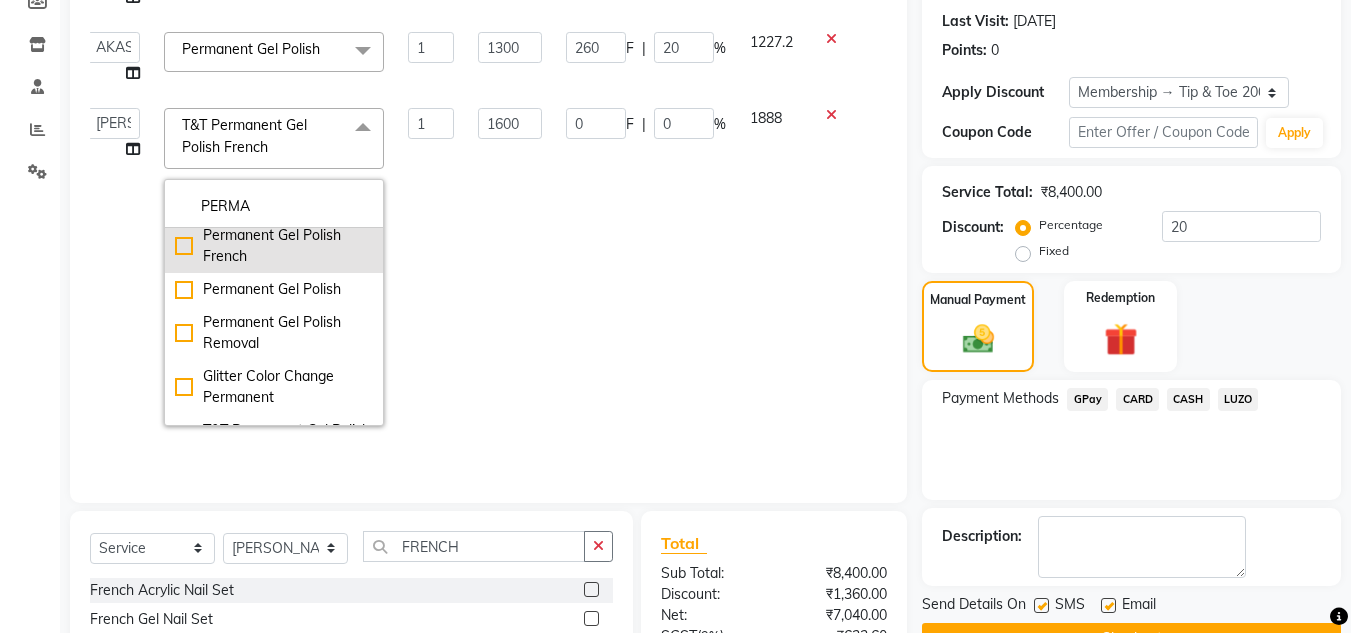 click on "Permanent Gel Polish French" 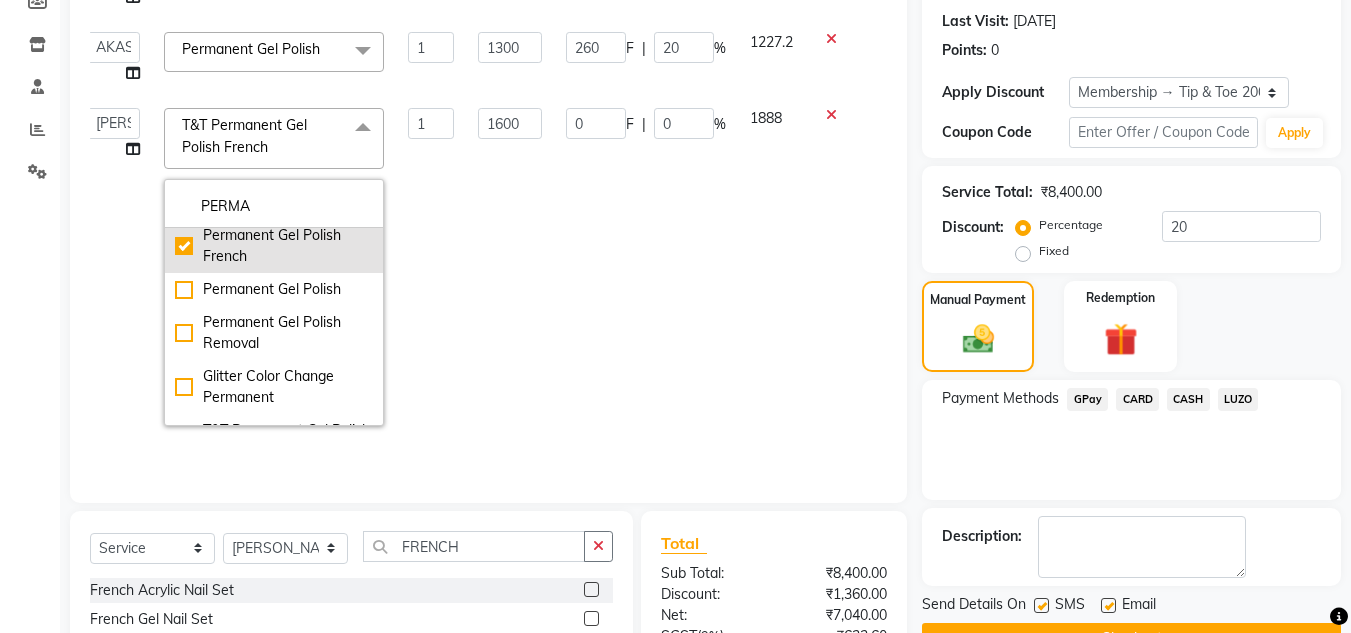 checkbox on "true" 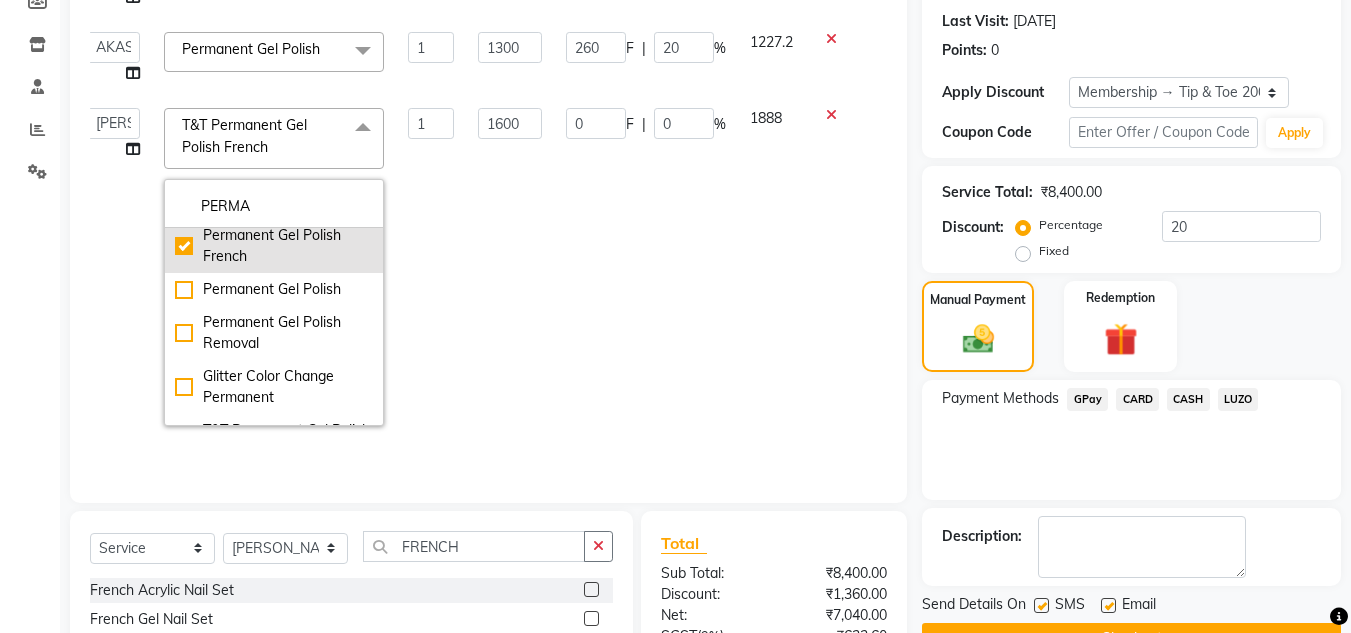 checkbox on "false" 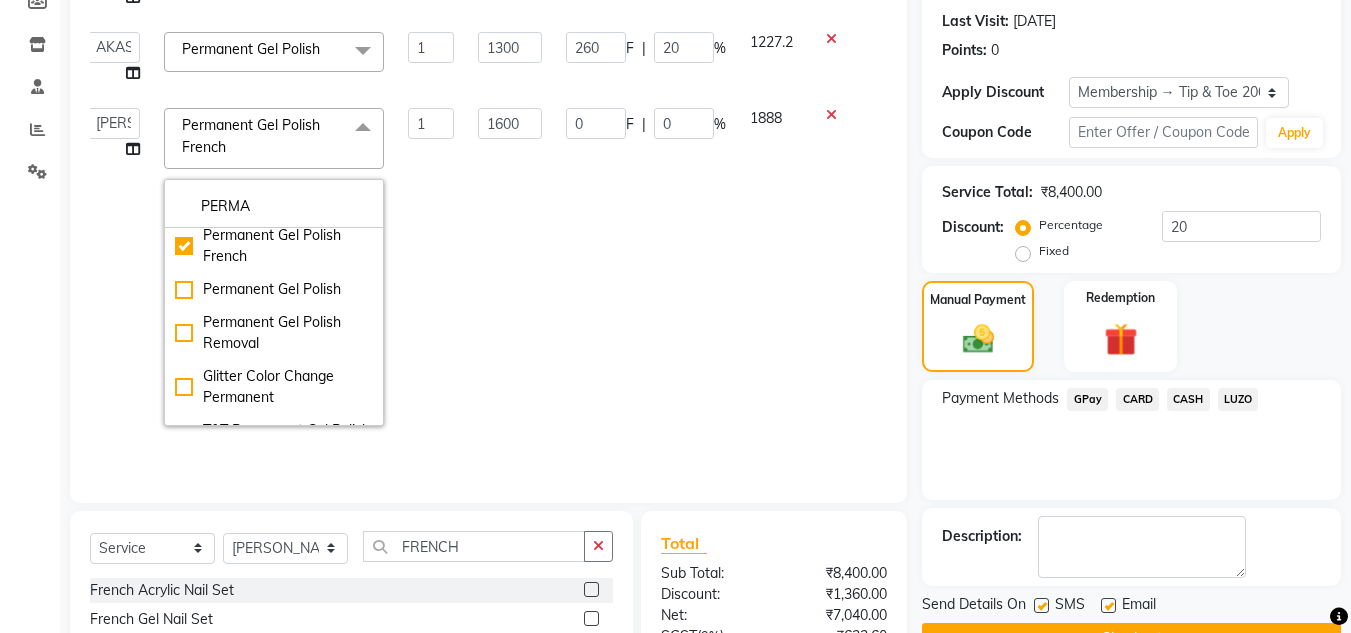 click on "0 F | 0 %" 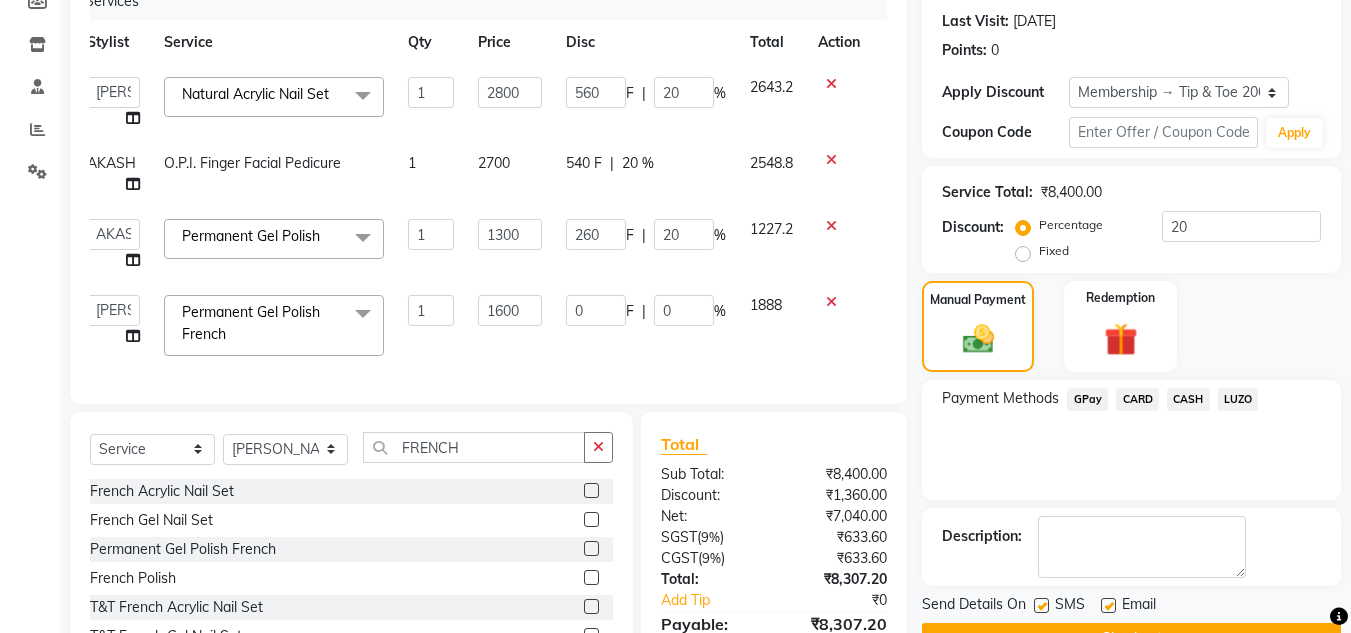 scroll, scrollTop: 0, scrollLeft: 15, axis: horizontal 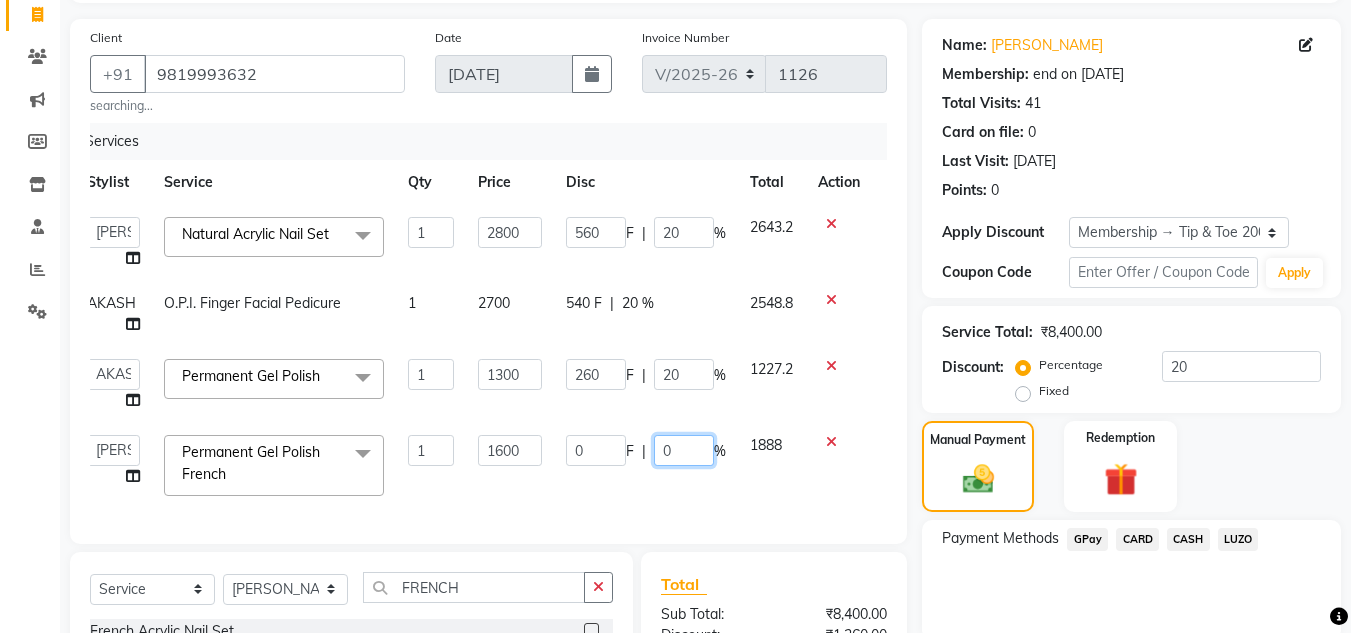 click on "0" 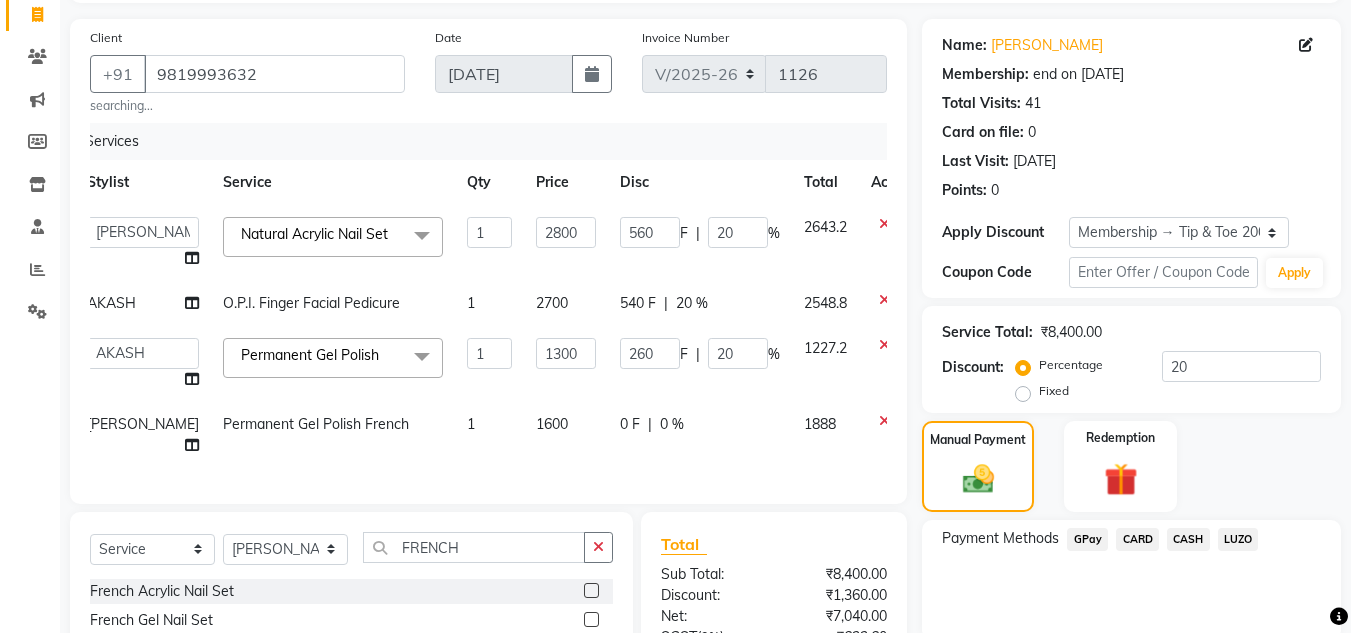 click on "Services Stylist Service Qty Price Disc Total Action  ABIK    ACHAN   AJAY UTKAR   AKASH   AKSHATA   ARBAZ   BABU   BILAL   CHITRA   DANISH   DHANSHREE   Front desk    KEISHEEN   KUMAR   MAQSOOD   NIKHIL   POONAM   RAHUL   RICHION   SADHNA   SANJAY   SANJAY MAMA   TWINKLE GUPTA    VINITA  Natural Acrylic Nail Set  x Natural Acrylic Nail Set French Acrylic Nail Set Natural Gel Nail Set French Gel Nail Set Pink & White Sculpting (Acrylic) Pink & White Sculpting (Gel) Glitter Acrylic Nail Set Glitter Gel Nail Set Acrylic Overlays Gel Overlays Pink & White Acrylic Overlays Pink & White Gel Overlays Glitter Acrylic Overlays Glitter Gel Overlays Form Acrylic Nail Set Form Gel Nail Set Shattered Glass Holographic Nails Ombre Gel Polish Chameleon Nails Chrome/Metallic Nails Cateye Gel Polish Glitter Gel Polish Permanent Gel Polish French Permanent Gel Polish Temporary Nail Extension Acrylic Nail Re-fills Gel Nail Re-fills Pink & White Acrylic Re-fills Pink & White Gel Re-fills Glitter Acrylic Re-fills Gel Removal 1" 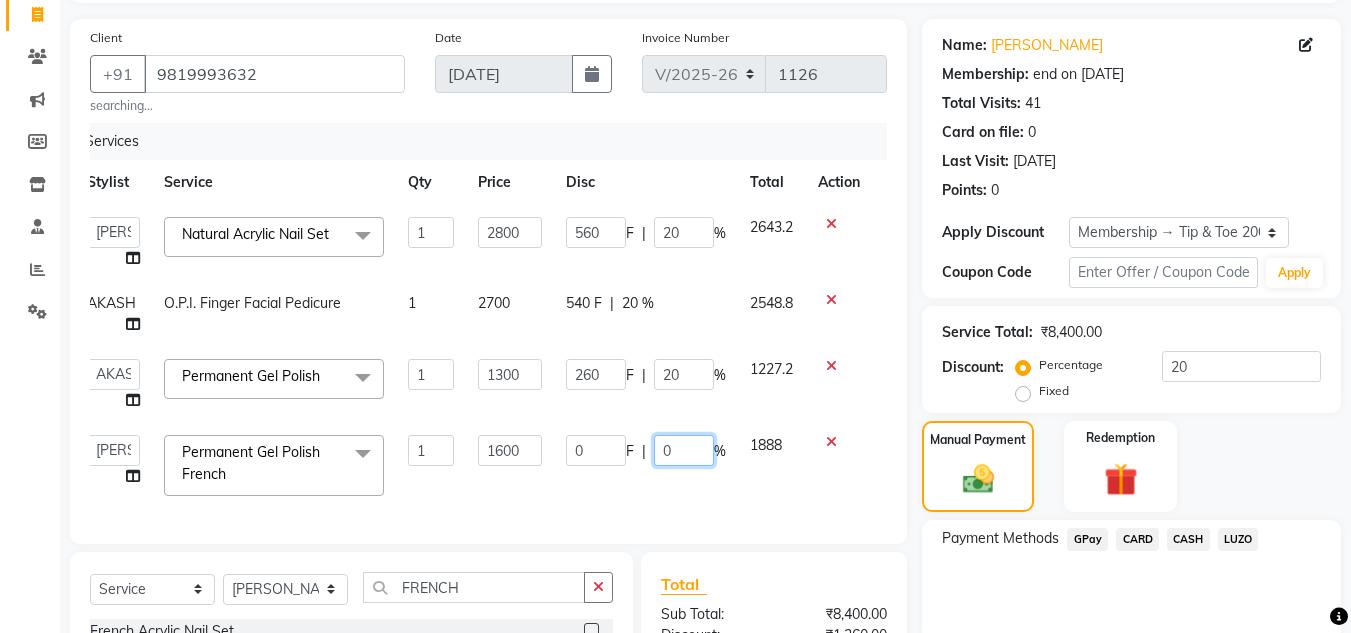 click on "0" 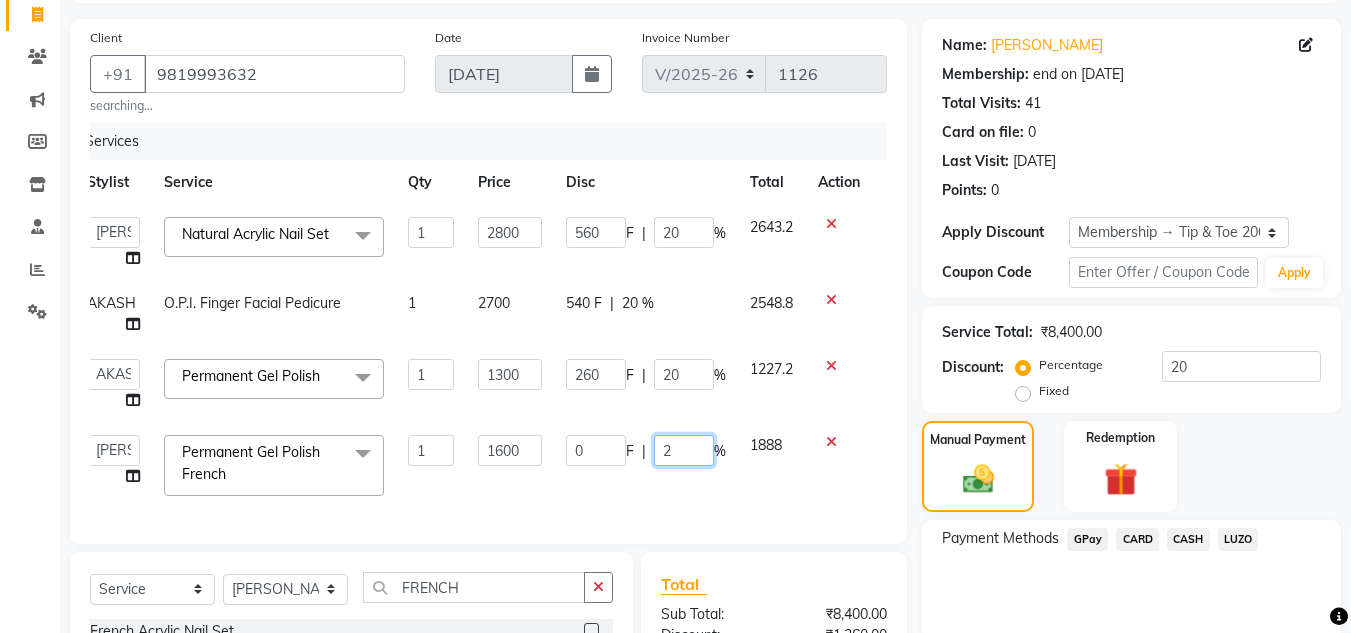 type on "20" 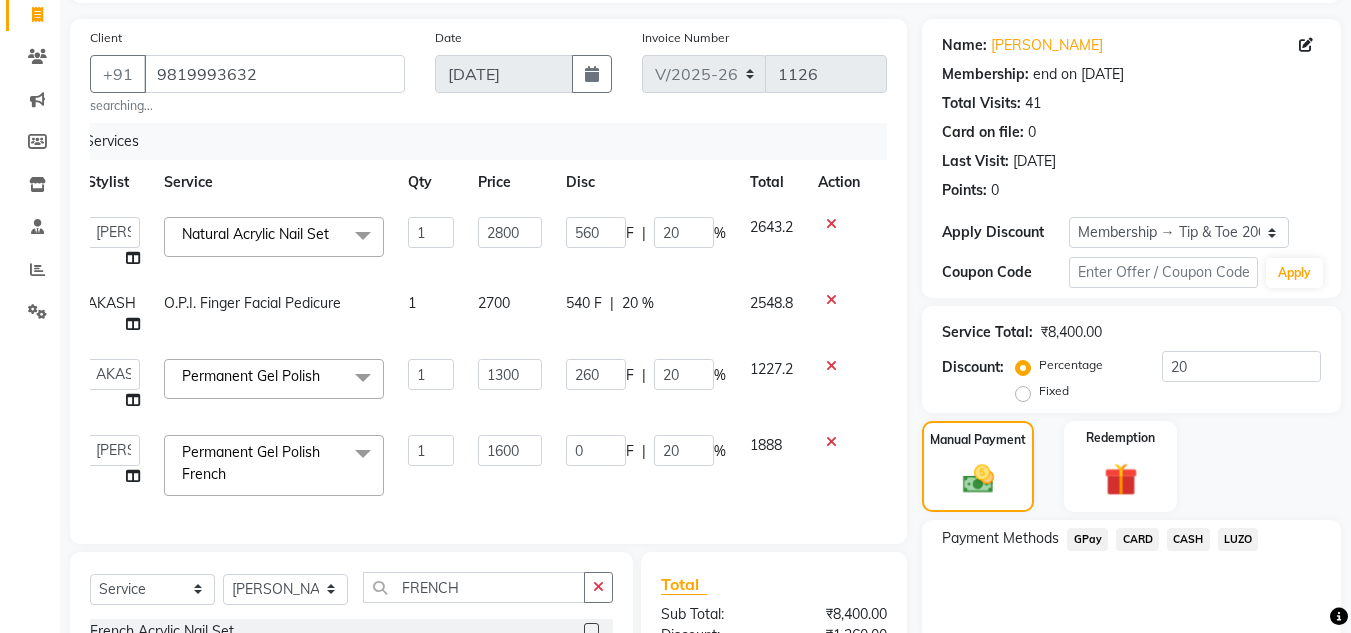 click on "Services Stylist Service Qty Price Disc Total Action  ABIK    ACHAN   AJAY UTKAR   AKASH   AKSHATA   ARBAZ   BABU   BILAL   CHITRA   DANISH   DHANSHREE   Front desk    KEISHEEN   KUMAR   MAQSOOD   NIKHIL   POONAM   RAHUL   RICHION   SADHNA   SANJAY   SANJAY MAMA   TWINKLE GUPTA    VINITA  Natural Acrylic Nail Set  x Natural Acrylic Nail Set French Acrylic Nail Set Natural Gel Nail Set French Gel Nail Set Pink & White Sculpting (Acrylic) Pink & White Sculpting (Gel) Glitter Acrylic Nail Set Glitter Gel Nail Set Acrylic Overlays Gel Overlays Pink & White Acrylic Overlays Pink & White Gel Overlays Glitter Acrylic Overlays Glitter Gel Overlays Form Acrylic Nail Set Form Gel Nail Set Shattered Glass Holographic Nails Ombre Gel Polish Chameleon Nails Chrome/Metallic Nails Cateye Gel Polish Glitter Gel Polish Permanent Gel Polish French Permanent Gel Polish Temporary Nail Extension Acrylic Nail Re-fills Gel Nail Re-fills Pink & White Acrylic Re-fills Pink & White Gel Re-fills Glitter Acrylic Re-fills Gel Removal 1" 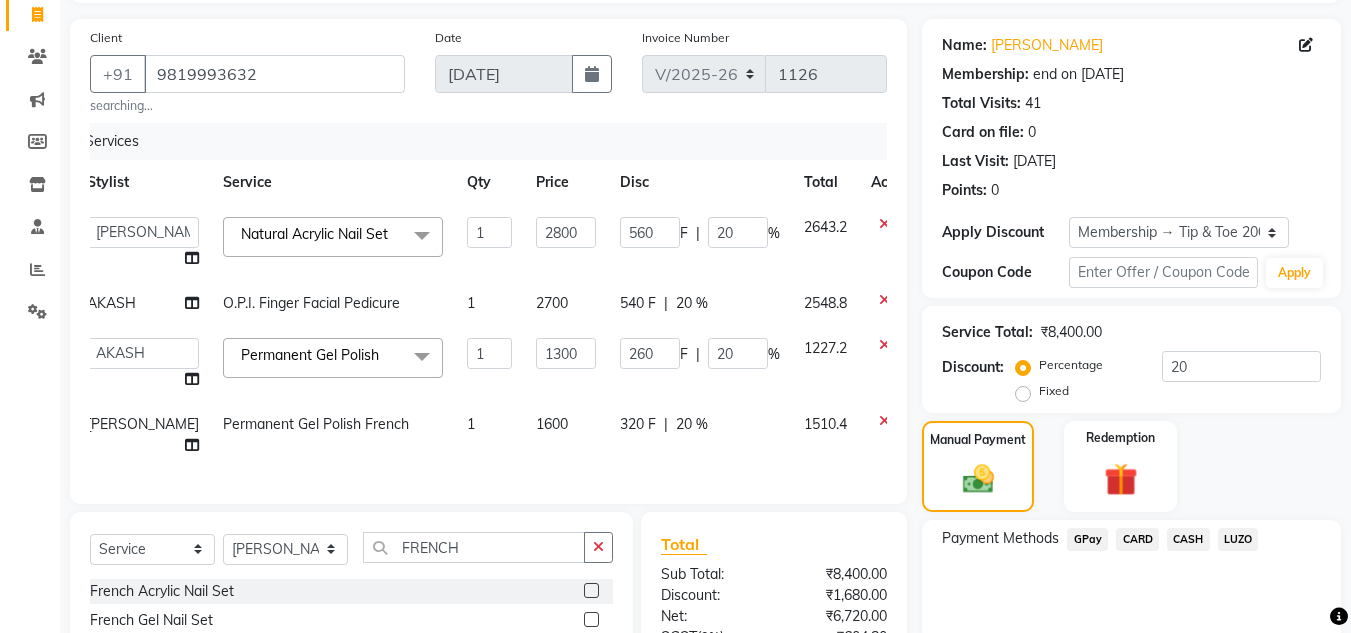 scroll, scrollTop: 391, scrollLeft: 0, axis: vertical 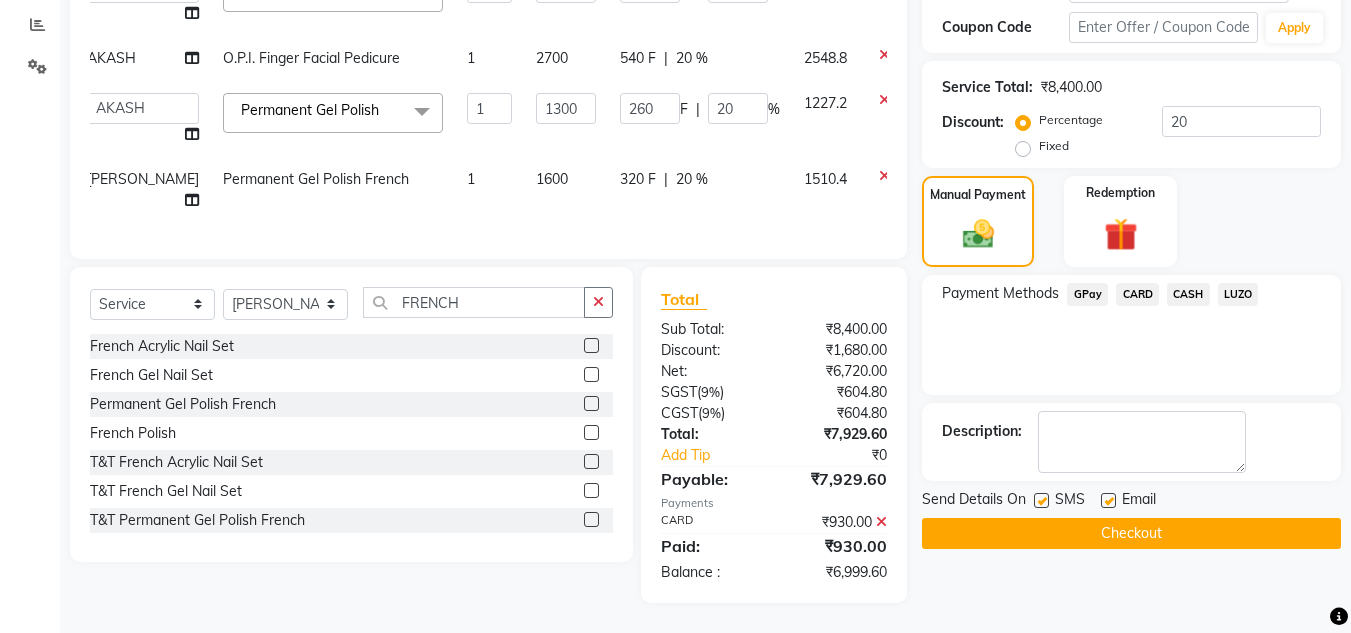 click 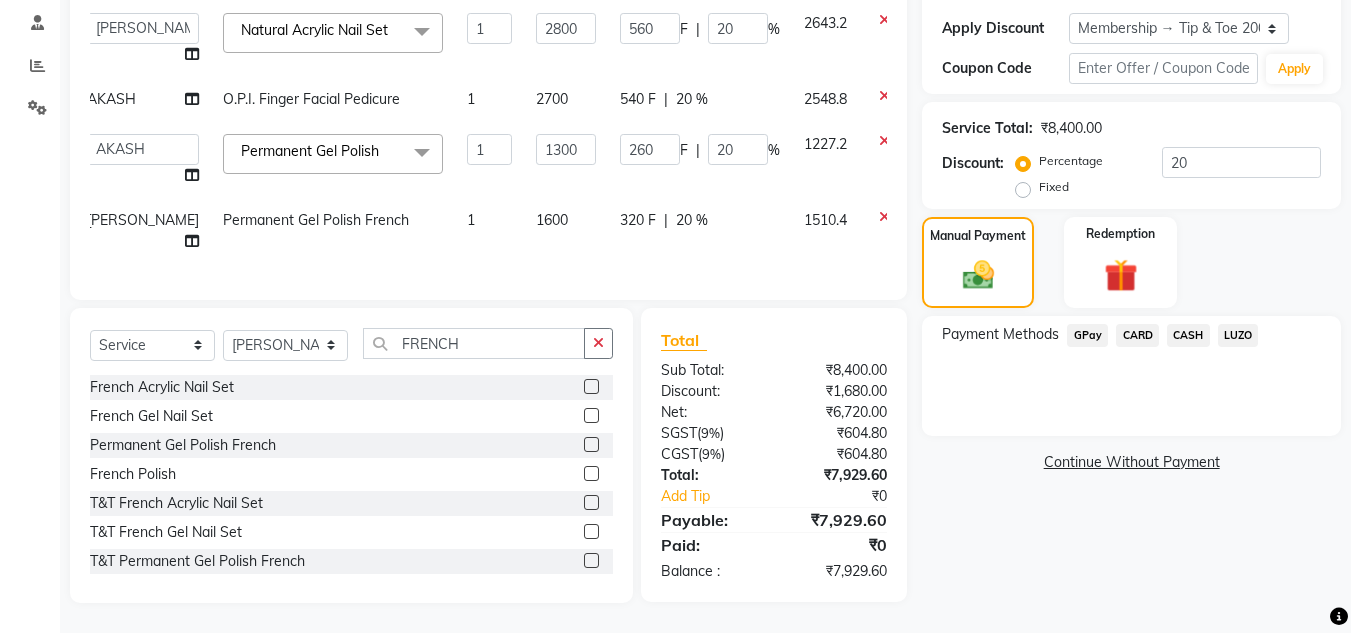 click on "CARD" 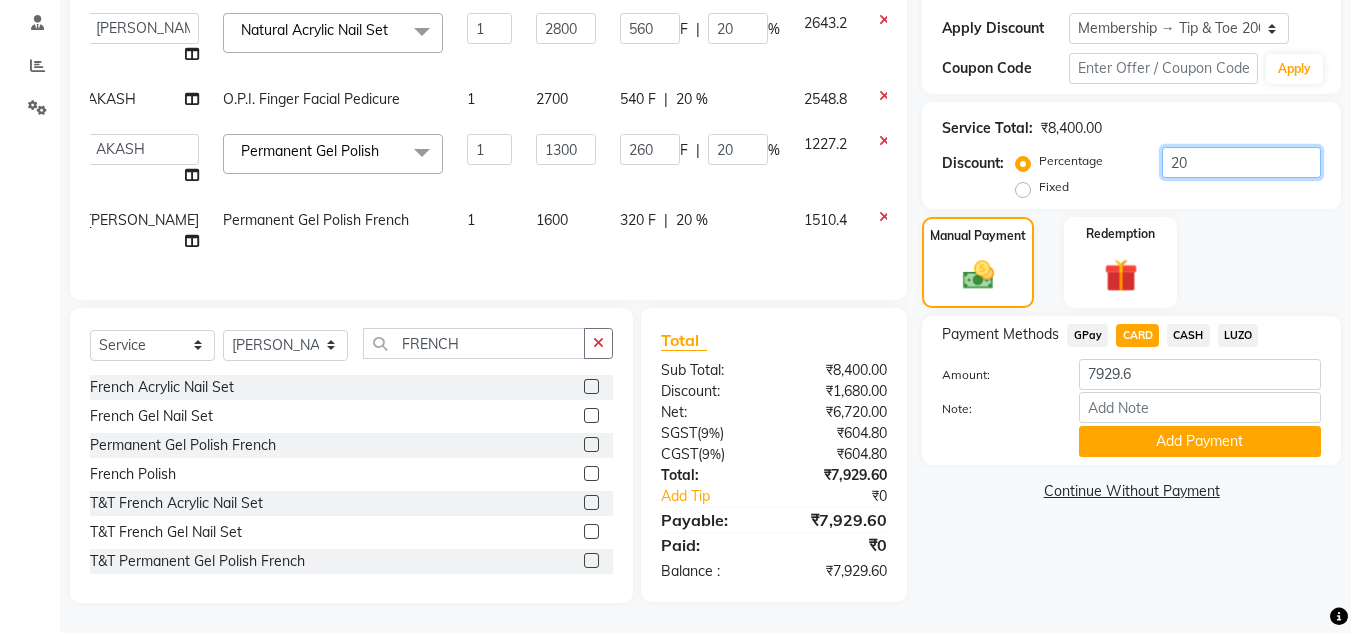 click on "20" 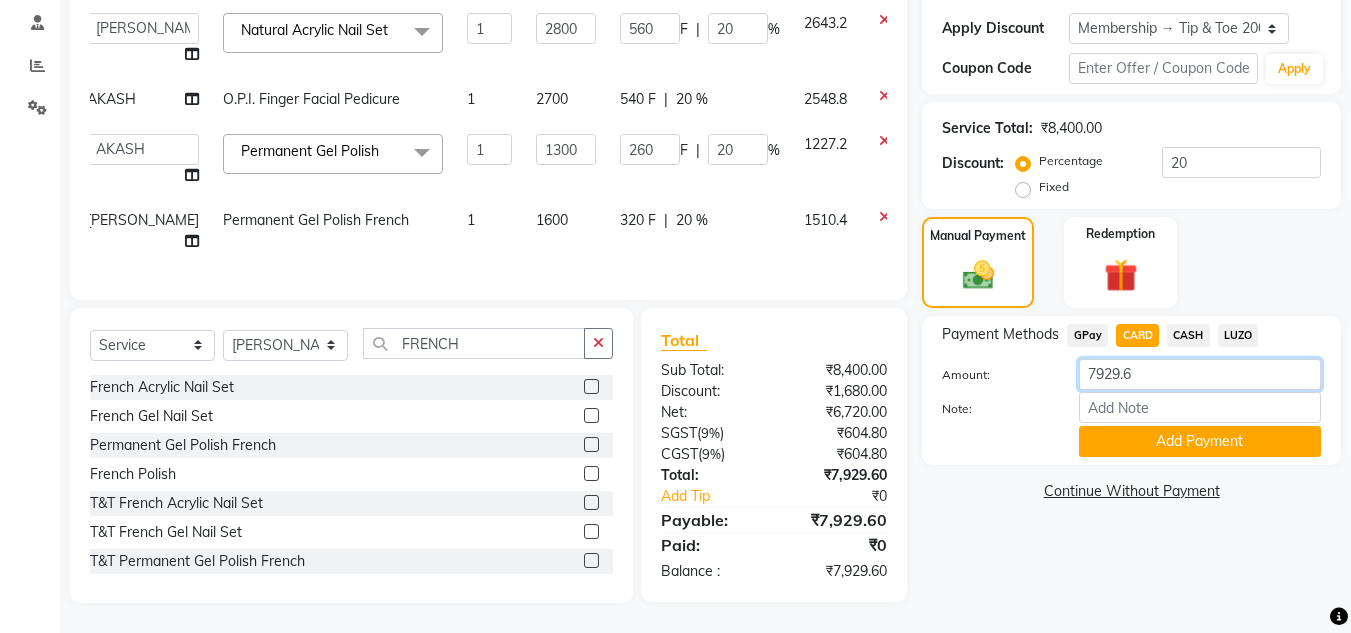 click on "7929.6" 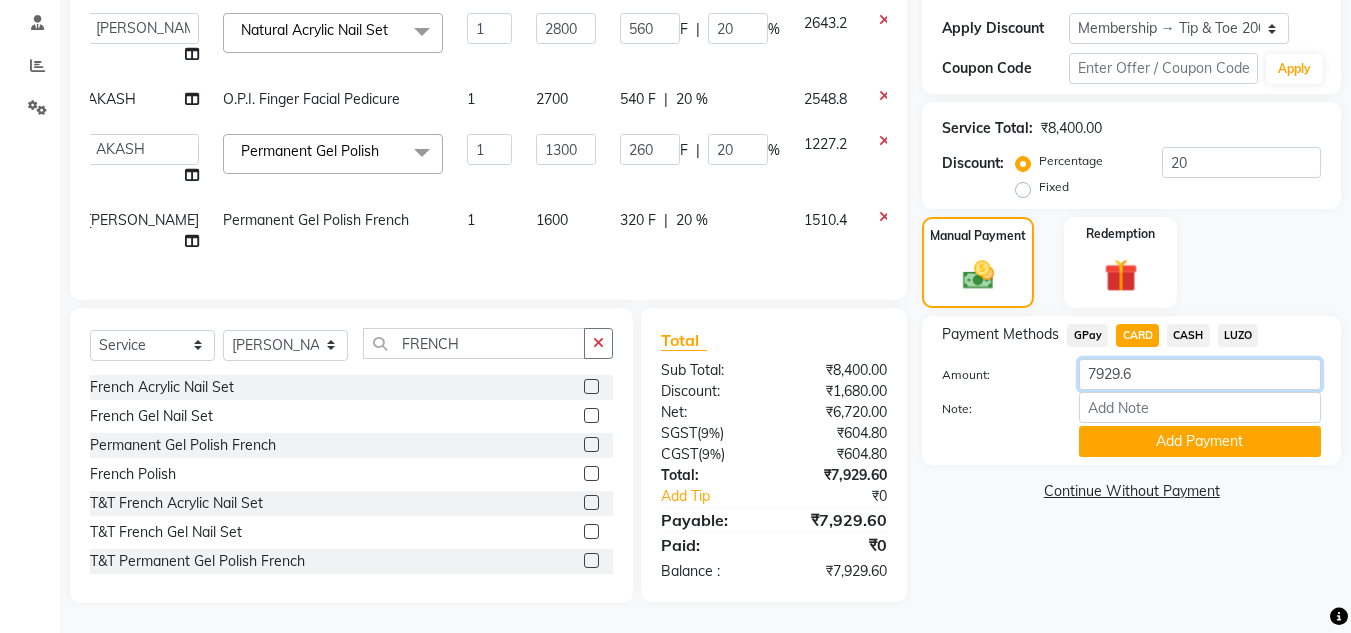click on "7929.6" 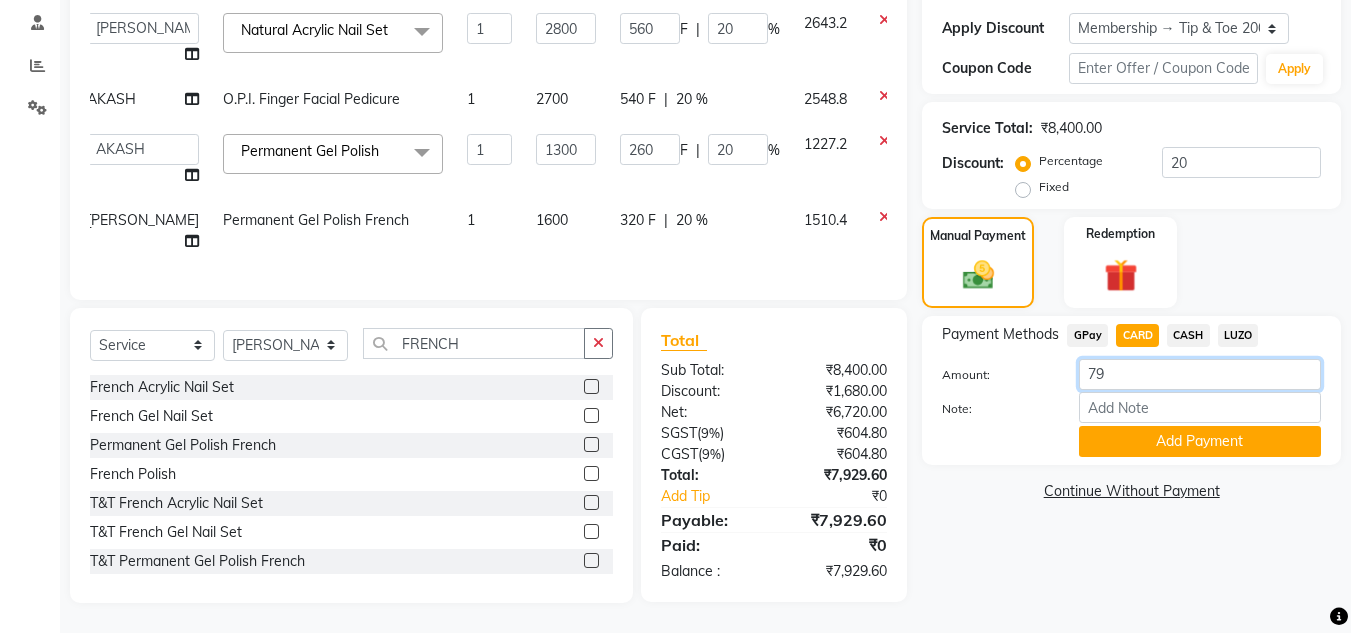 type on "7" 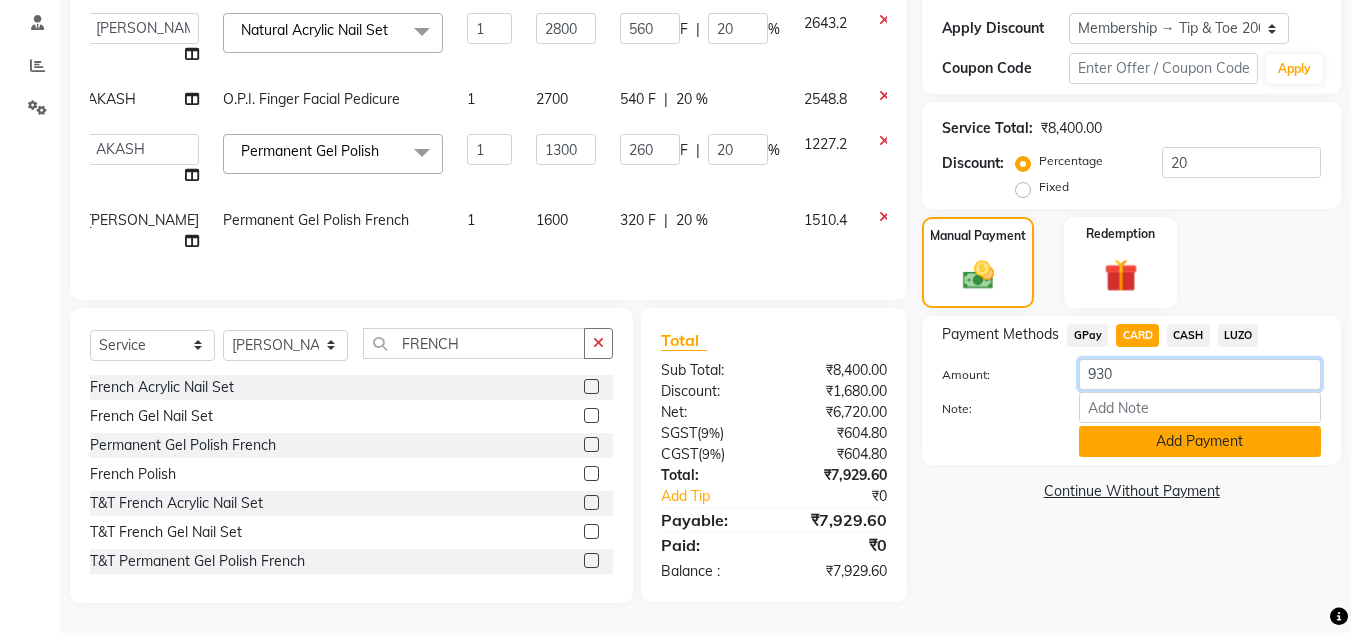 type on "930" 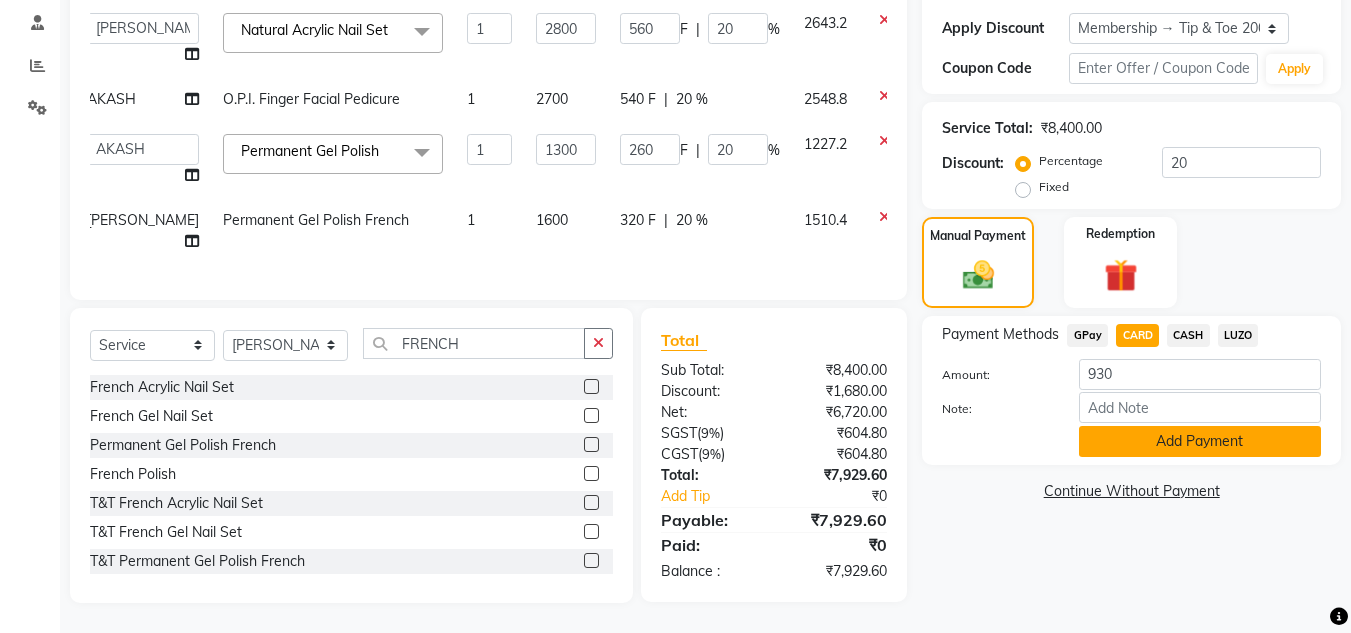 click on "Add Payment" 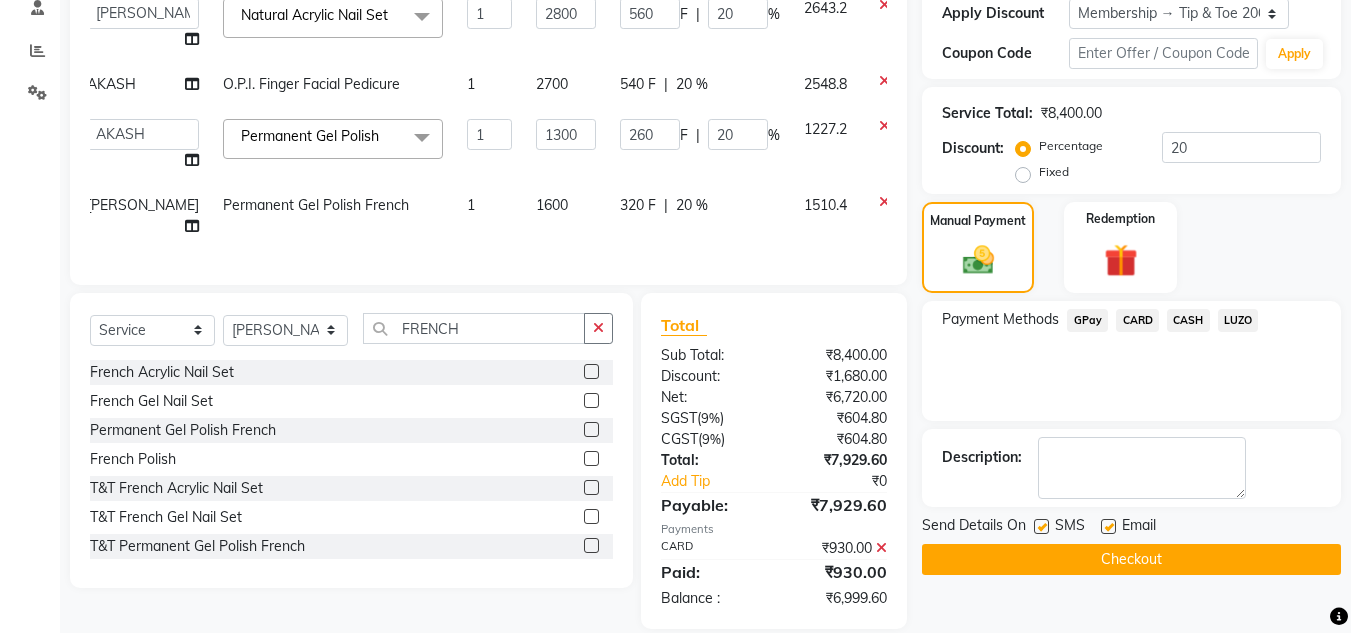 scroll, scrollTop: 391, scrollLeft: 0, axis: vertical 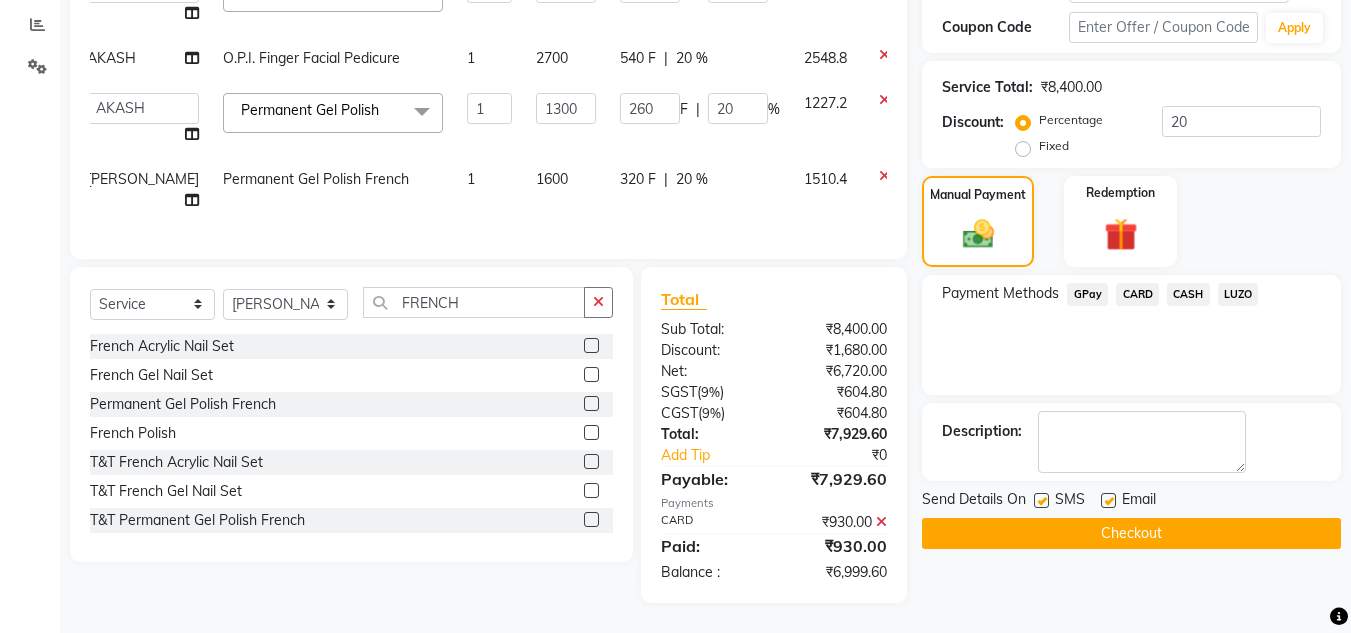 click on "Permanent Gel Polish French" 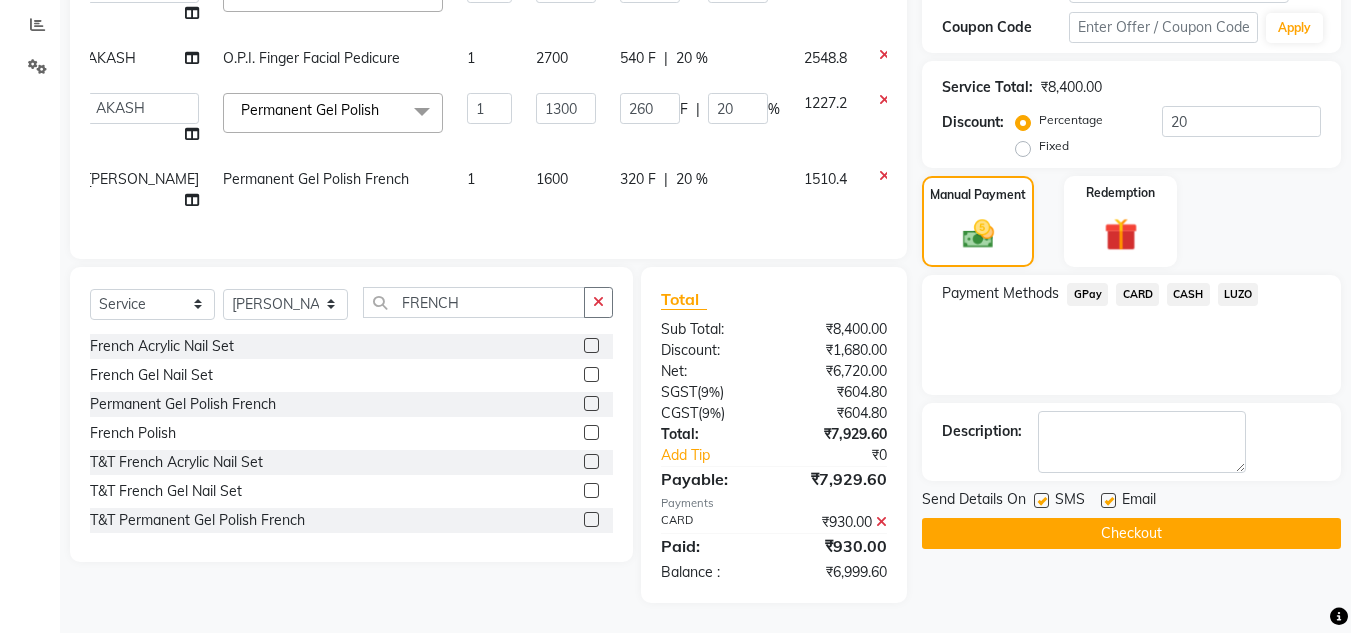 select on "37331" 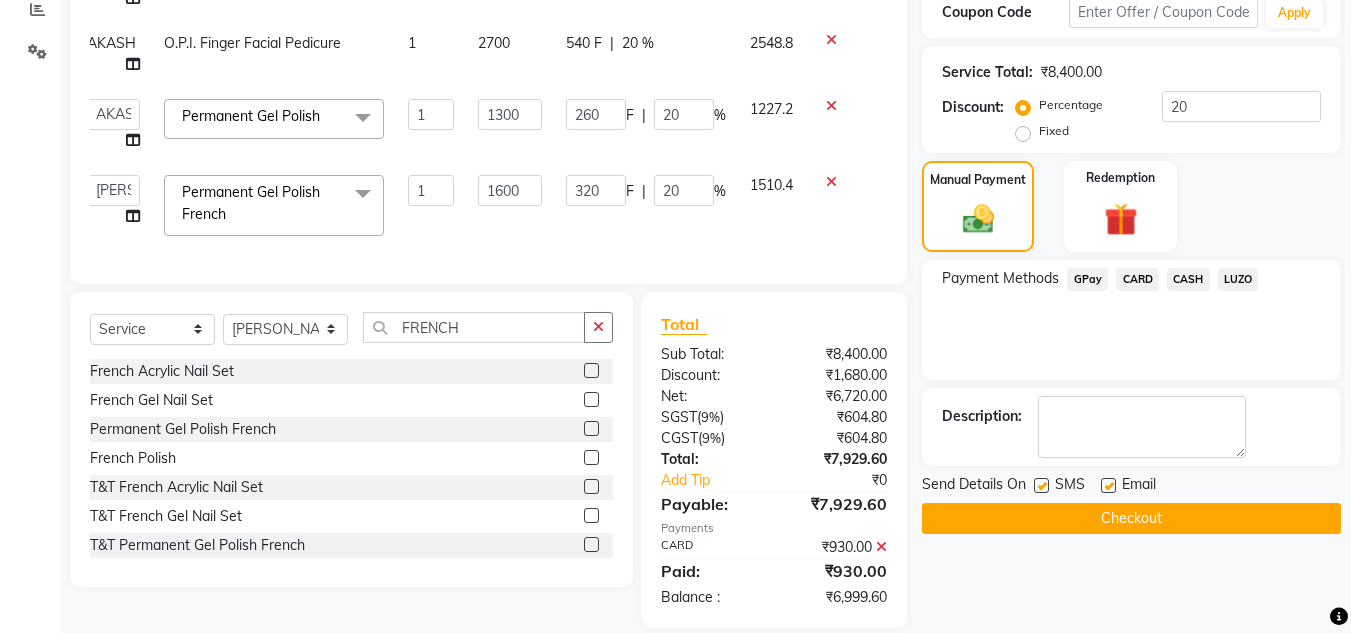 click on "Permanent Gel Polish French  x" 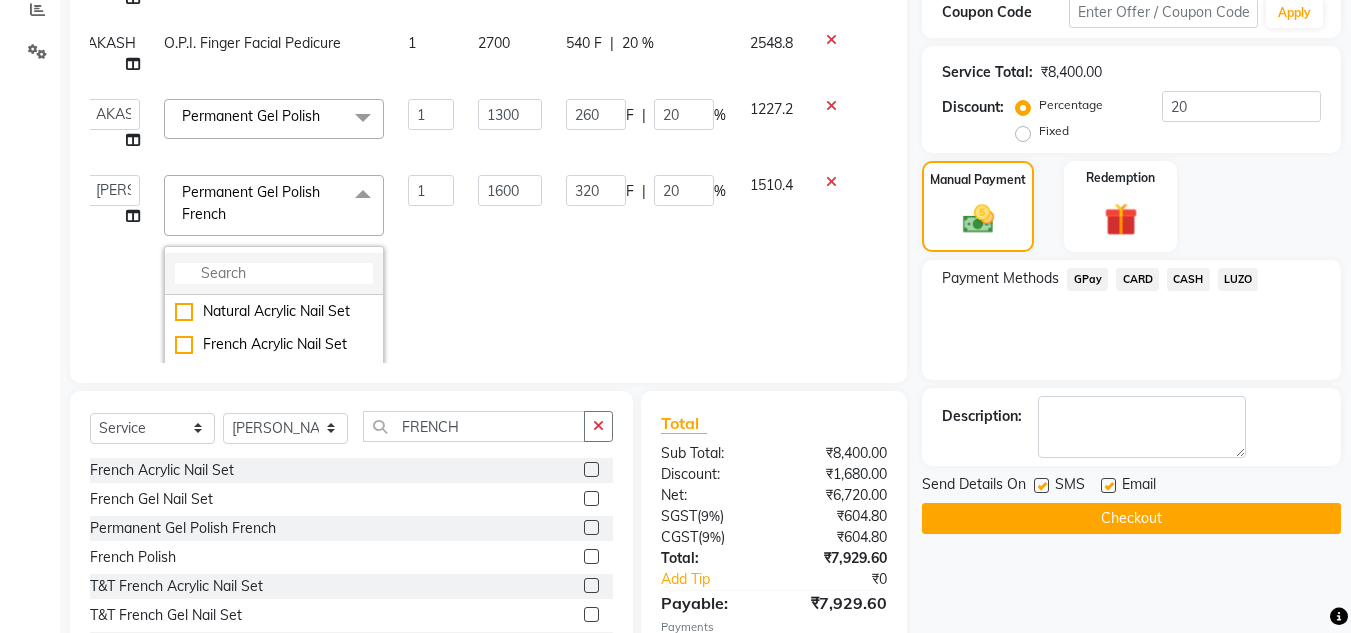 click 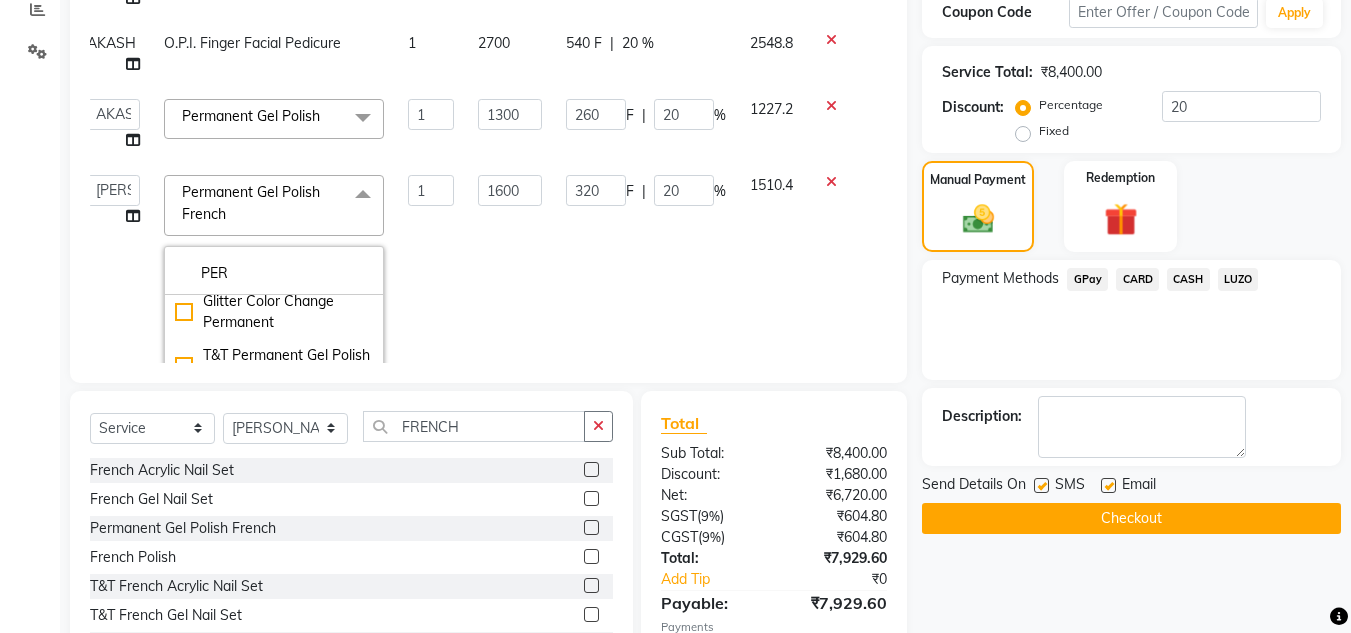 scroll, scrollTop: 200, scrollLeft: 0, axis: vertical 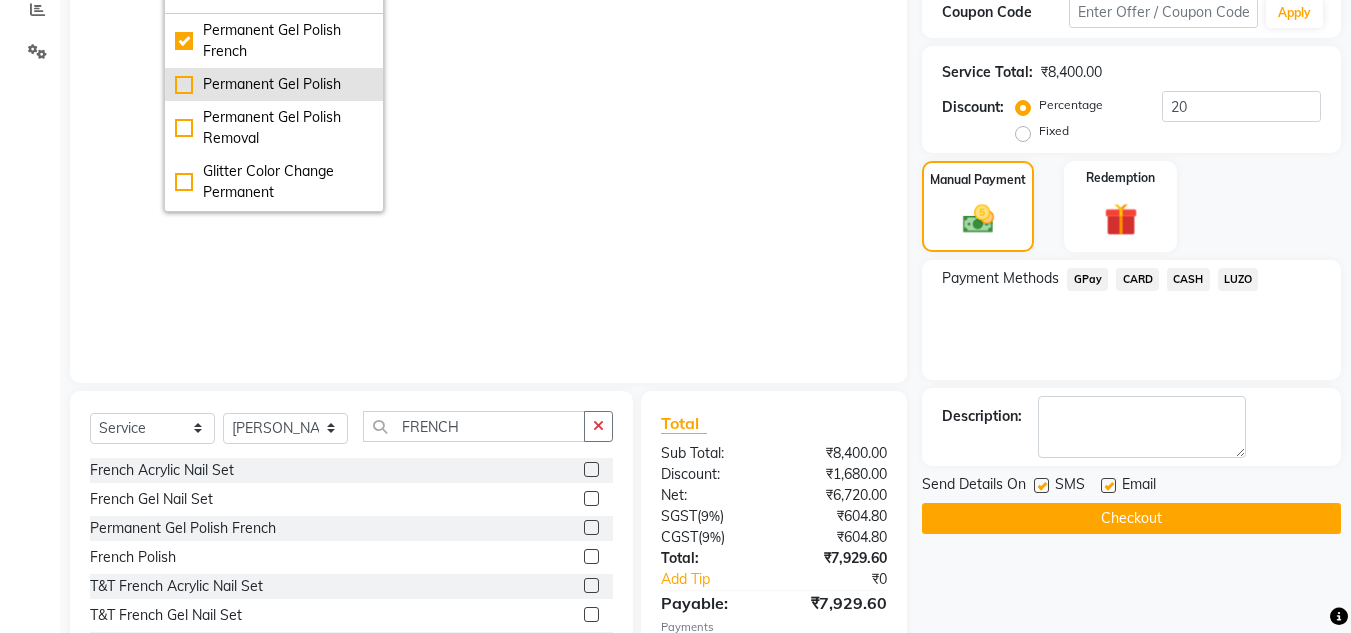 type on "PER" 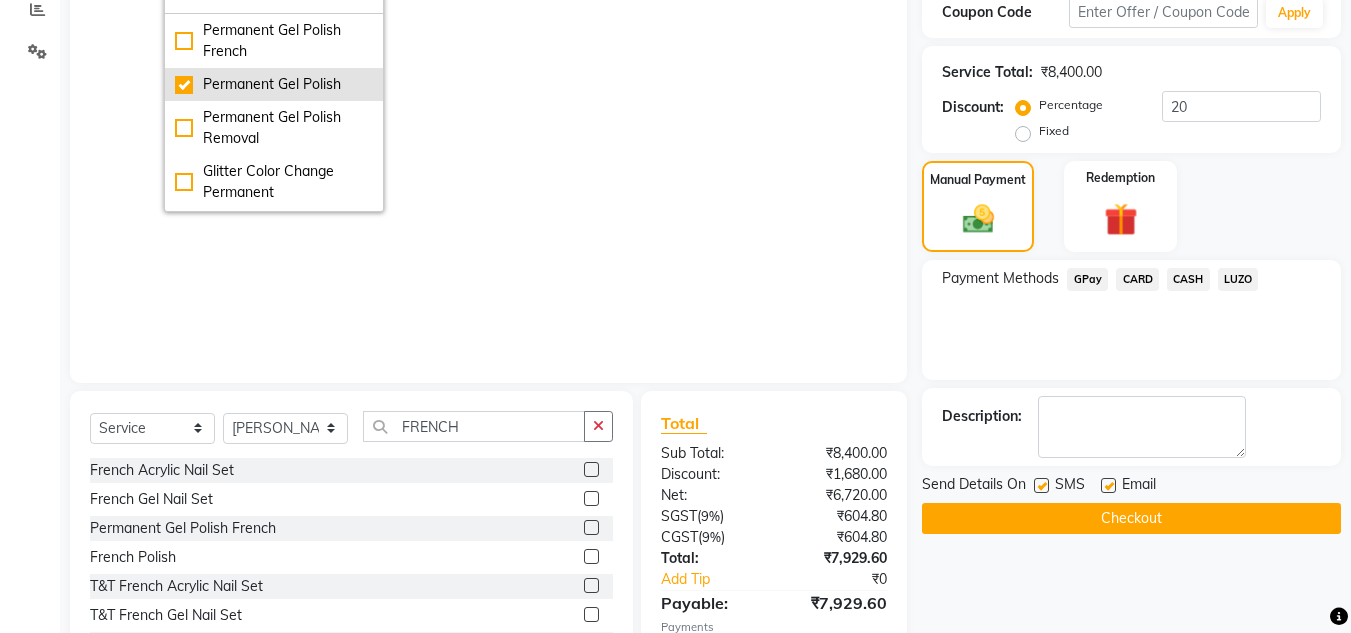 checkbox on "false" 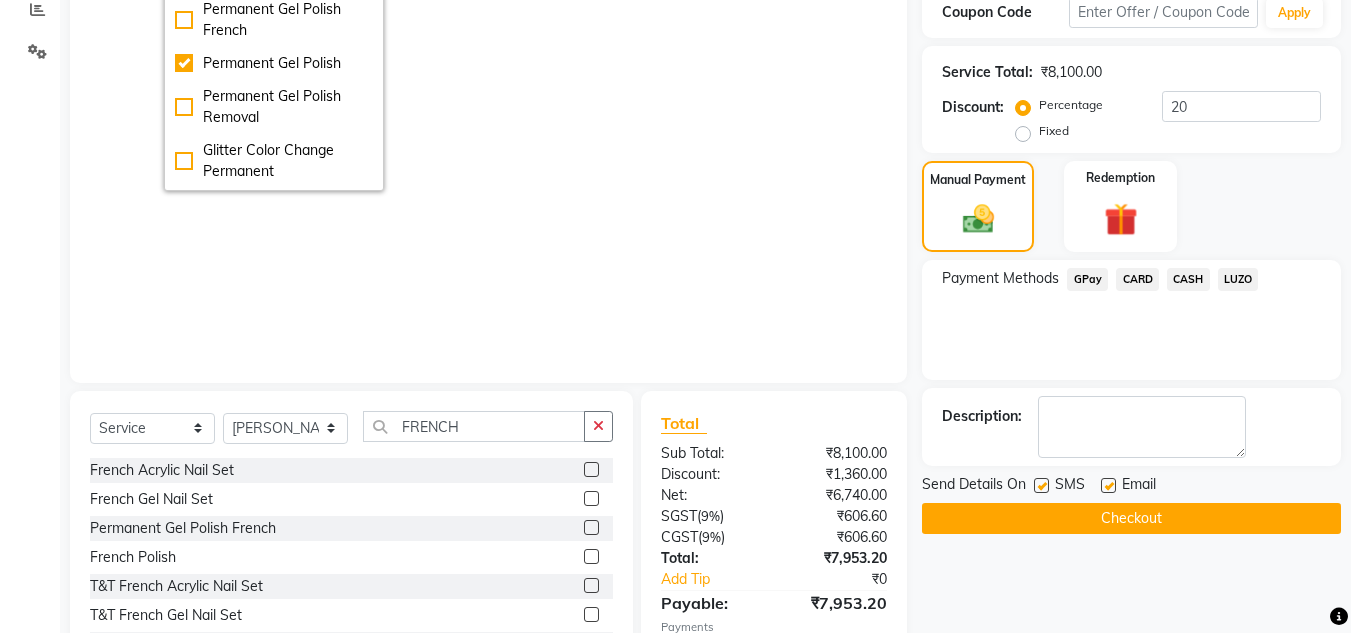 click on "1534" 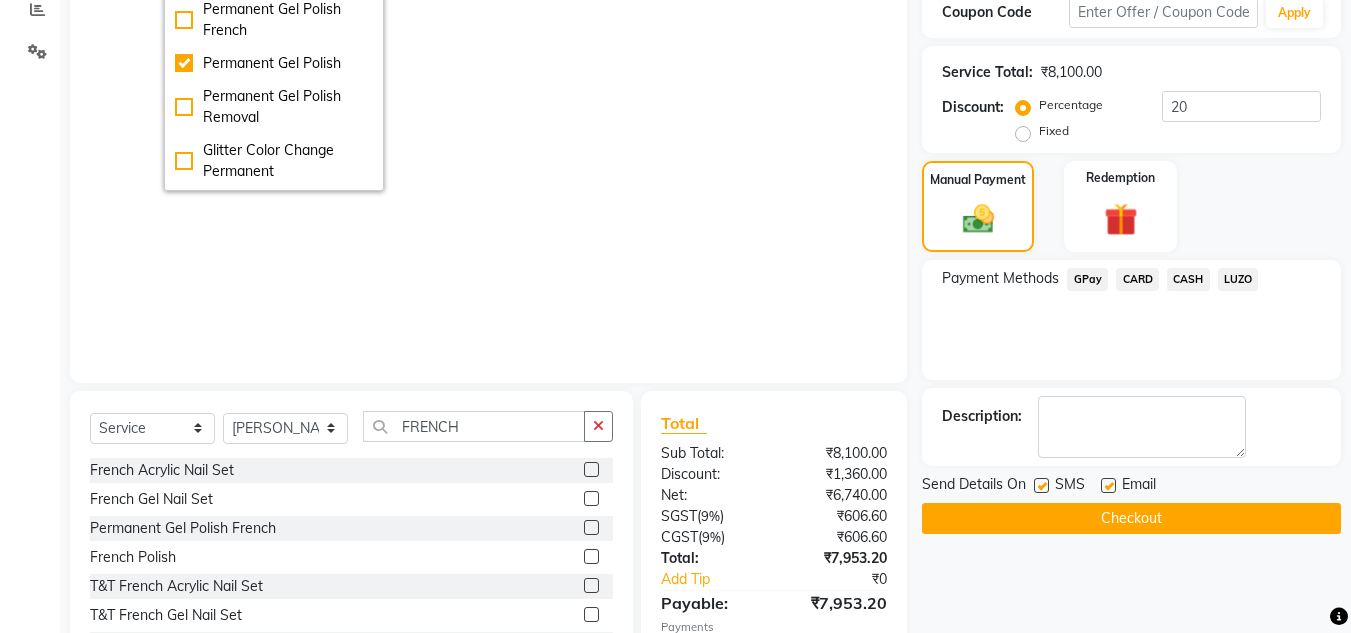 scroll, scrollTop: 0, scrollLeft: 15, axis: horizontal 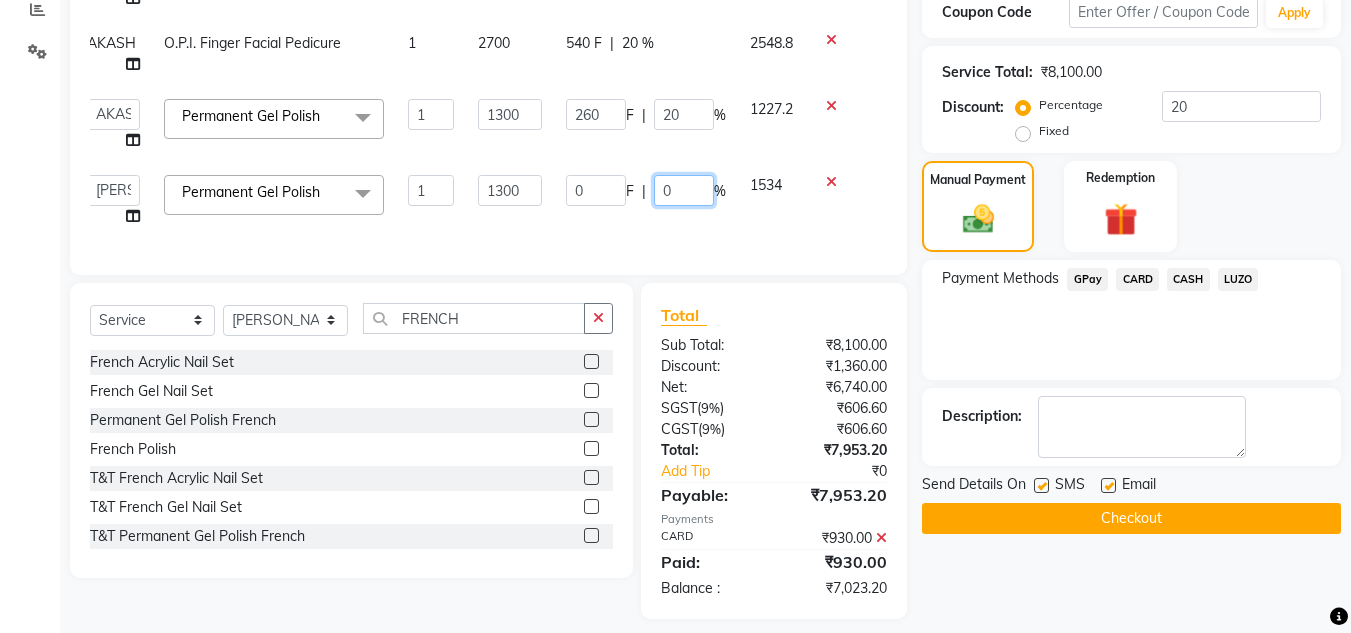click on "0" 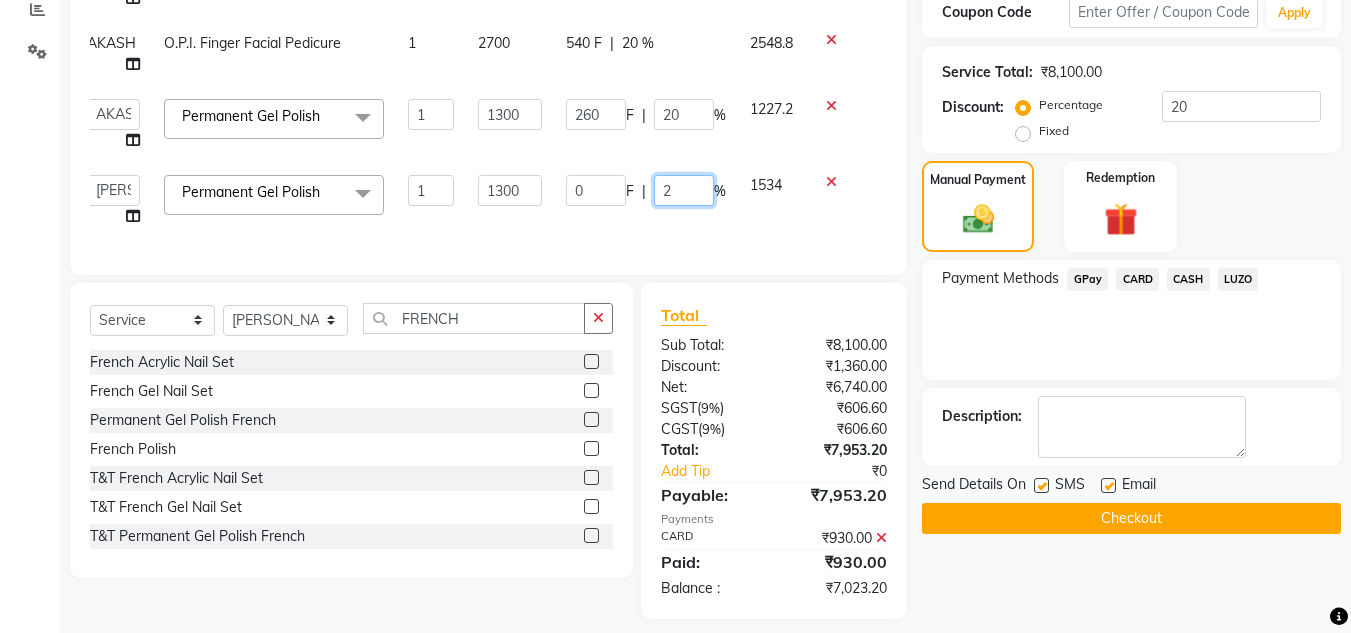 type on "20" 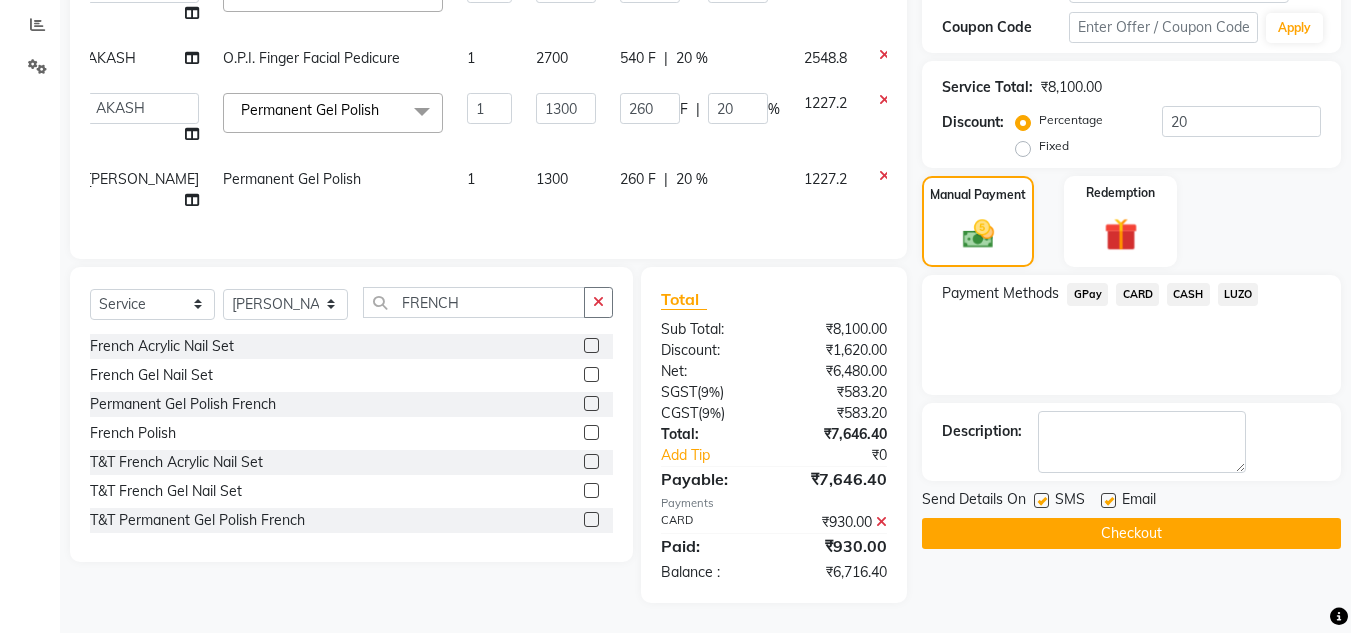click on "Services Stylist Service Qty Price Disc Total Action  ABIK    ACHAN   AJAY UTKAR   AKASH   AKSHATA   ARBAZ   BABU   BILAL   CHITRA   DANISH   DHANSHREE   Front desk    KEISHEEN   KUMAR   MAQSOOD   NIKHIL   POONAM   RAHUL   RICHION   SADHNA   SANJAY   SANJAY MAMA   TWINKLE GUPTA    VINITA  Natural Acrylic Nail Set  x Natural Acrylic Nail Set French Acrylic Nail Set Natural Gel Nail Set French Gel Nail Set Pink & White Sculpting (Acrylic) Pink & White Sculpting (Gel) Glitter Acrylic Nail Set Glitter Gel Nail Set Acrylic Overlays Gel Overlays Pink & White Acrylic Overlays Pink & White Gel Overlays Glitter Acrylic Overlays Glitter Gel Overlays Form Acrylic Nail Set Form Gel Nail Set Shattered Glass Holographic Nails Ombre Gel Polish Chameleon Nails Chrome/Metallic Nails Cateye Gel Polish Glitter Gel Polish Permanent Gel Polish French Permanent Gel Polish Temporary Nail Extension Acrylic Nail Re-fills Gel Nail Re-fills Pink & White Acrylic Re-fills Pink & White Gel Re-fills Glitter Acrylic Re-fills Gel Removal 1" 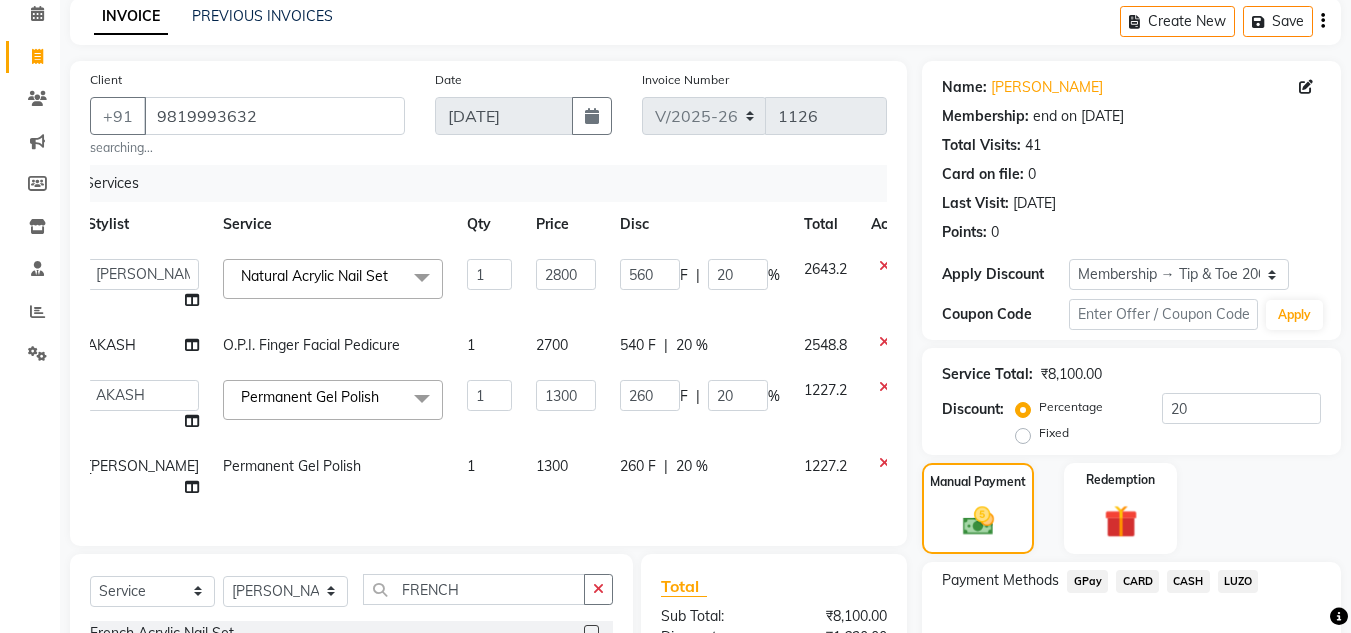 scroll, scrollTop: 391, scrollLeft: 0, axis: vertical 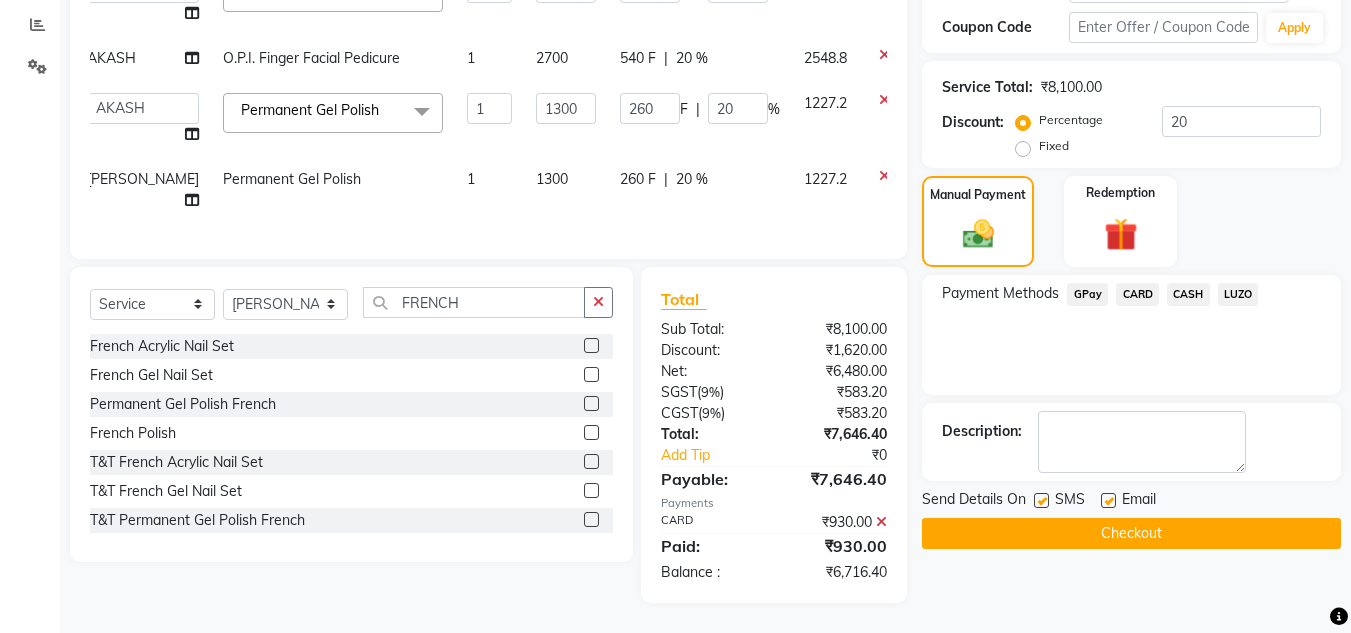 click 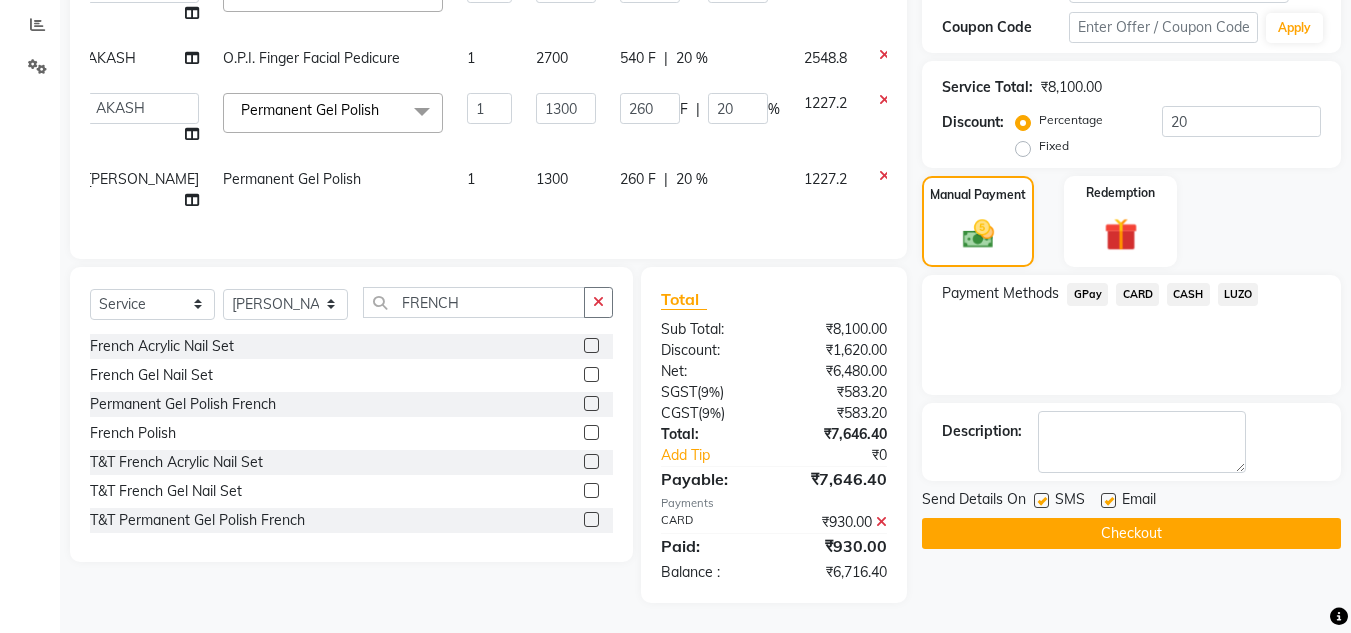 scroll, scrollTop: 350, scrollLeft: 0, axis: vertical 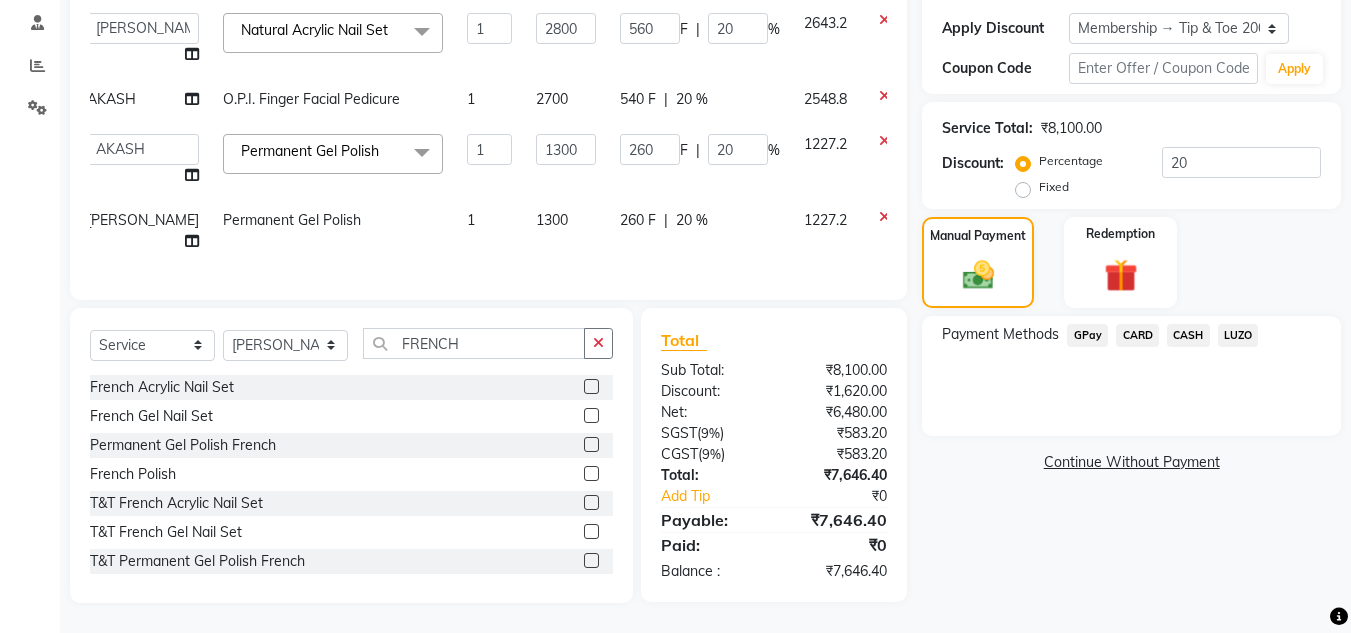 click on "CARD" 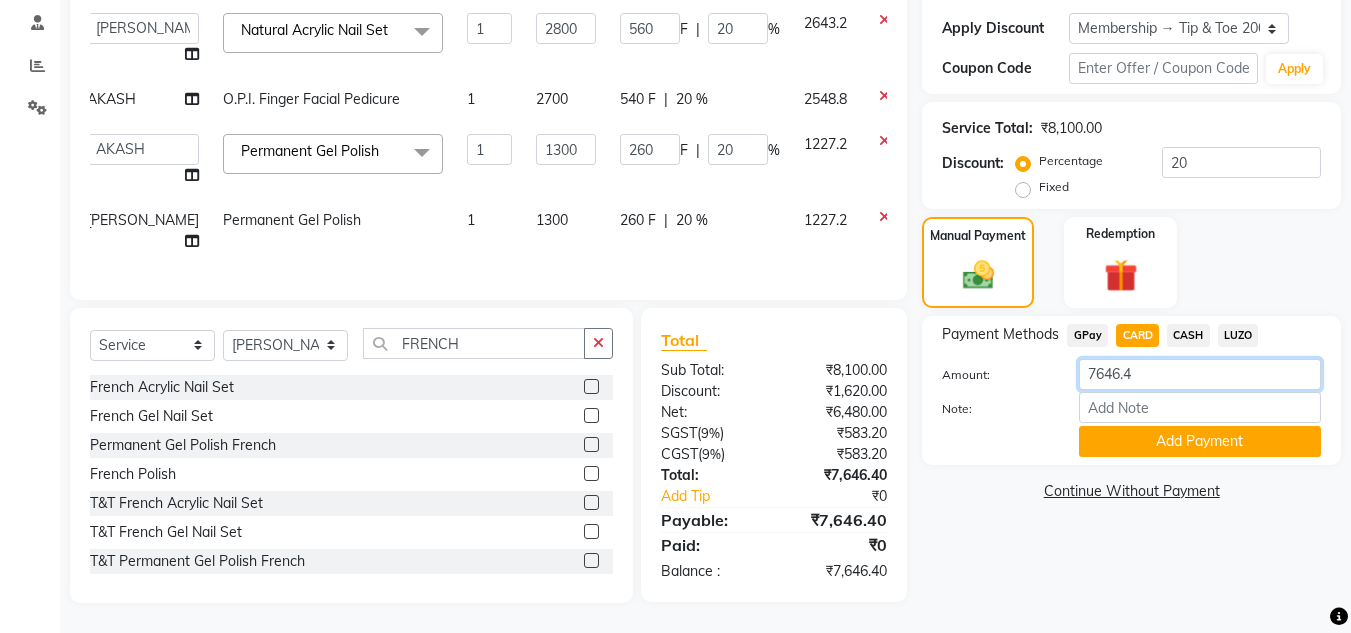 click on "7646.4" 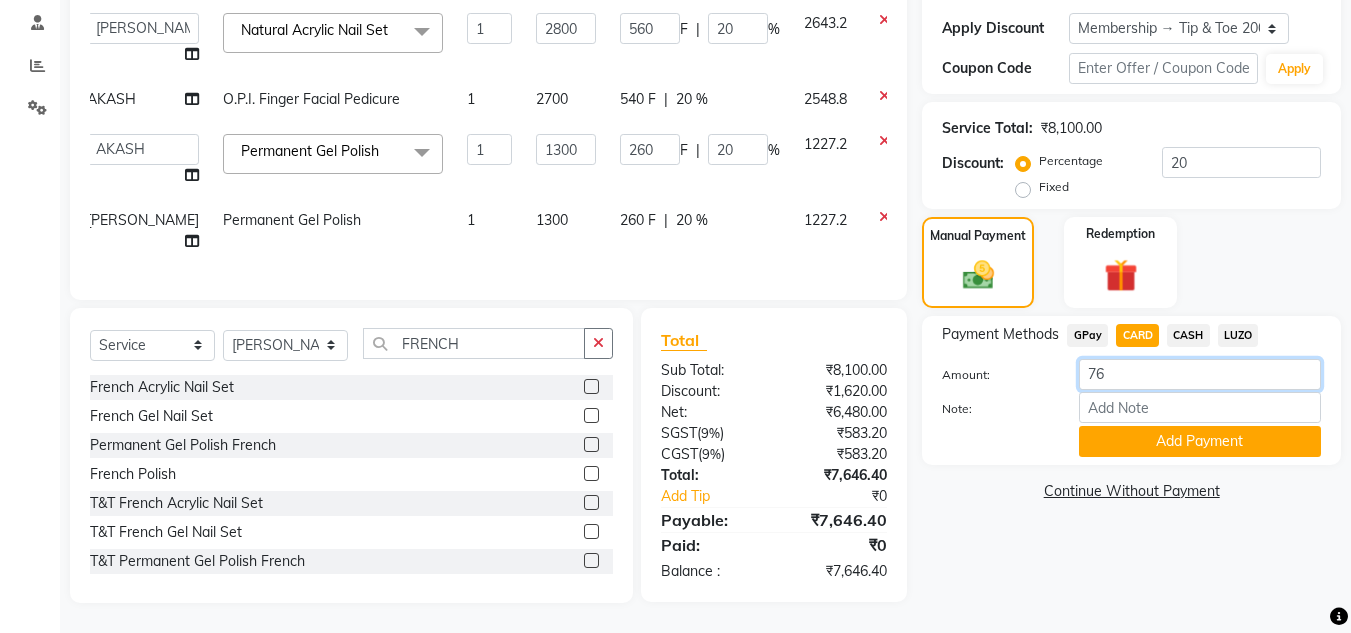 type on "7" 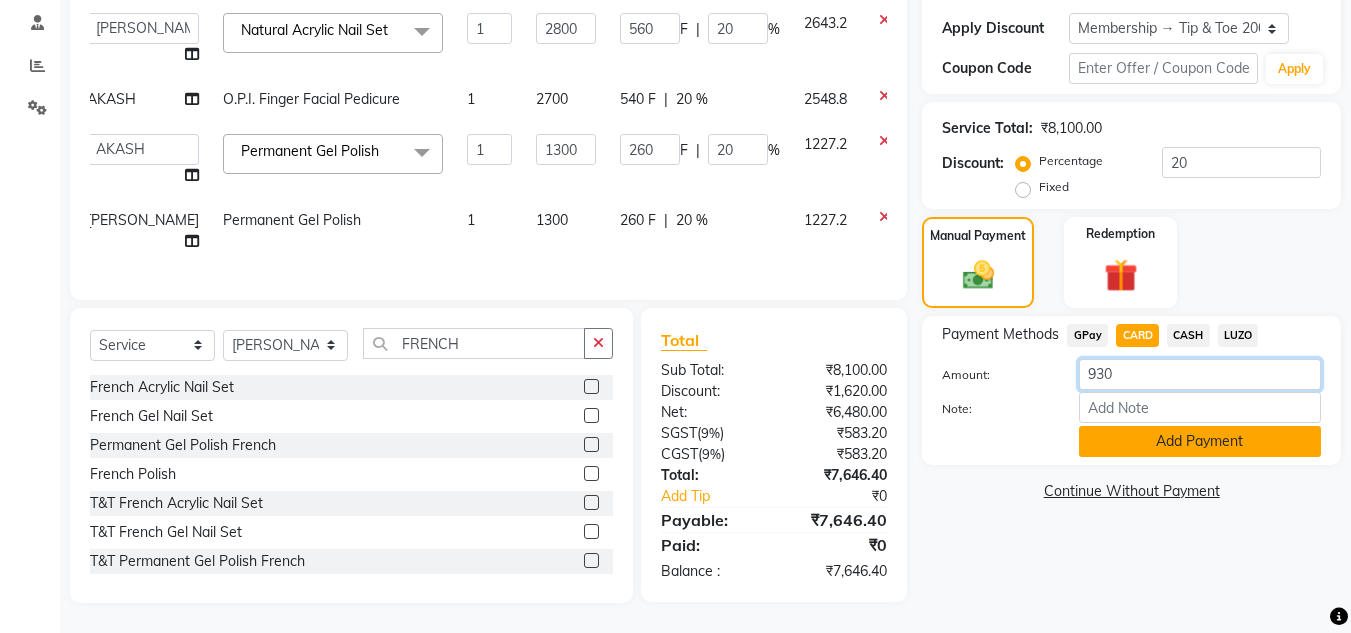 type on "930" 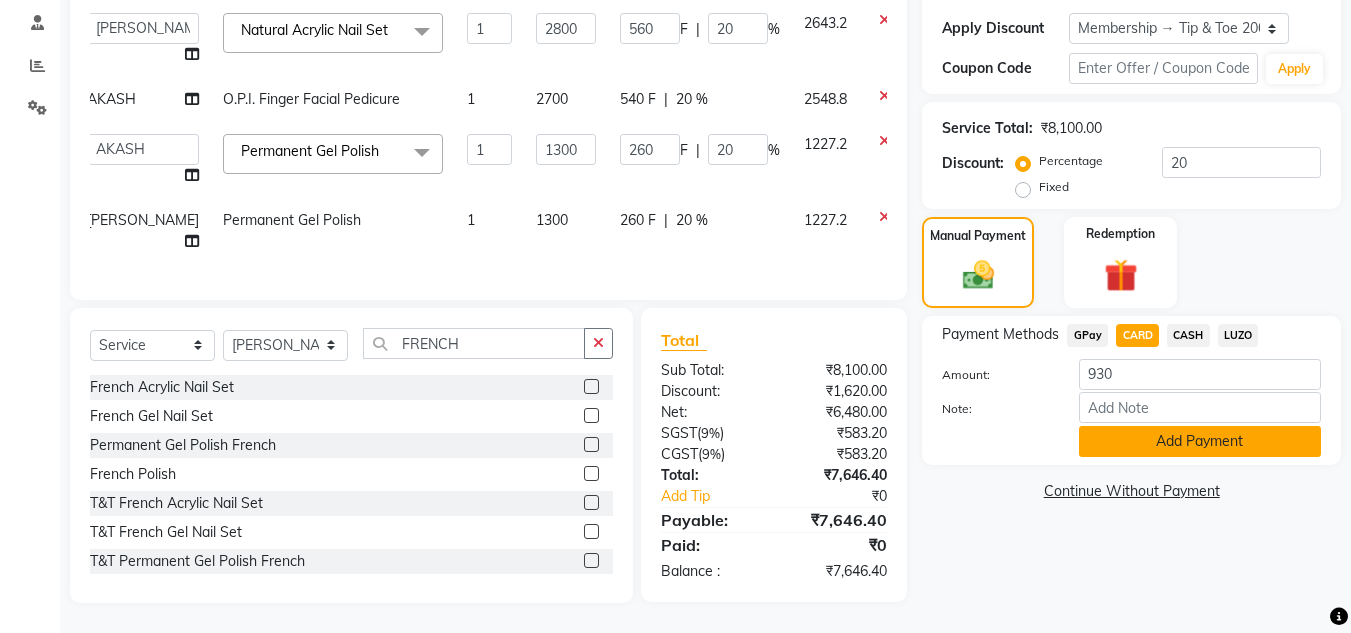 click on "Add Payment" 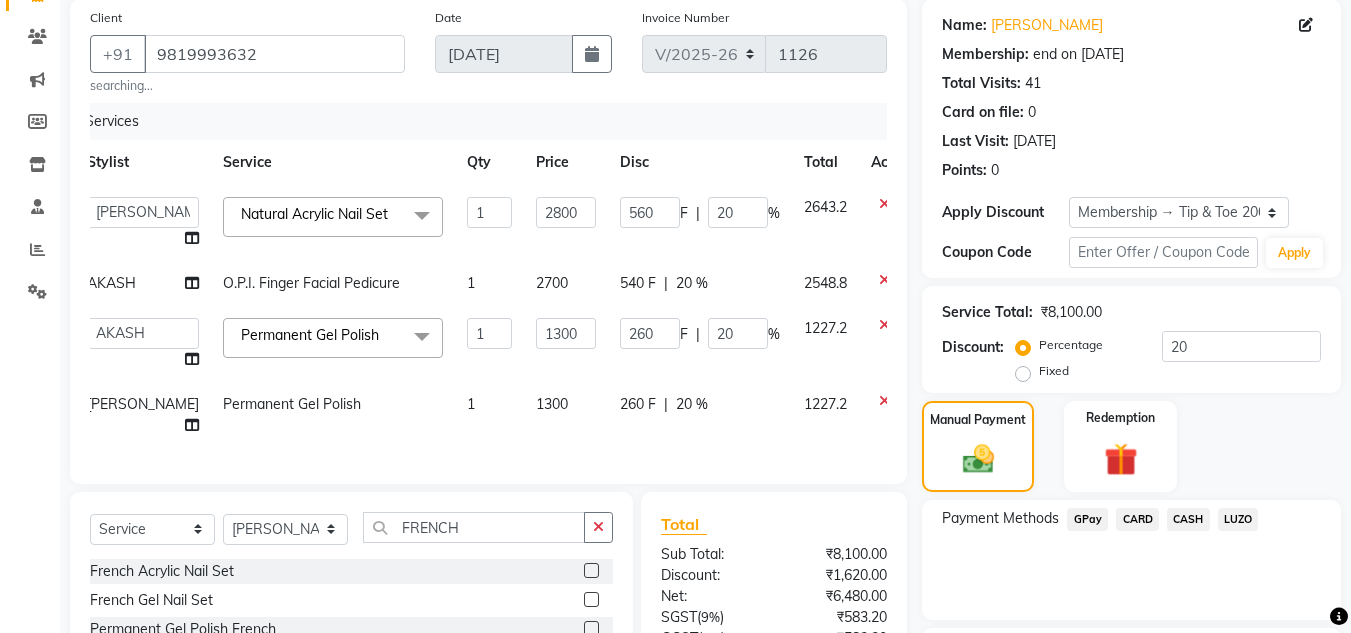 scroll, scrollTop: 106, scrollLeft: 0, axis: vertical 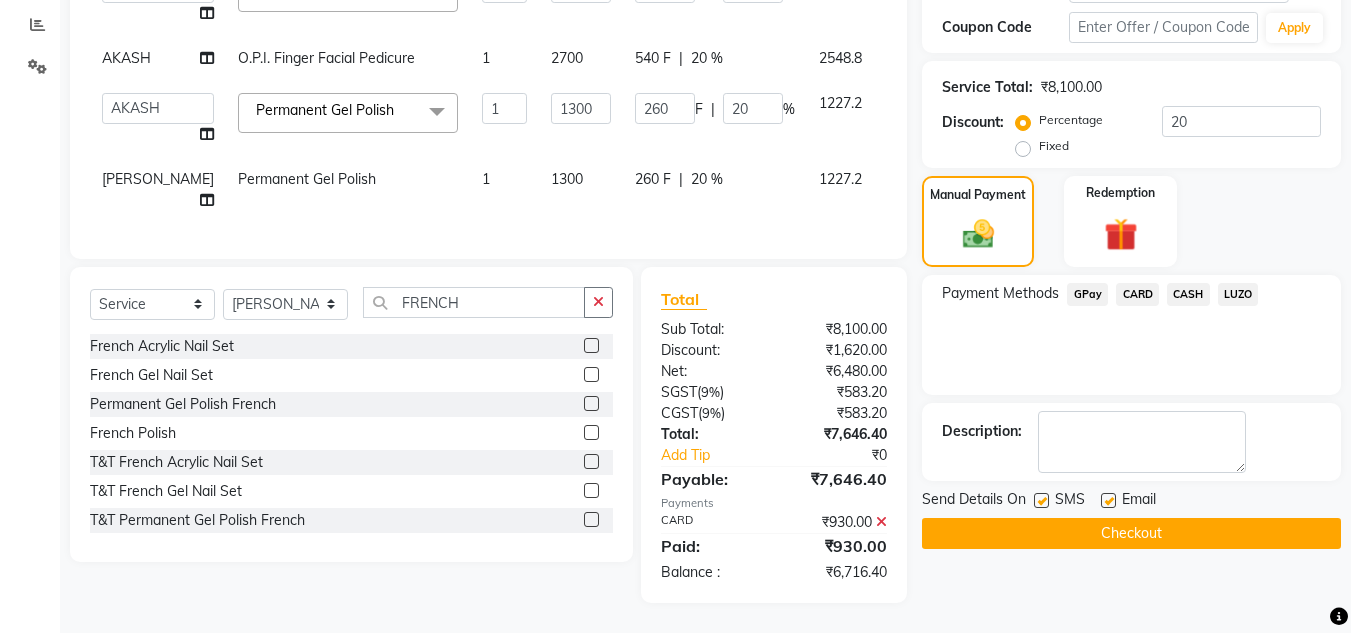 click on "CASH" 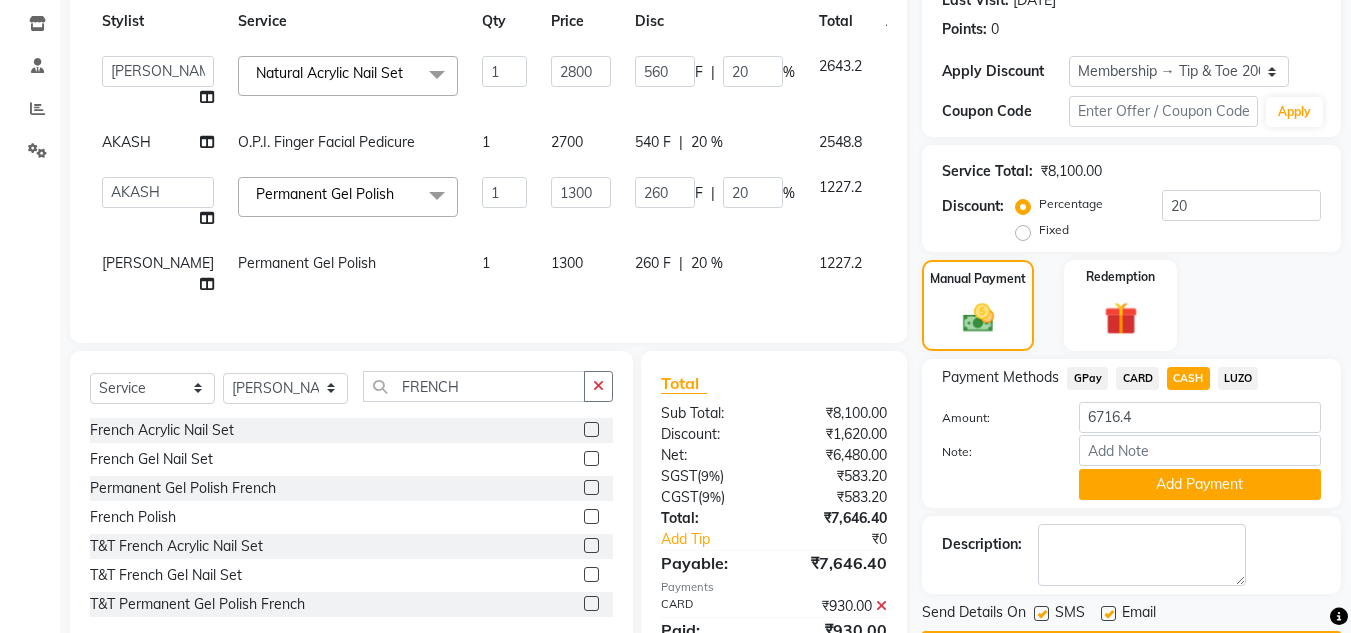 scroll, scrollTop: 391, scrollLeft: 0, axis: vertical 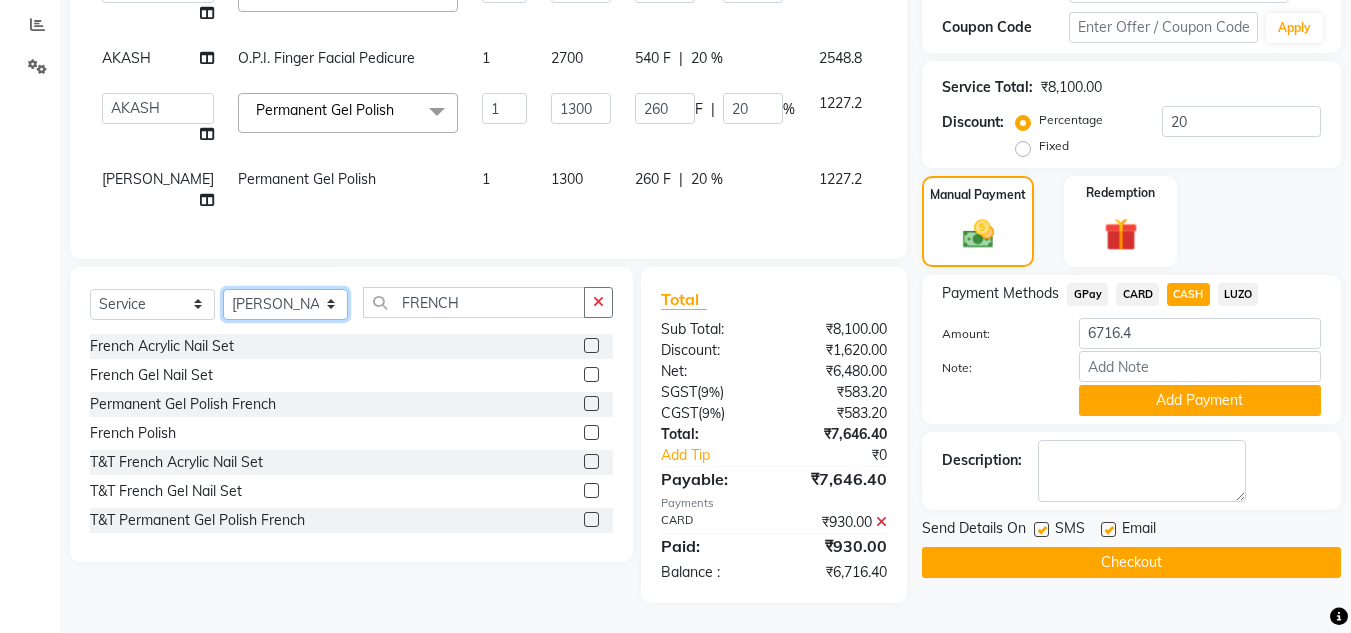 click on "Select Stylist [PERSON_NAME] [PERSON_NAME] UTKAR AKASH [PERSON_NAME] [PERSON_NAME] [PERSON_NAME] DANISH [PERSON_NAME] Front desk  [PERSON_NAME] NIKHIL POONAM RAHUL [PERSON_NAME] [PERSON_NAME] [PERSON_NAME] MAMA TWINKLE [PERSON_NAME]" 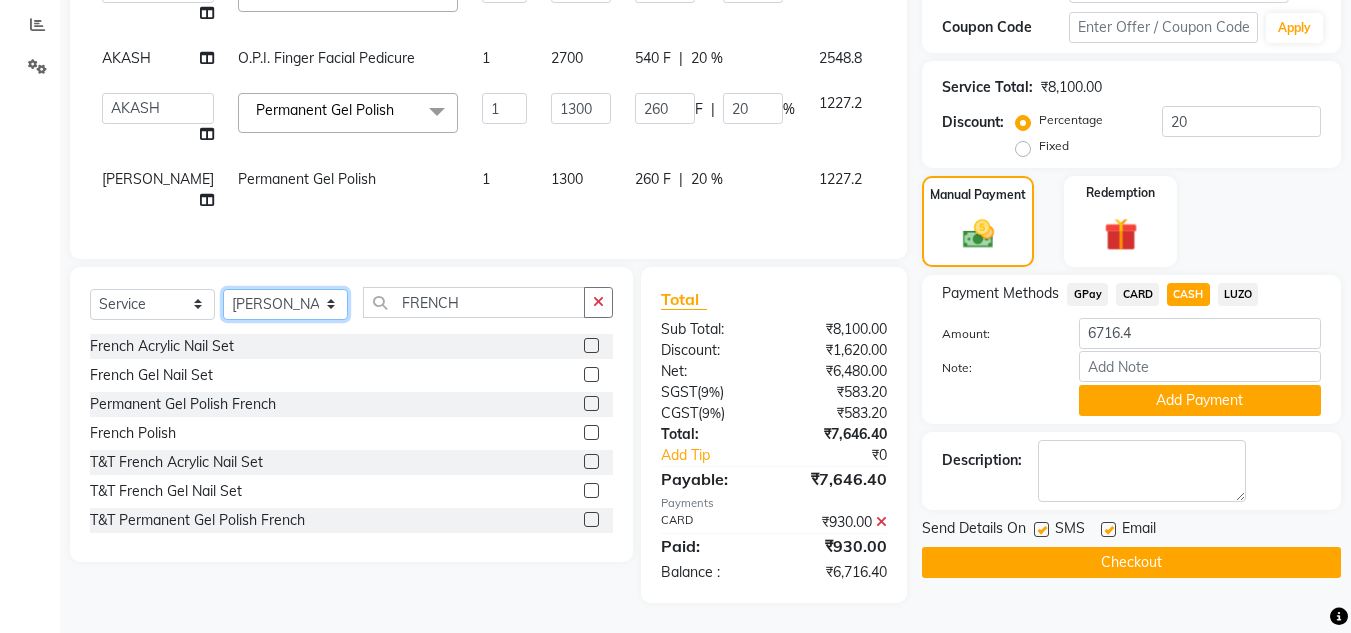 select on "40317" 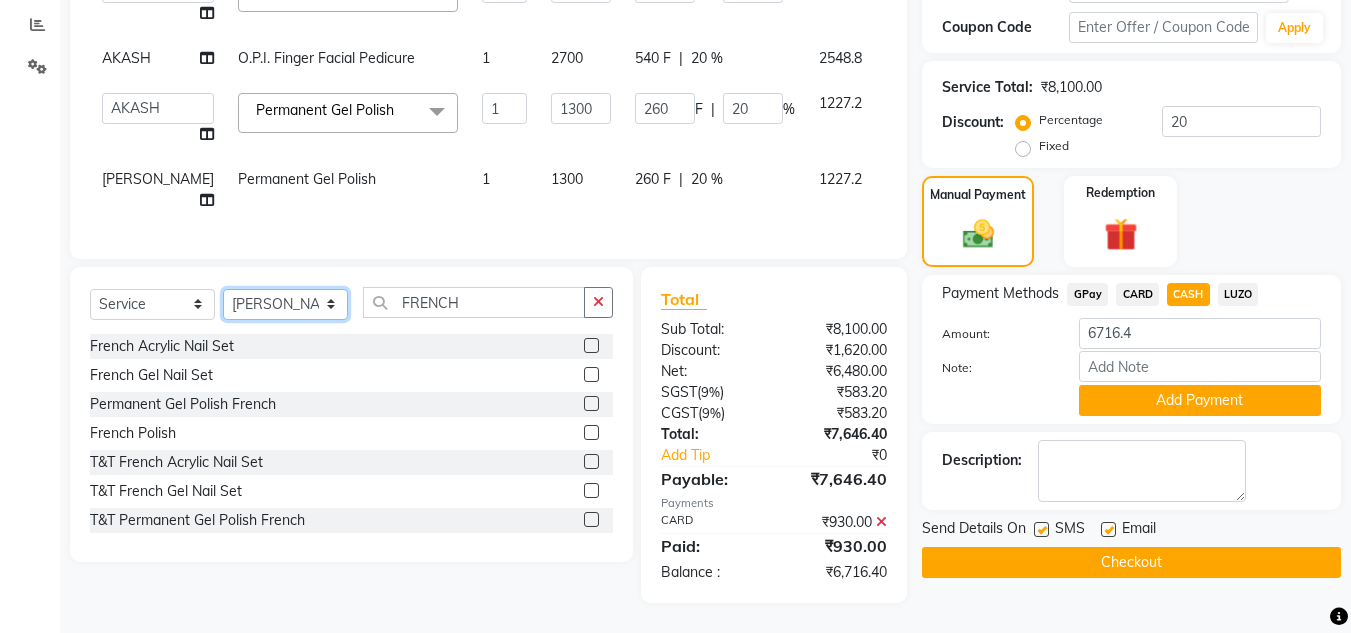 click on "Select Stylist [PERSON_NAME] [PERSON_NAME] UTKAR AKASH [PERSON_NAME] [PERSON_NAME] [PERSON_NAME] DANISH [PERSON_NAME] Front desk  [PERSON_NAME] NIKHIL POONAM RAHUL [PERSON_NAME] [PERSON_NAME] [PERSON_NAME] MAMA TWINKLE [PERSON_NAME]" 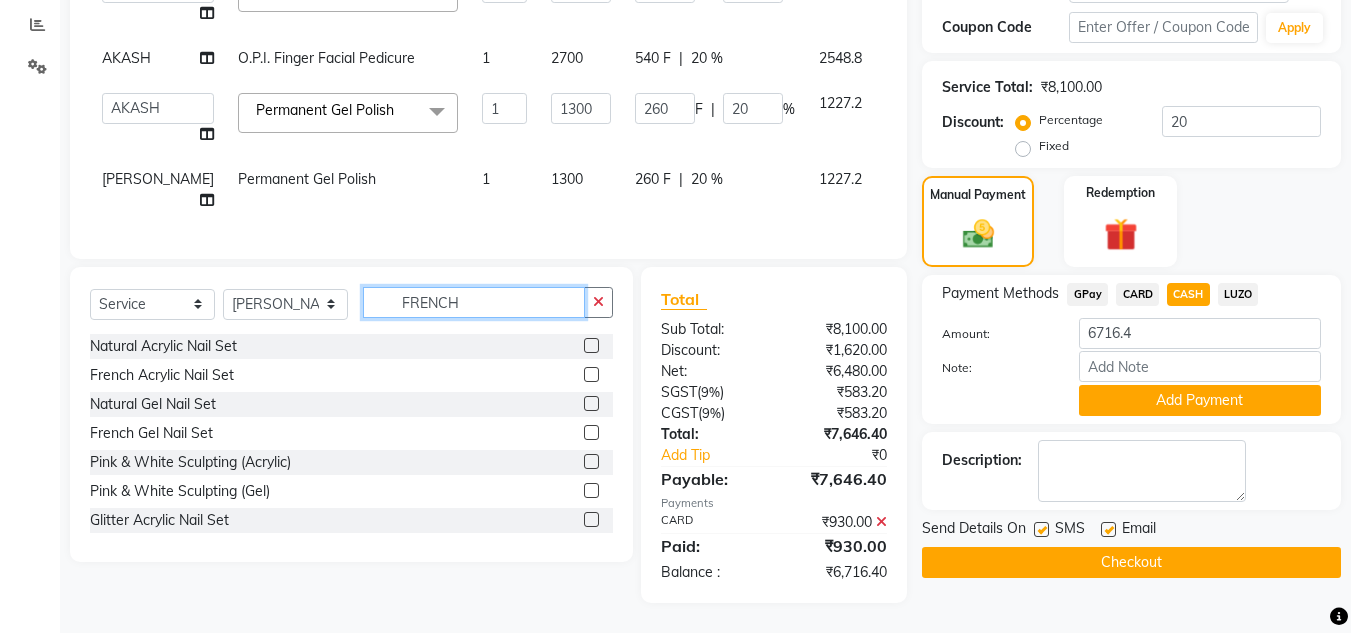 click on "FRENCH" 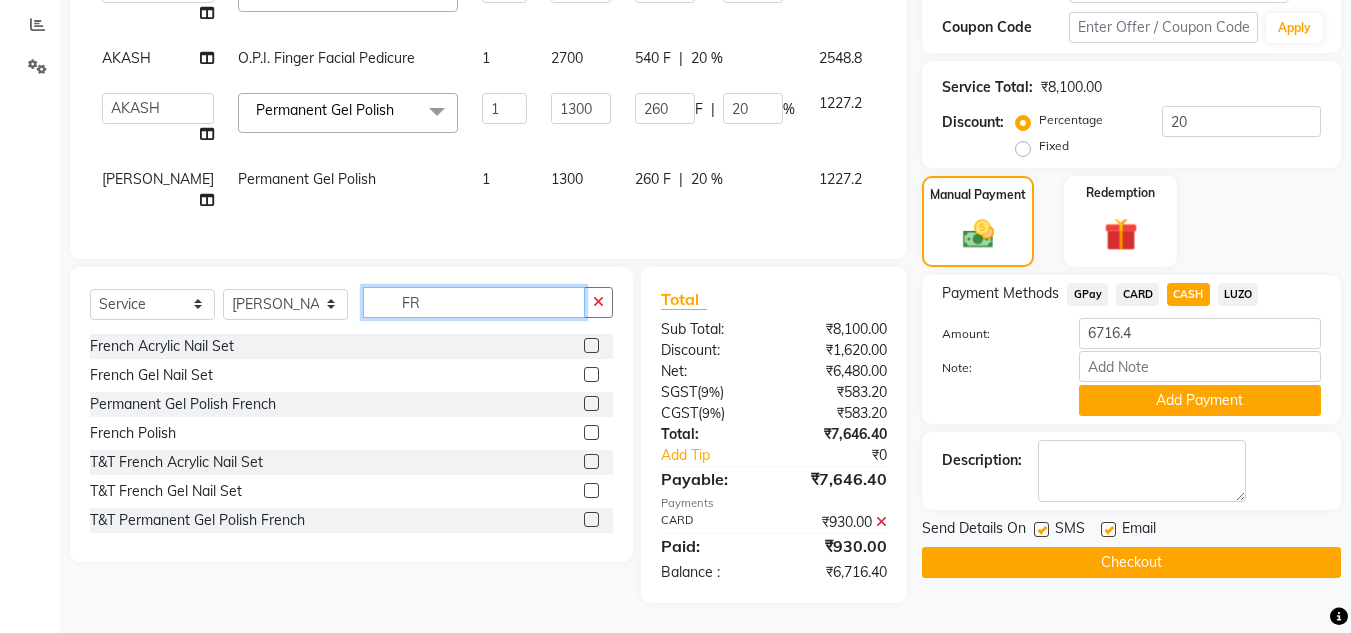 type on "F" 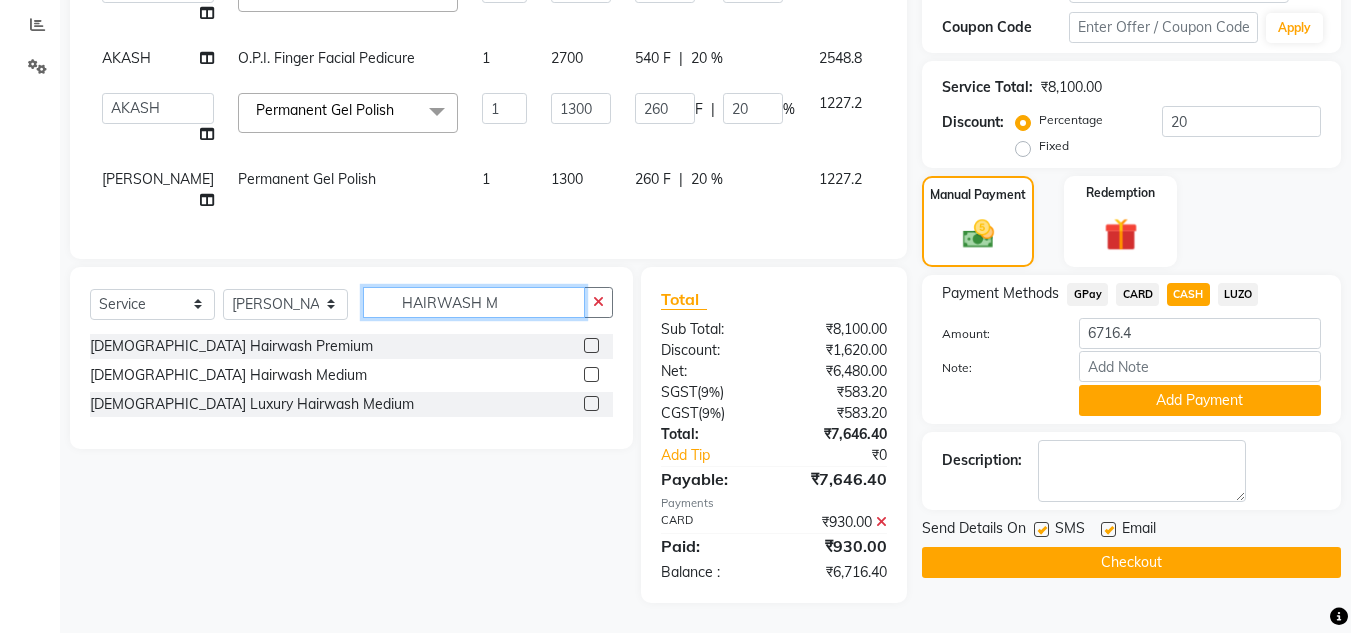 type on "HAIRWASH M" 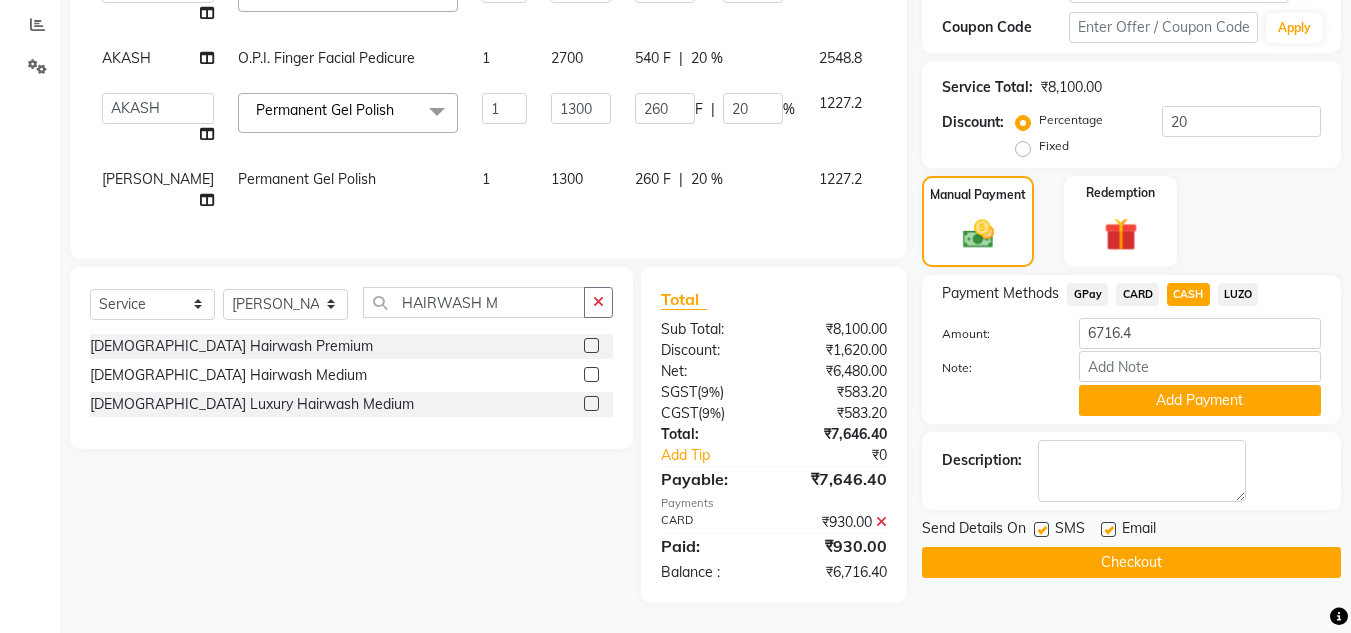 drag, startPoint x: 588, startPoint y: 374, endPoint x: 644, endPoint y: 298, distance: 94.40339 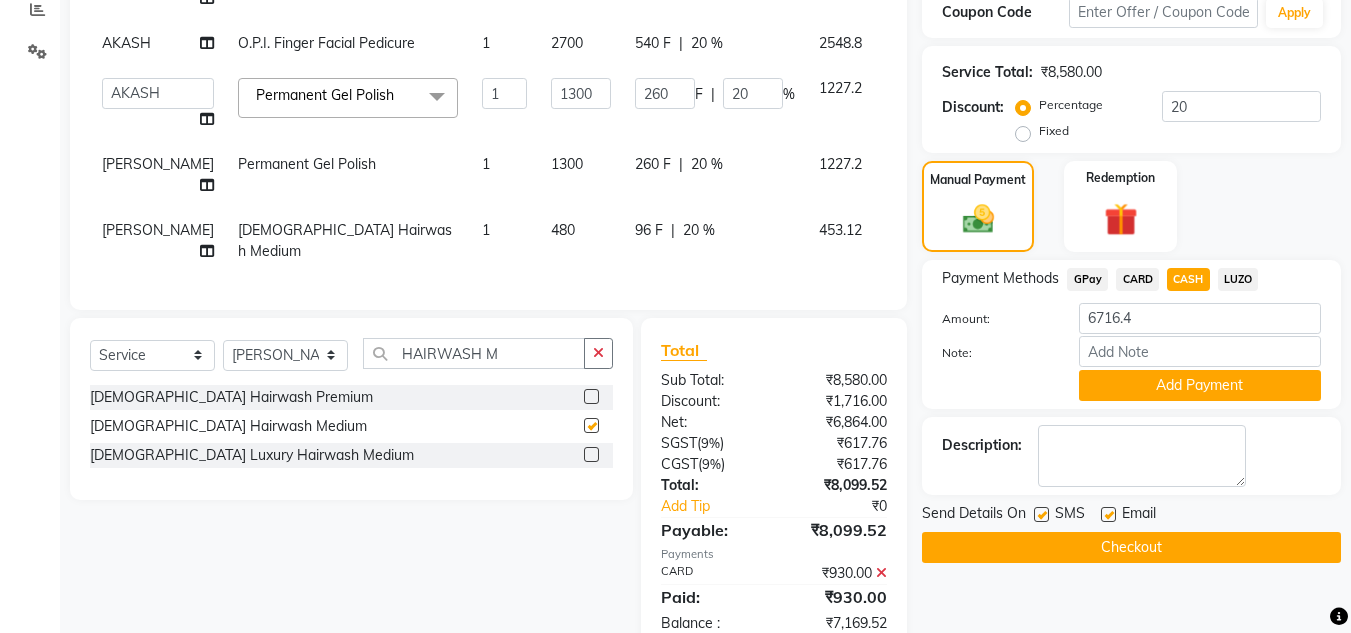checkbox on "false" 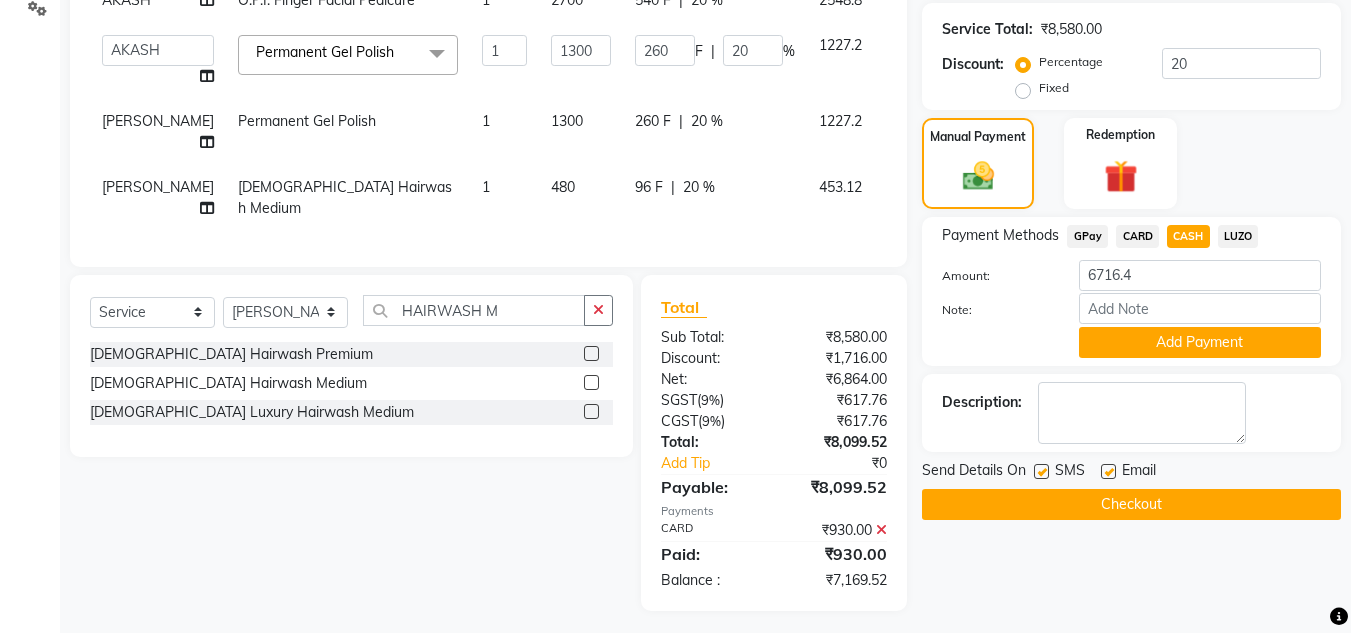 scroll, scrollTop: 436, scrollLeft: 0, axis: vertical 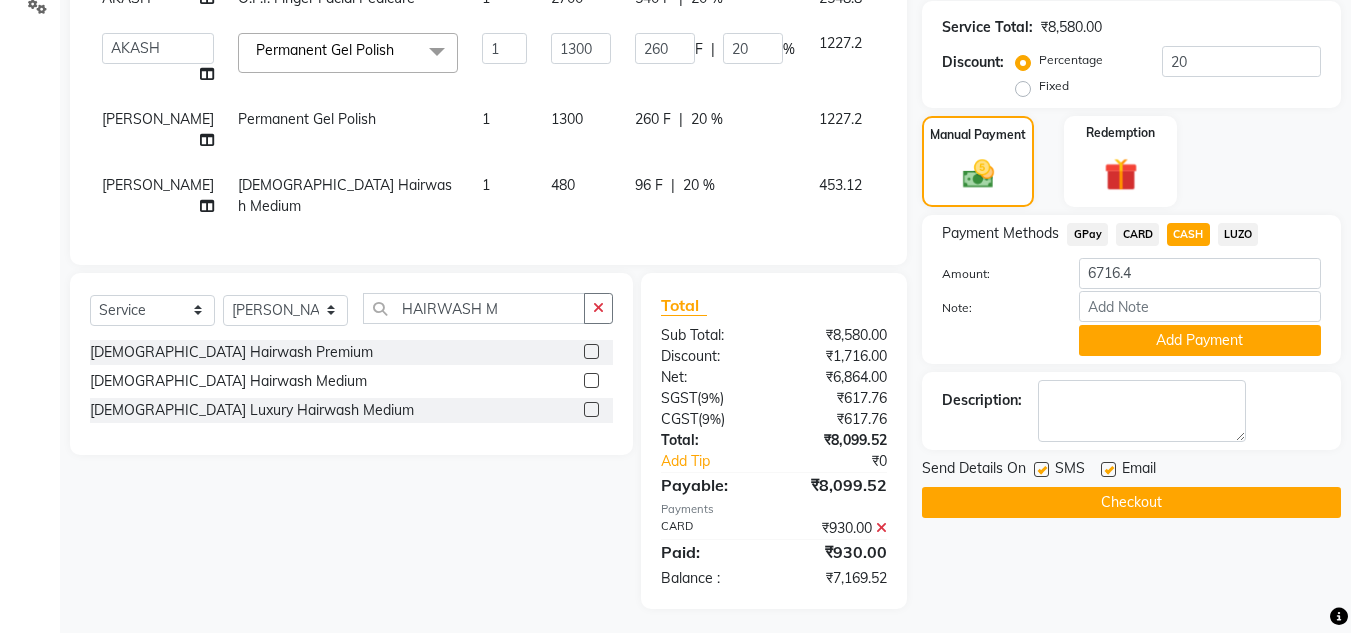 click 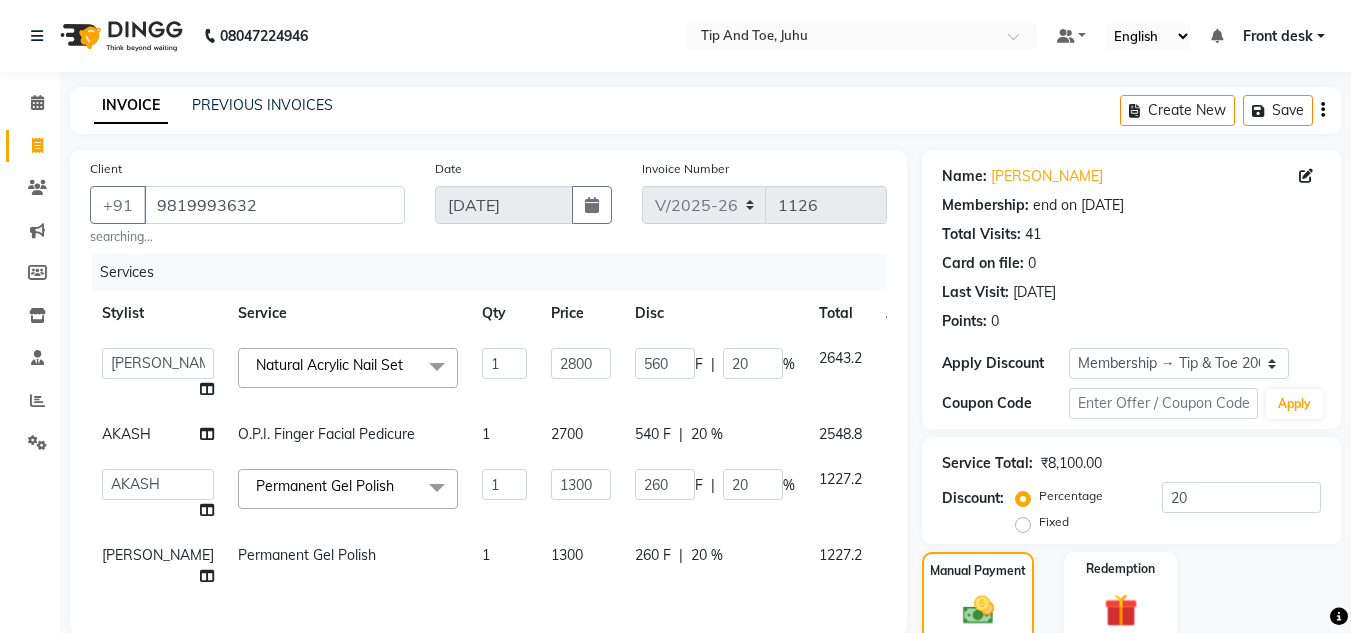 scroll, scrollTop: 300, scrollLeft: 0, axis: vertical 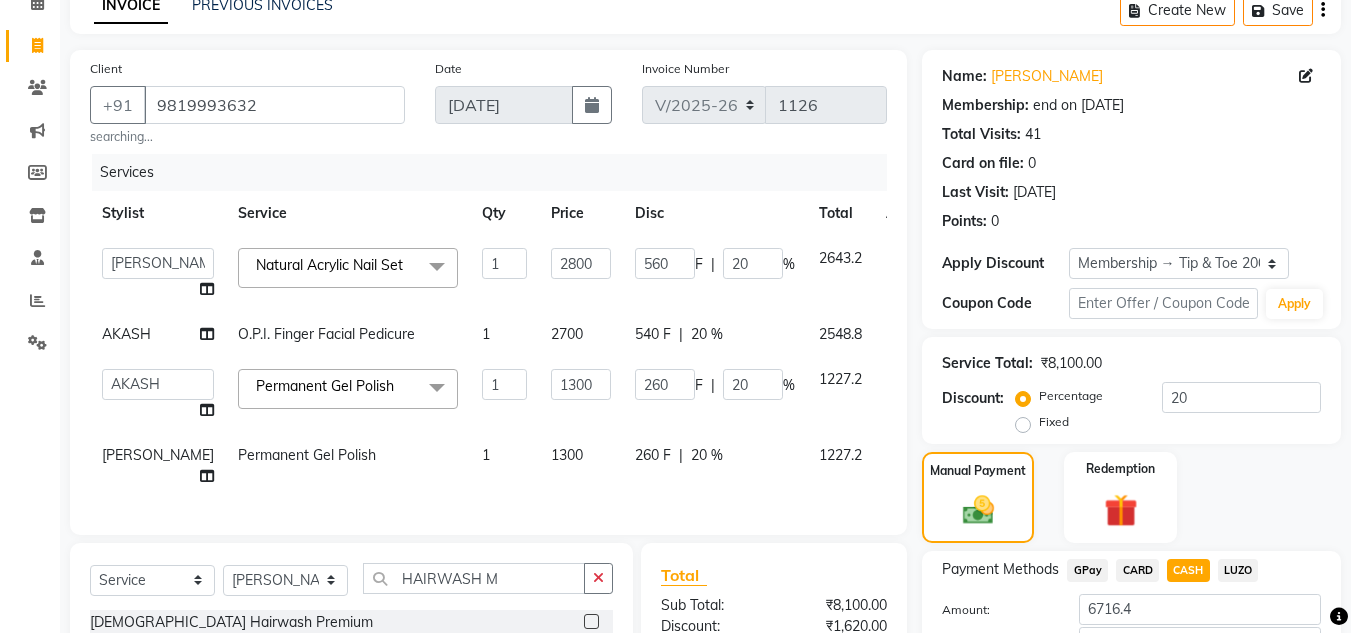 click on "Calendar  Invoice  Clients  Marketing  Members  Inventory  Staff  Reports  Settings Completed InProgress Upcoming Dropped Tentative Check-In Confirm Bookings Generate Report Segments Page Builder" 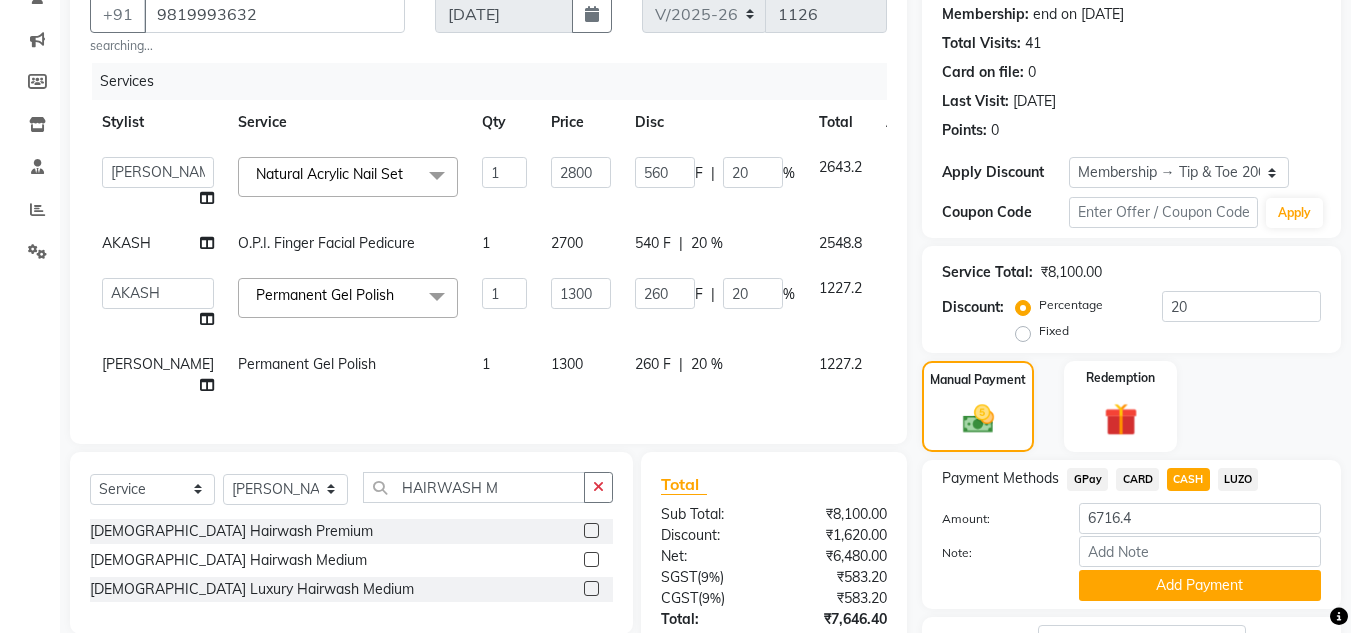 scroll, scrollTop: 391, scrollLeft: 0, axis: vertical 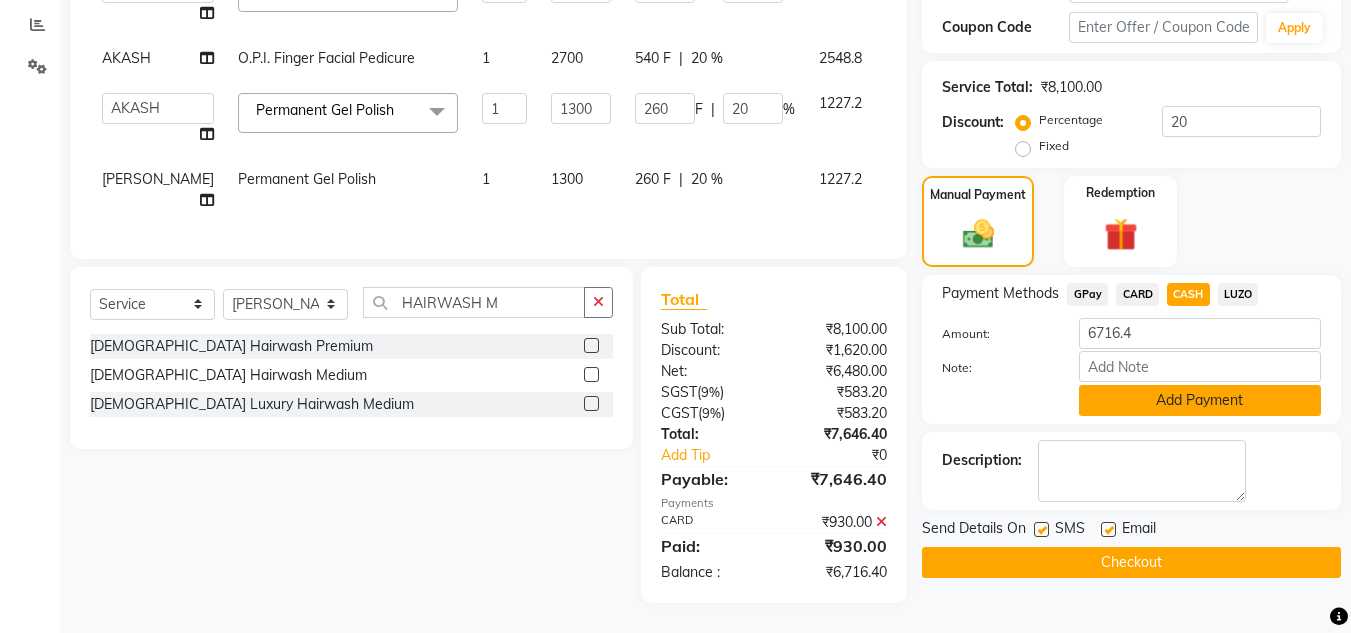 click on "Add Payment" 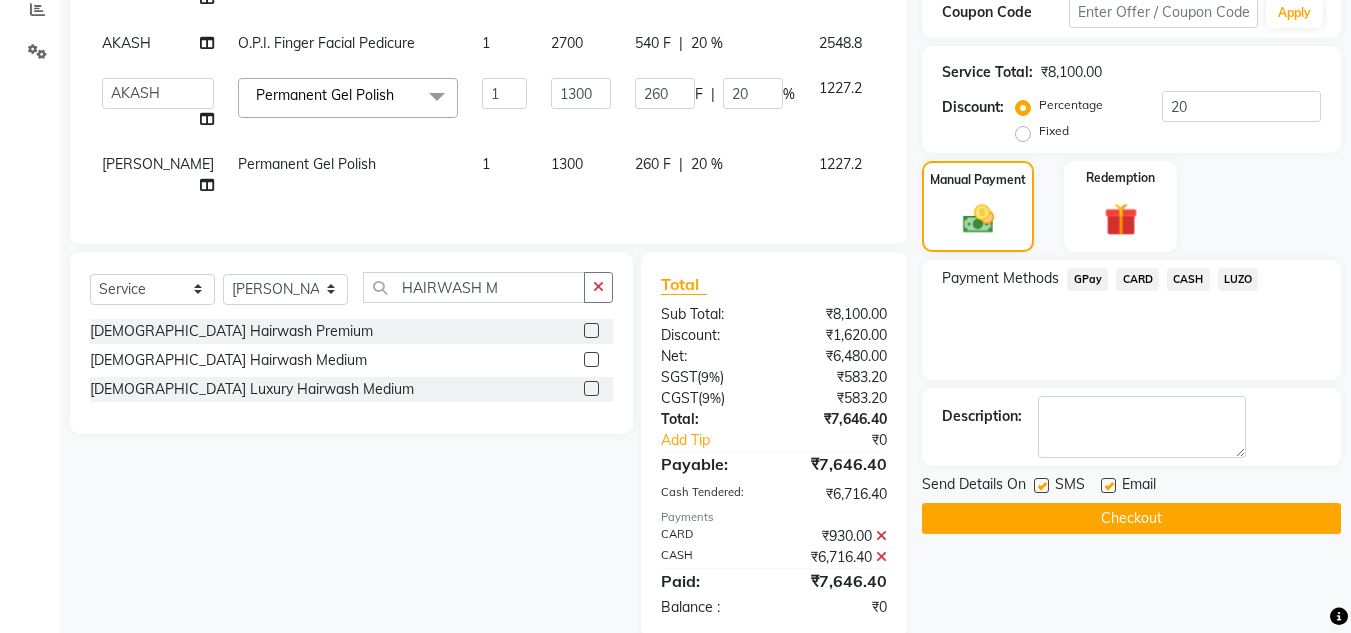 scroll, scrollTop: 441, scrollLeft: 0, axis: vertical 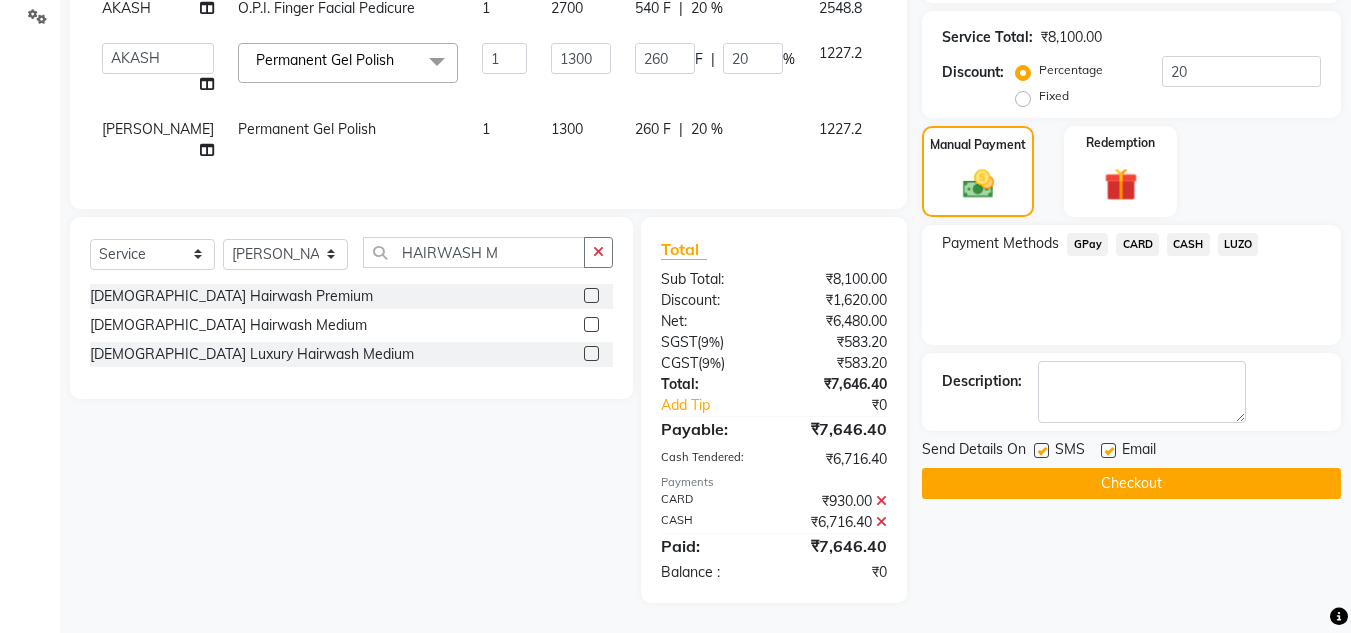 click 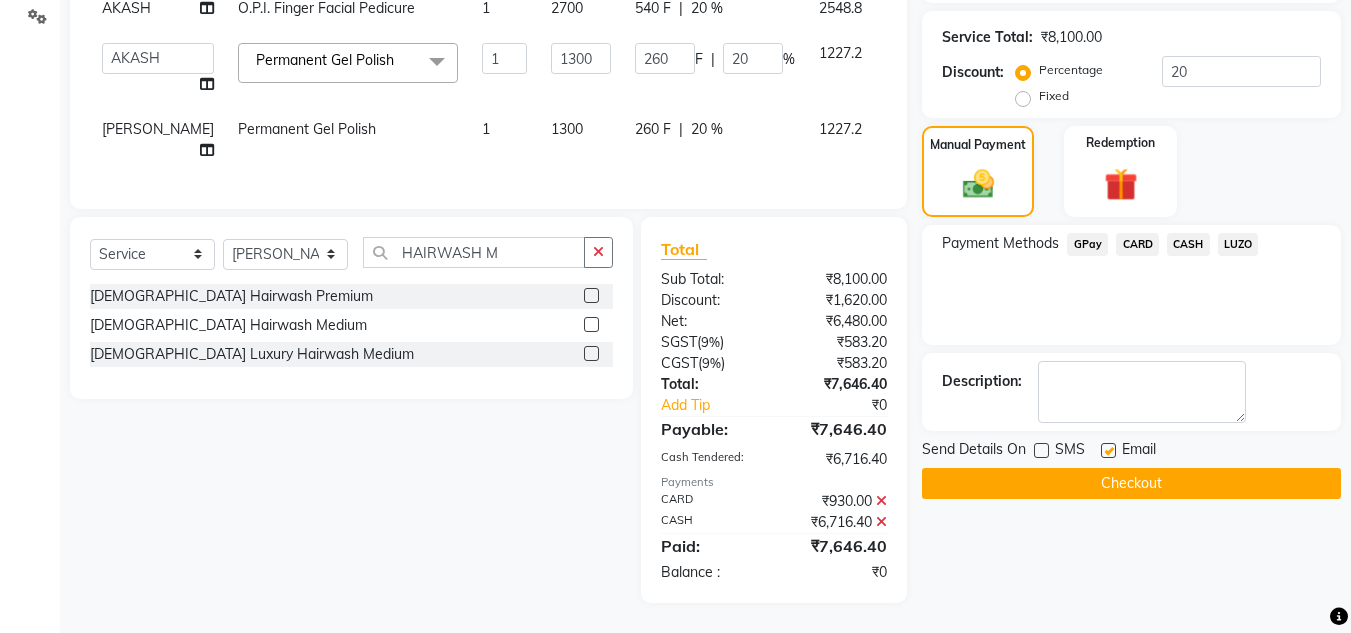 click 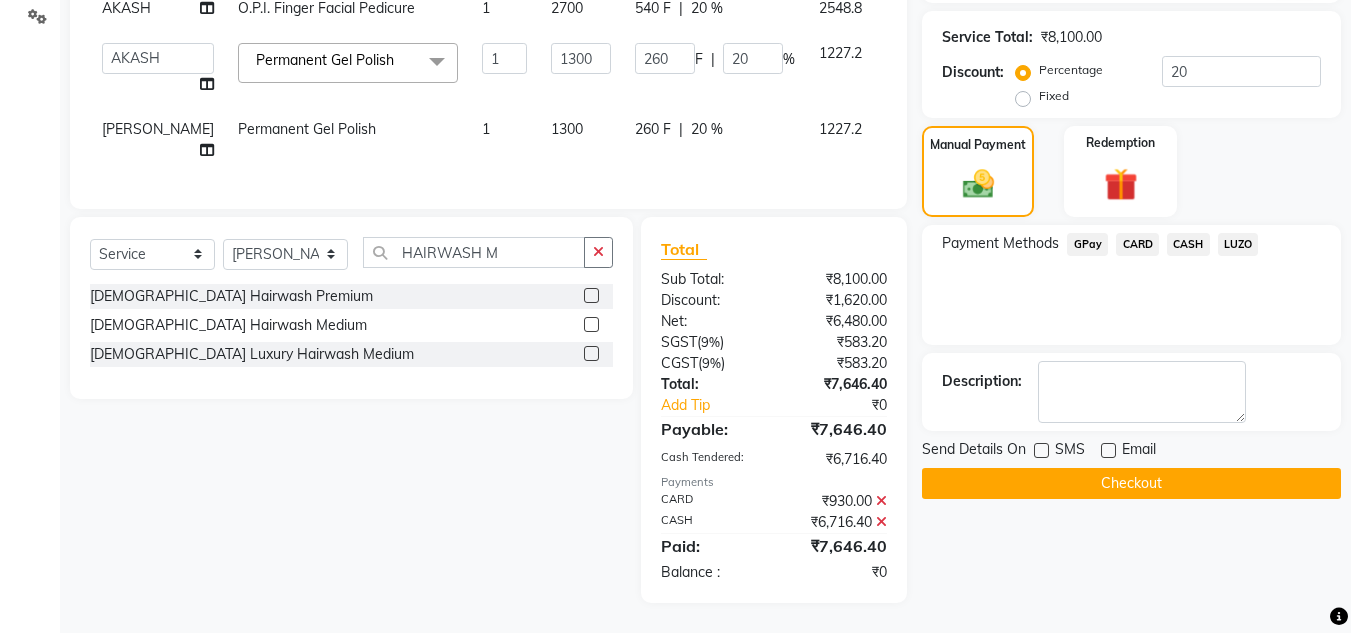 click on "Checkout" 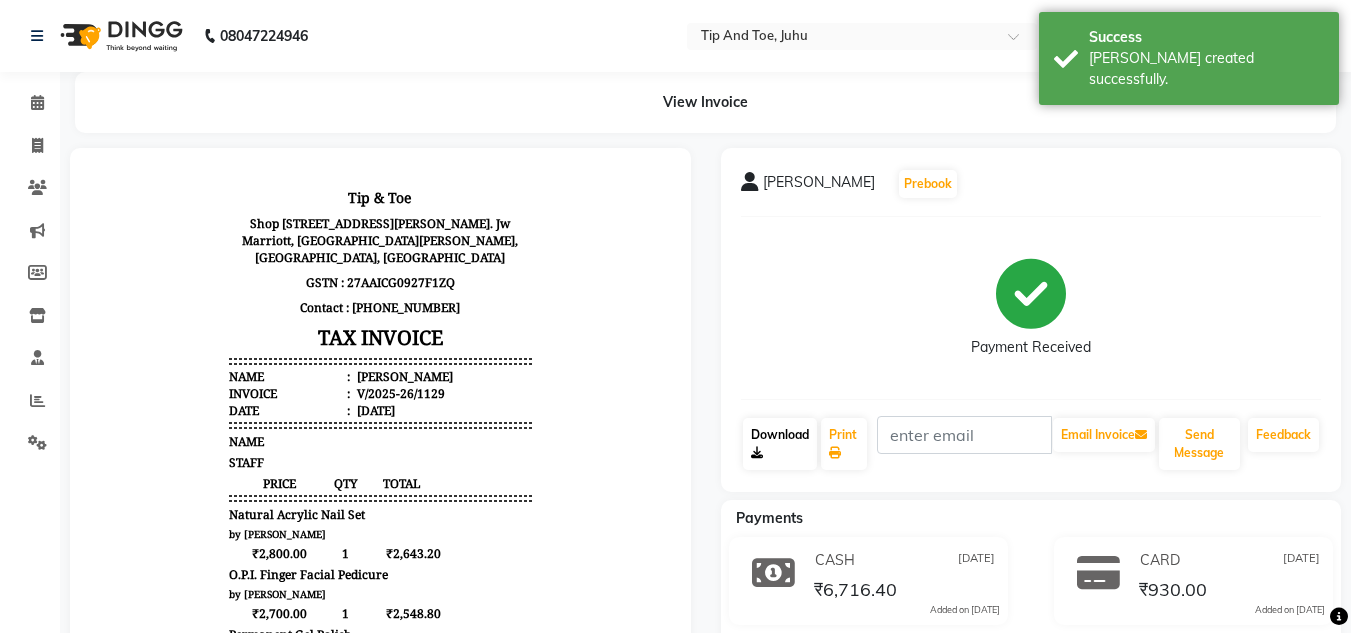 scroll, scrollTop: 0, scrollLeft: 0, axis: both 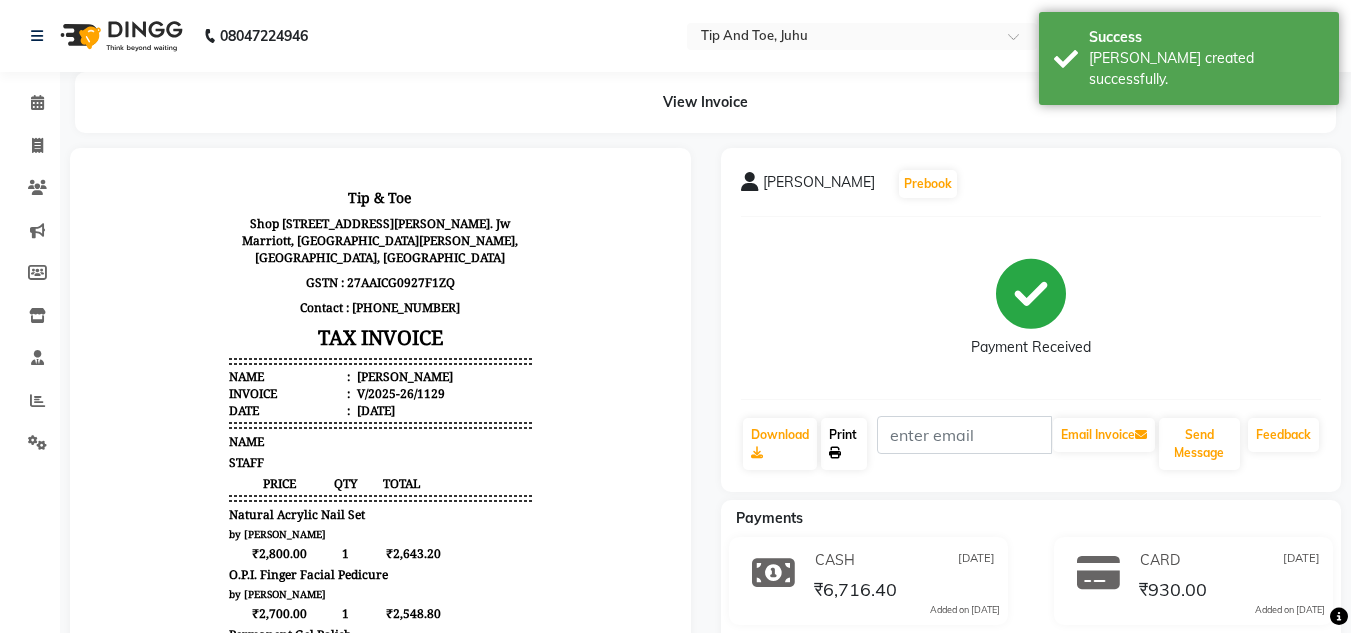 click on "Print" 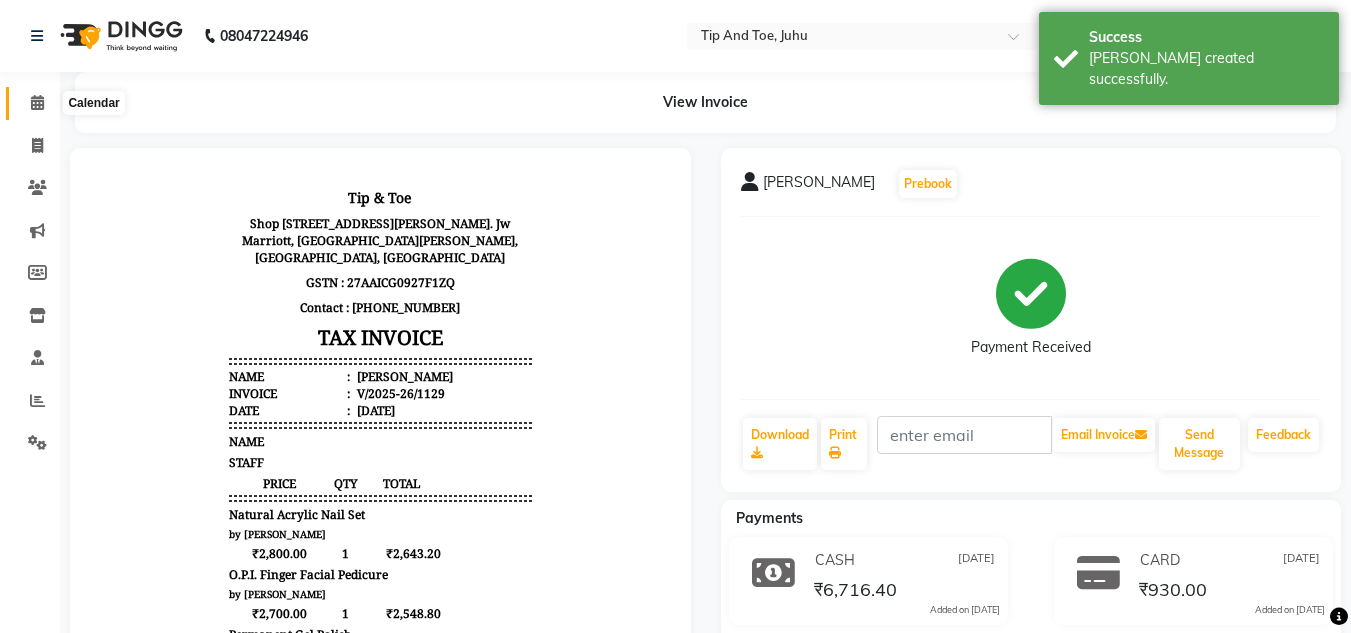 click 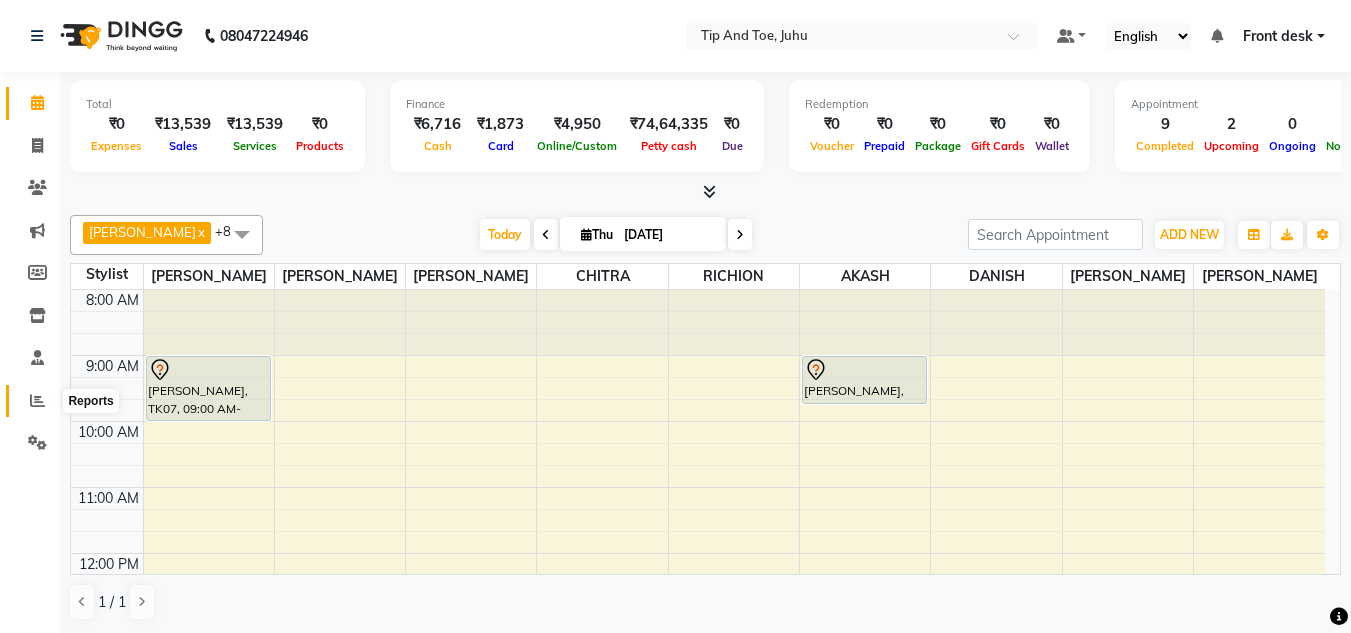 click 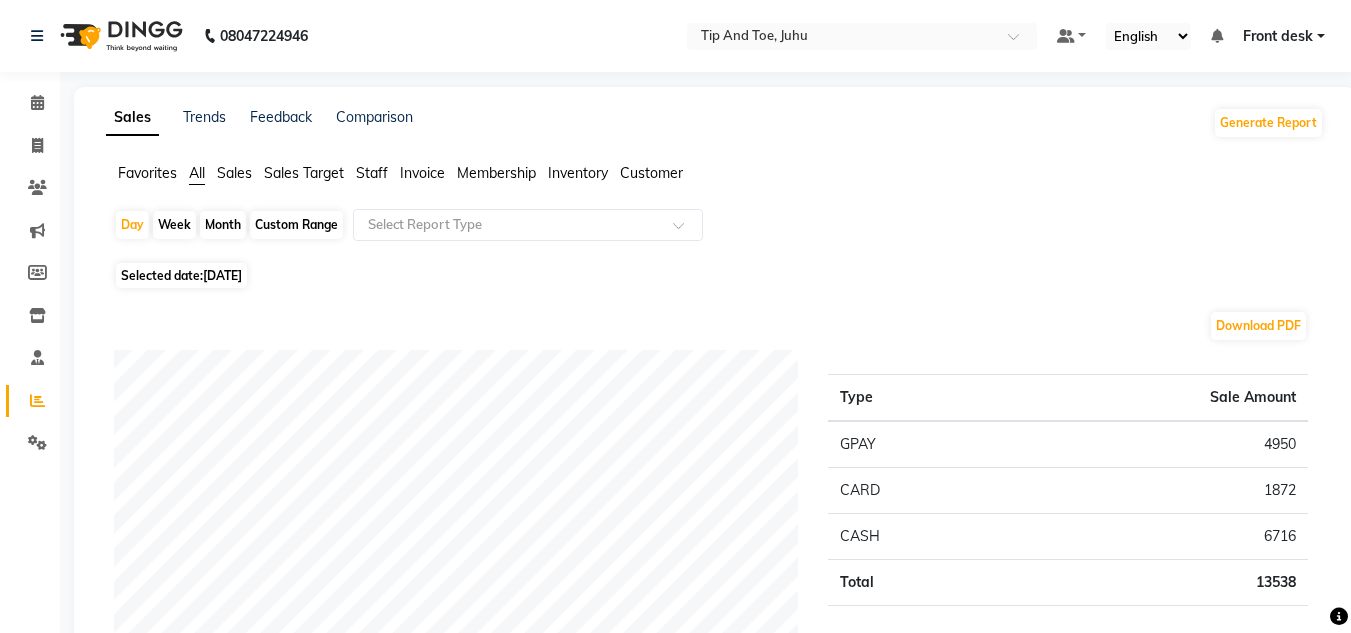 click on "Staff" 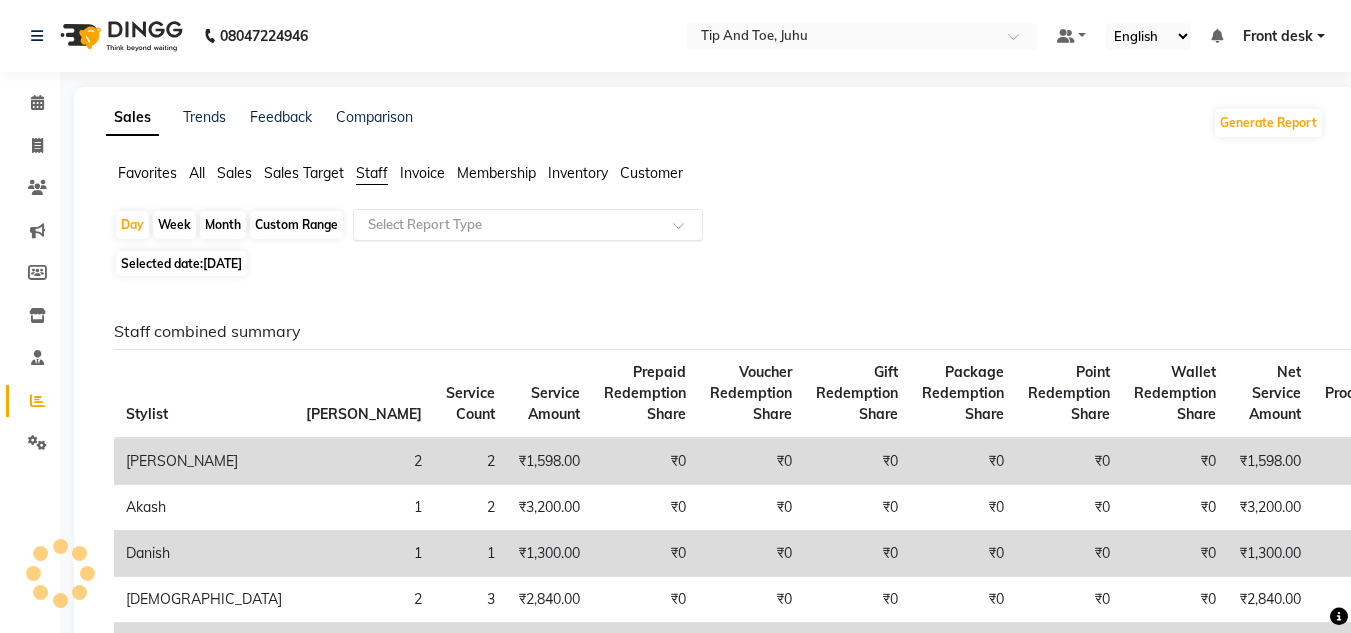 click on "Select Report Type" 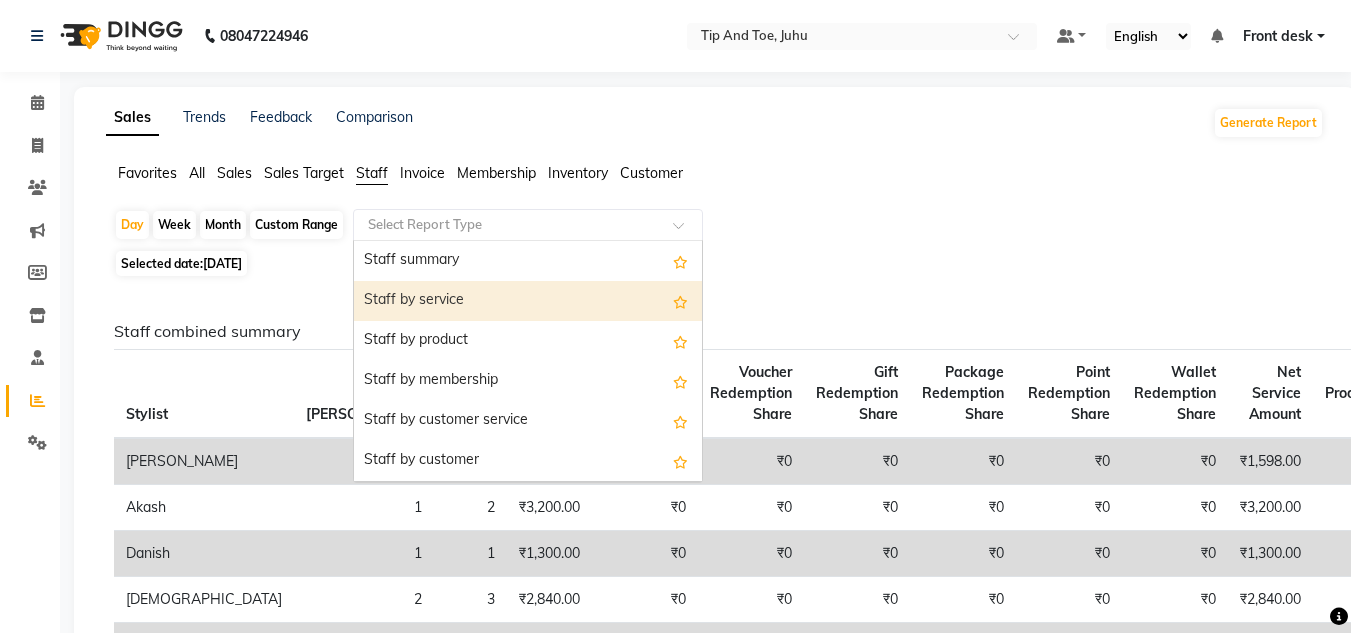 click on "Staff by service" at bounding box center [528, 301] 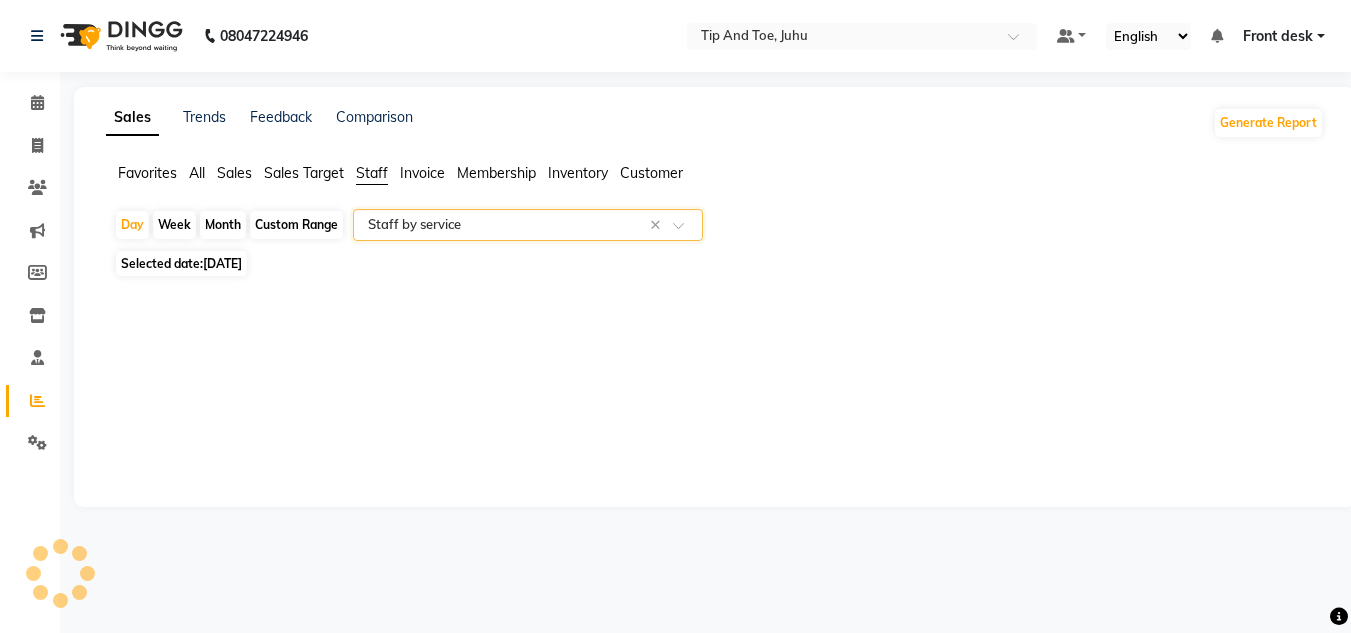 select on "full_report" 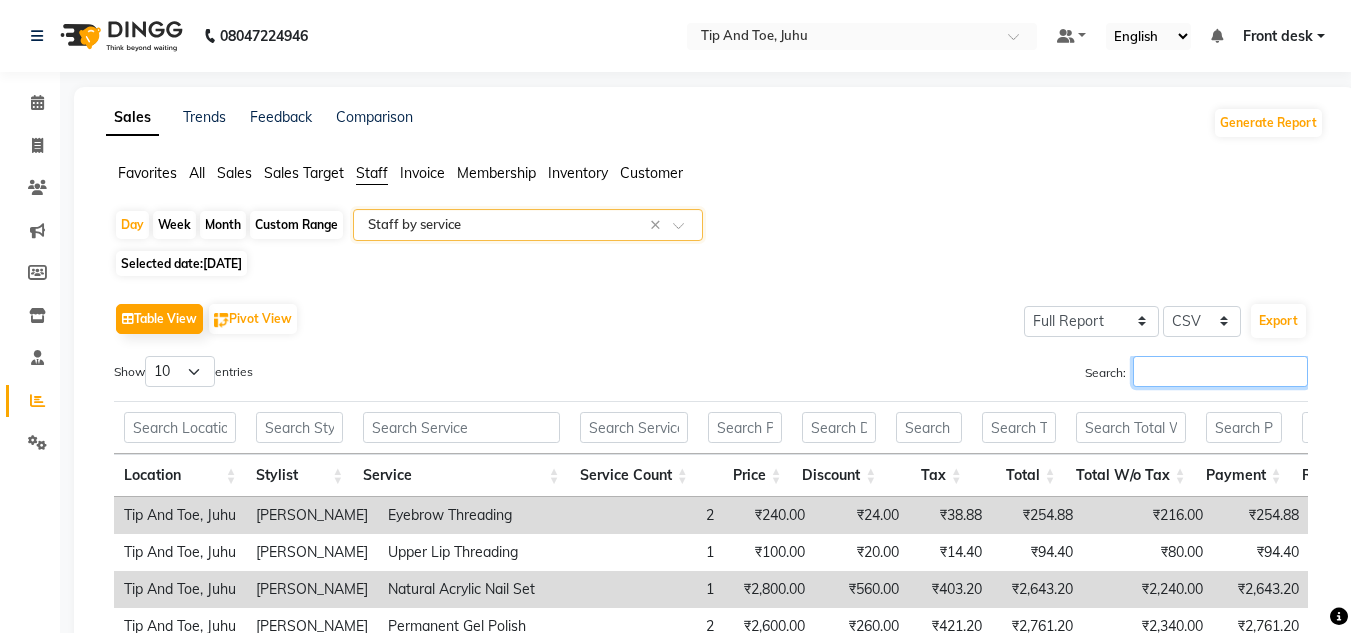 click on "Search:" at bounding box center [1220, 371] 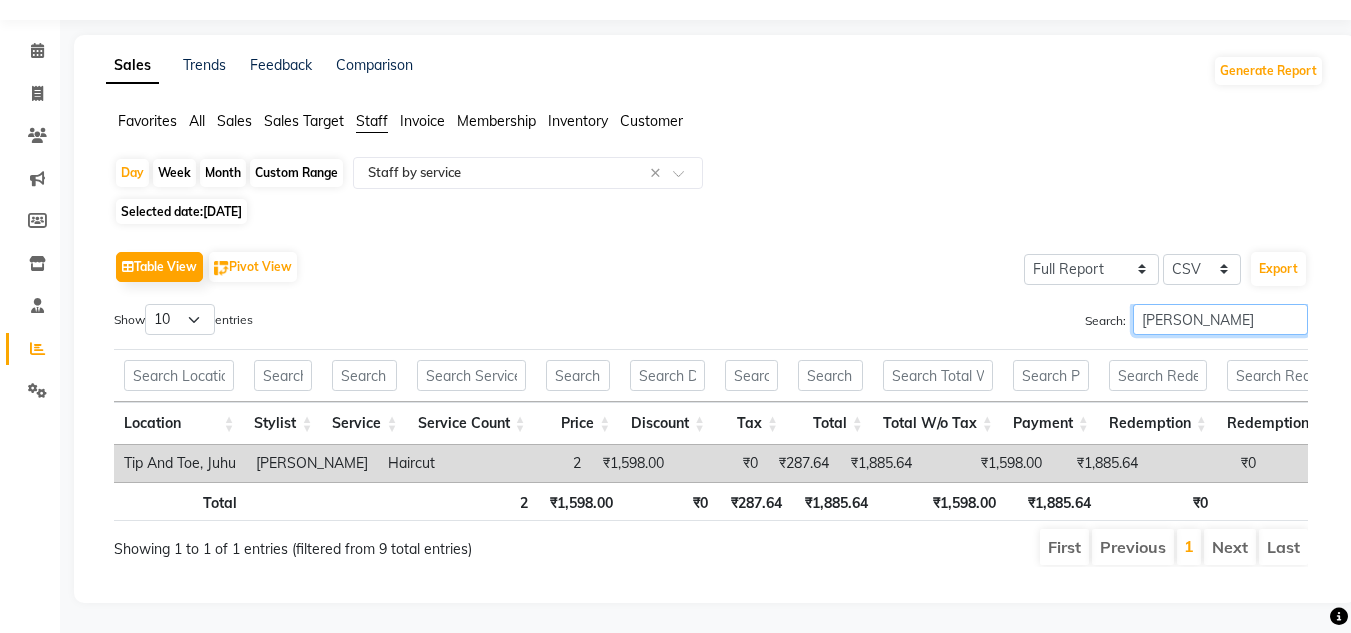scroll, scrollTop: 82, scrollLeft: 0, axis: vertical 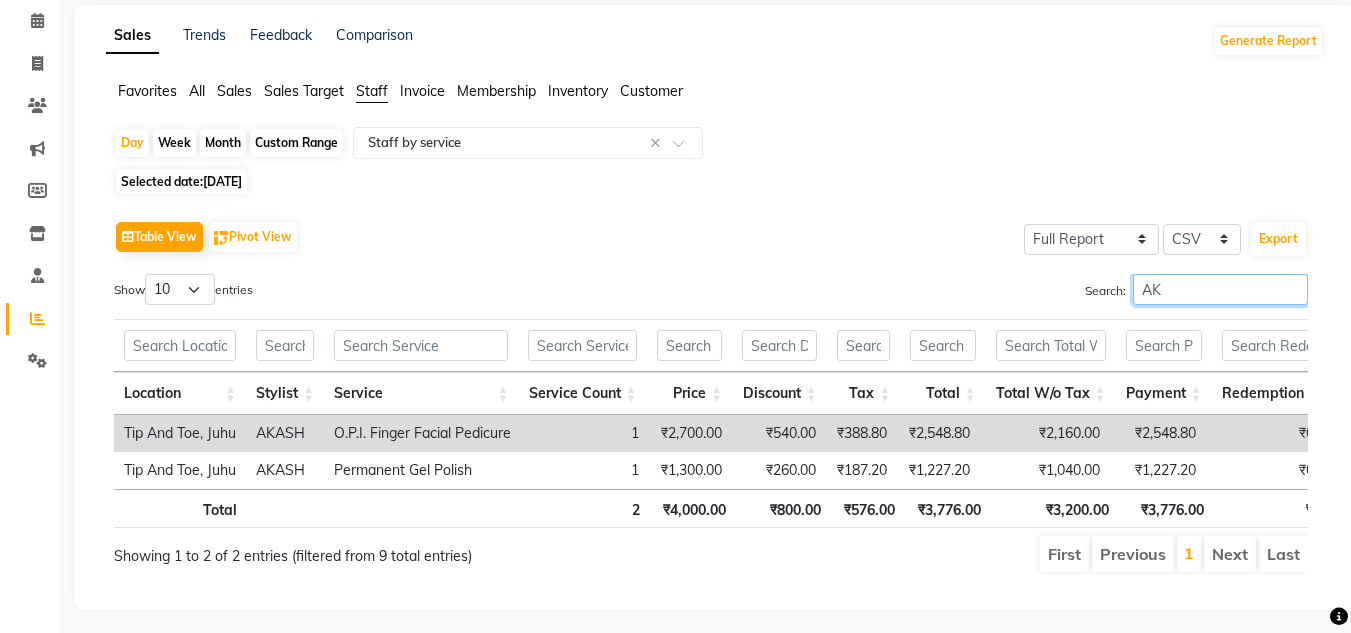 type on "A" 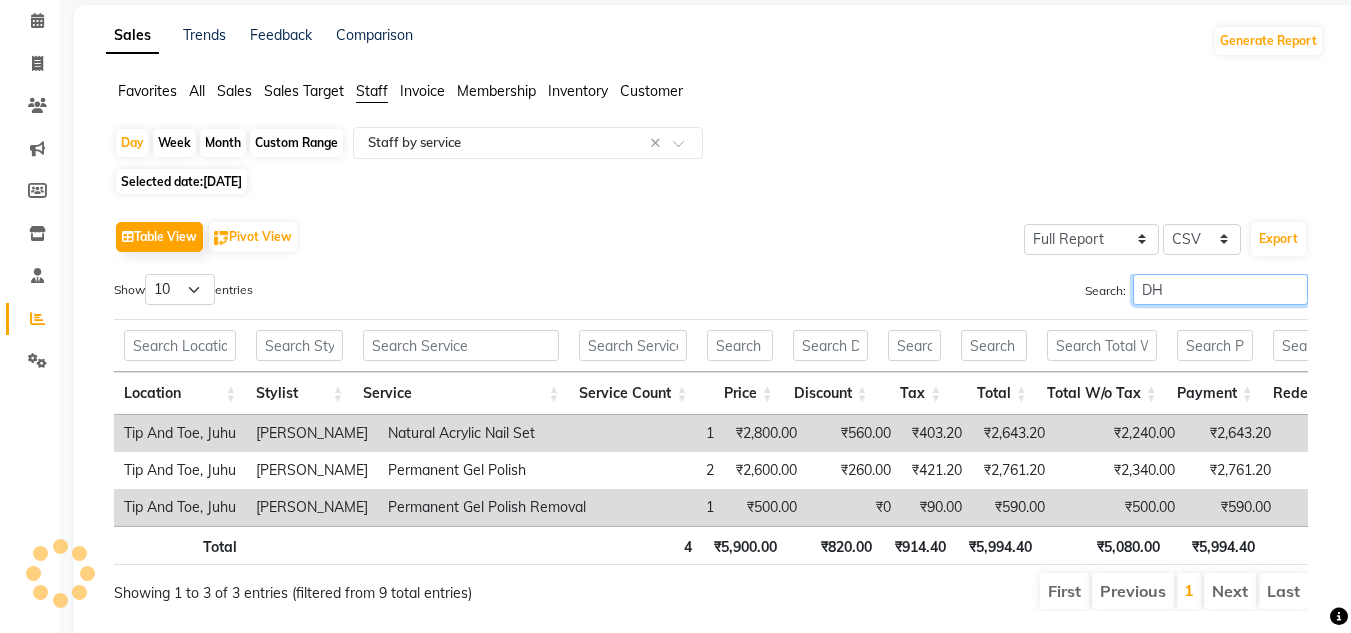 type on "D" 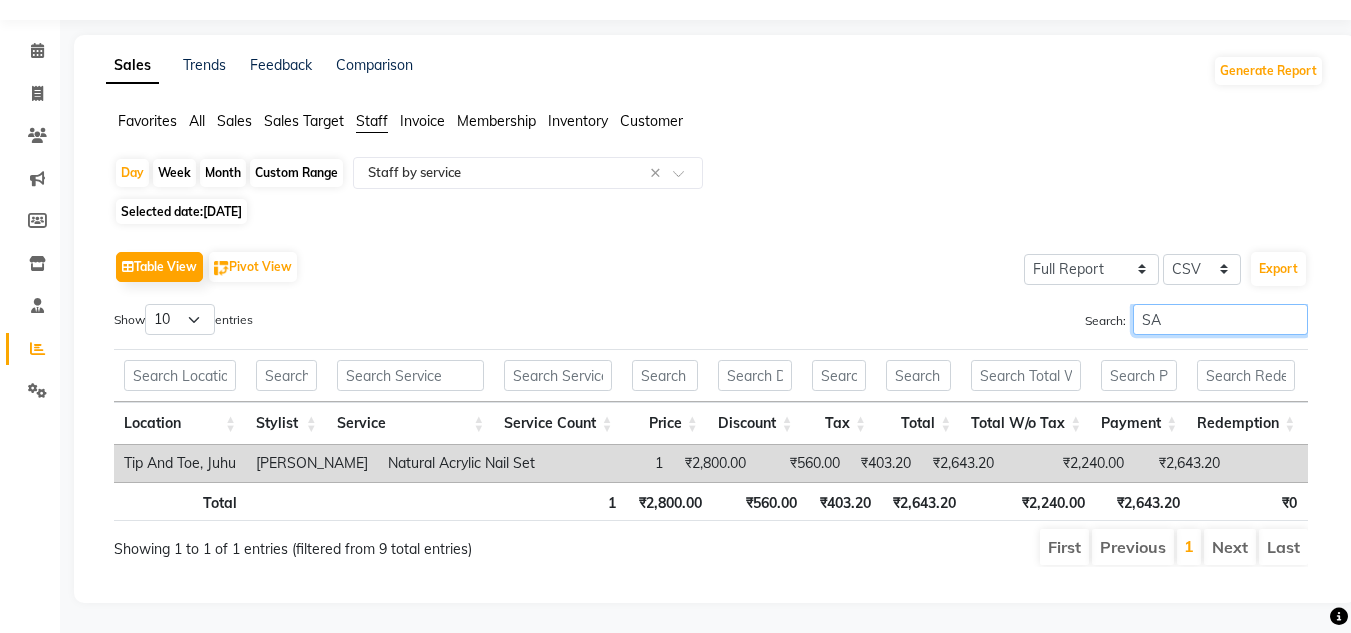 type on "S" 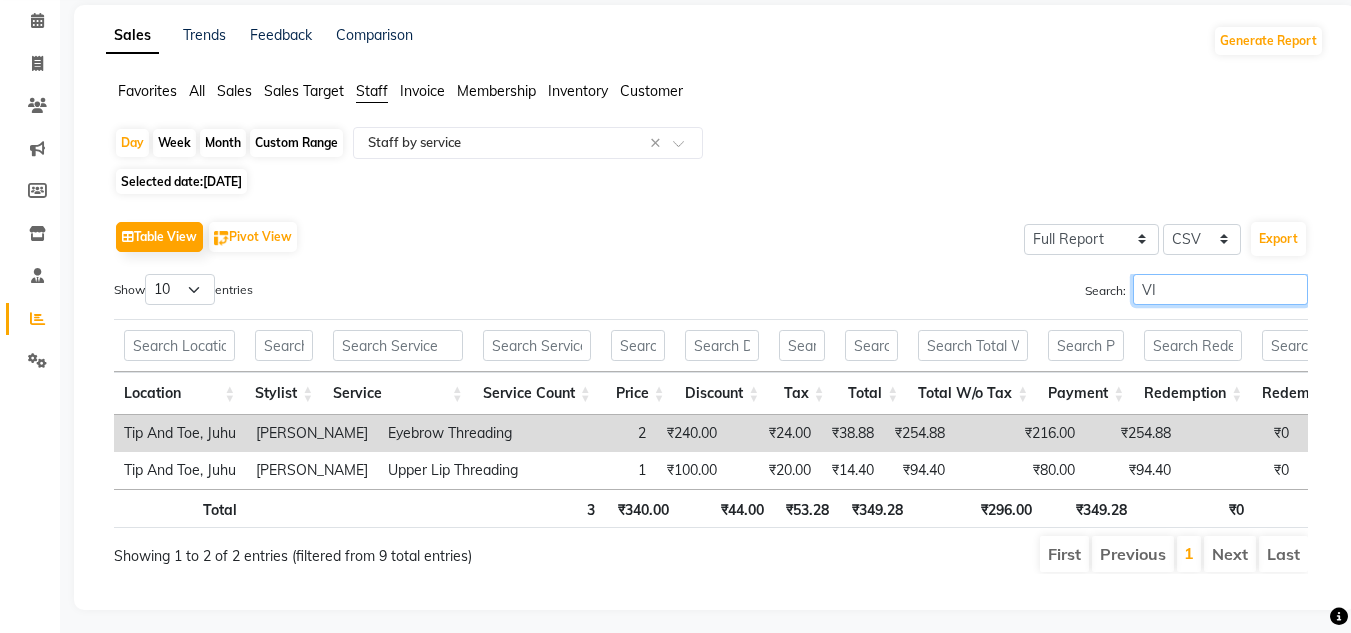 type on "VIN" 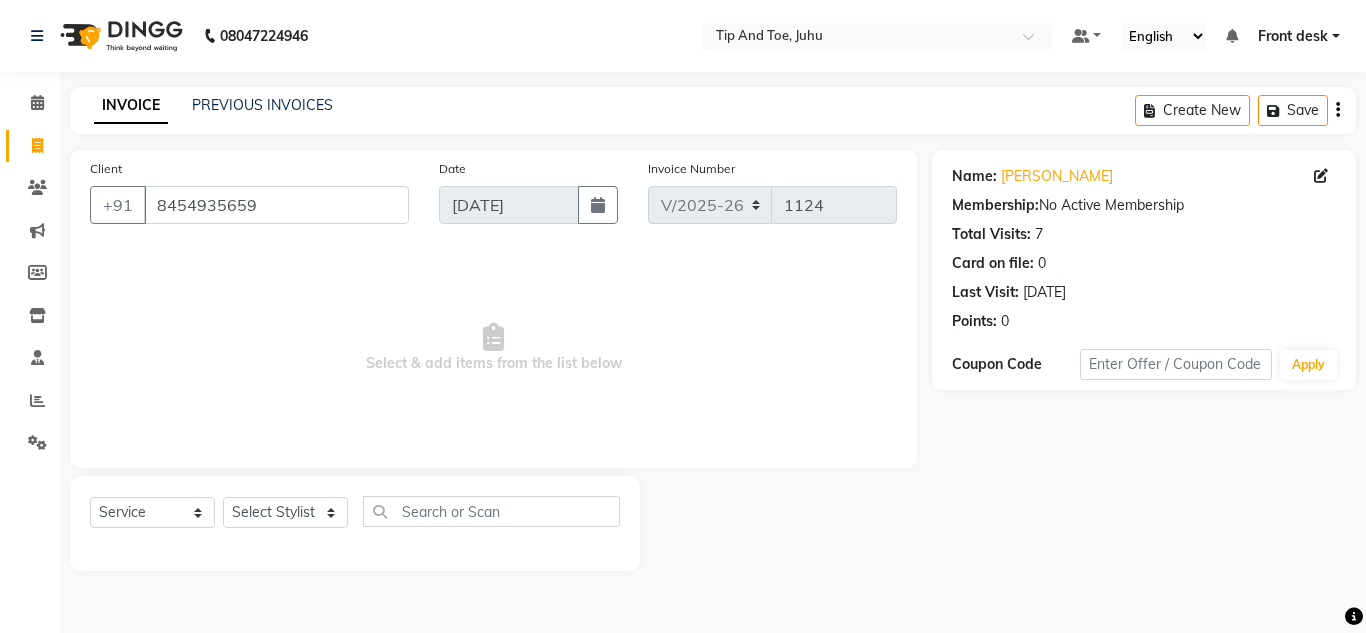select on "5516" 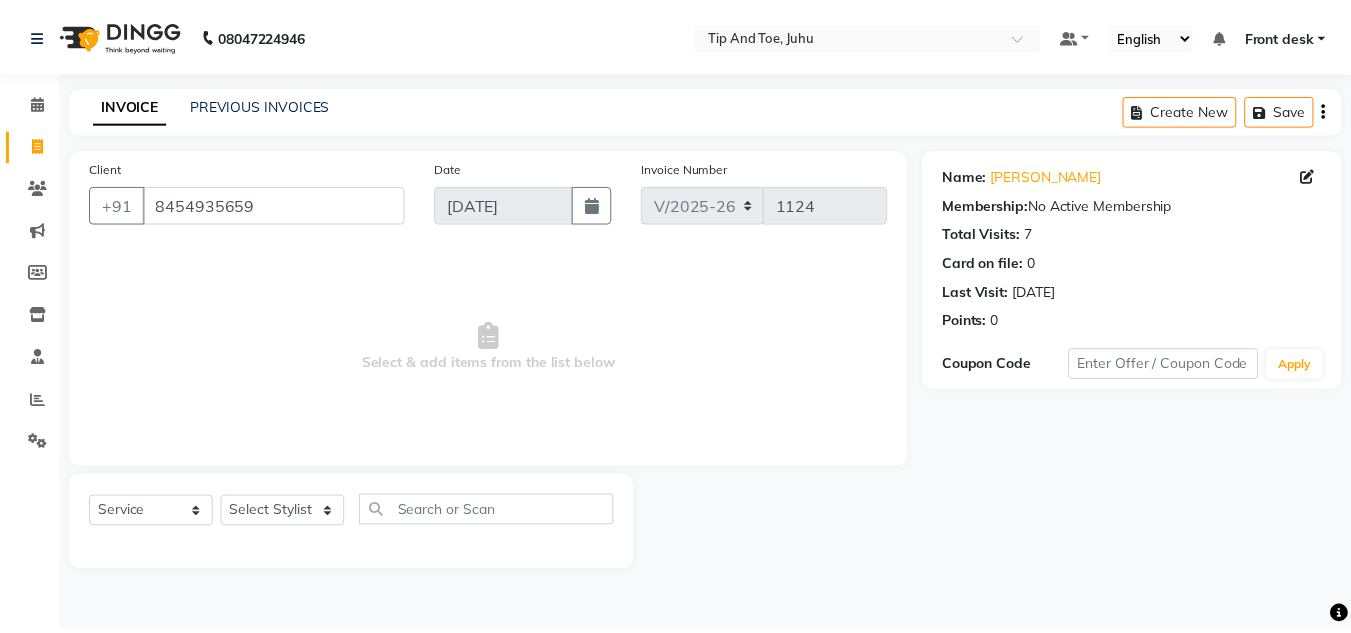 scroll, scrollTop: 0, scrollLeft: 0, axis: both 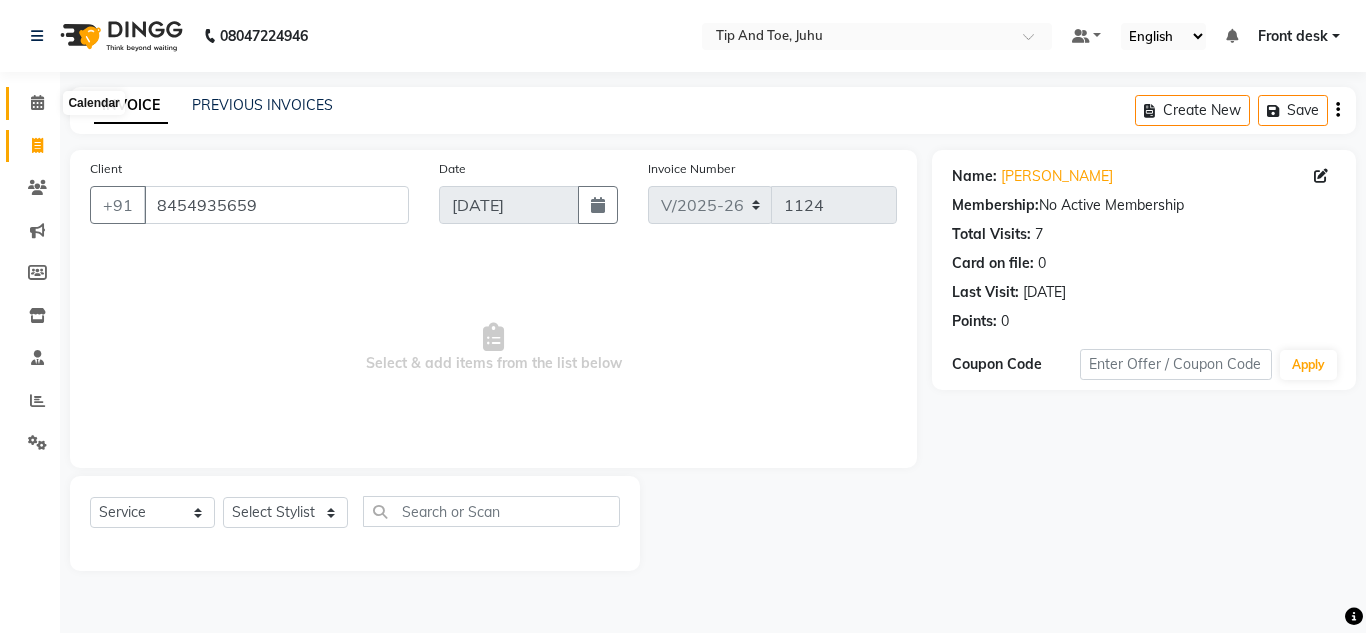 click 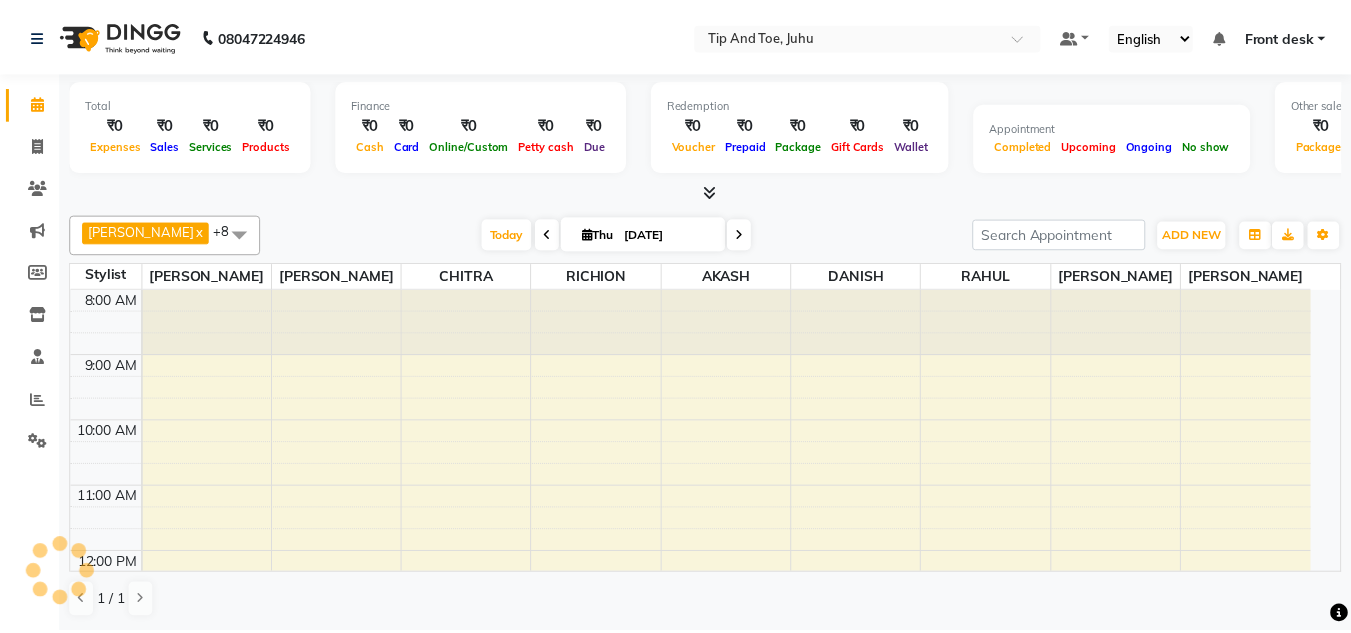 scroll, scrollTop: 0, scrollLeft: 0, axis: both 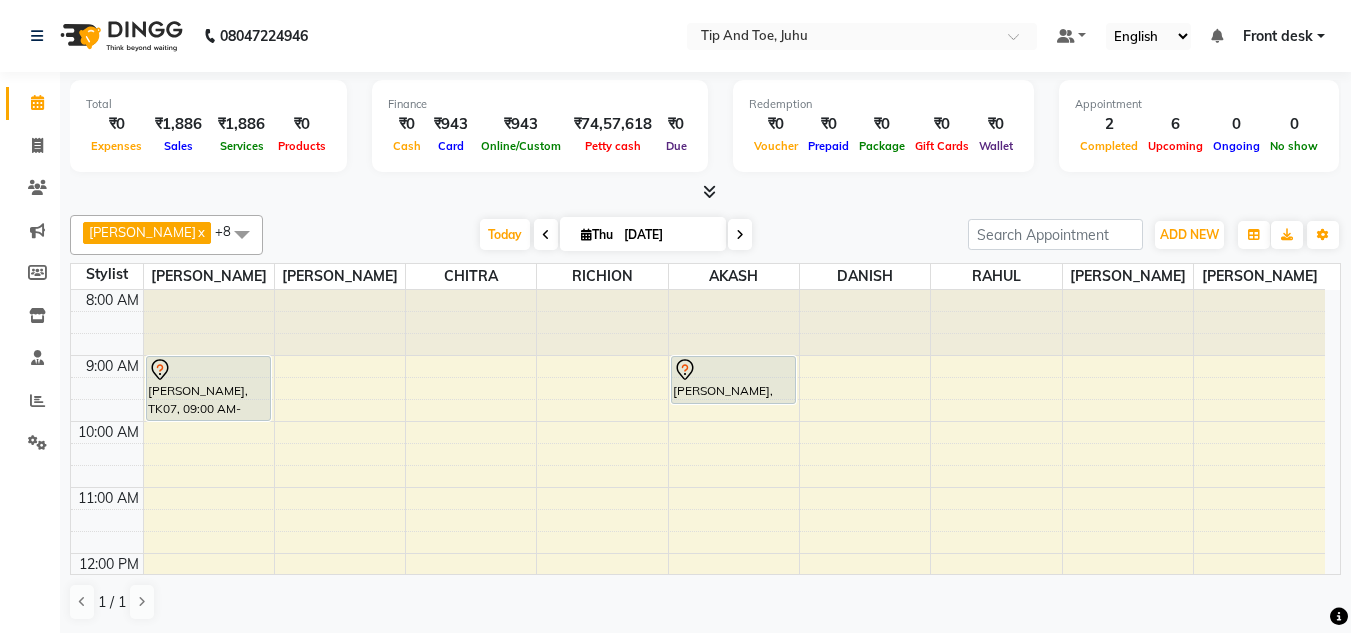drag, startPoint x: 1340, startPoint y: 372, endPoint x: 1328, endPoint y: 378, distance: 13.416408 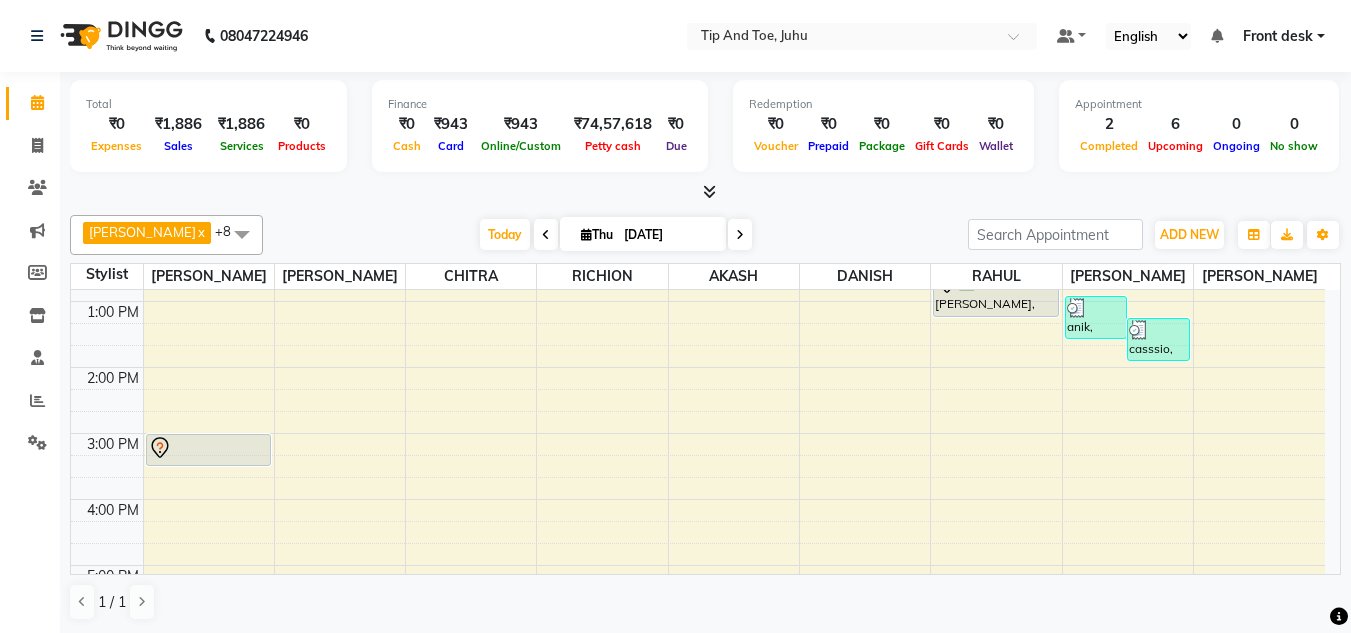 scroll, scrollTop: 217, scrollLeft: 0, axis: vertical 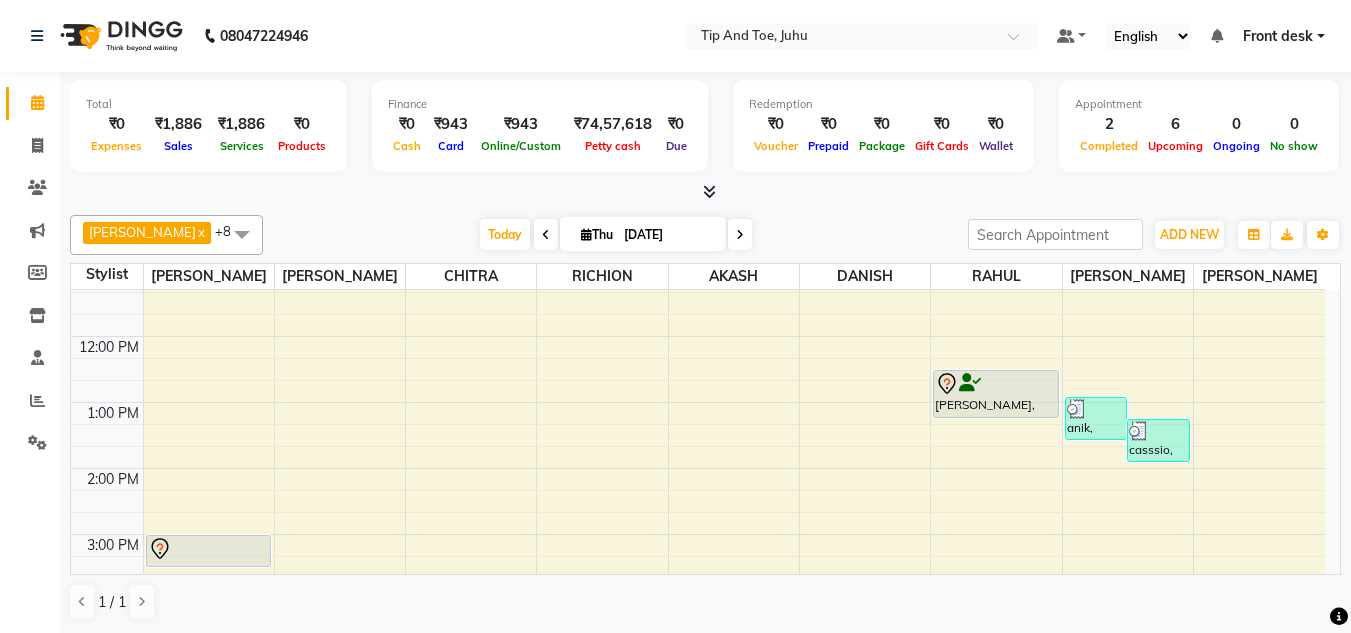 click on "Total  ₹0  Expenses ₹1,886  Sales ₹1,886  Services ₹0  Products Finance  ₹0  Cash ₹943  Card ₹943  Online/Custom ₹74,57,618 Petty cash ₹0 Due  Redemption  ₹0 Voucher ₹0 Prepaid ₹0 Package ₹0  Gift Cards ₹0  Wallet  Appointment  2 Completed 6 Upcoming 0 Ongoing 0 No show  Other sales  ₹0  Packages ₹0  Memberships ₹0  Vouchers ₹0  Prepaids ₹0  Gift Cards DHANSHREE  x DANISH  x SADHNA  x AKASH  x ABIK   x VINITA  x CHITRA  x RAHUL  x RICHION  x +8 Select All ABIK  ACHAN AJAY UTKAR AKASH AKSHATA ARBAZ BABU BILAL CHITRA DANISH DHANSHREE KEISHEEN KUMAR NIKHIL POONAM RAHUL RICHION SADHNA SANJAY MAMA VINITA Today  Thu 10-07-2025 Toggle Dropdown Add Appointment Add Invoice Add Attendance Add Client Toggle Dropdown Add Appointment Add Invoice Add Attendance Add Client ADD NEW Toggle Dropdown Add Appointment Add Invoice Add Attendance Add Client DHANSHREE  x DANISH  x SADHNA  x AKASH  x ABIK   x VINITA  x CHITRA  x RAHUL  x RICHION  x +8 Select All ABIK  ACHAN BABU" 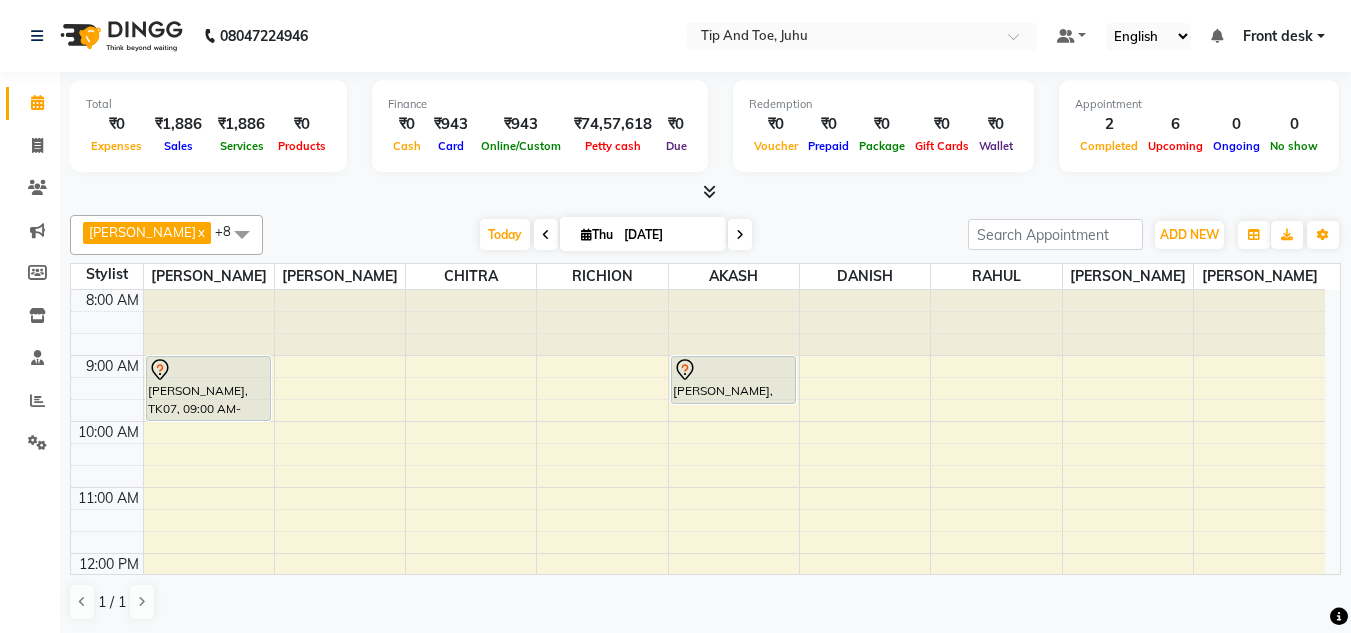scroll, scrollTop: 0, scrollLeft: 0, axis: both 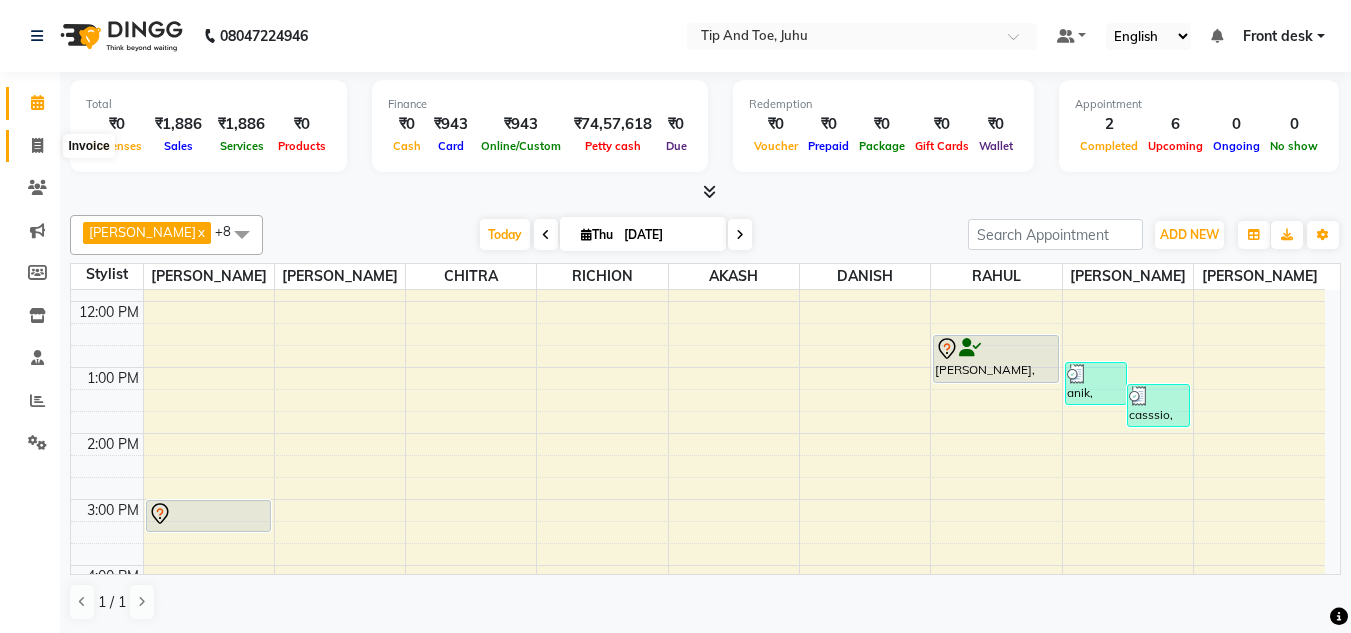 click 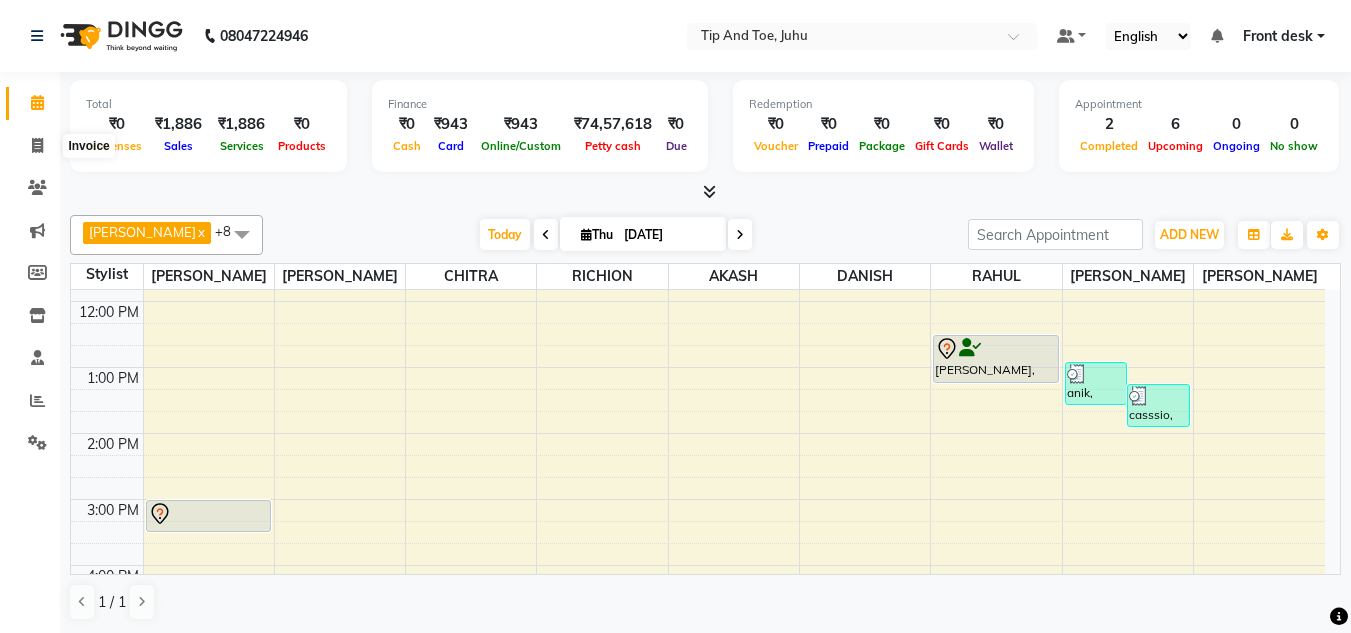 select on "service" 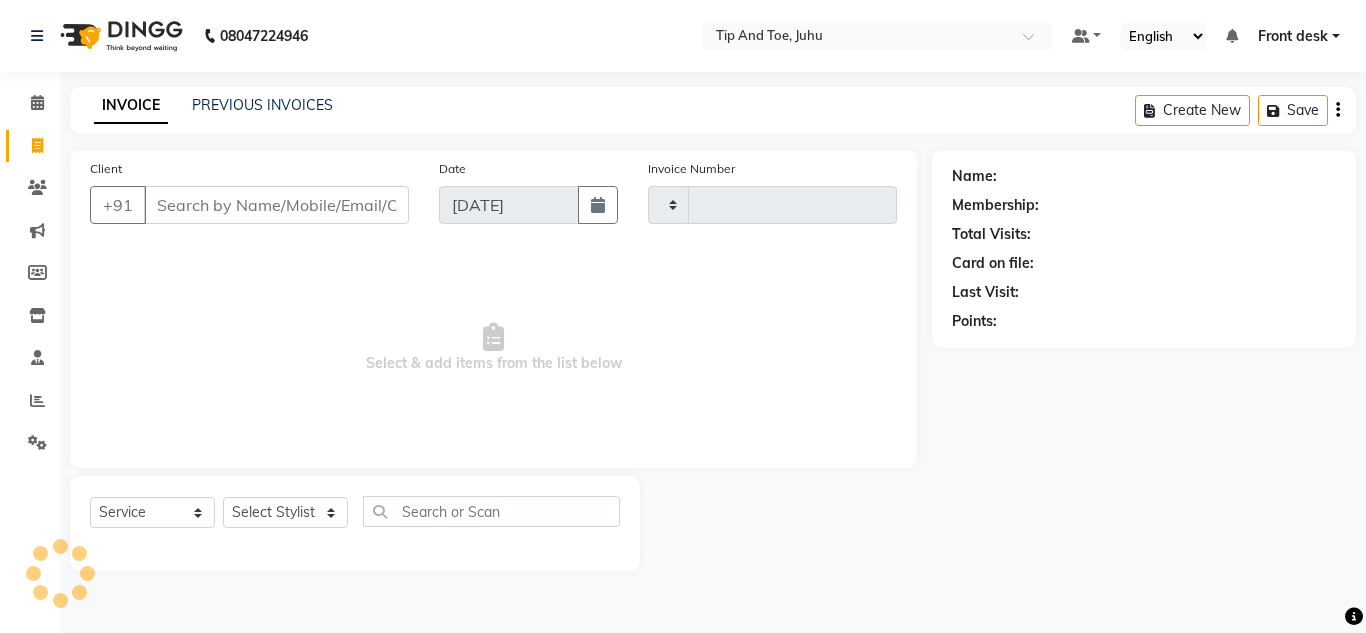 type on "1127" 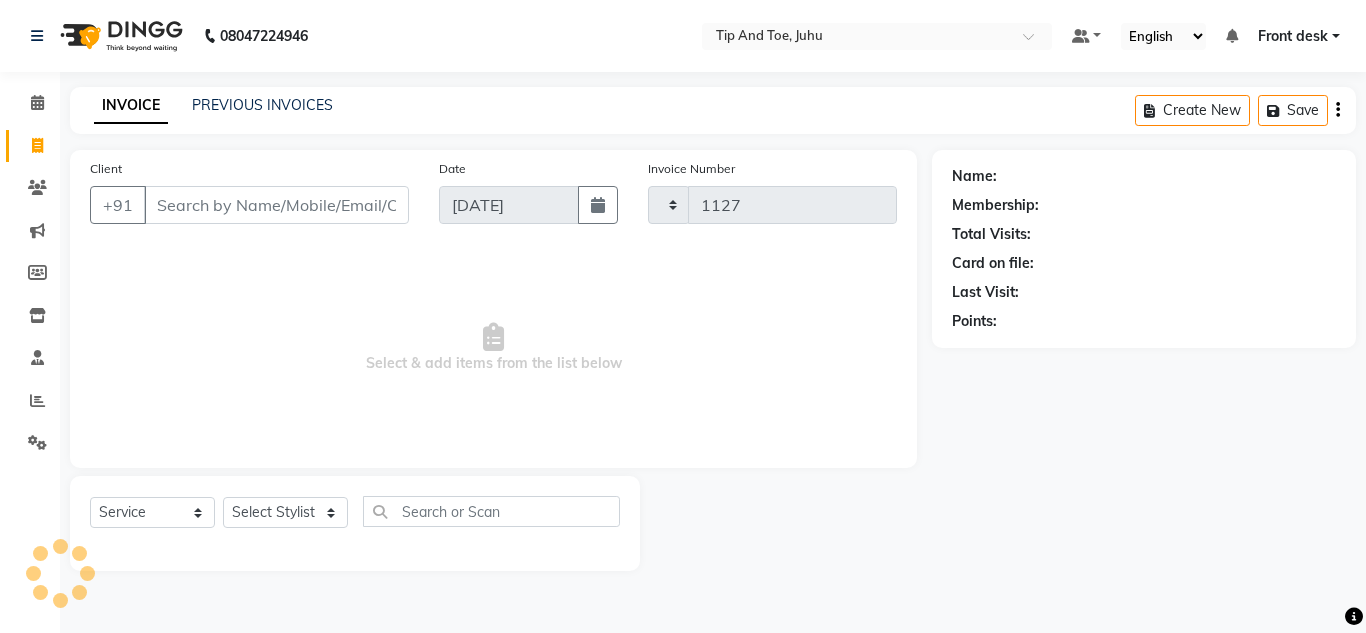 select on "5516" 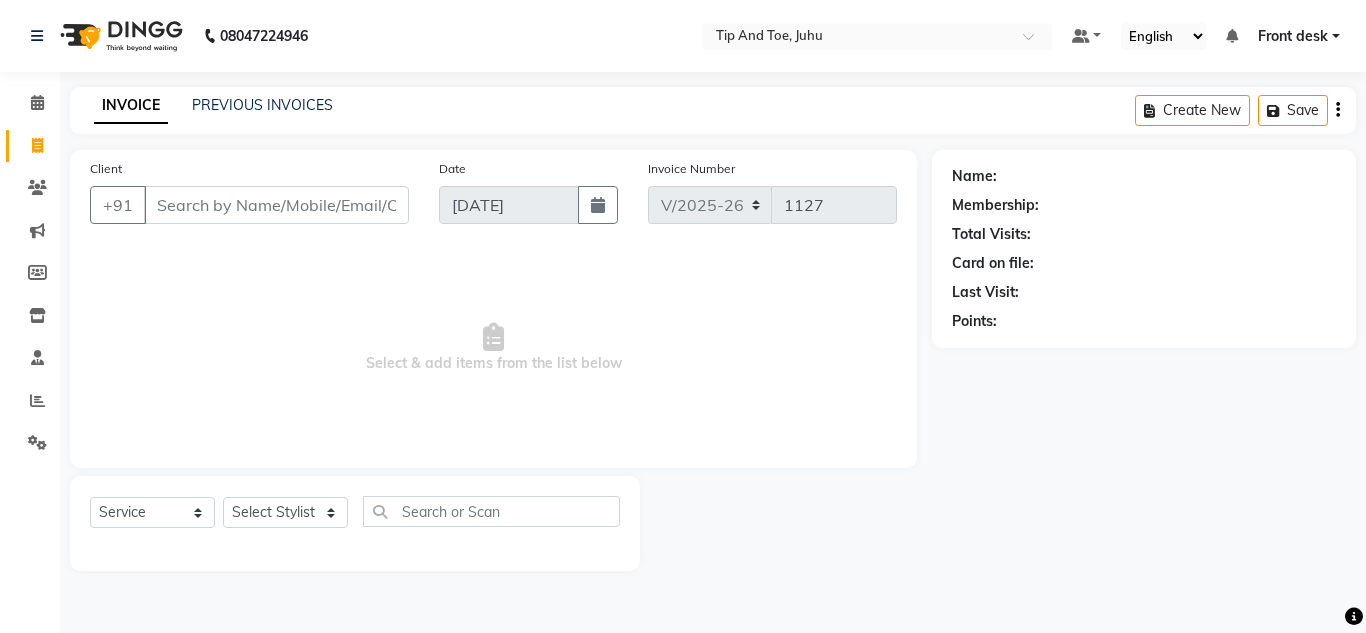 click on "Client" at bounding box center [276, 205] 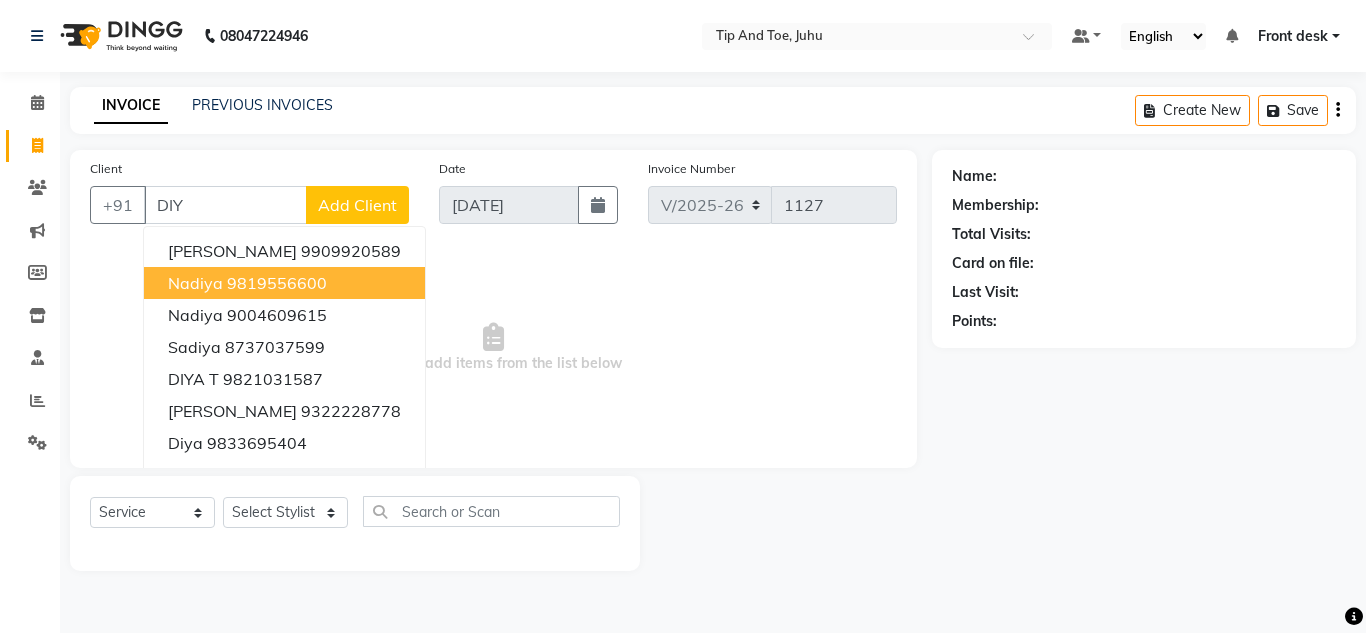 click on "9819556600" at bounding box center (277, 283) 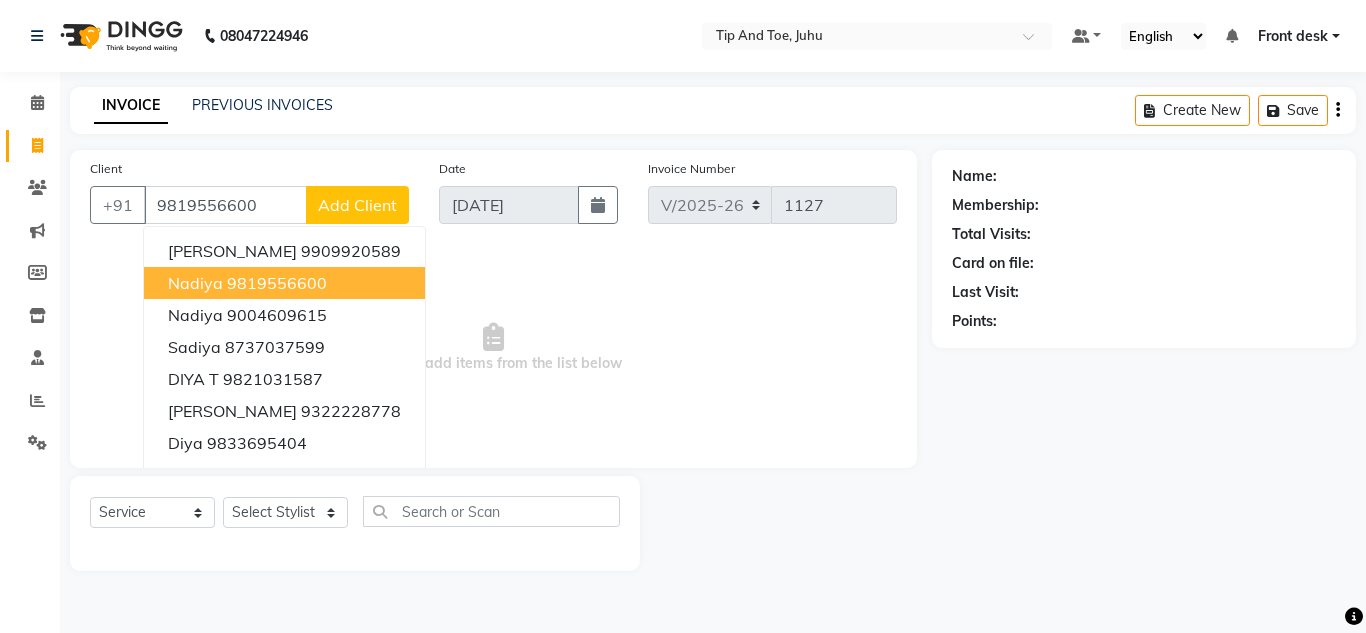 type on "9819556600" 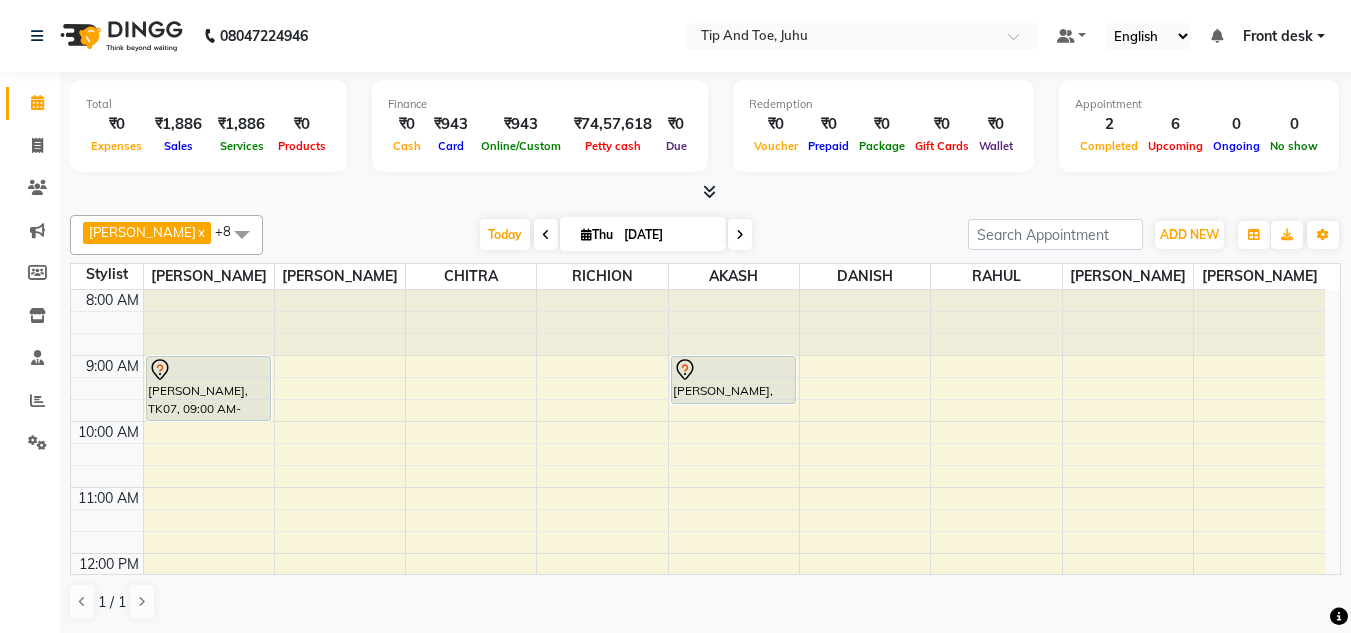 scroll, scrollTop: 0, scrollLeft: 0, axis: both 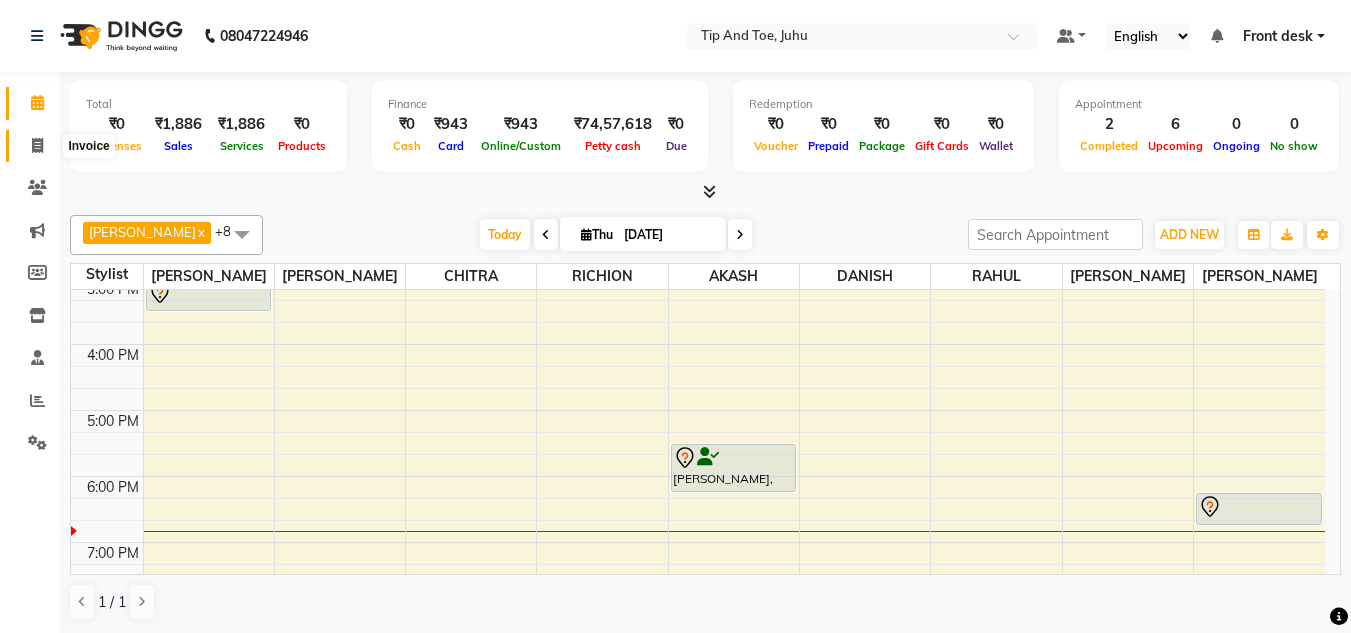 click 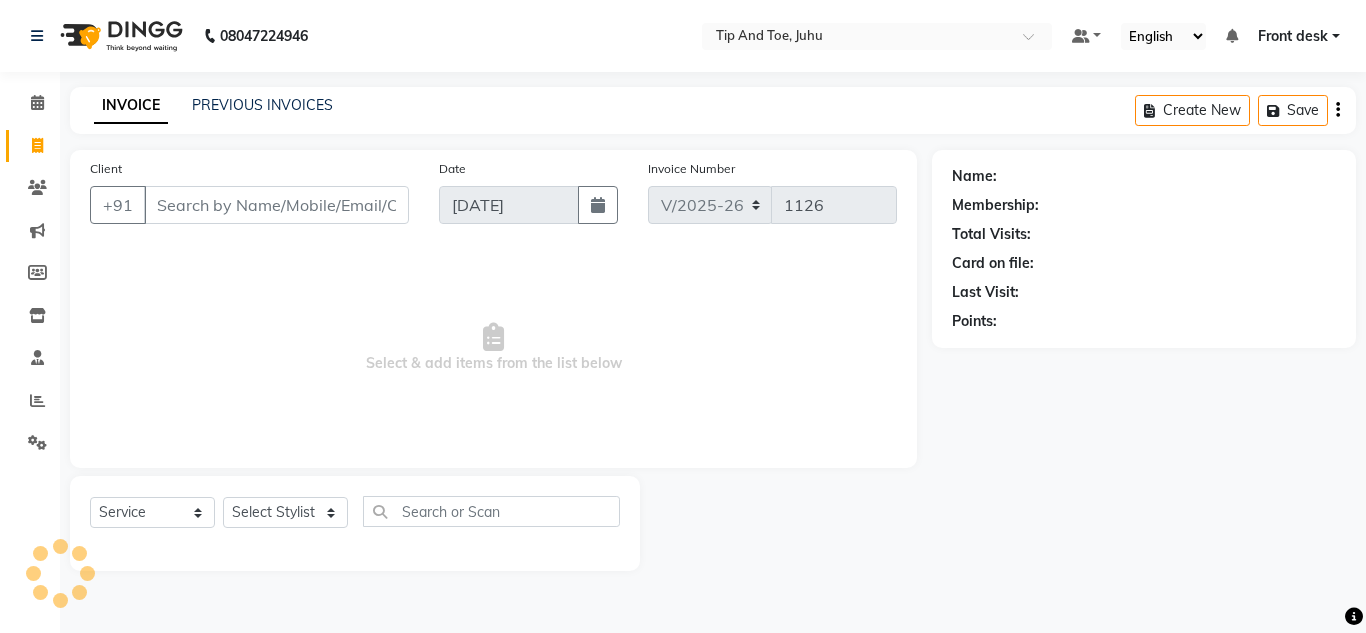 click on "Client" at bounding box center [276, 205] 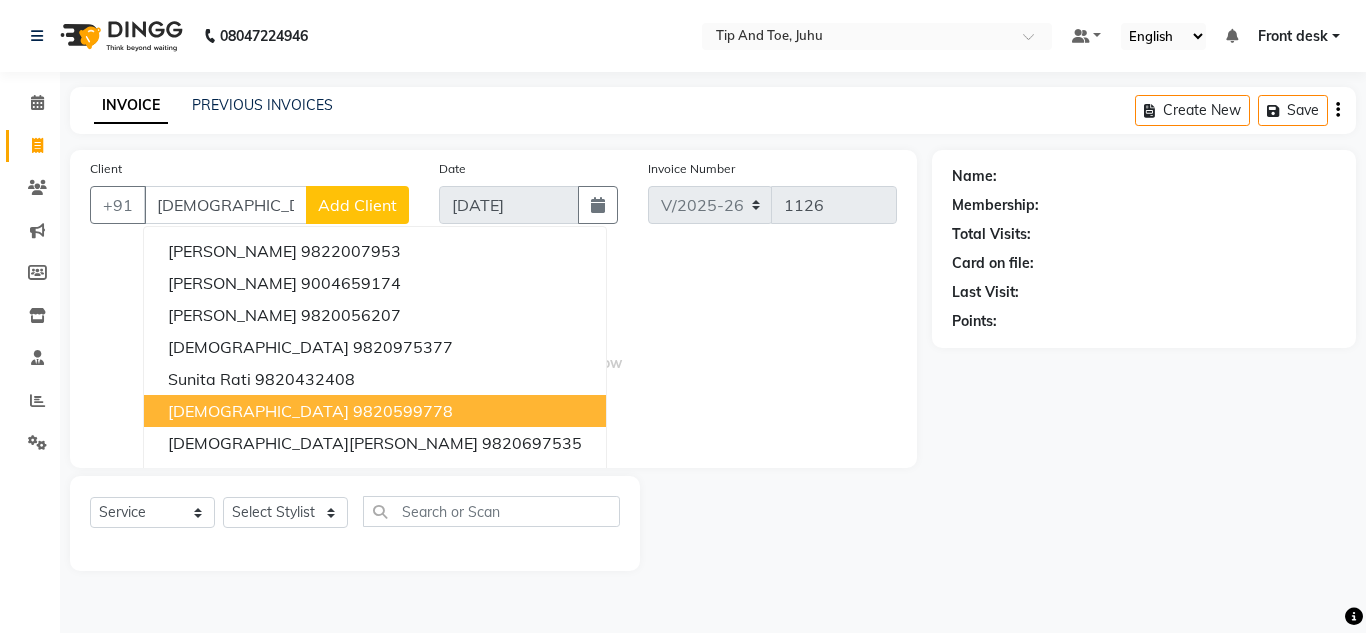 click on "9820599778" at bounding box center [403, 411] 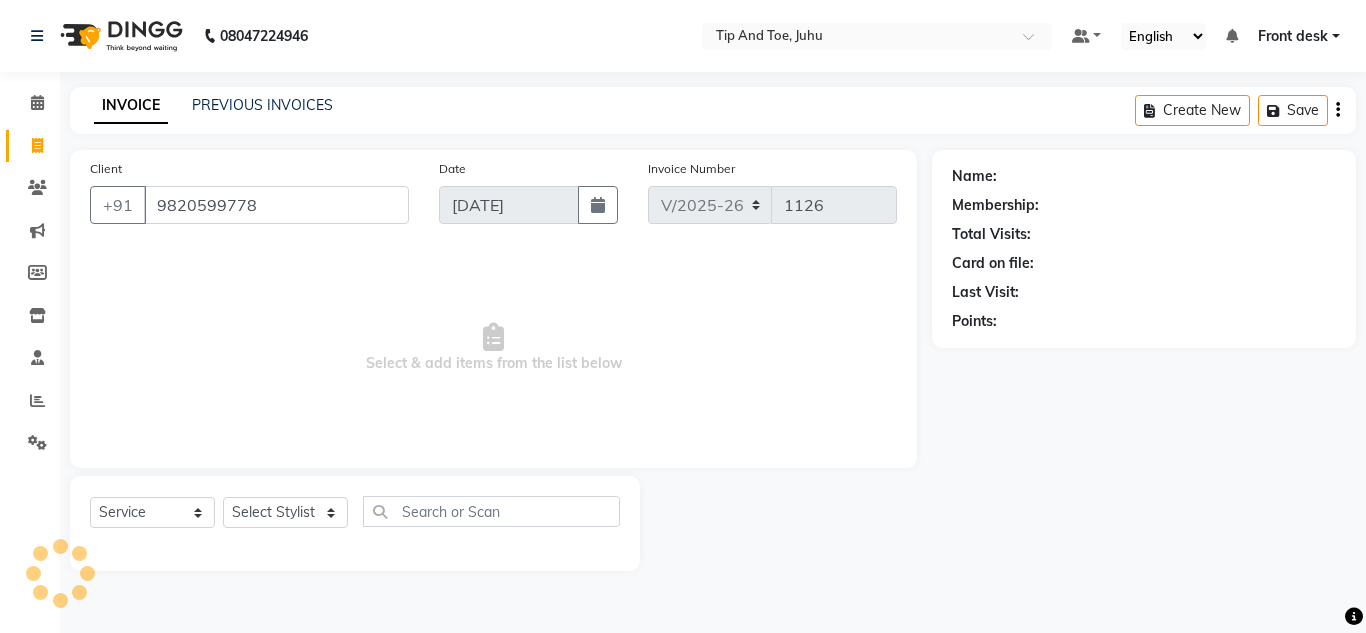 type on "9820599778" 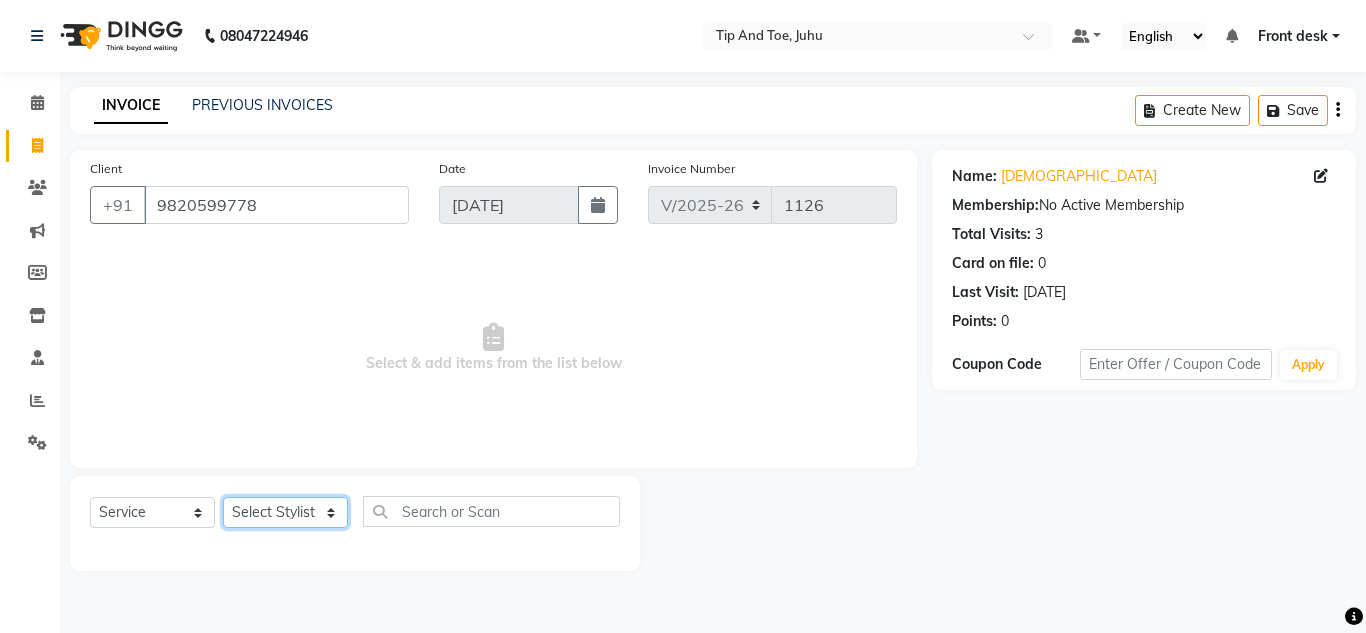 click on "Select Stylist [PERSON_NAME] [PERSON_NAME] UTKAR AKASH [PERSON_NAME] [PERSON_NAME] [PERSON_NAME] DANISH [PERSON_NAME] Front desk  [PERSON_NAME] NIKHIL POONAM RAHUL [PERSON_NAME] [PERSON_NAME] [PERSON_NAME] MAMA TWINKLE [PERSON_NAME]" 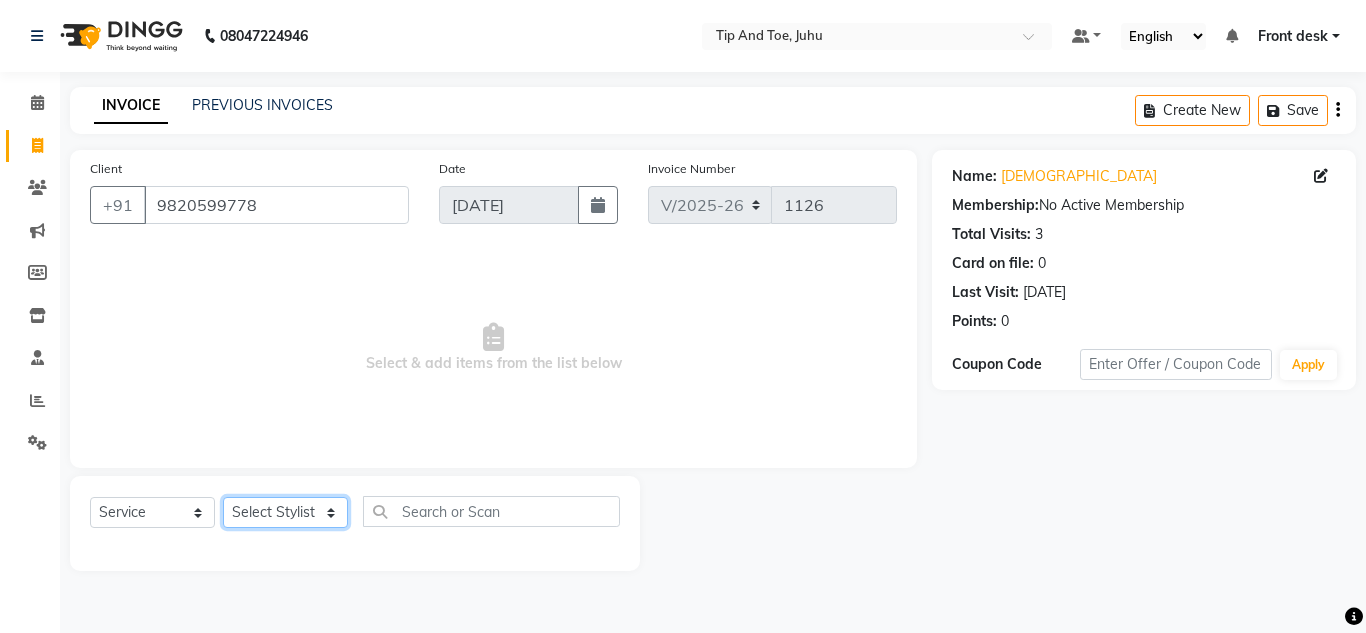 select on "37331" 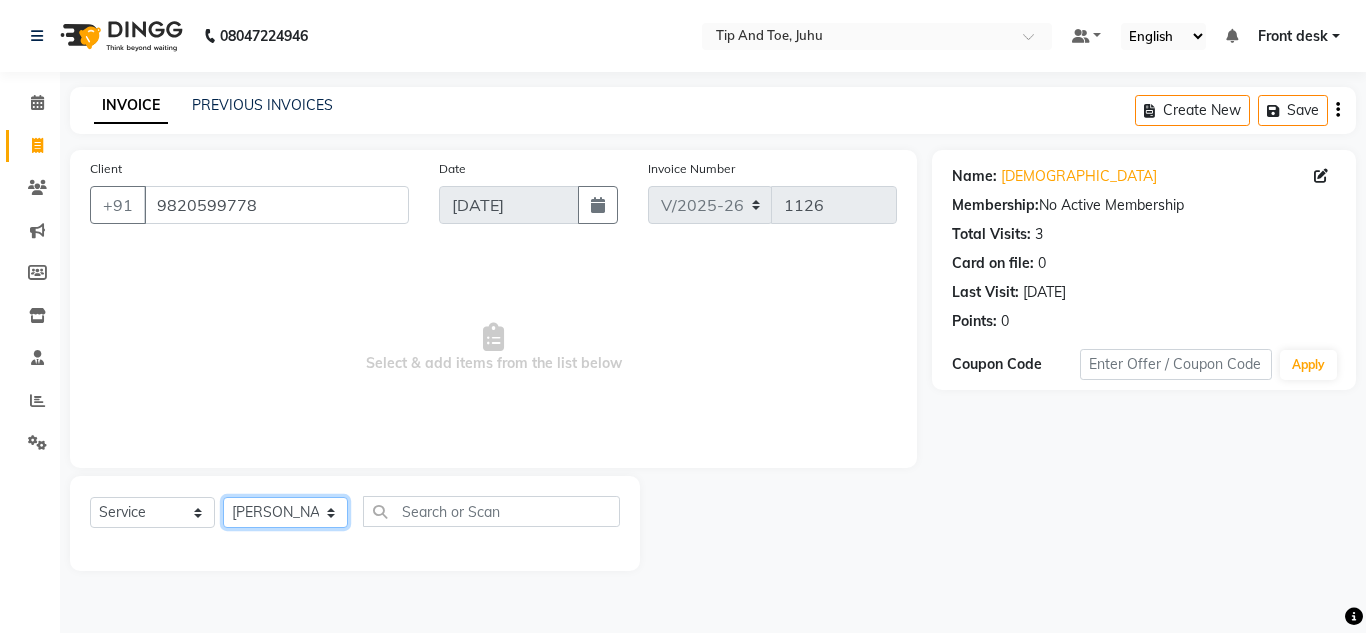 click on "Select Stylist [PERSON_NAME] [PERSON_NAME] UTKAR AKASH [PERSON_NAME] [PERSON_NAME] [PERSON_NAME] DANISH [PERSON_NAME] Front desk  [PERSON_NAME] NIKHIL POONAM RAHUL [PERSON_NAME] [PERSON_NAME] [PERSON_NAME] MAMA TWINKLE [PERSON_NAME]" 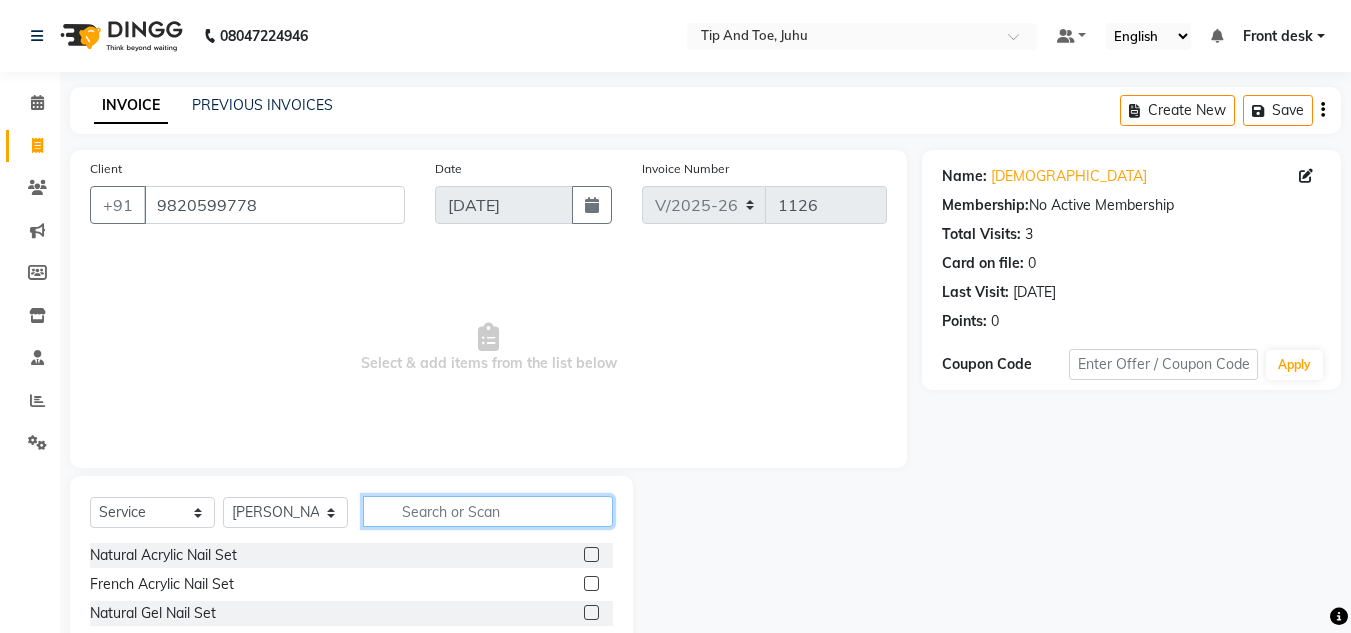 click 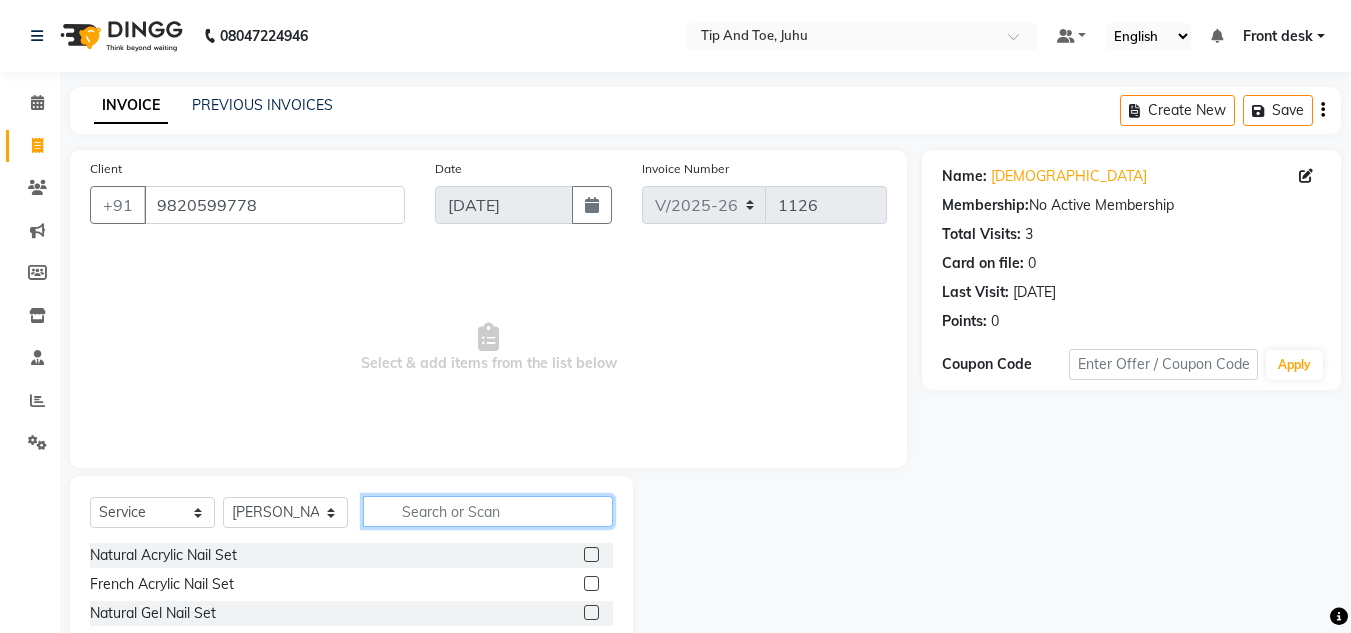 click 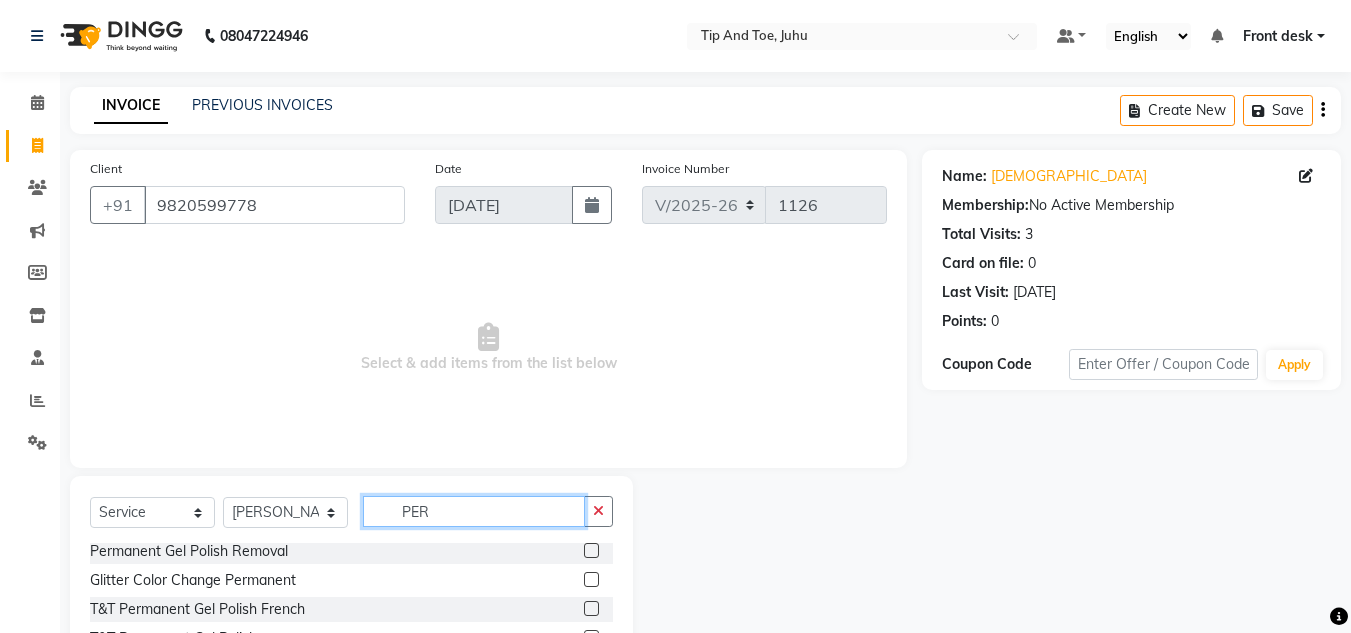 scroll, scrollTop: 200, scrollLeft: 0, axis: vertical 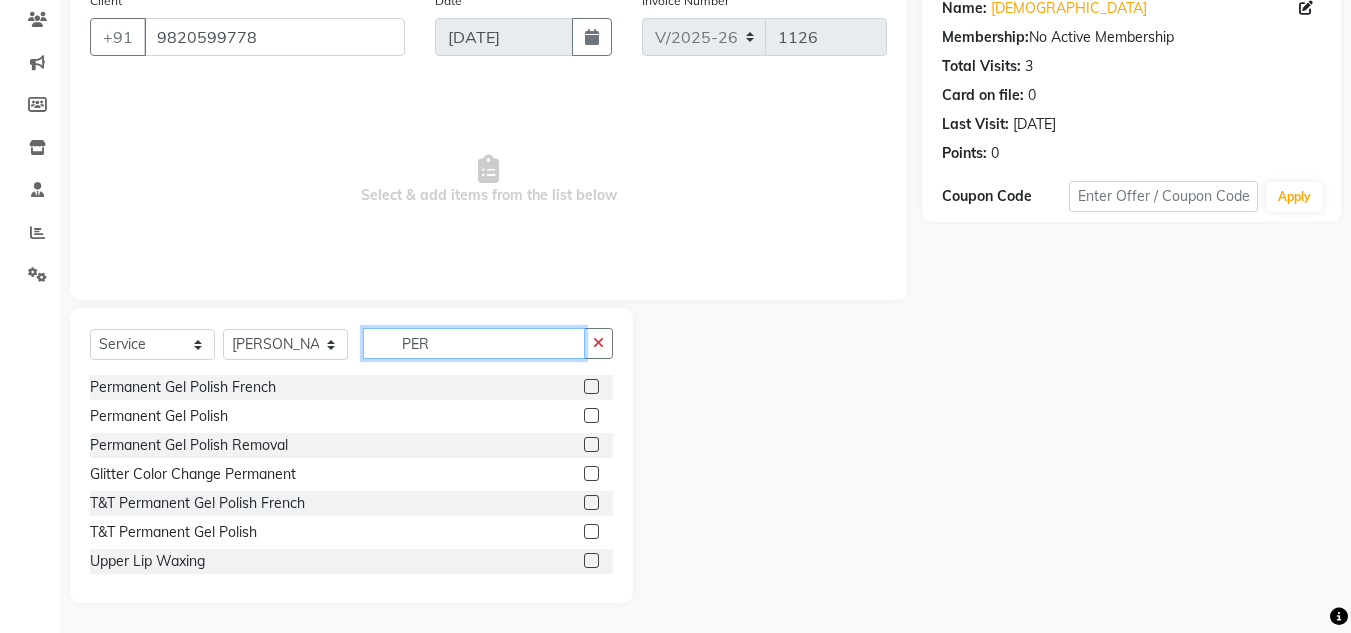 type on "PER" 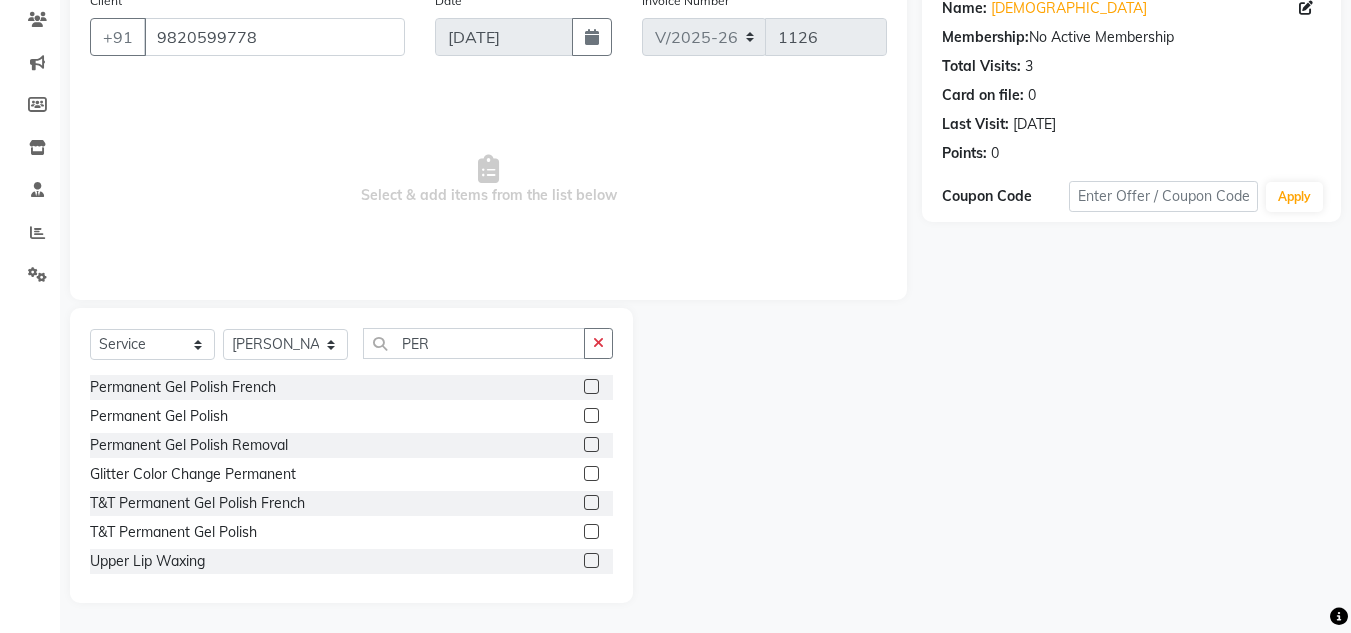 click 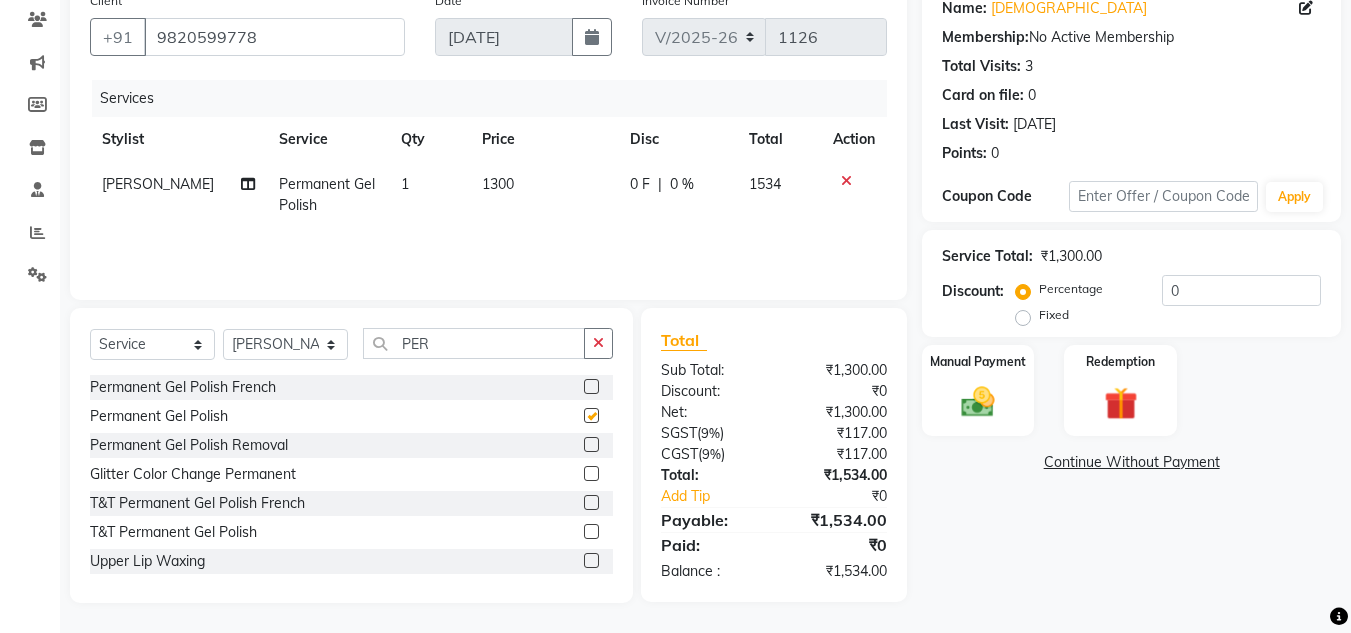 checkbox on "false" 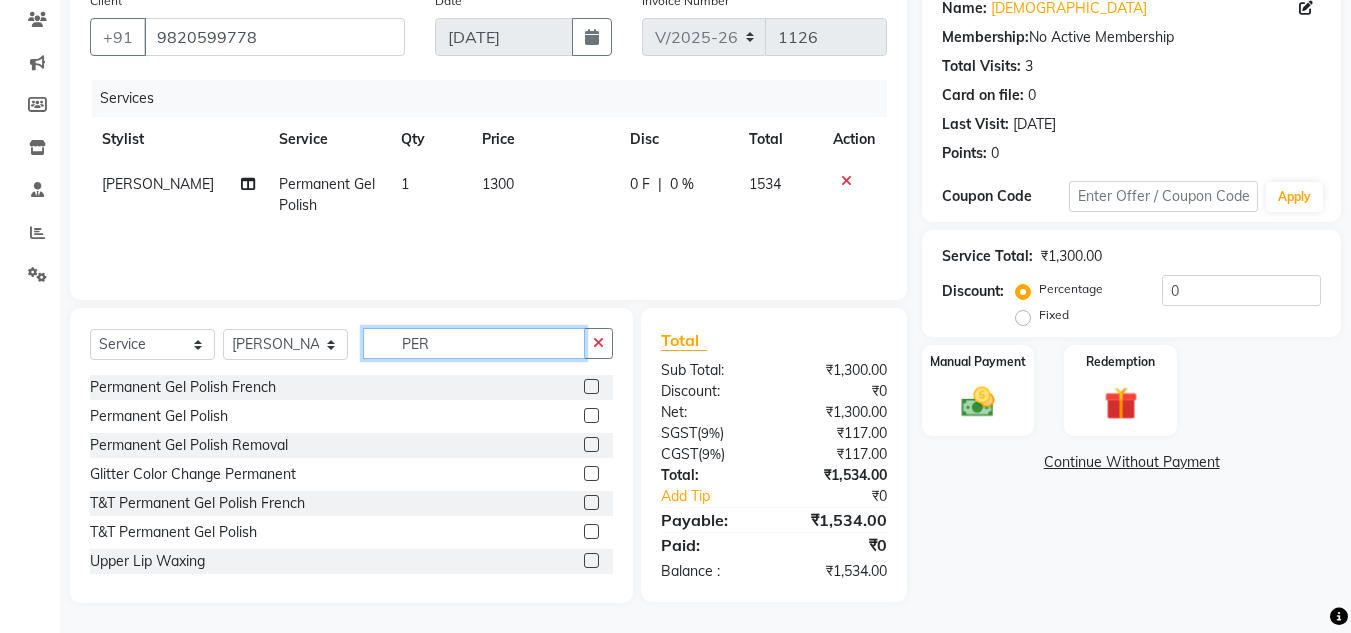 click on "PER" 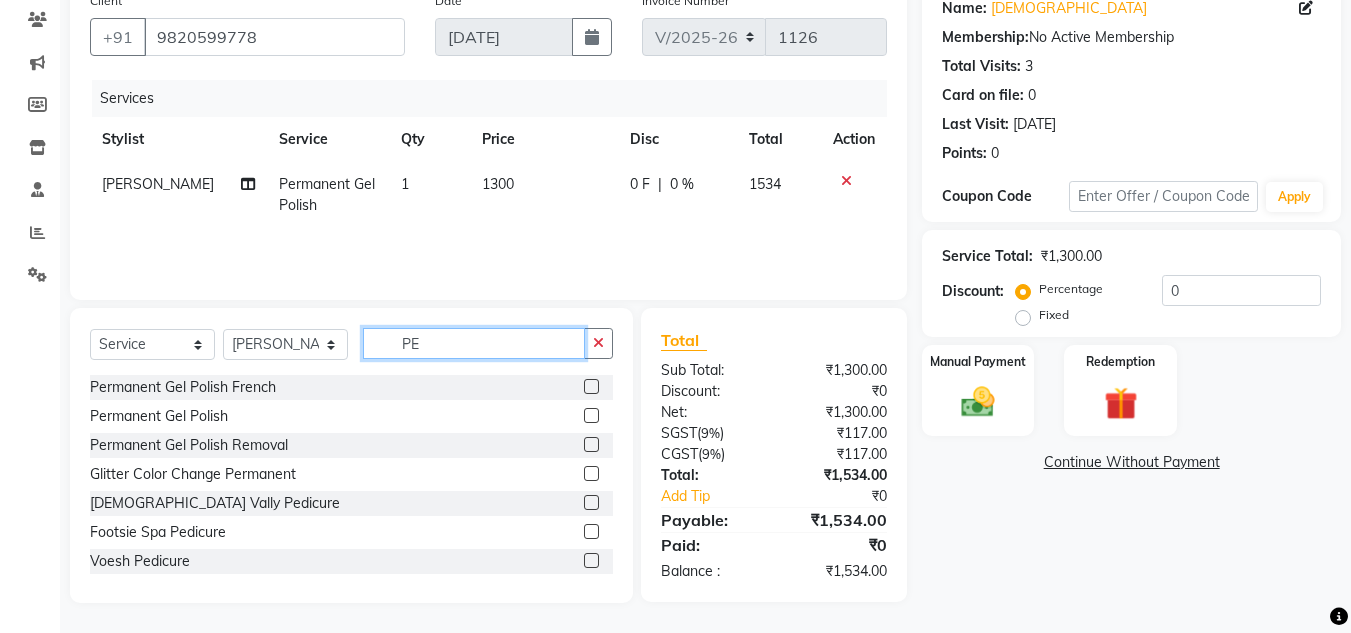 type on "P" 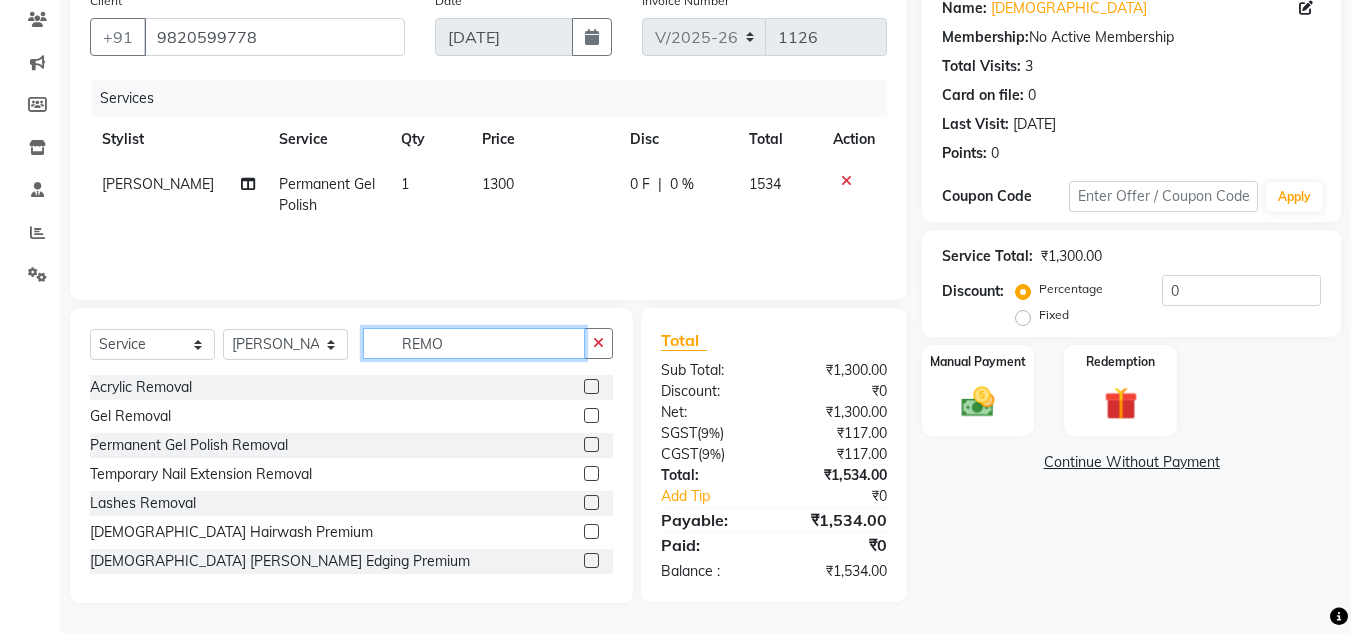 scroll, scrollTop: 167, scrollLeft: 0, axis: vertical 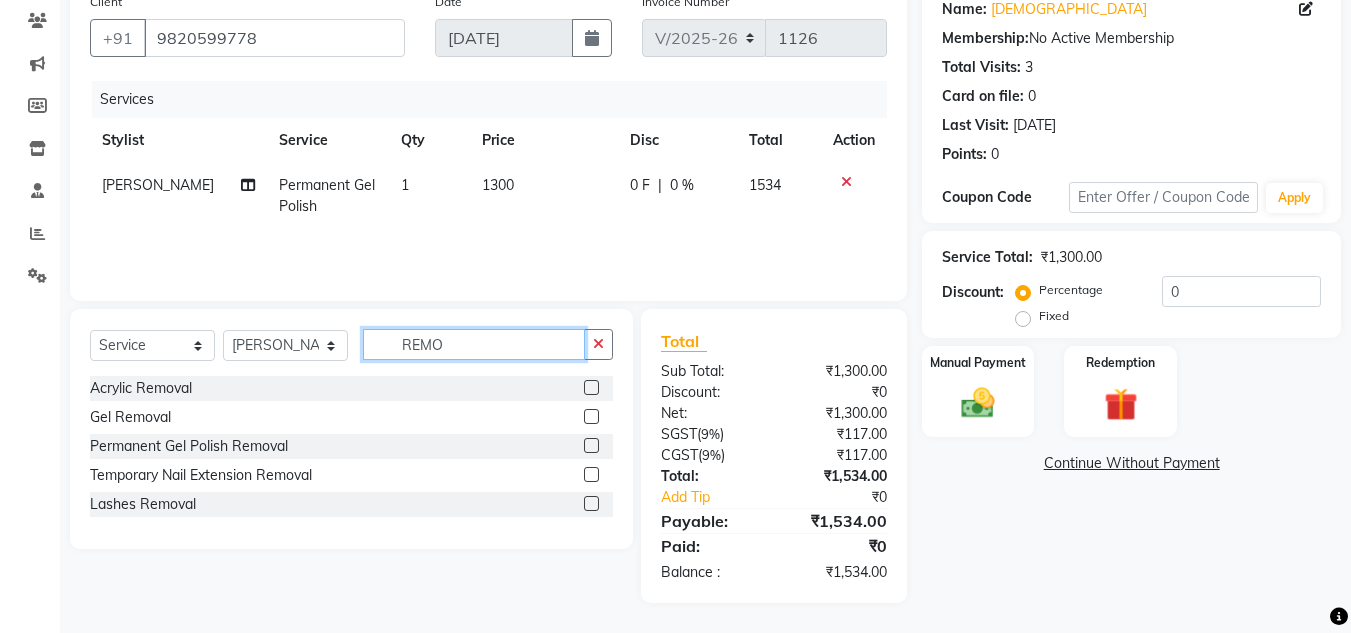 type on "REMO" 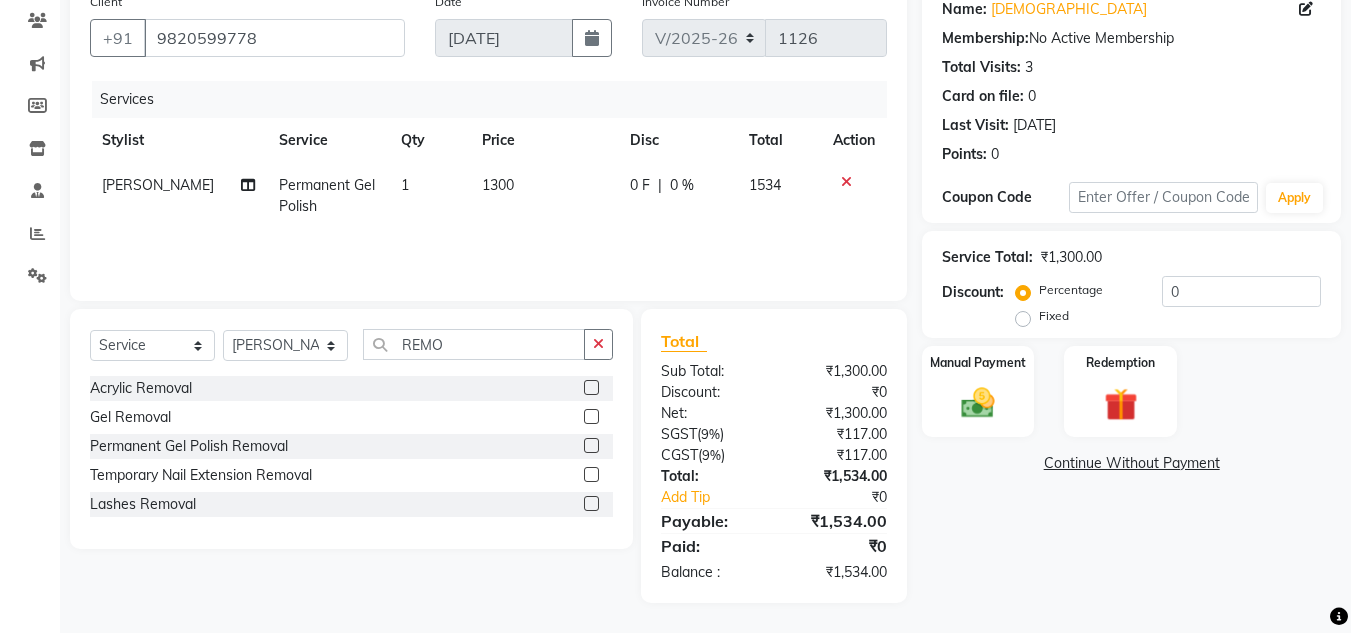click 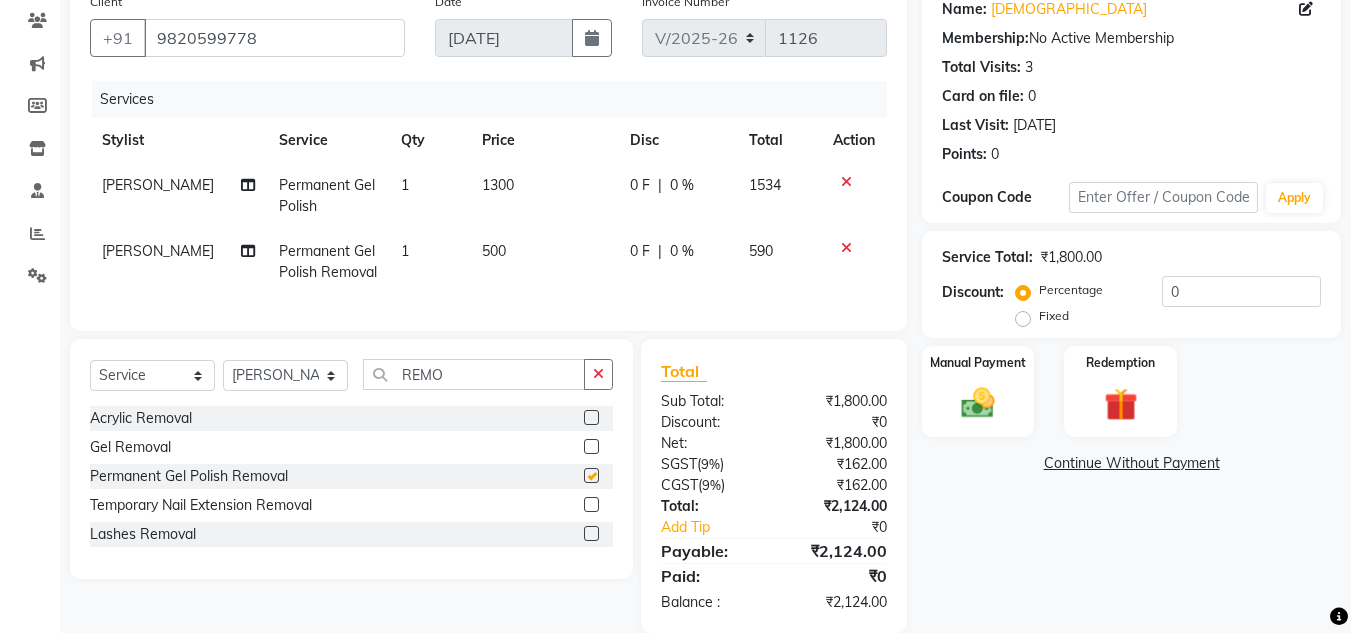 checkbox on "false" 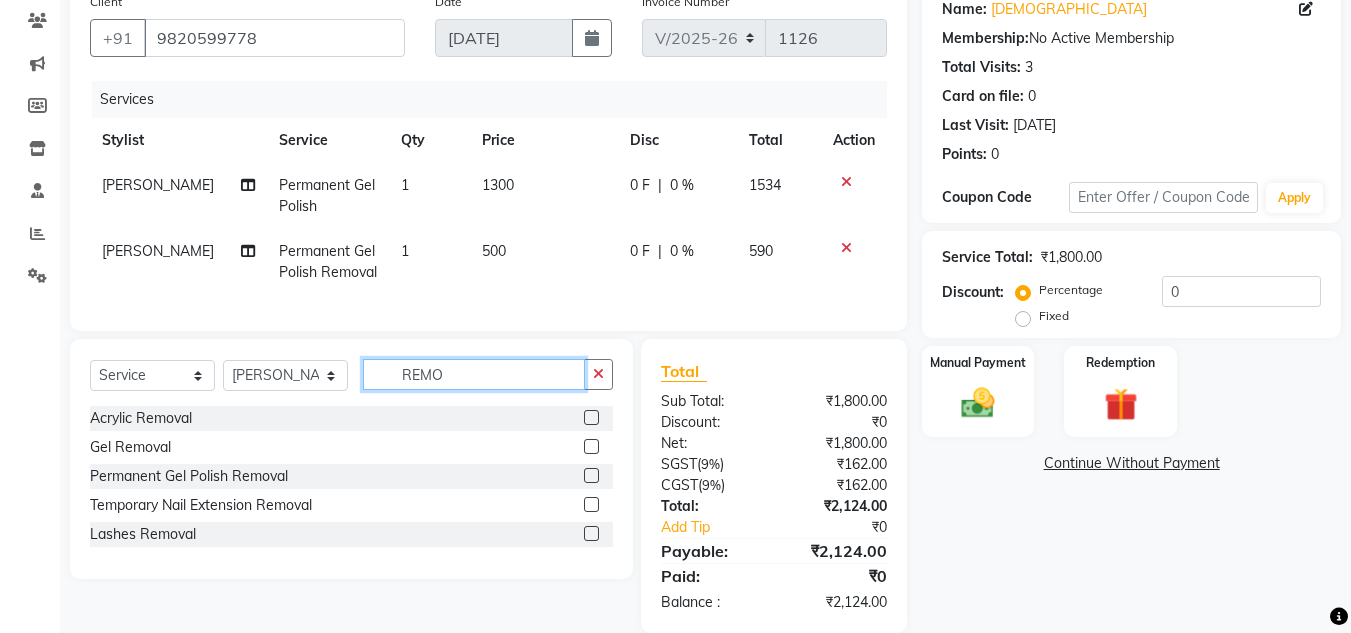 click on "REMO" 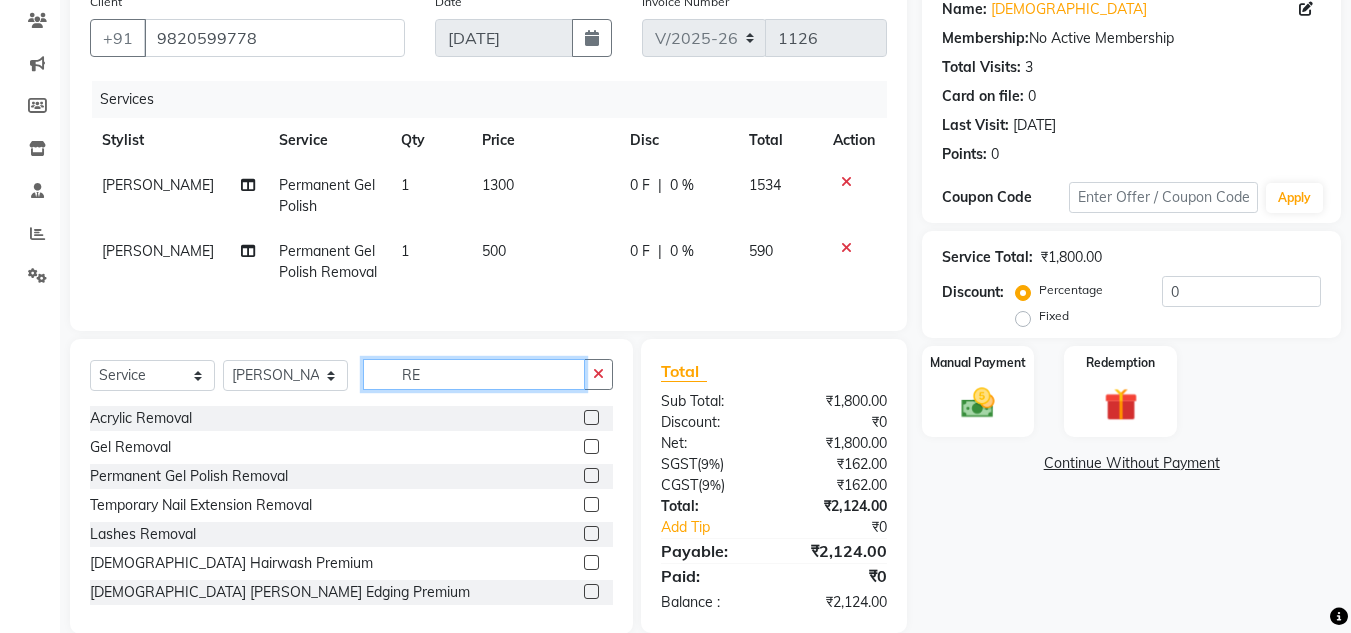 type on "R" 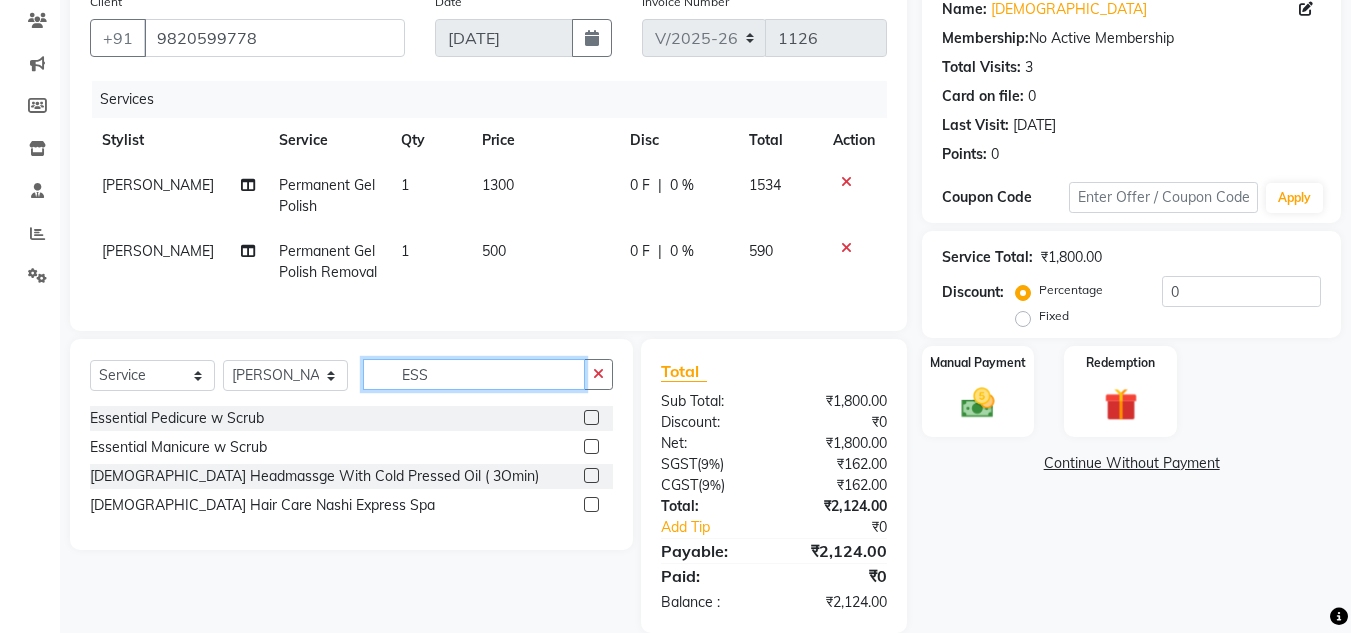 type on "ESS" 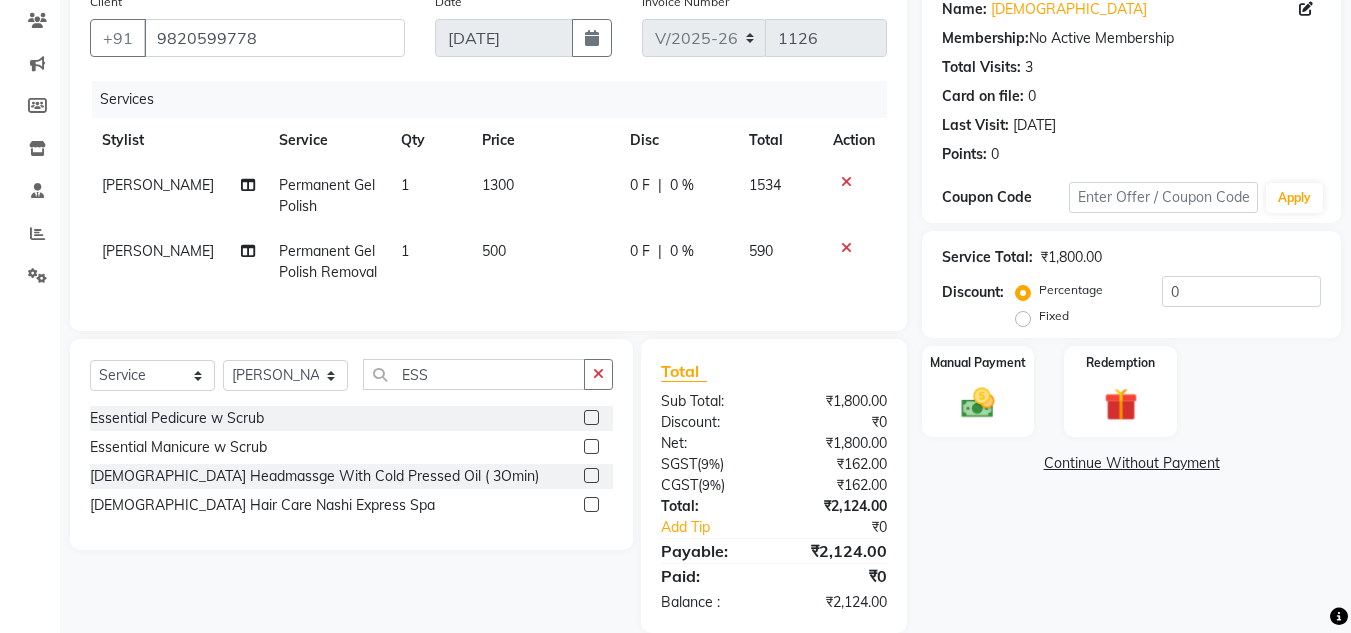 click 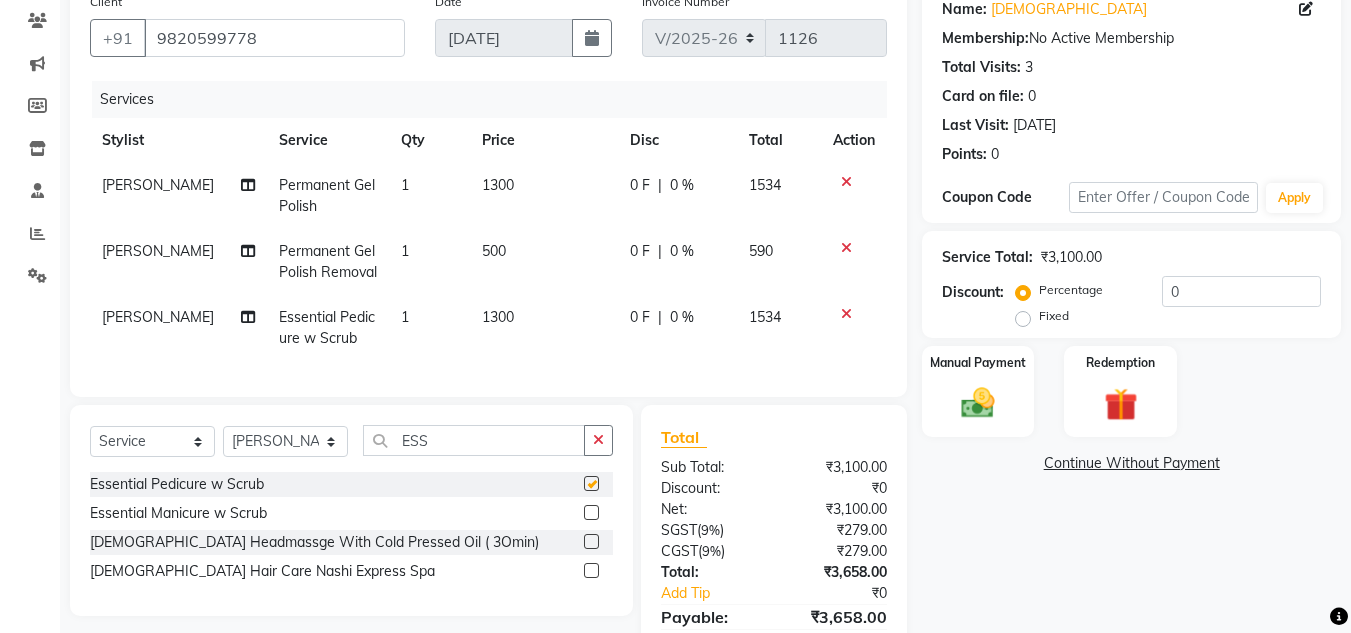 checkbox on "false" 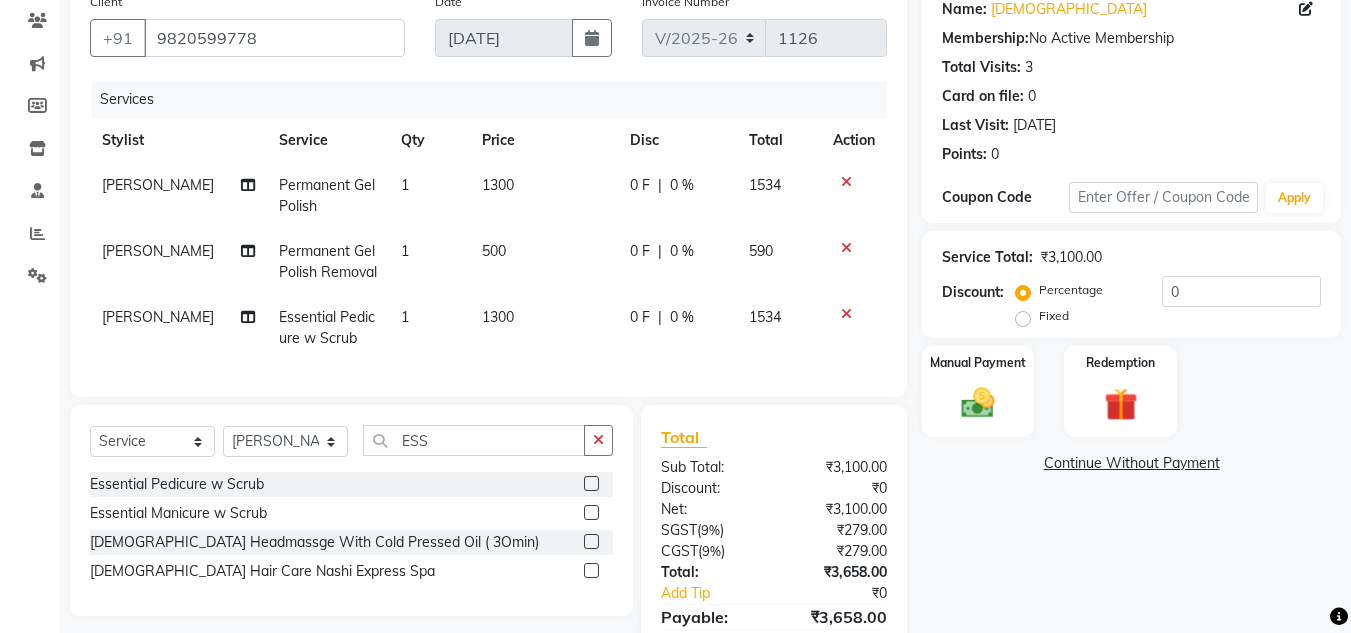 scroll, scrollTop: 278, scrollLeft: 0, axis: vertical 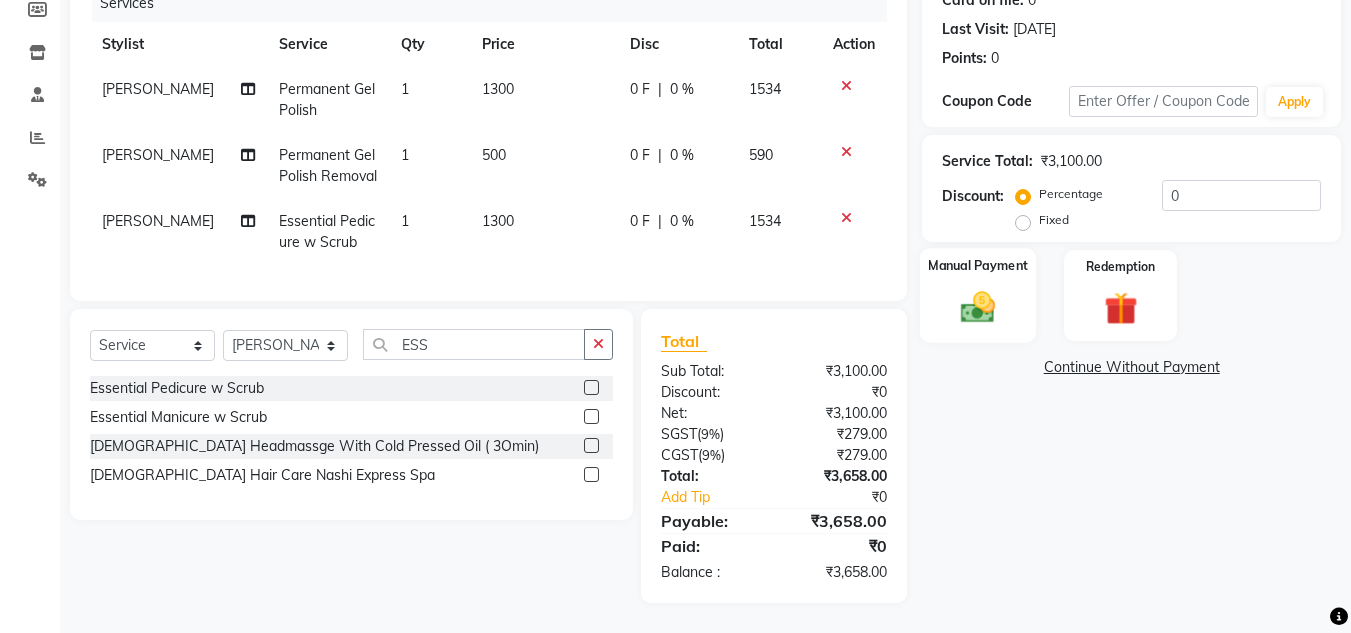 click 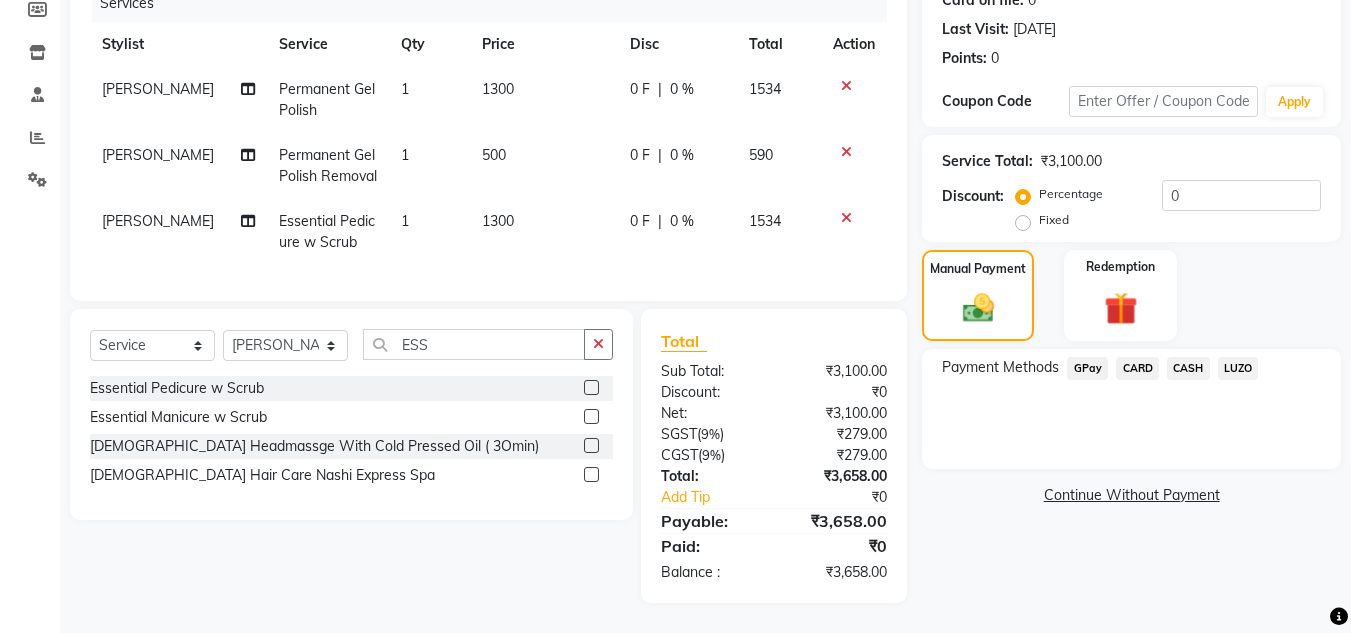 click on "GPay" 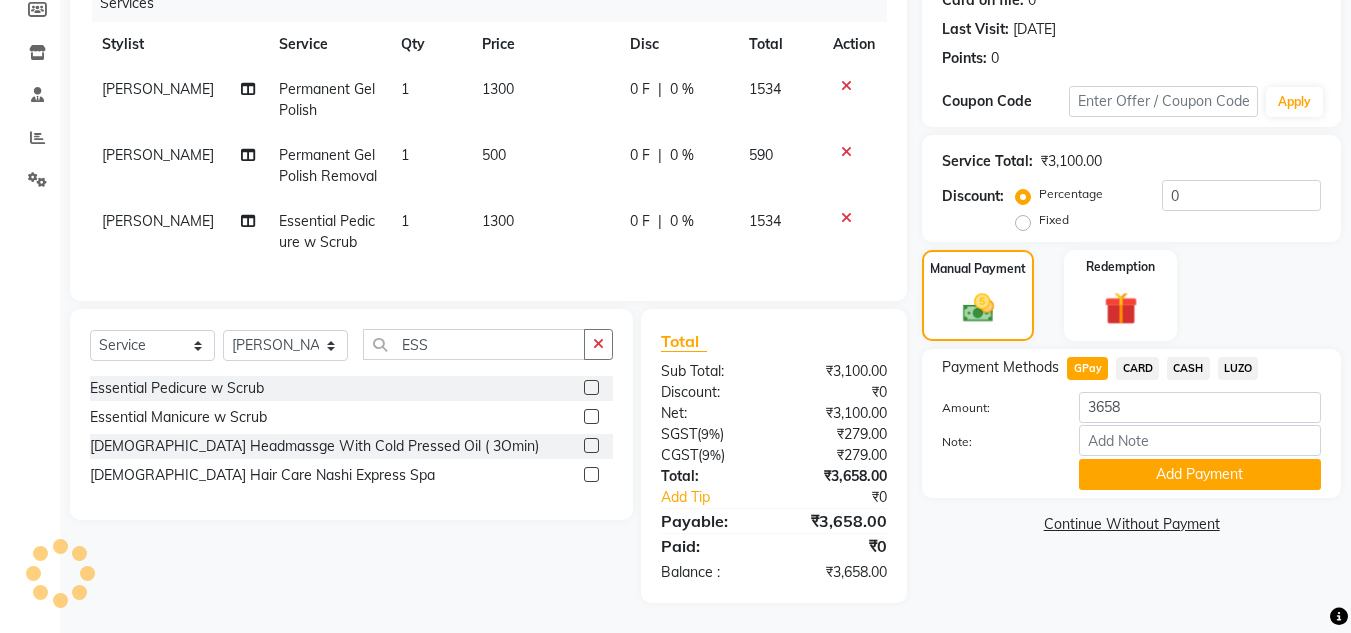 drag, startPoint x: 1173, startPoint y: 473, endPoint x: 1128, endPoint y: 457, distance: 47.759815 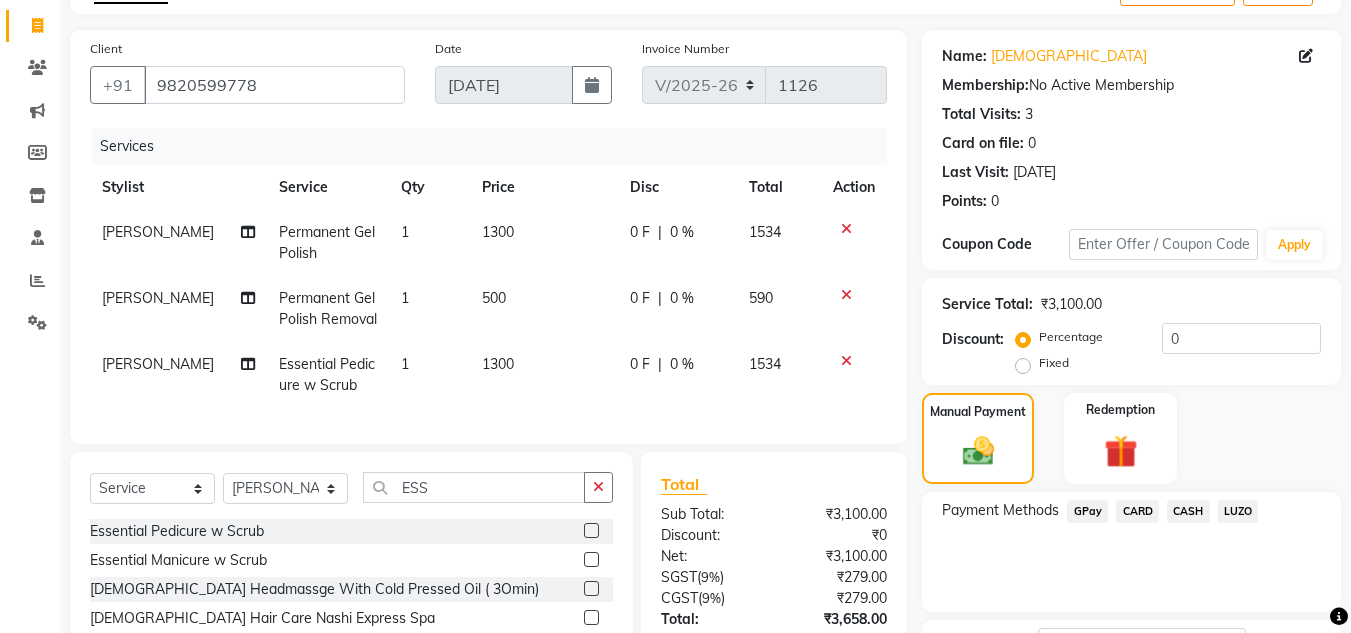 scroll, scrollTop: 264, scrollLeft: 0, axis: vertical 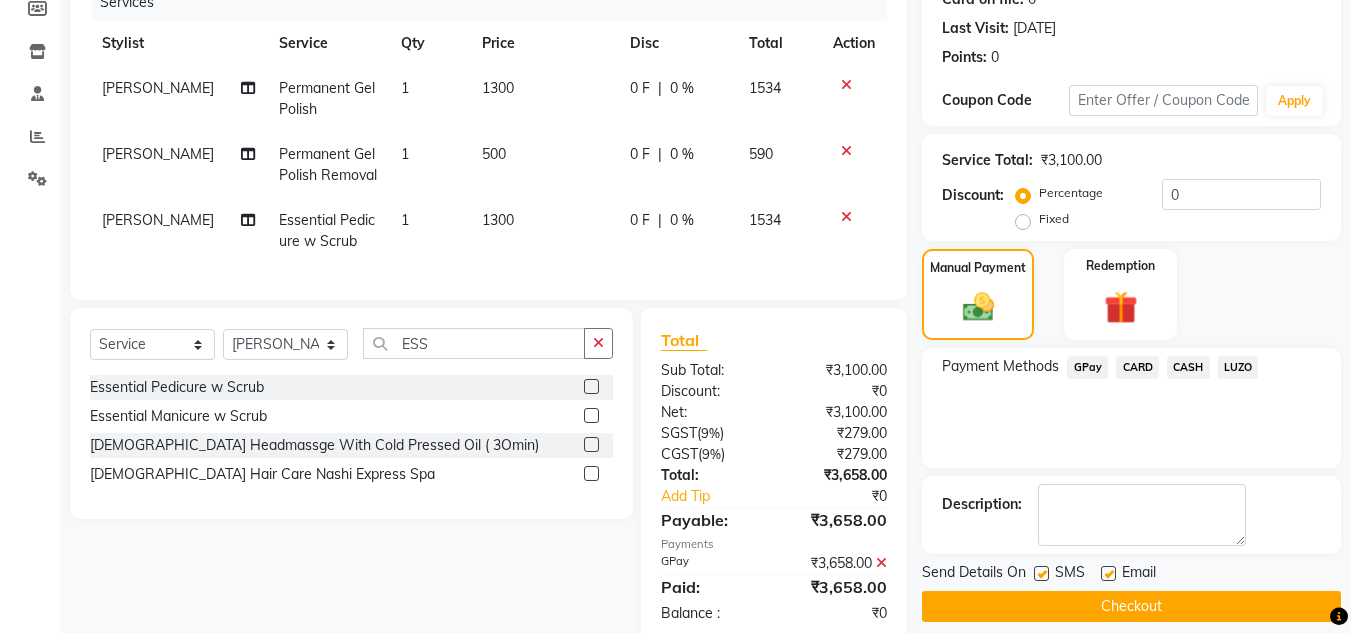 click on "[PERSON_NAME]" 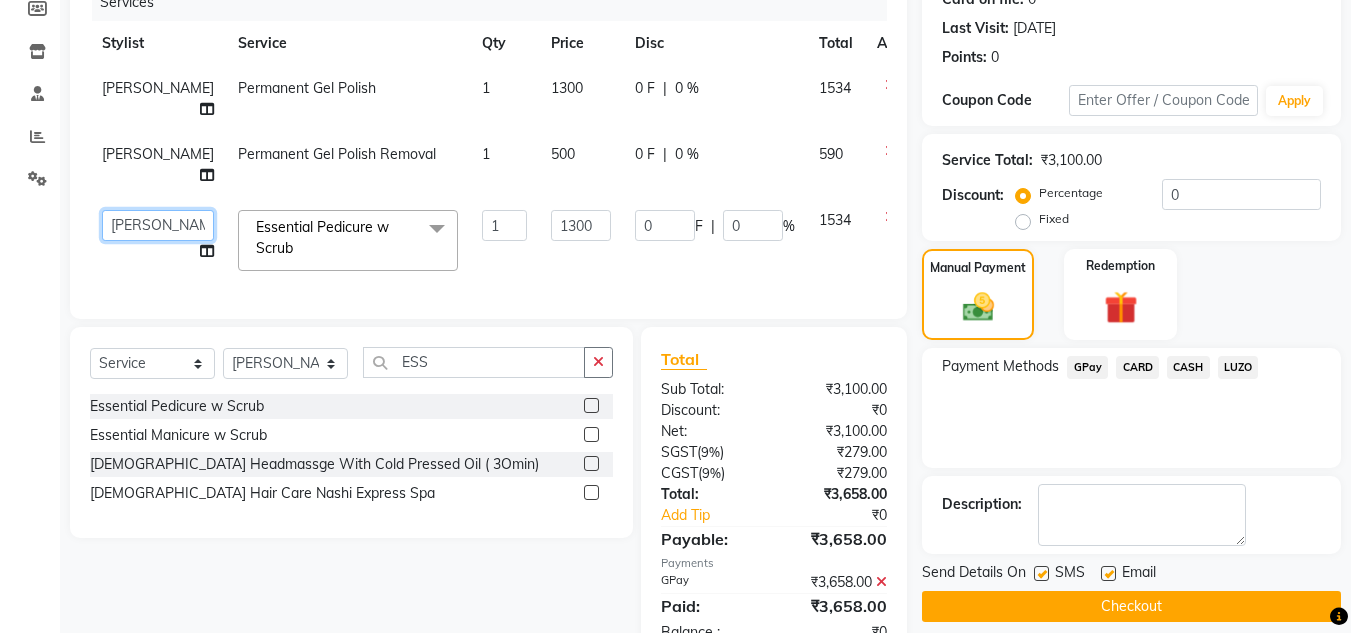 click on "ABIK    ACHAN   AJAY UTKAR   AKASH   AKSHATA   ARBAZ   BABU   BILAL   CHITRA   DANISH   DHANSHREE   Front desk    KEISHEEN   KUMAR   MAQSOOD   NIKHIL   POONAM   RAHUL   RICHION   SADHNA   SANJAY   SANJAY MAMA   TWINKLE GUPTA    VINITA" 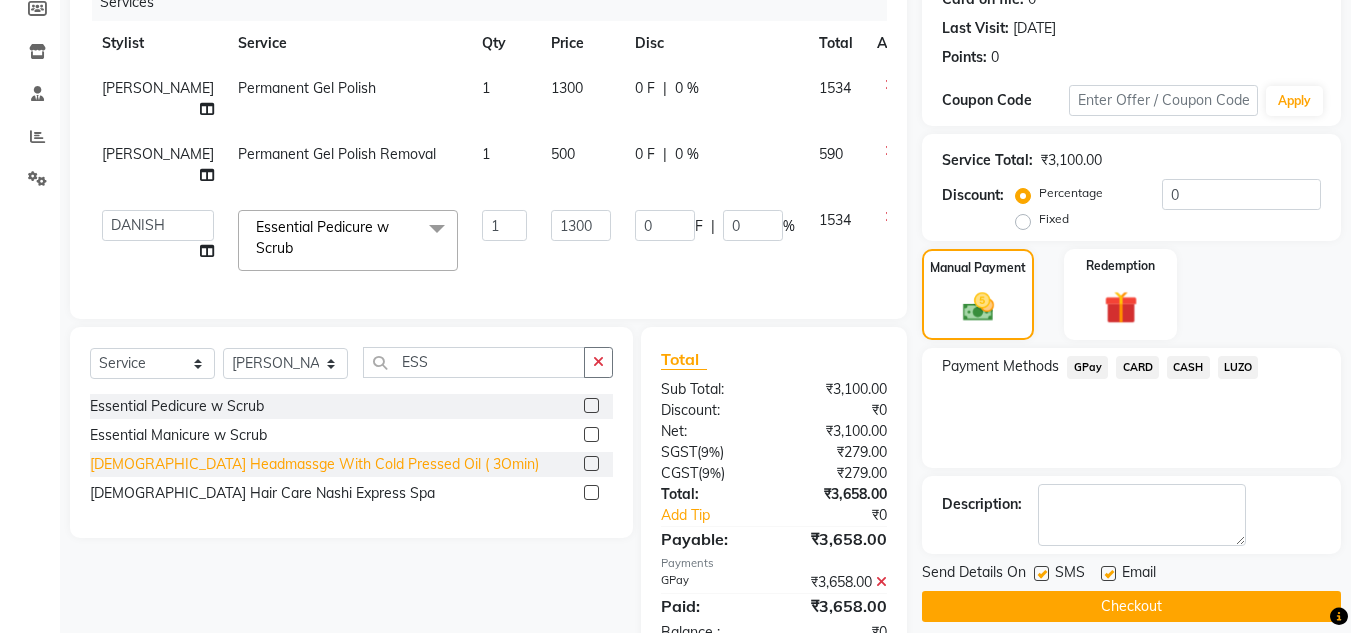 select on "39814" 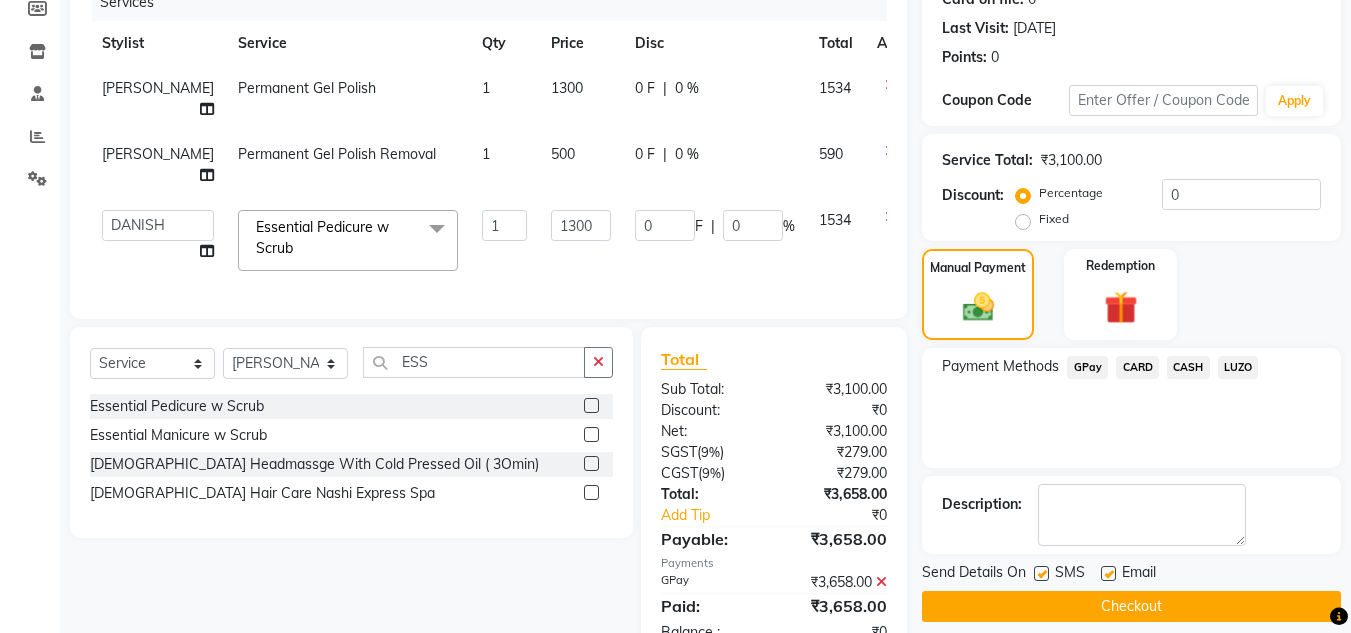 scroll, scrollTop: 339, scrollLeft: 0, axis: vertical 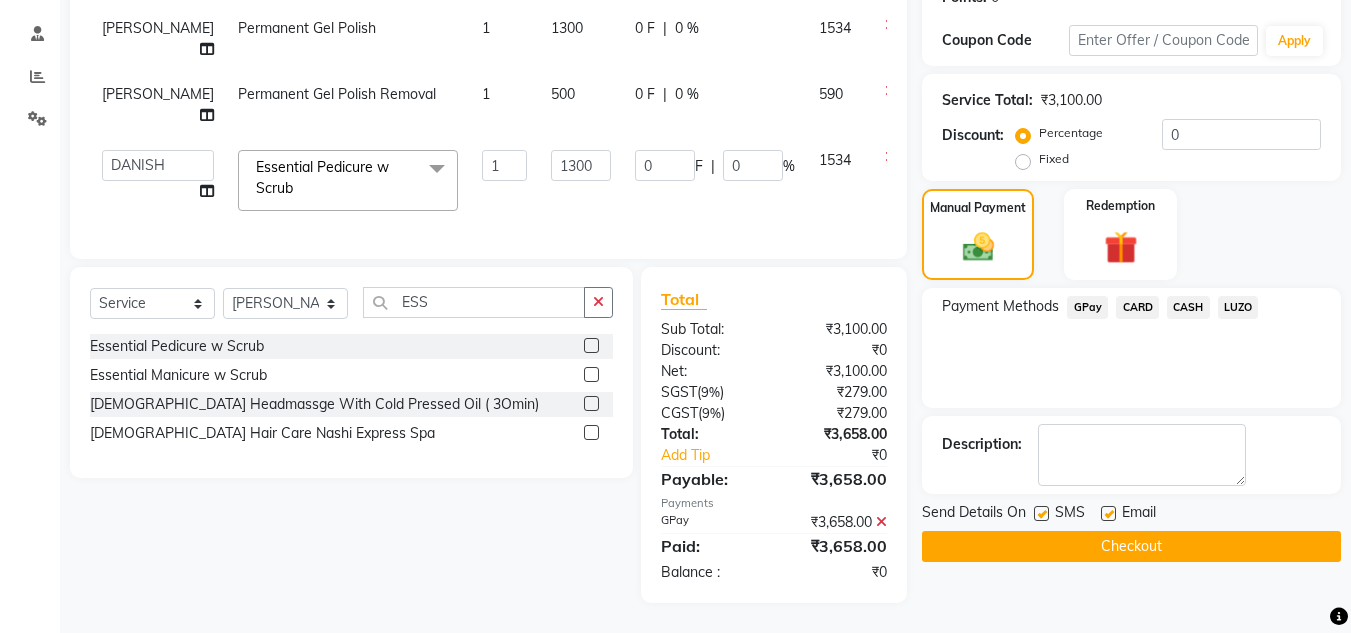 click on "Checkout" 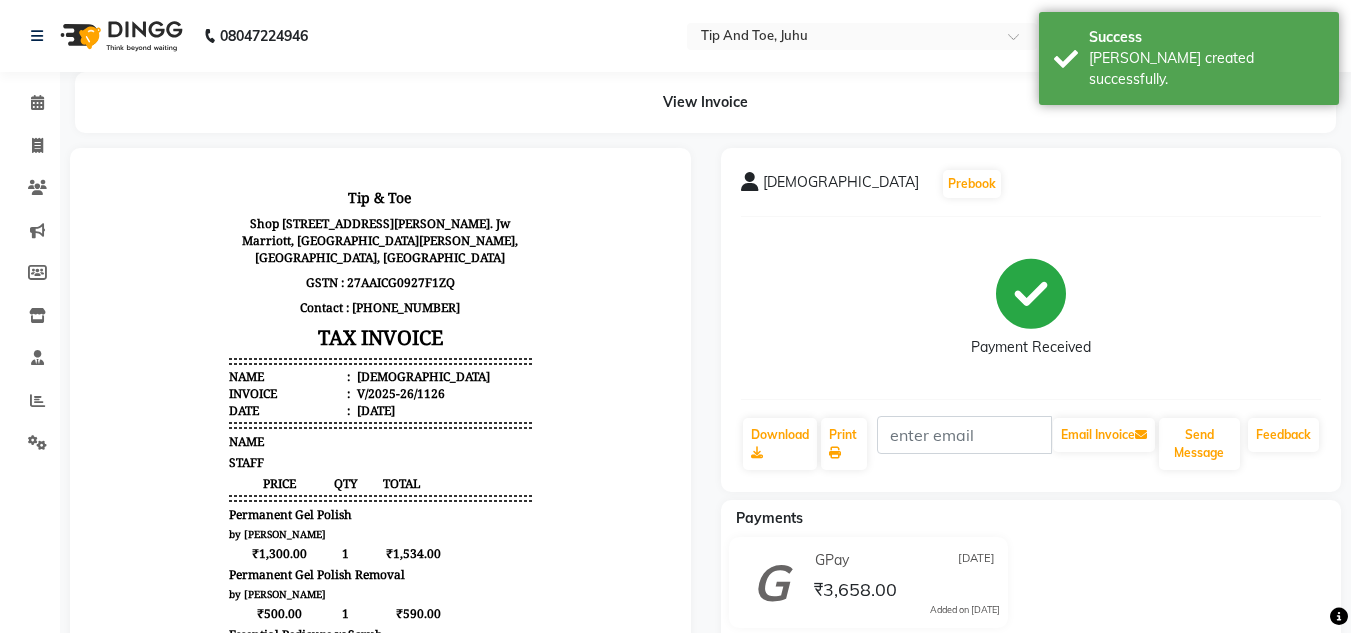 scroll, scrollTop: 0, scrollLeft: 0, axis: both 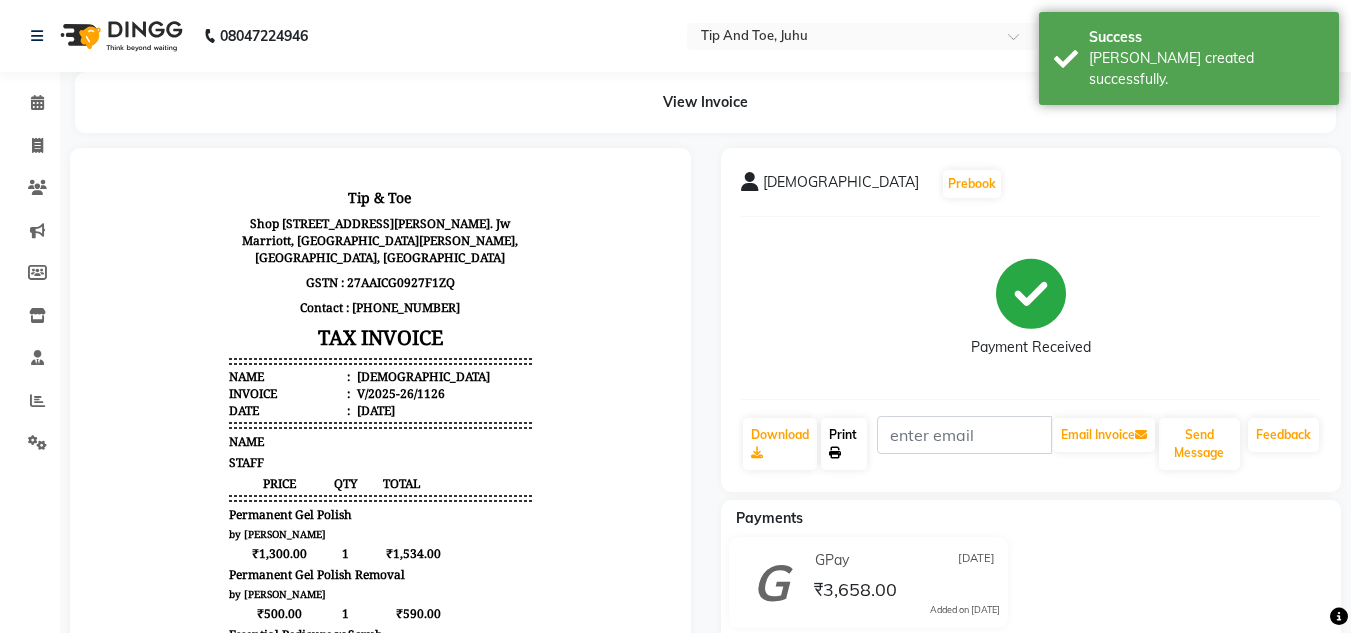 click on "Print" 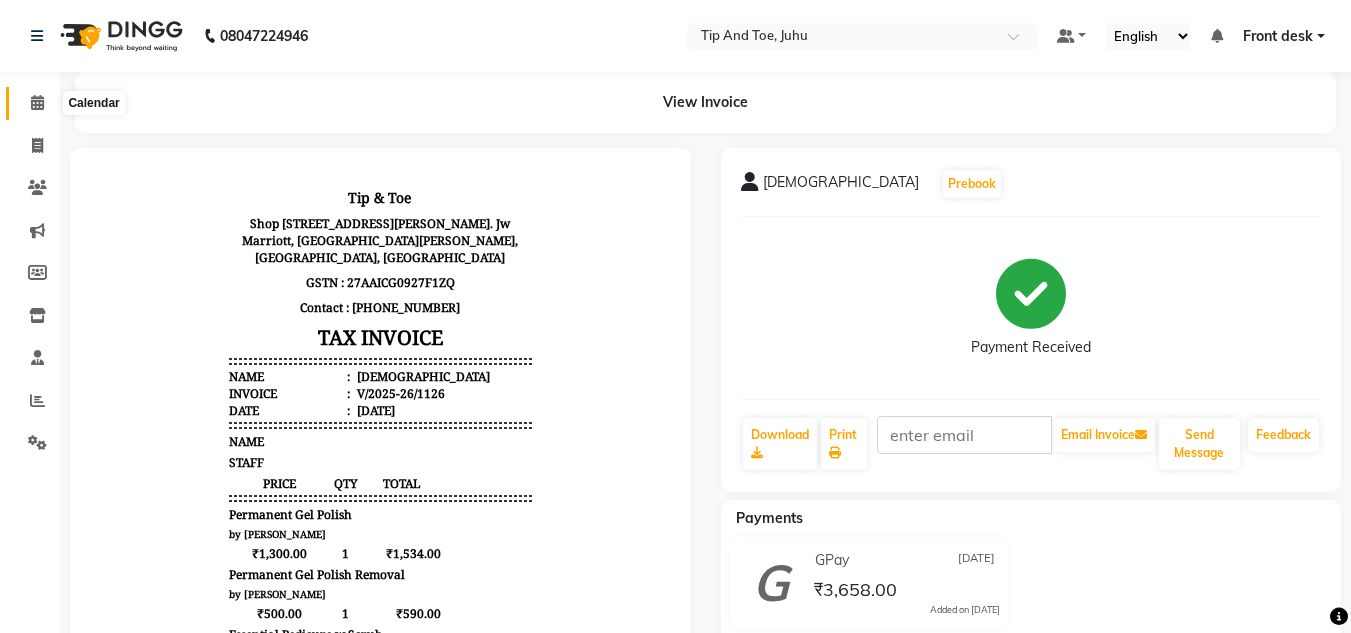 click 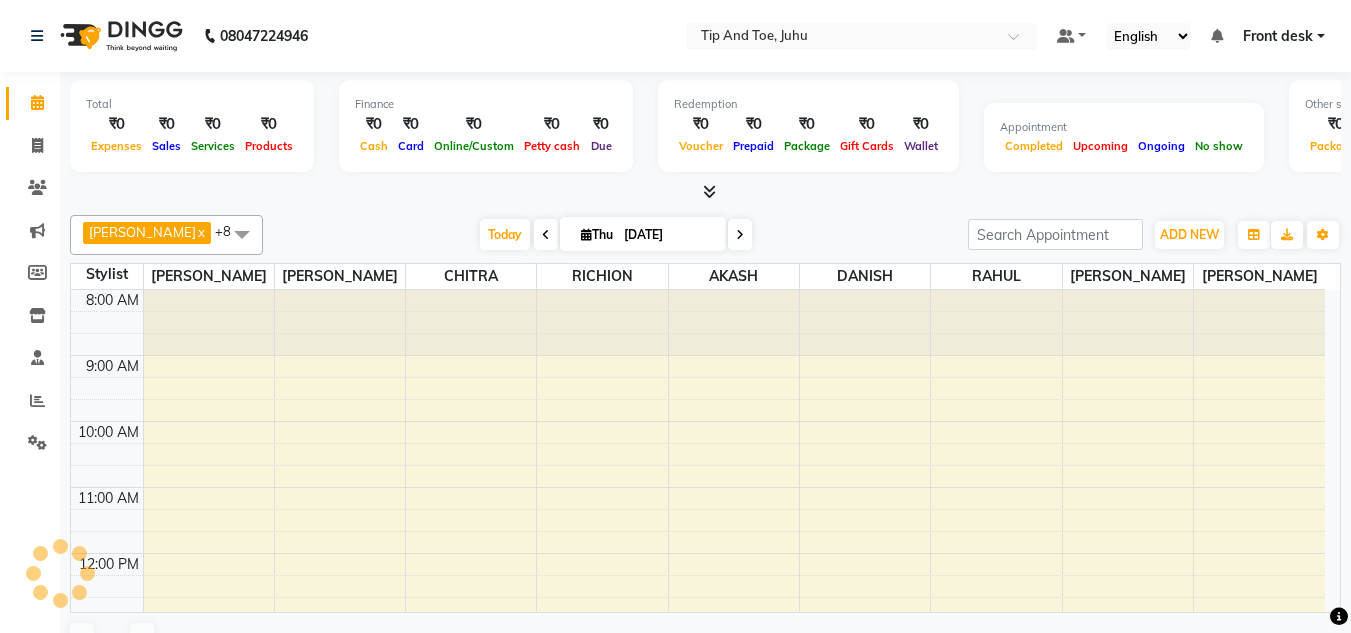 scroll, scrollTop: 535, scrollLeft: 0, axis: vertical 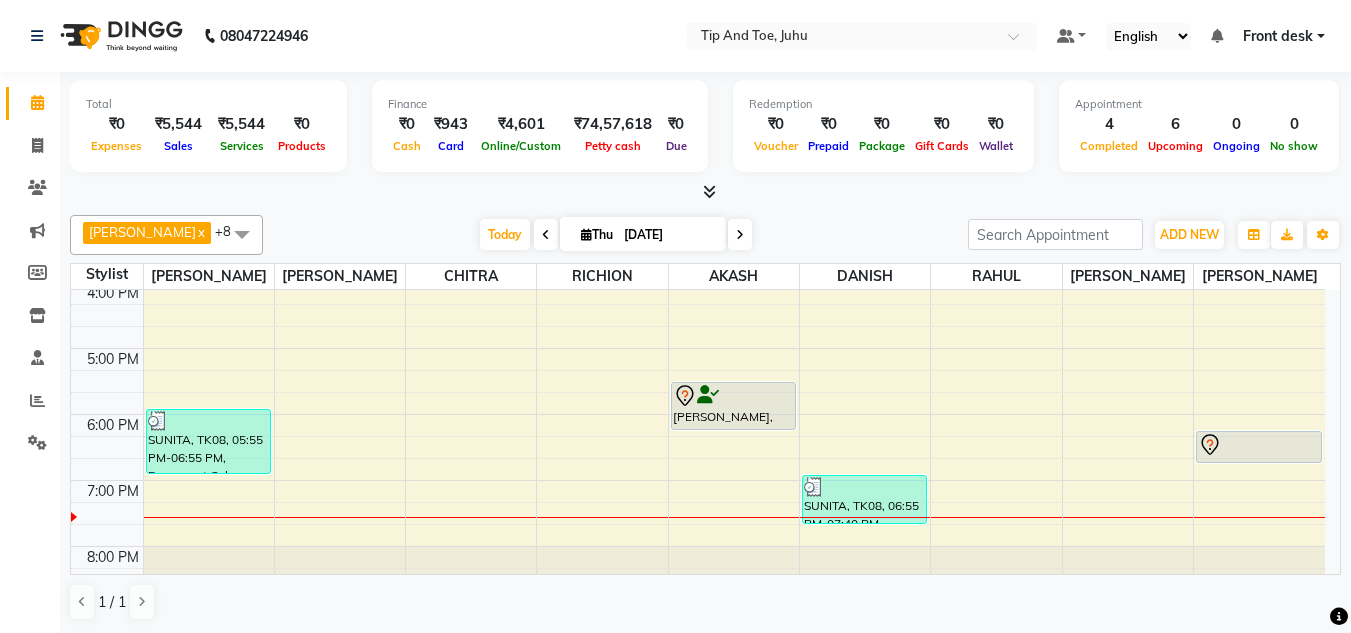 click on "Thu" at bounding box center (597, 234) 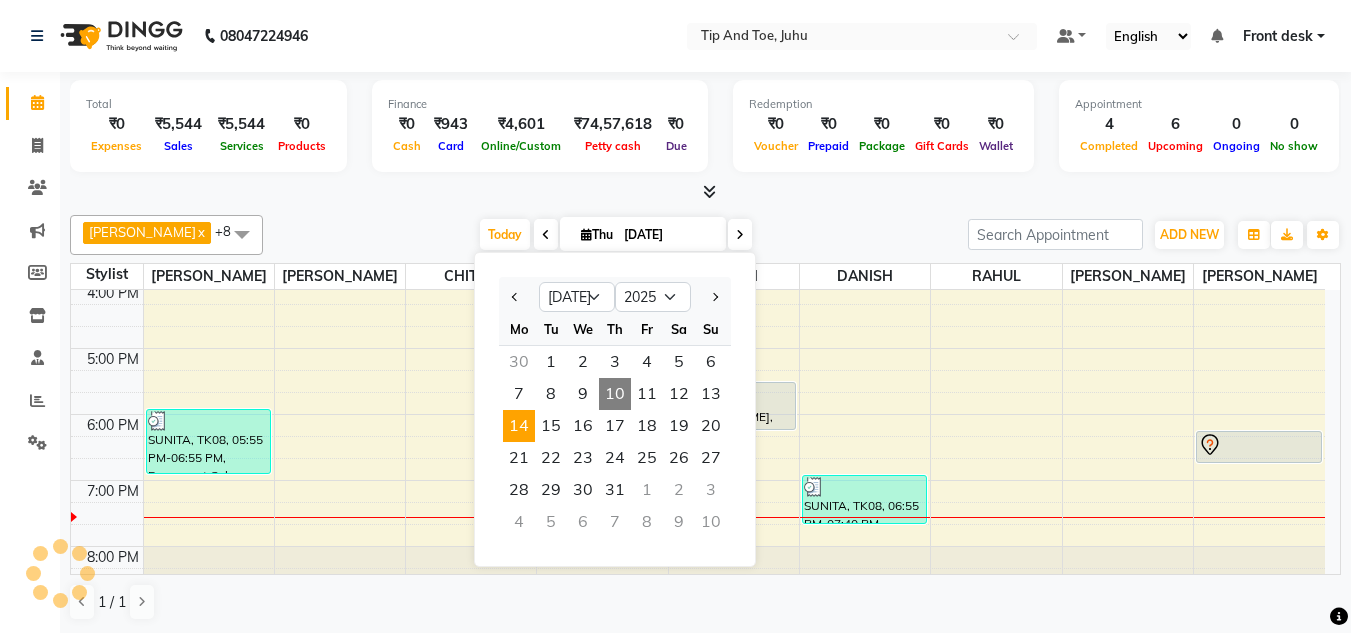 click on "14" at bounding box center (519, 426) 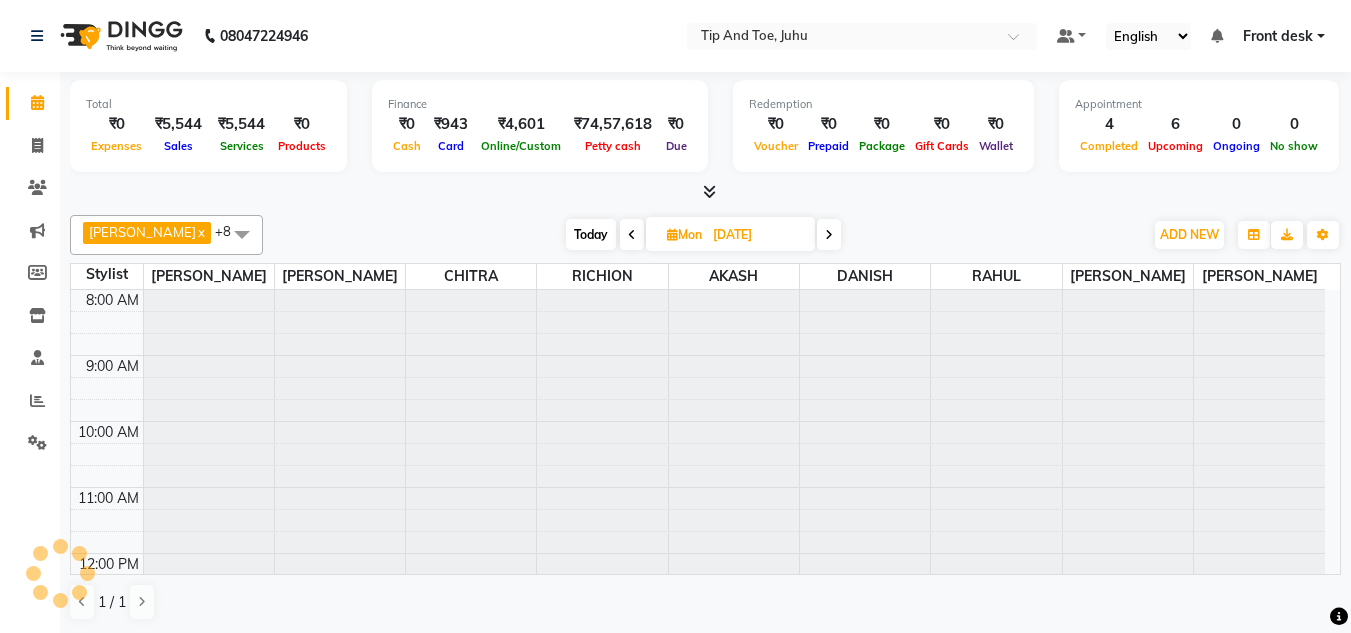 scroll, scrollTop: 573, scrollLeft: 0, axis: vertical 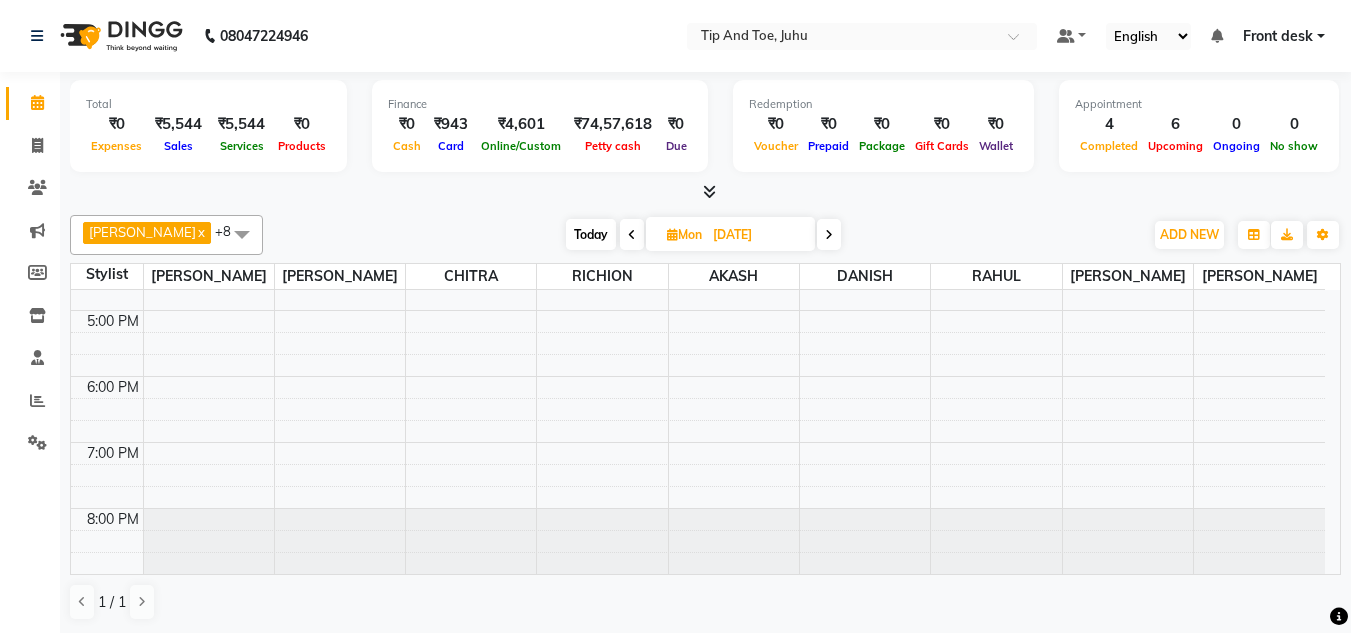 click at bounding box center [672, 234] 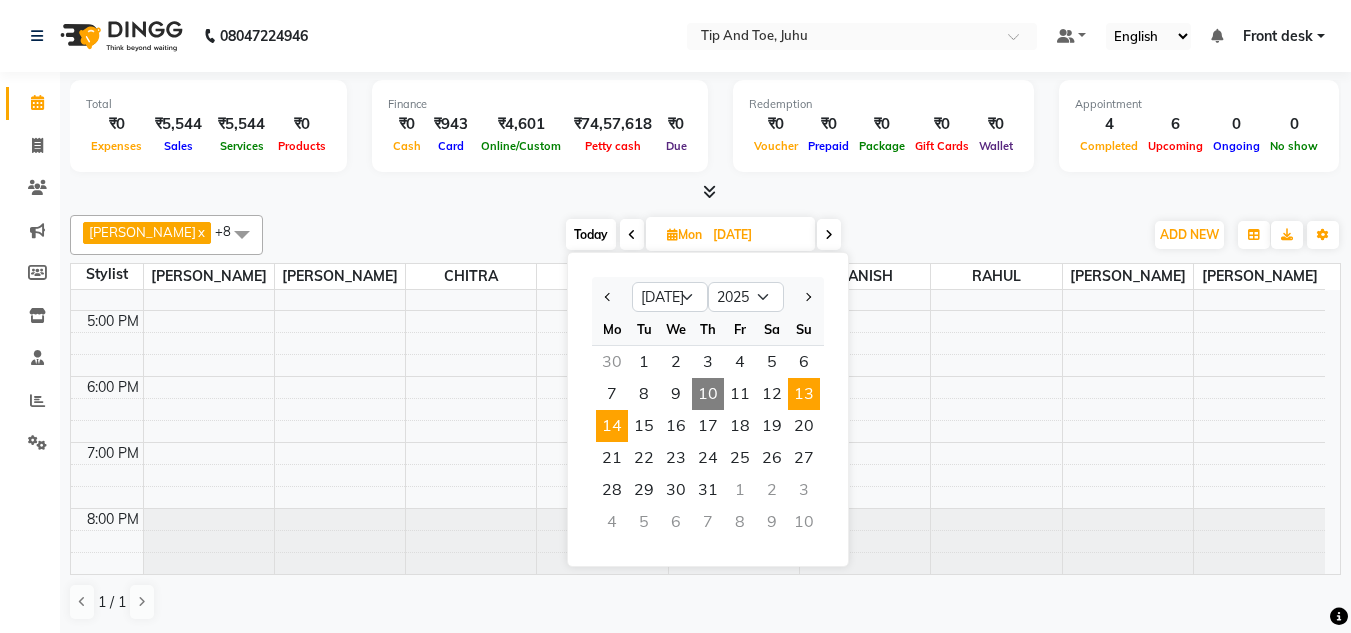 click on "13" at bounding box center (804, 394) 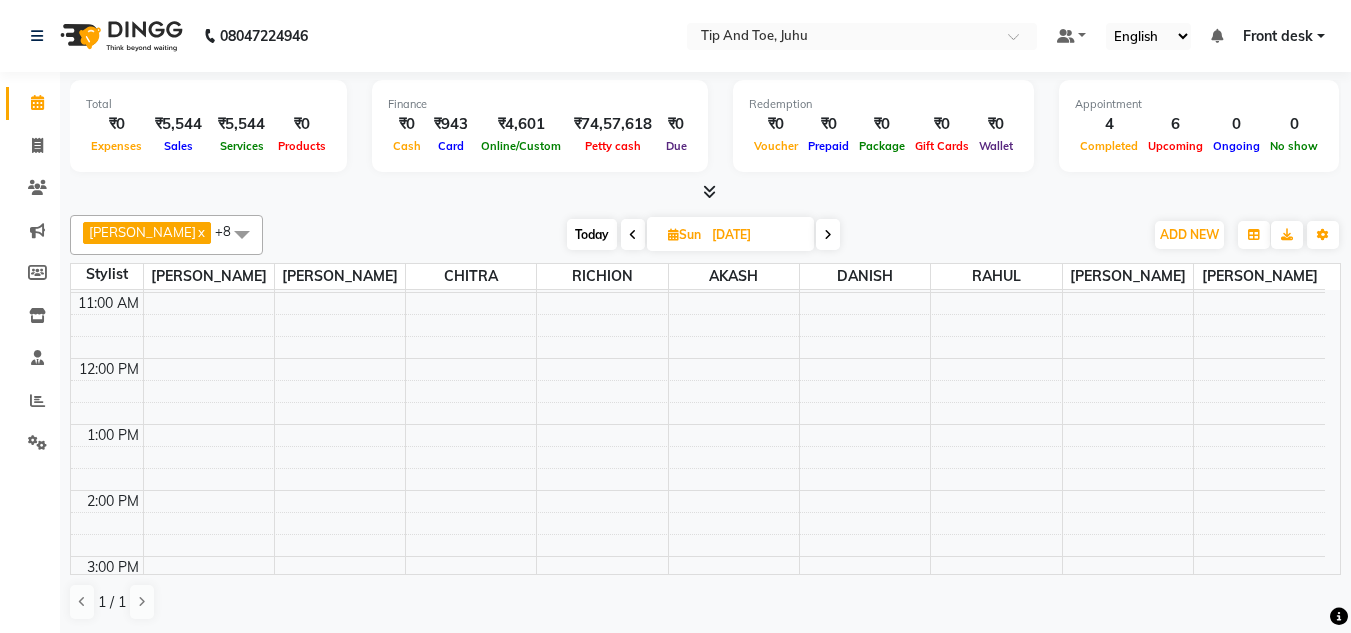 scroll, scrollTop: 173, scrollLeft: 0, axis: vertical 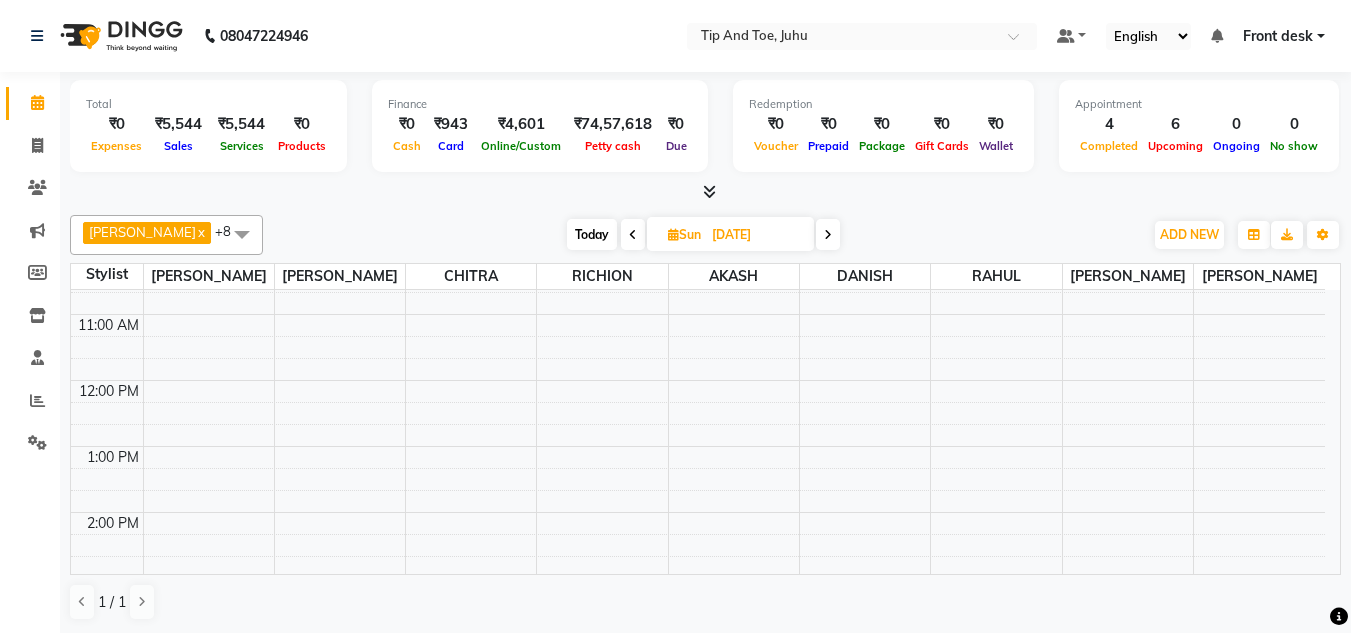 click on "Today" at bounding box center (592, 234) 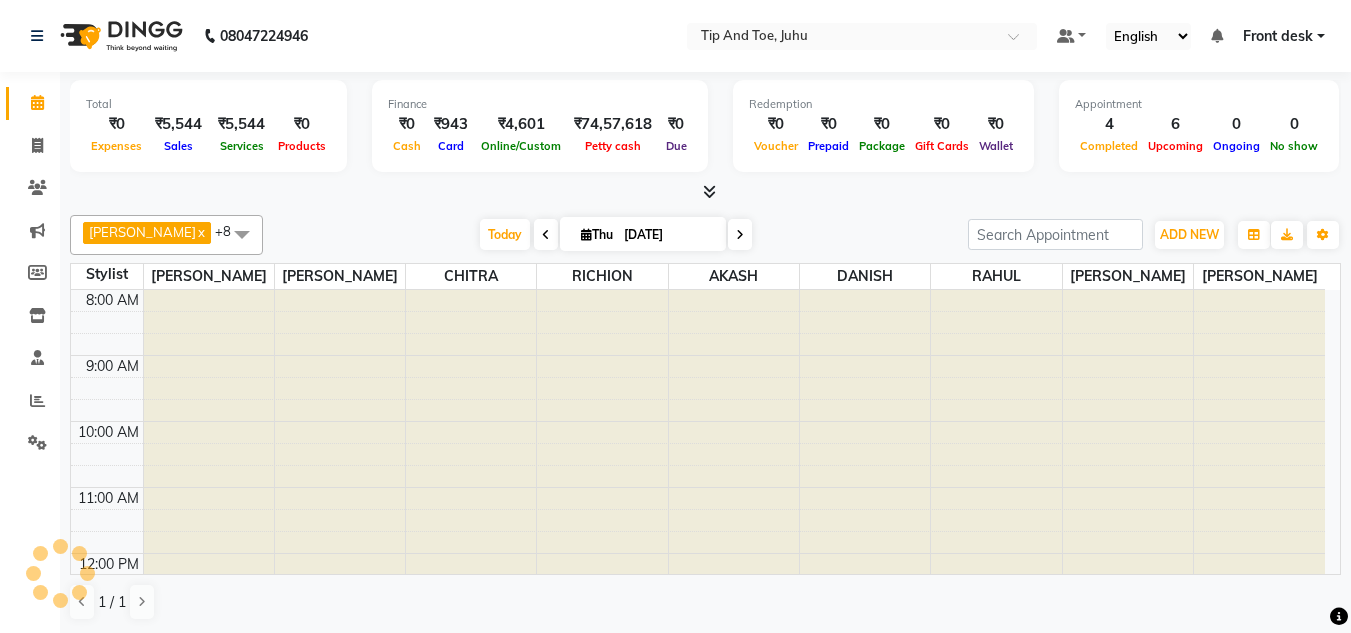 click at bounding box center [586, 234] 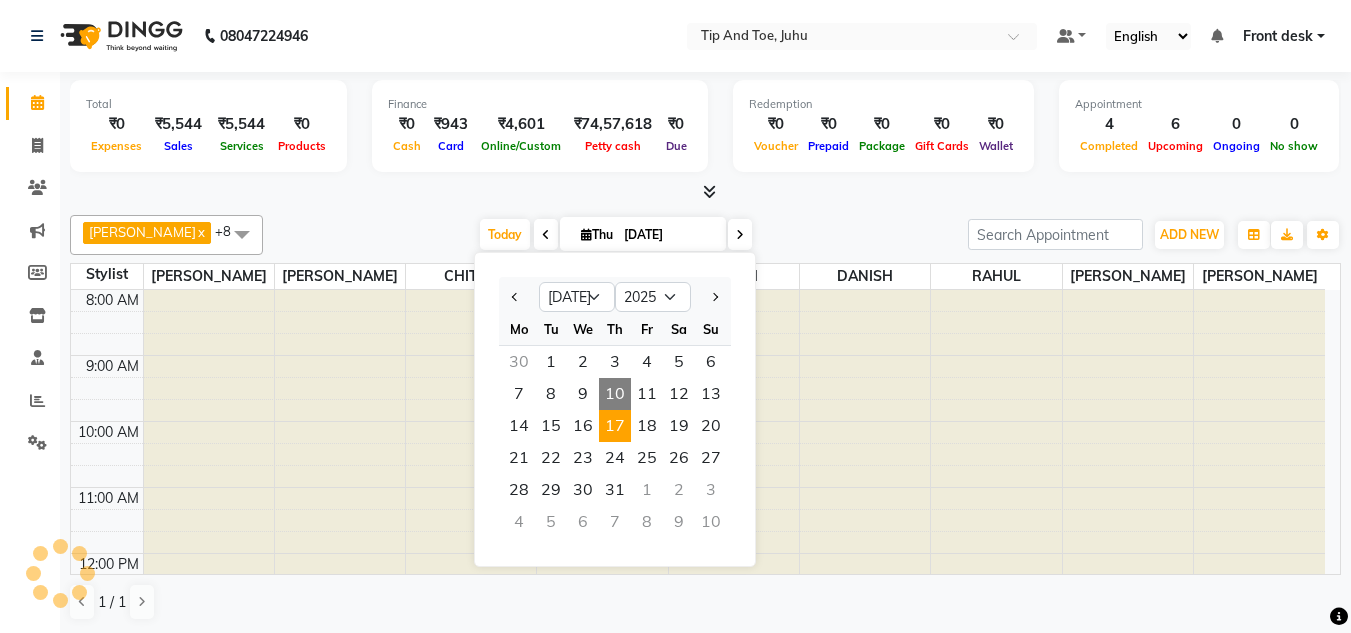 scroll, scrollTop: 573, scrollLeft: 0, axis: vertical 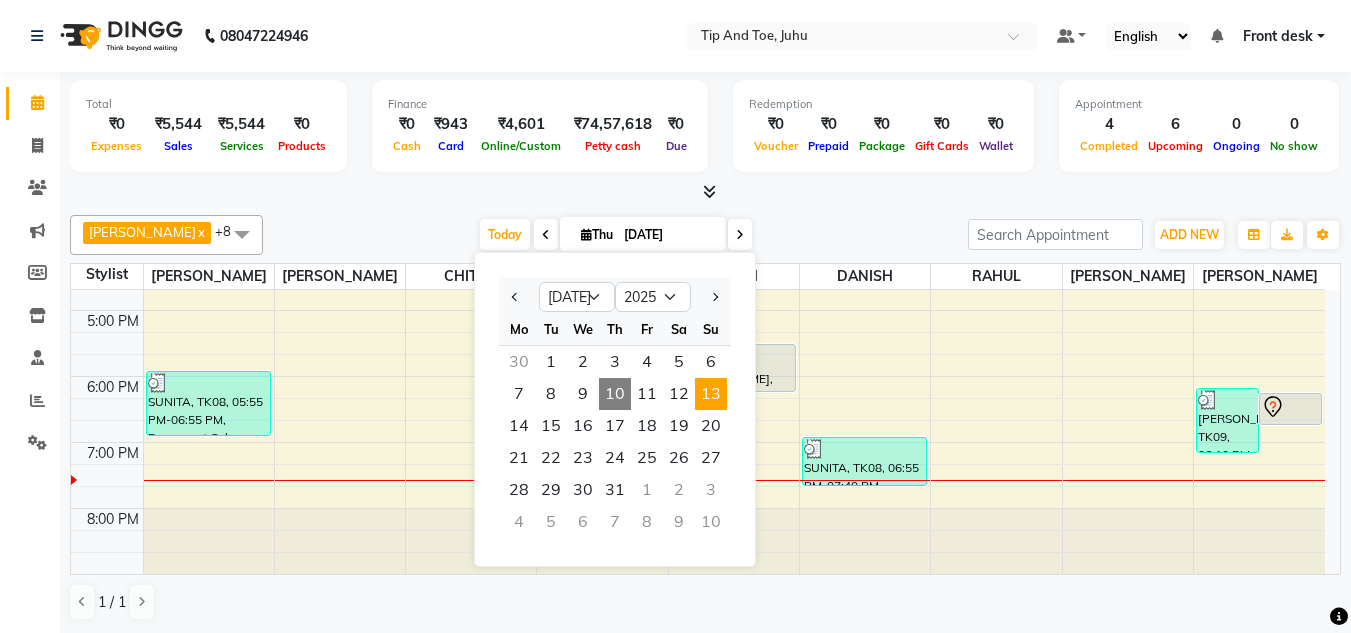 click on "13" at bounding box center (711, 394) 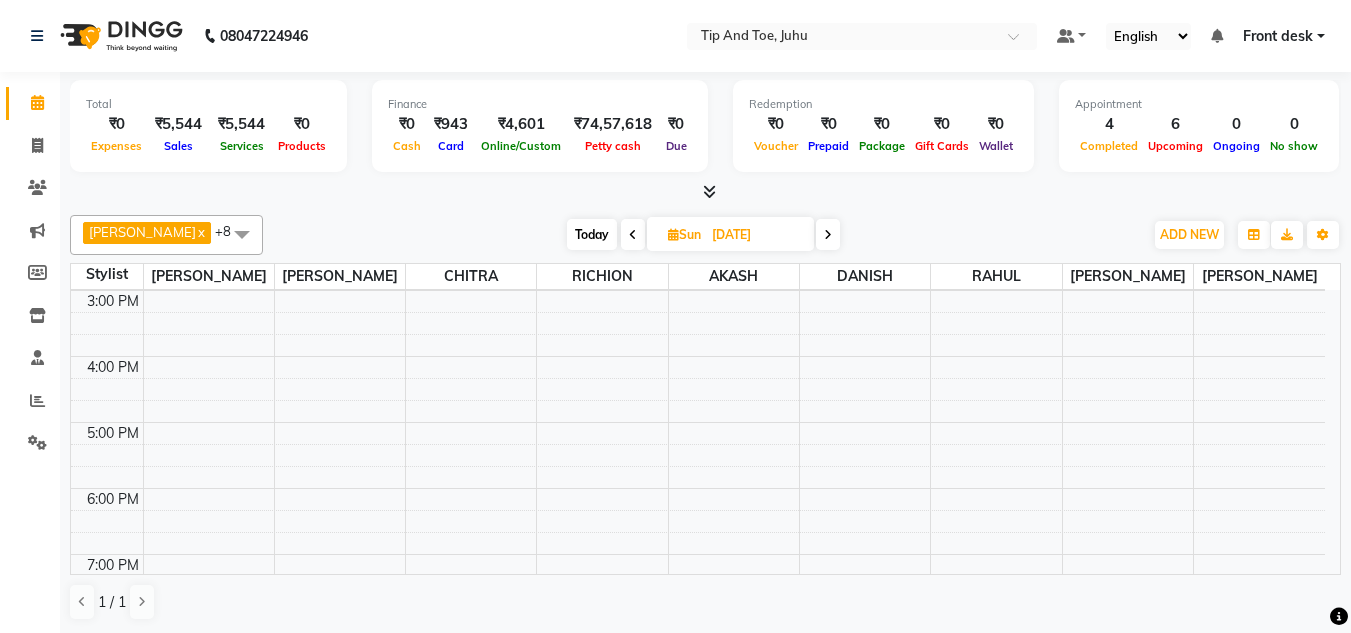 scroll, scrollTop: 373, scrollLeft: 0, axis: vertical 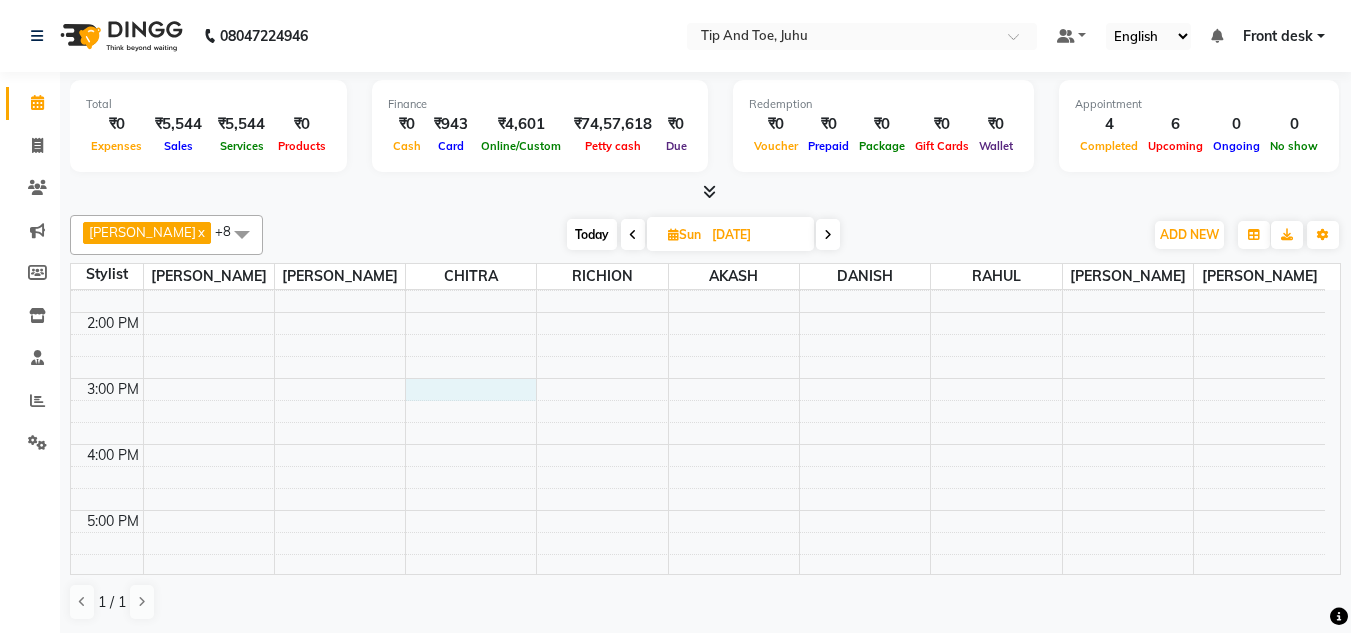 click on "8:00 AM 9:00 AM 10:00 AM 11:00 AM 12:00 PM 1:00 PM 2:00 PM 3:00 PM 4:00 PM 5:00 PM 6:00 PM 7:00 PM 8:00 PM" at bounding box center (698, 345) 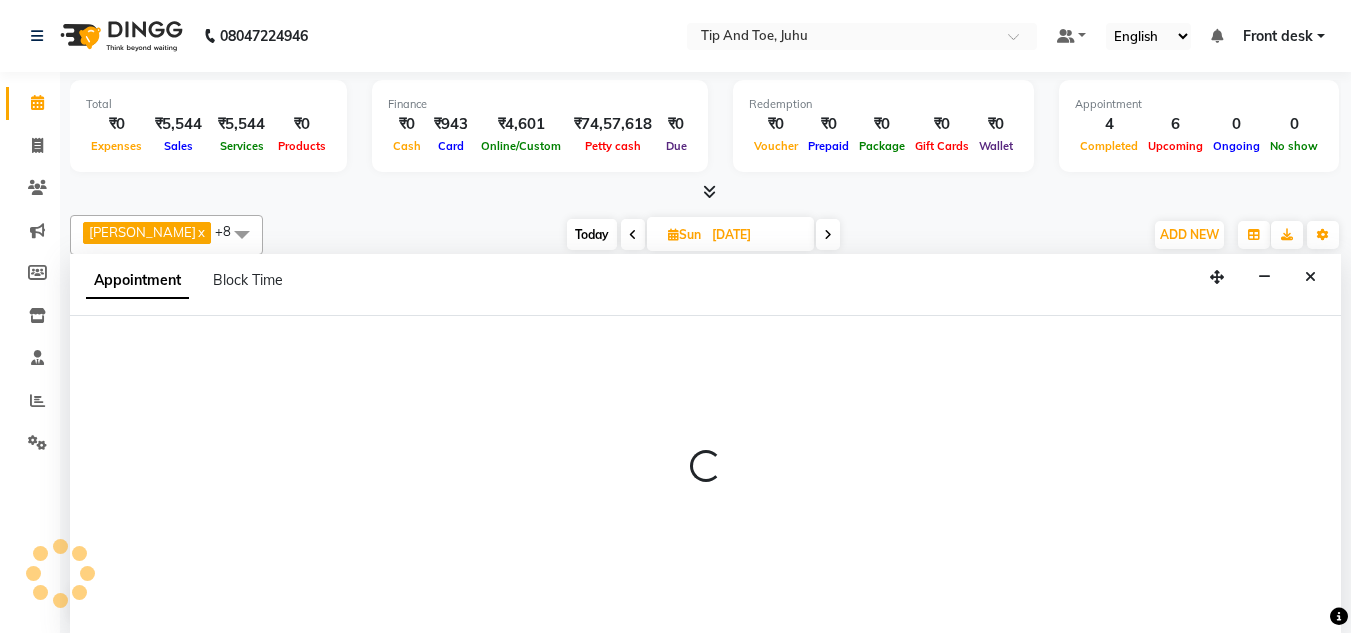scroll, scrollTop: 1, scrollLeft: 0, axis: vertical 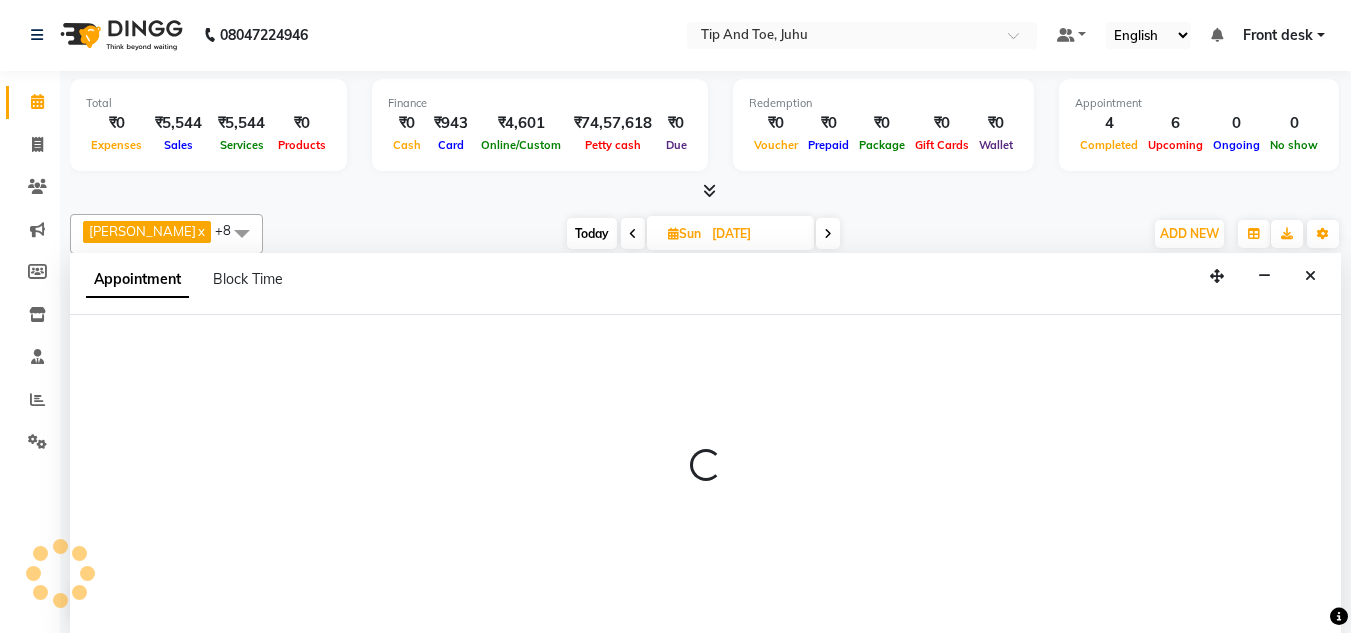 select on "37387" 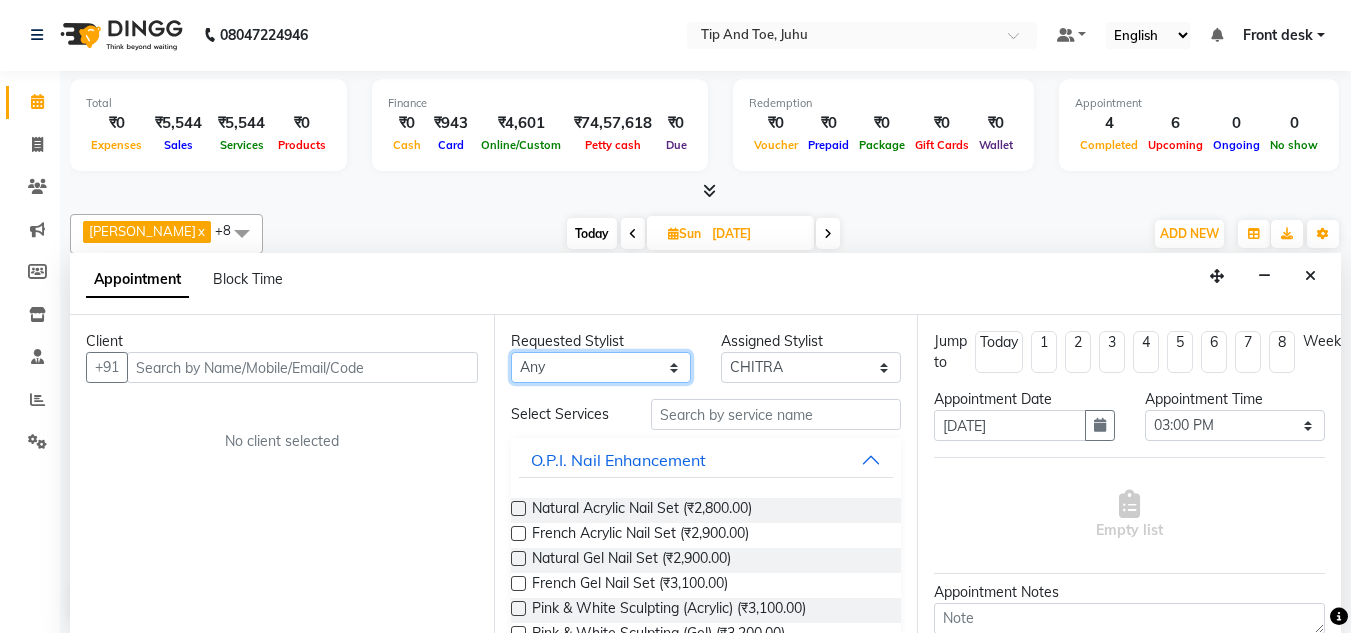 click on "Any ABIK  ACHAN AJAY UTKAR AKASH AKSHATA ARBAZ BABU BILAL CHITRA DANISH DHANSHREE KEISHEEN KUMAR NIKHIL POONAM RAHUL RICHION SADHNA SANJAY MAMA VINITA" at bounding box center [601, 367] 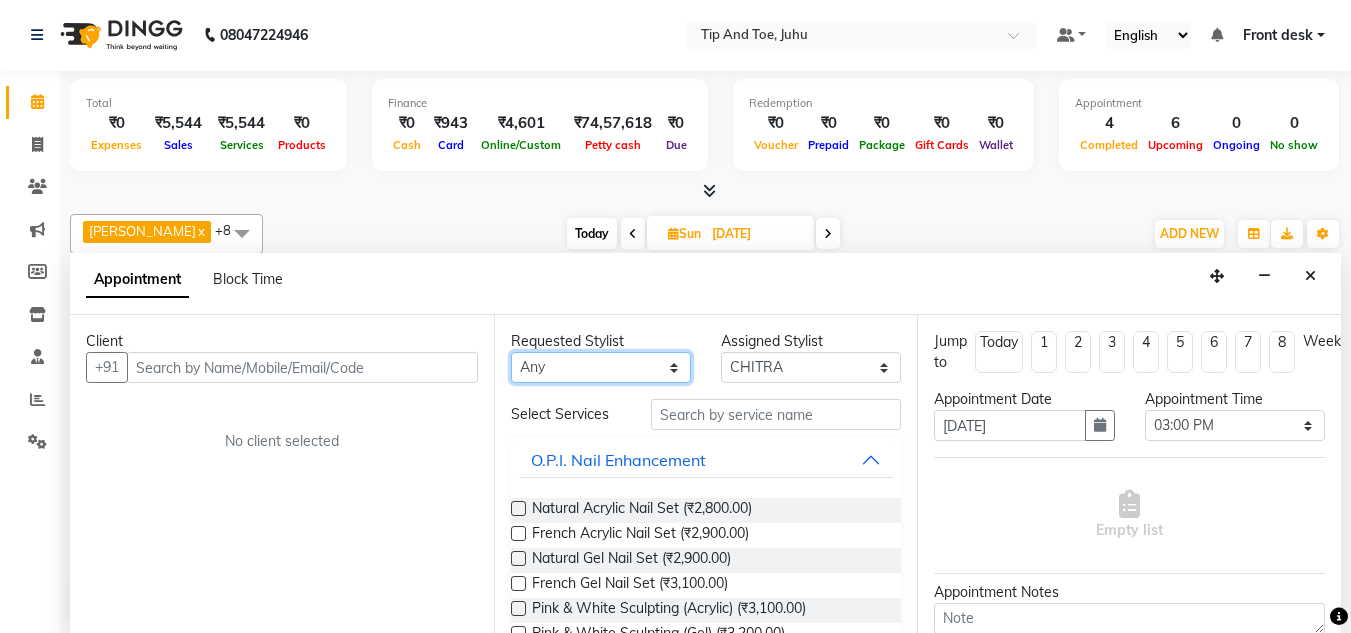 select on "37387" 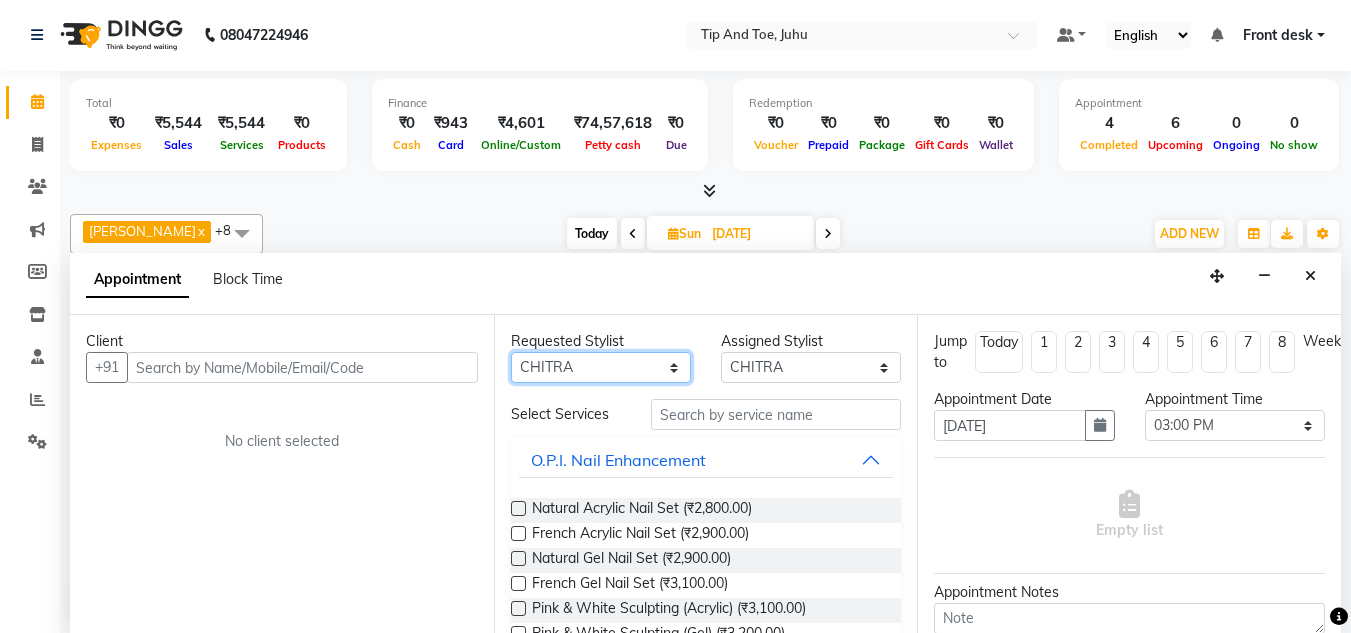 click on "Any ABIK  ACHAN AJAY UTKAR AKASH AKSHATA ARBAZ BABU BILAL CHITRA DANISH DHANSHREE KEISHEEN KUMAR NIKHIL POONAM RAHUL RICHION SADHNA SANJAY MAMA VINITA" at bounding box center [601, 367] 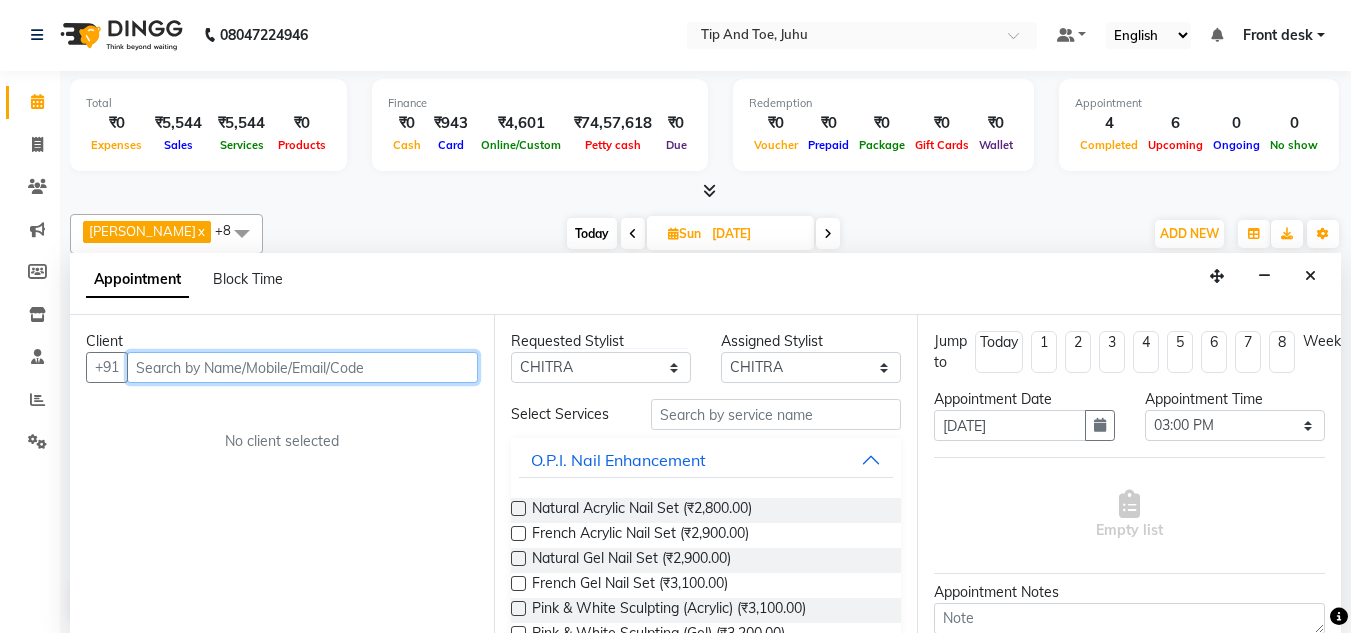 click at bounding box center [302, 367] 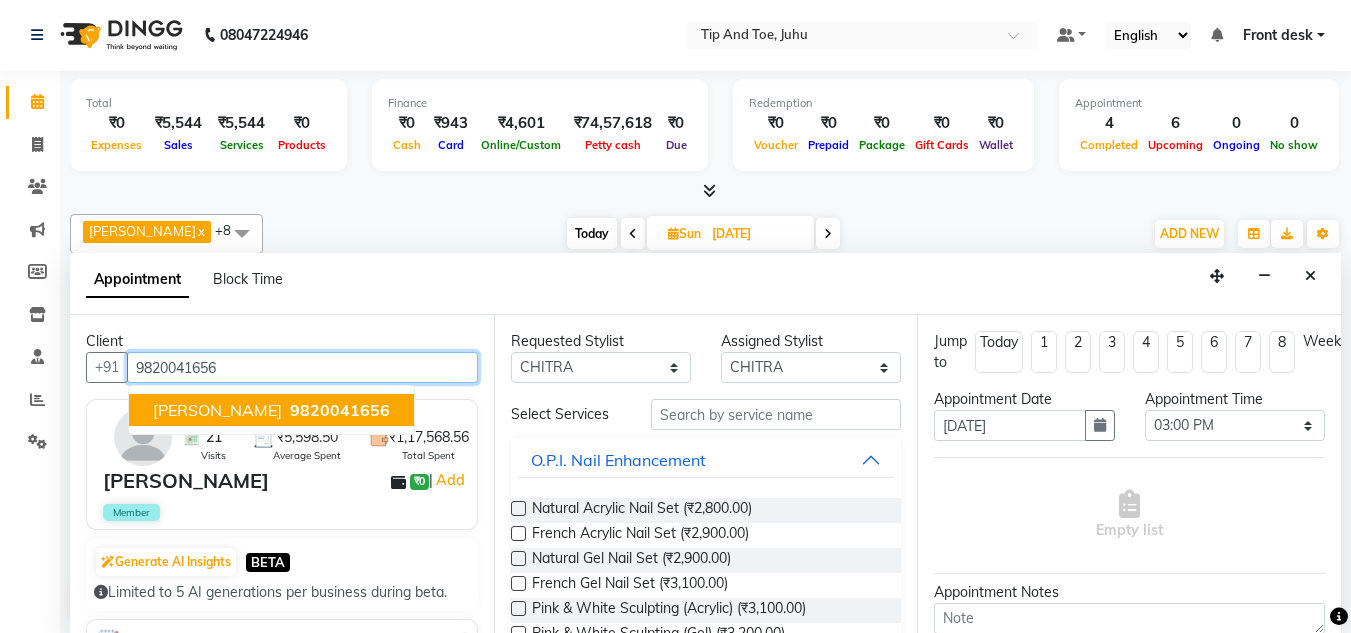 drag, startPoint x: 315, startPoint y: 410, endPoint x: 603, endPoint y: 452, distance: 291.0464 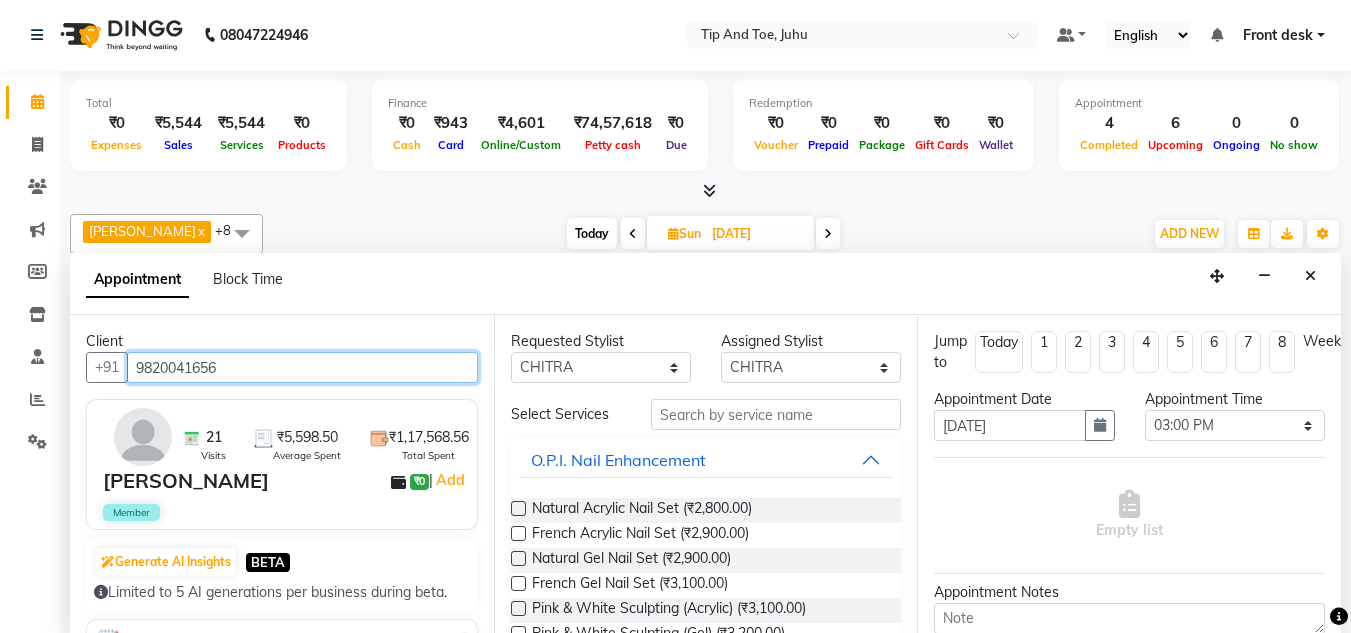 type on "9820041656" 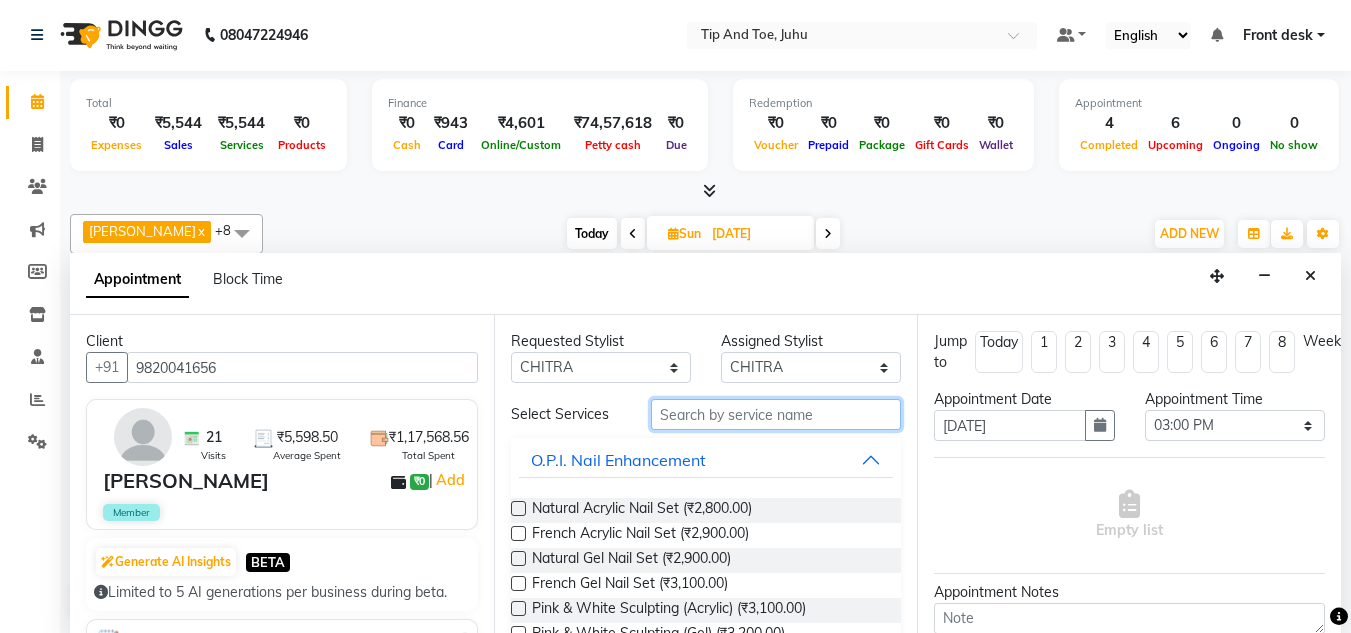 click at bounding box center (776, 414) 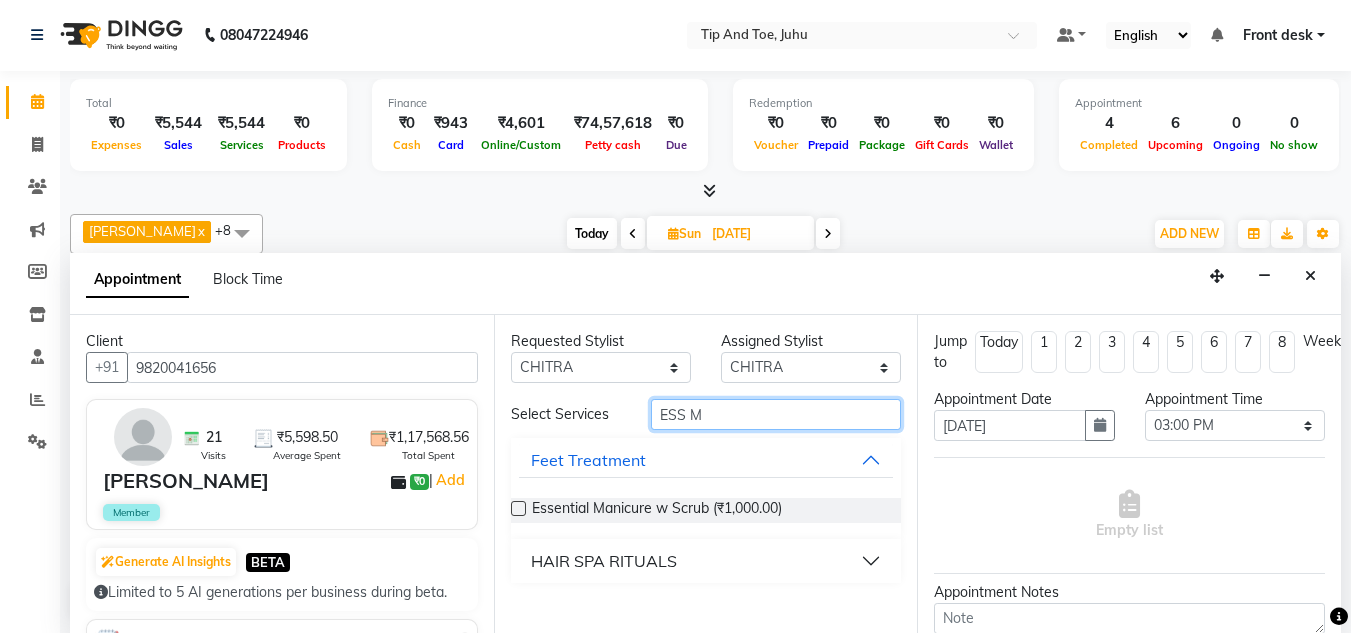 type on "ESS M" 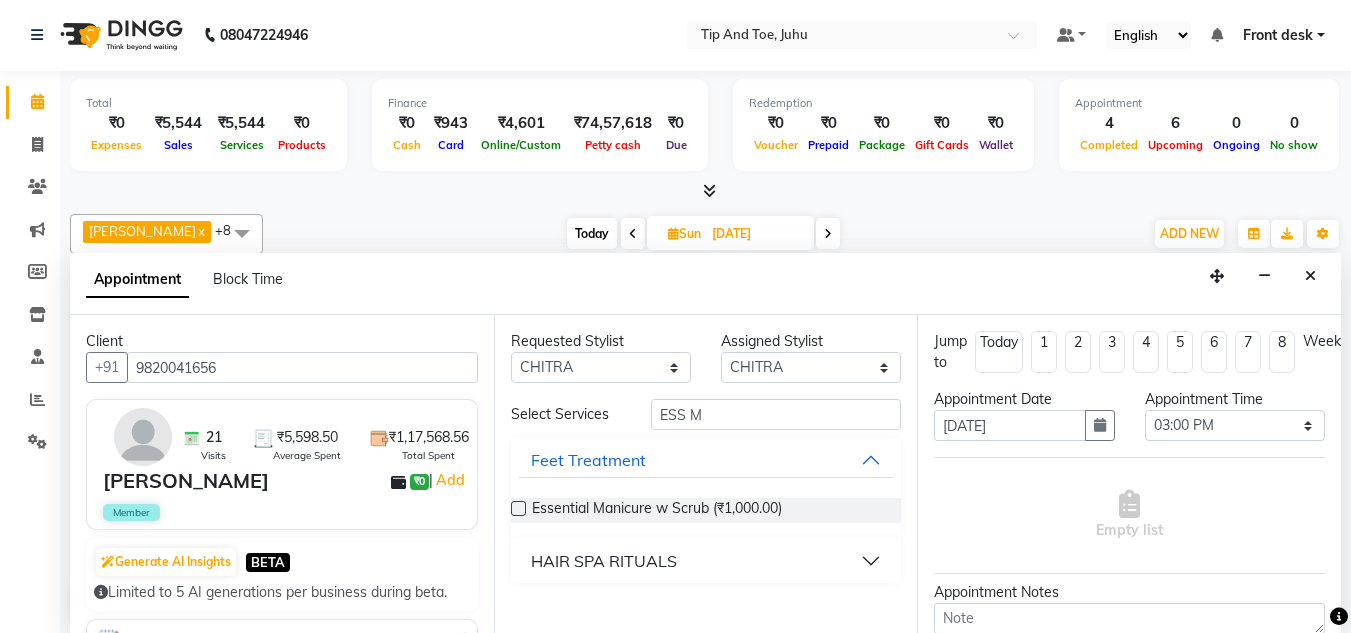 click at bounding box center [518, 508] 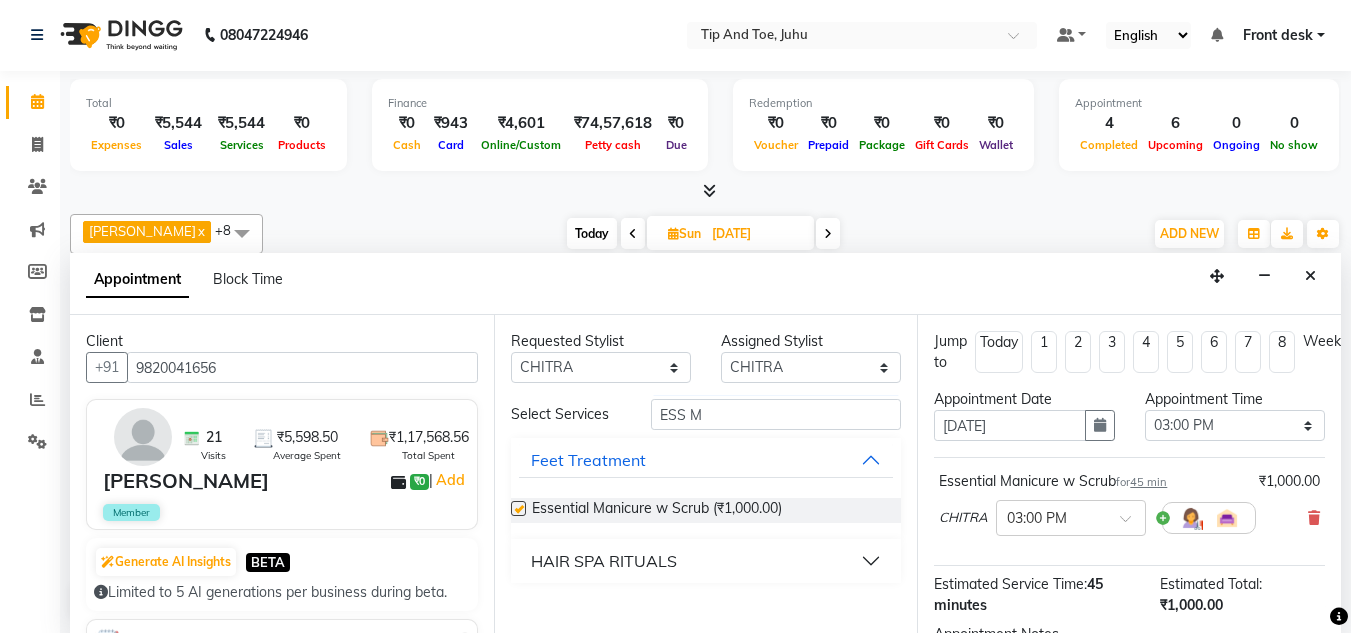 checkbox on "false" 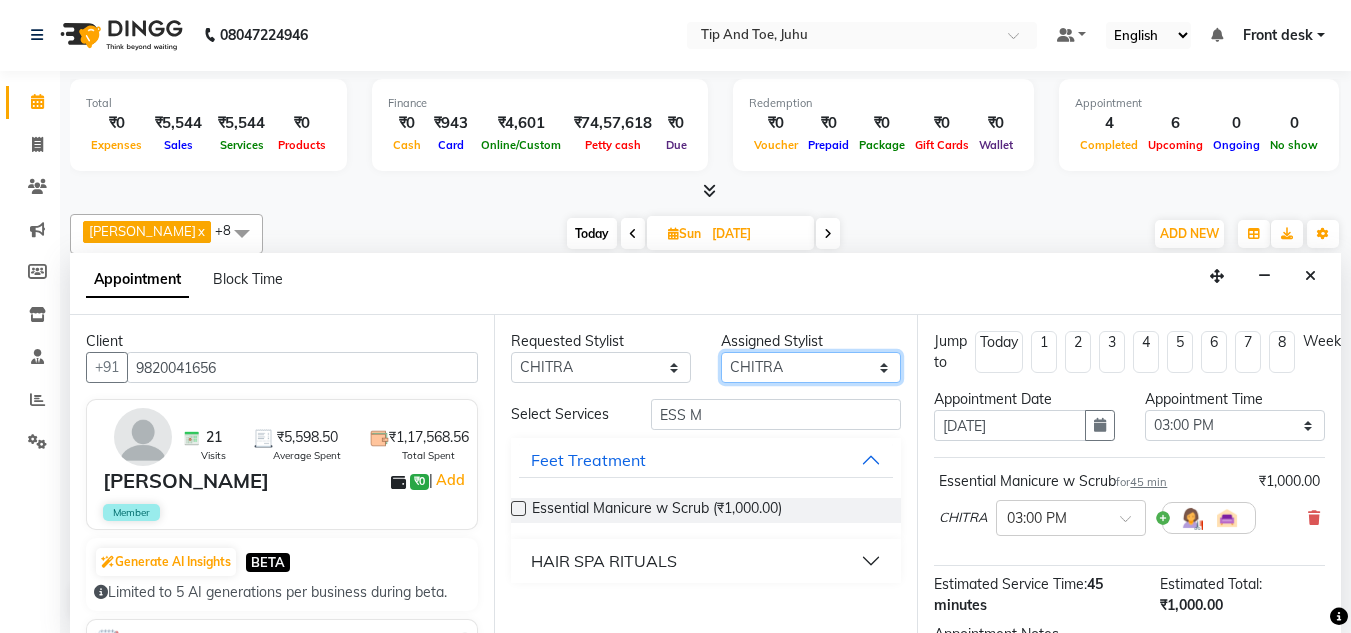 click on "Select ABIK  ACHAN AJAY UTKAR AKASH AKSHATA ARBAZ BABU BILAL CHITRA DANISH DHANSHREE KEISHEEN KUMAR NIKHIL POONAM RAHUL RICHION SADHNA SANJAY MAMA VINITA" at bounding box center (811, 367) 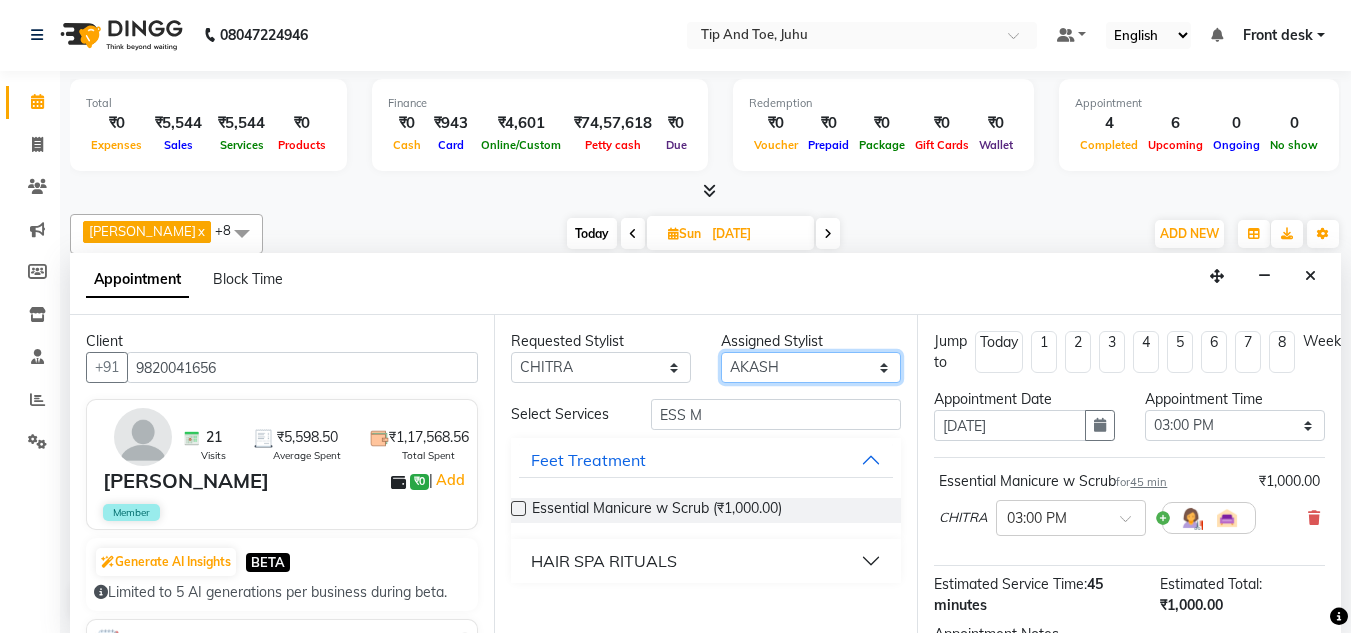 click on "Select ABIK  ACHAN AJAY UTKAR AKASH AKSHATA ARBAZ BABU BILAL CHITRA DANISH DHANSHREE KEISHEEN KUMAR NIKHIL POONAM RAHUL RICHION SADHNA SANJAY MAMA VINITA" at bounding box center (811, 367) 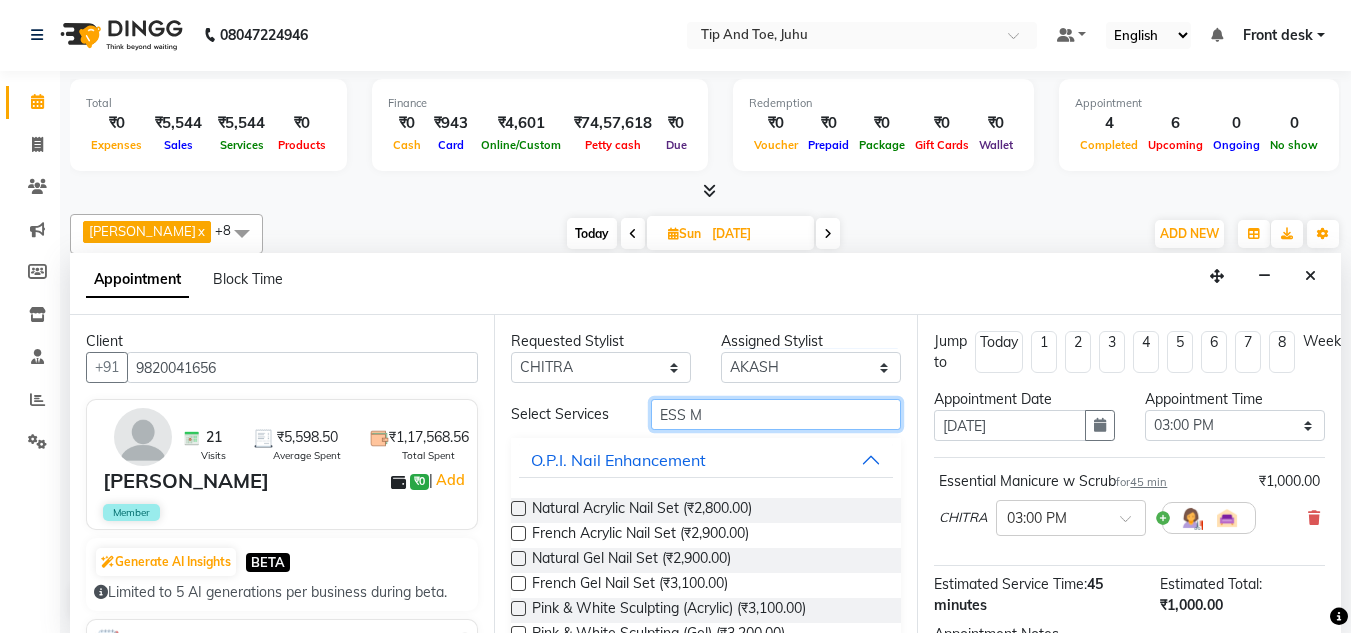 click on "ESS M" at bounding box center (776, 414) 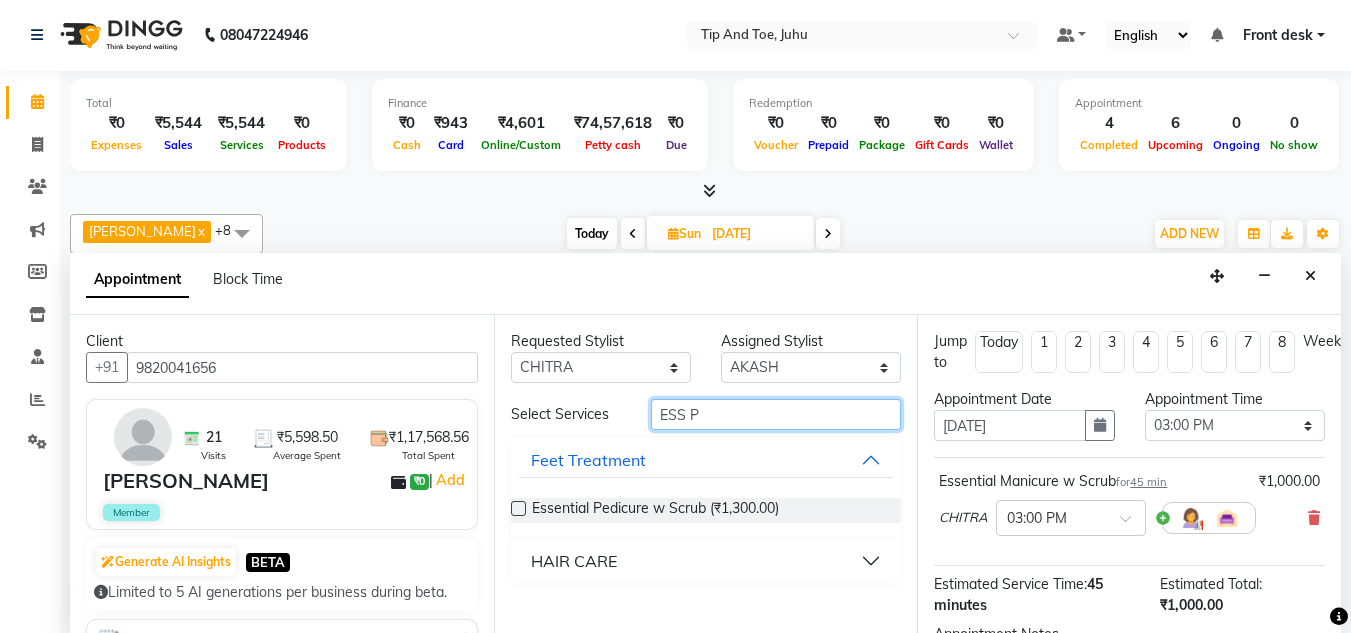 type on "ESS P" 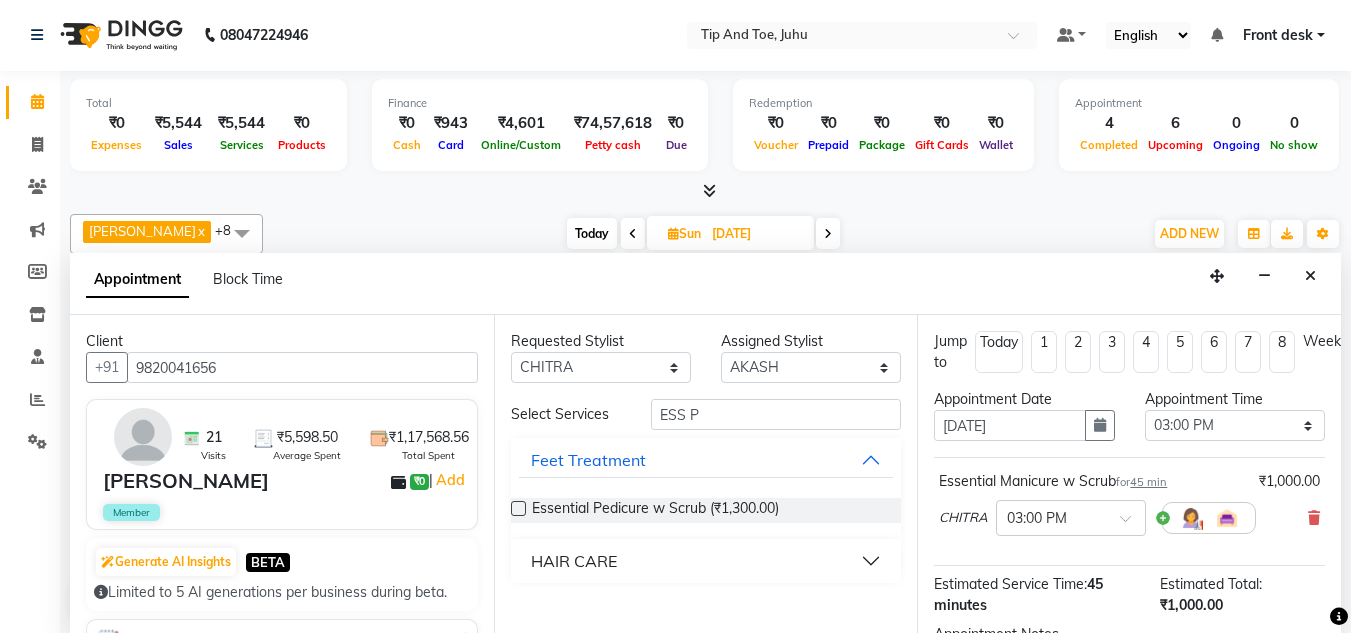click at bounding box center [518, 508] 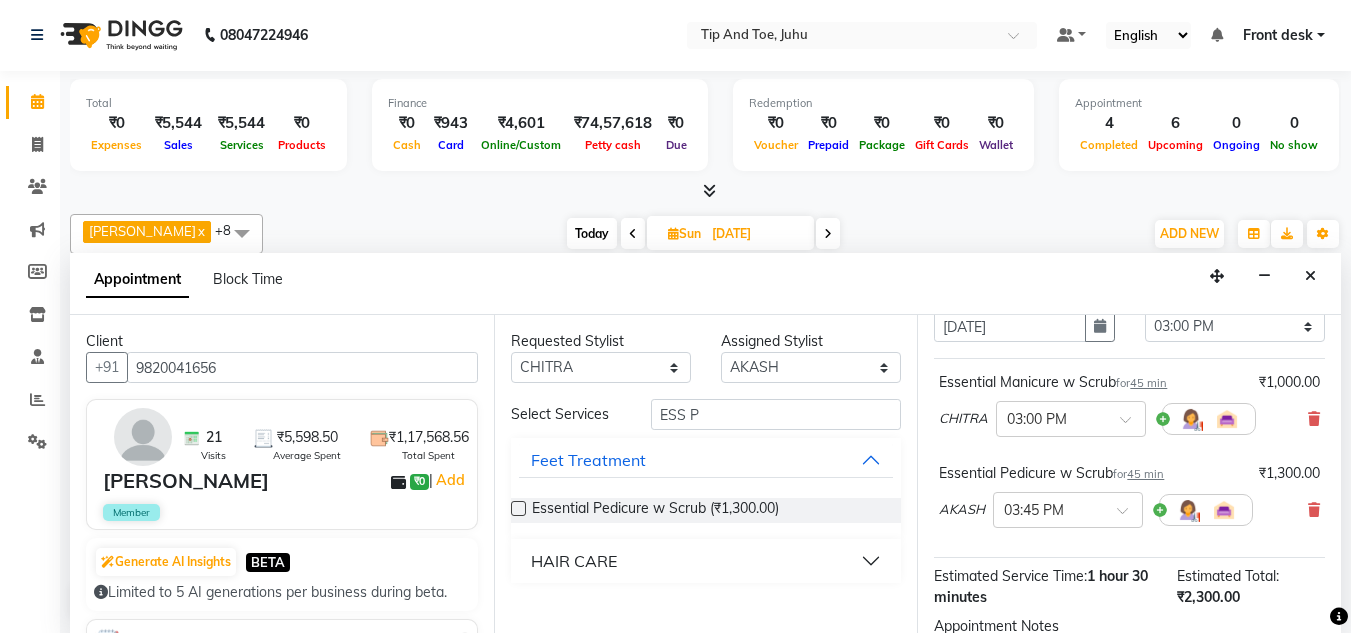 scroll, scrollTop: 100, scrollLeft: 0, axis: vertical 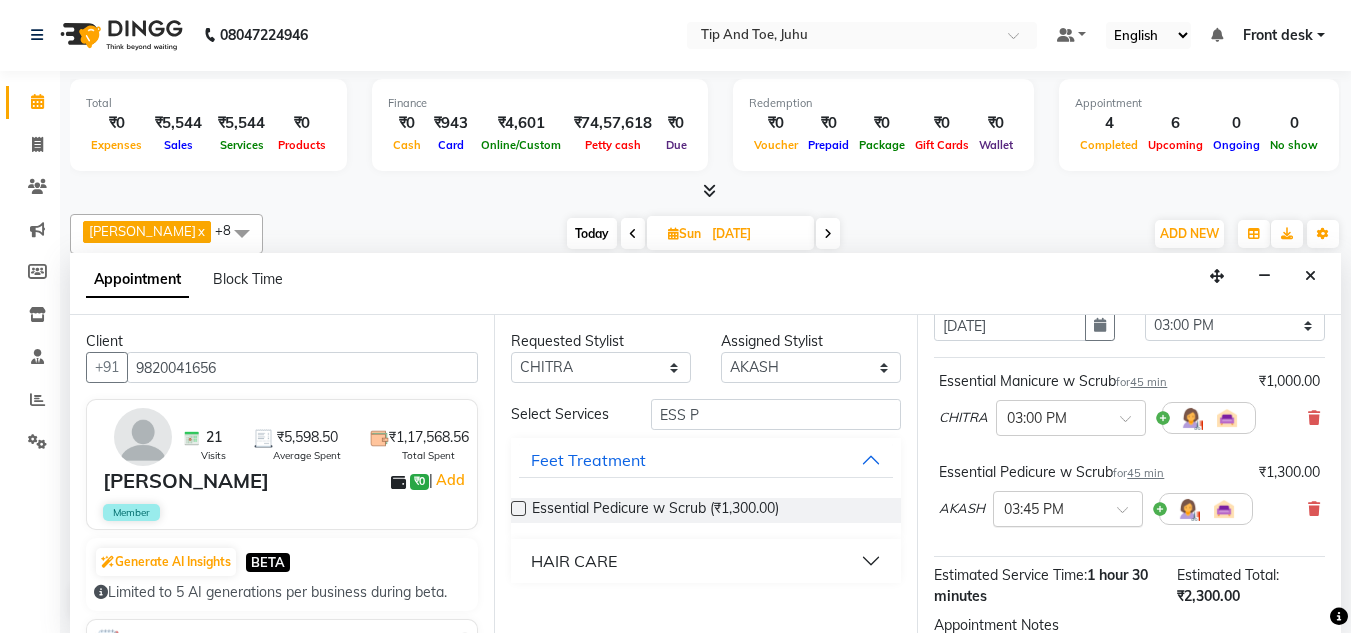click at bounding box center [1129, 515] 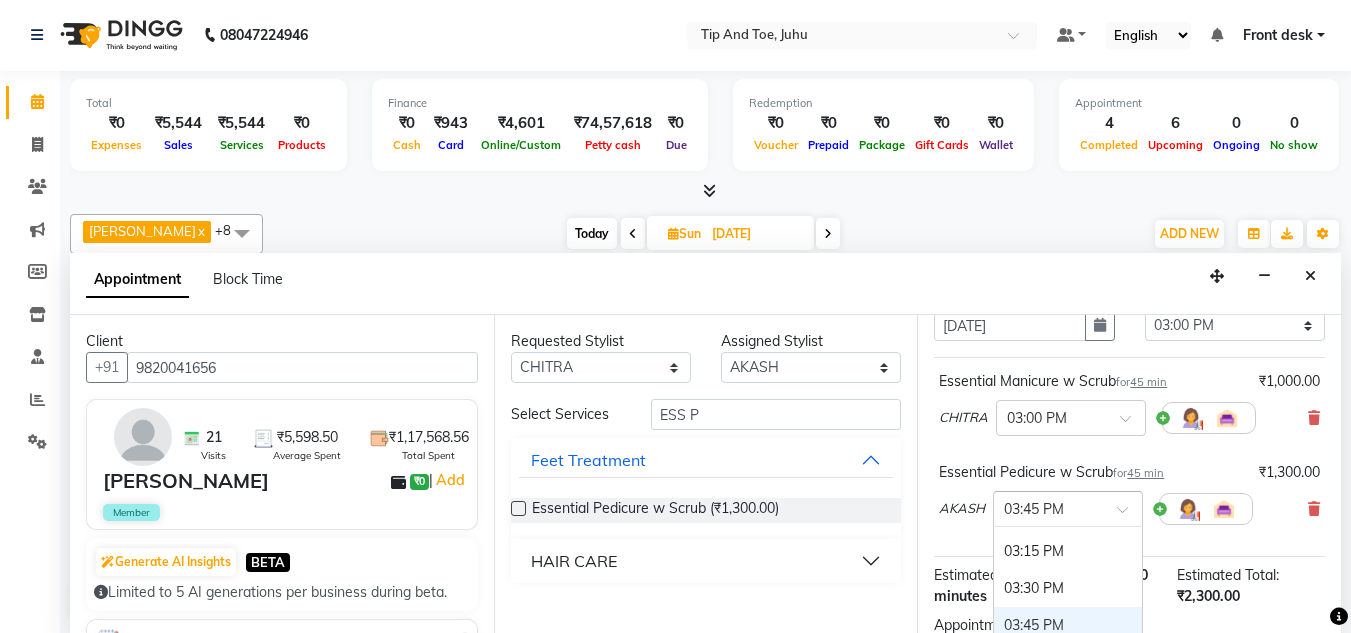 scroll, scrollTop: 879, scrollLeft: 0, axis: vertical 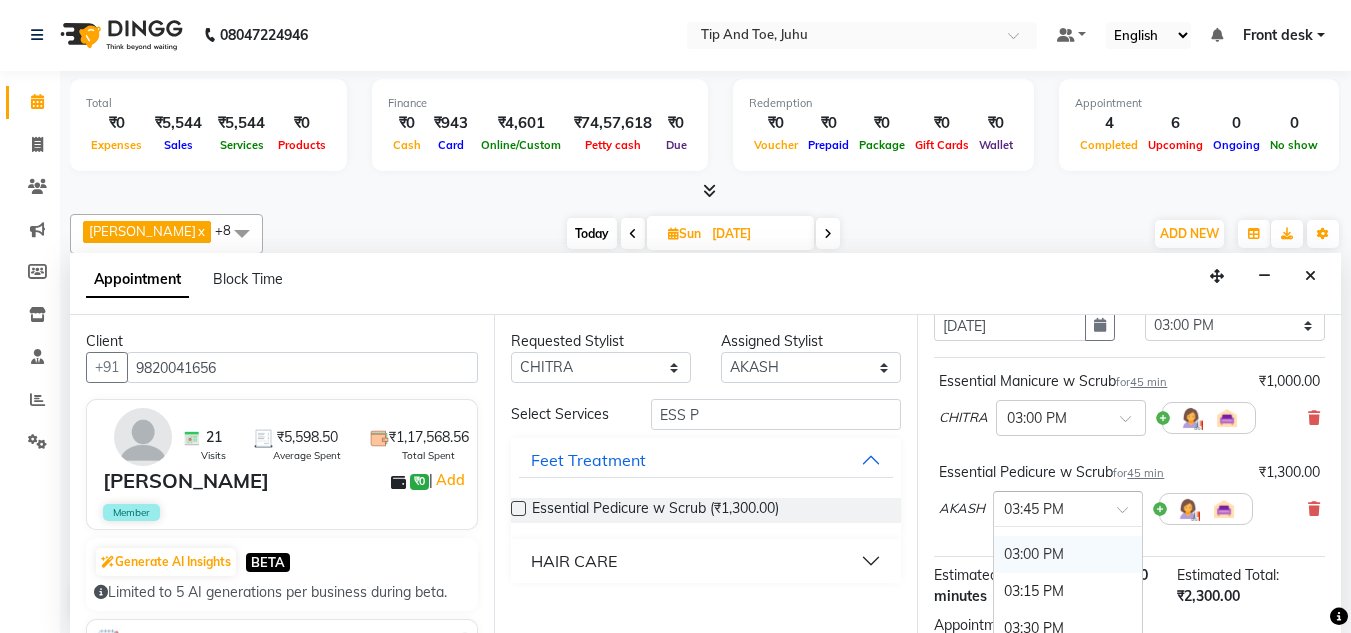 click on "03:00 PM" at bounding box center (1068, 554) 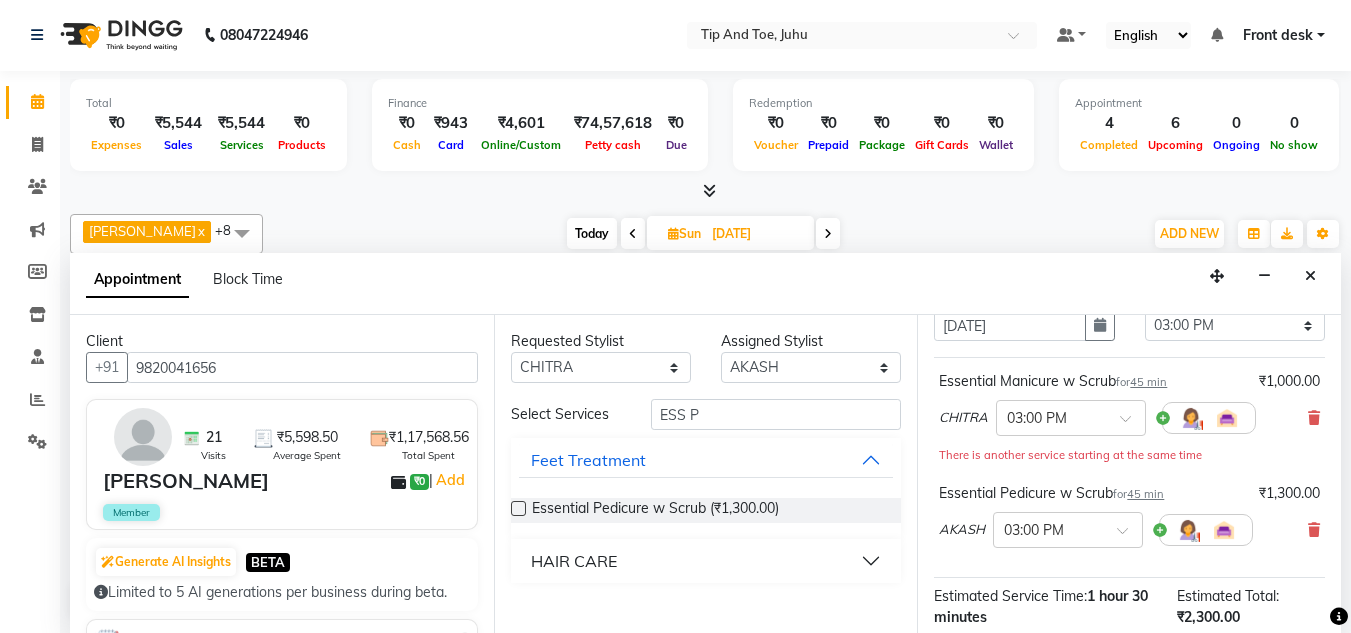 click at bounding box center (518, 508) 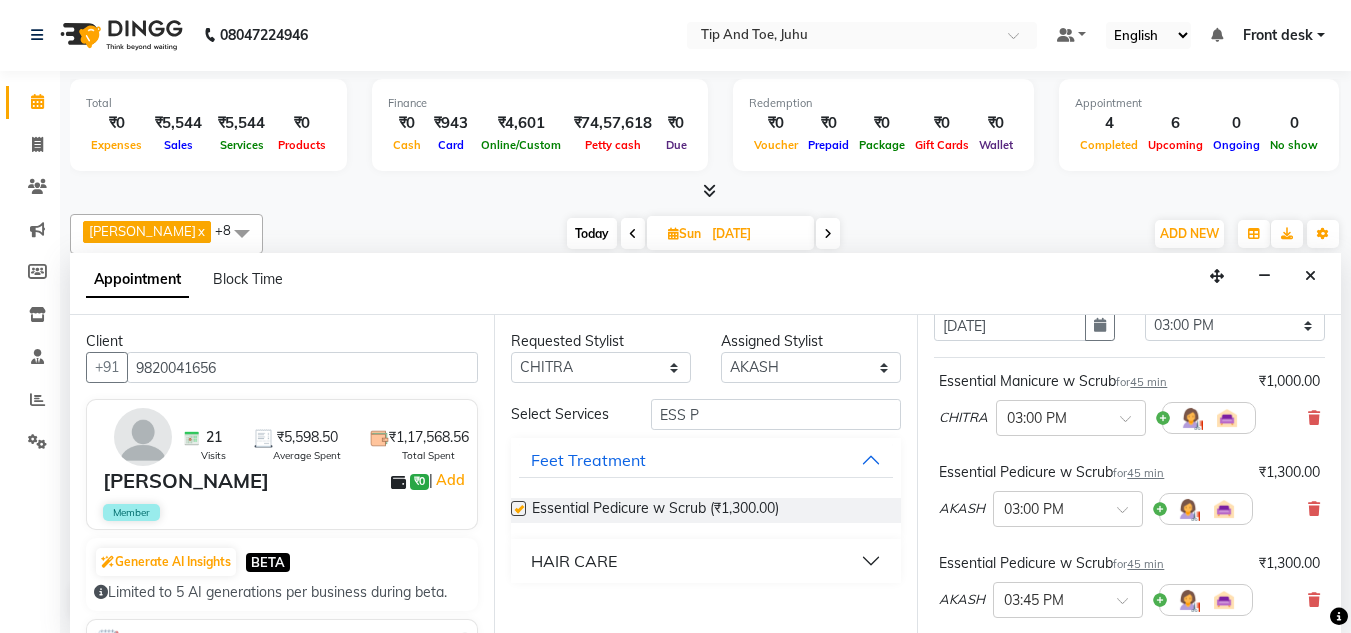 checkbox on "false" 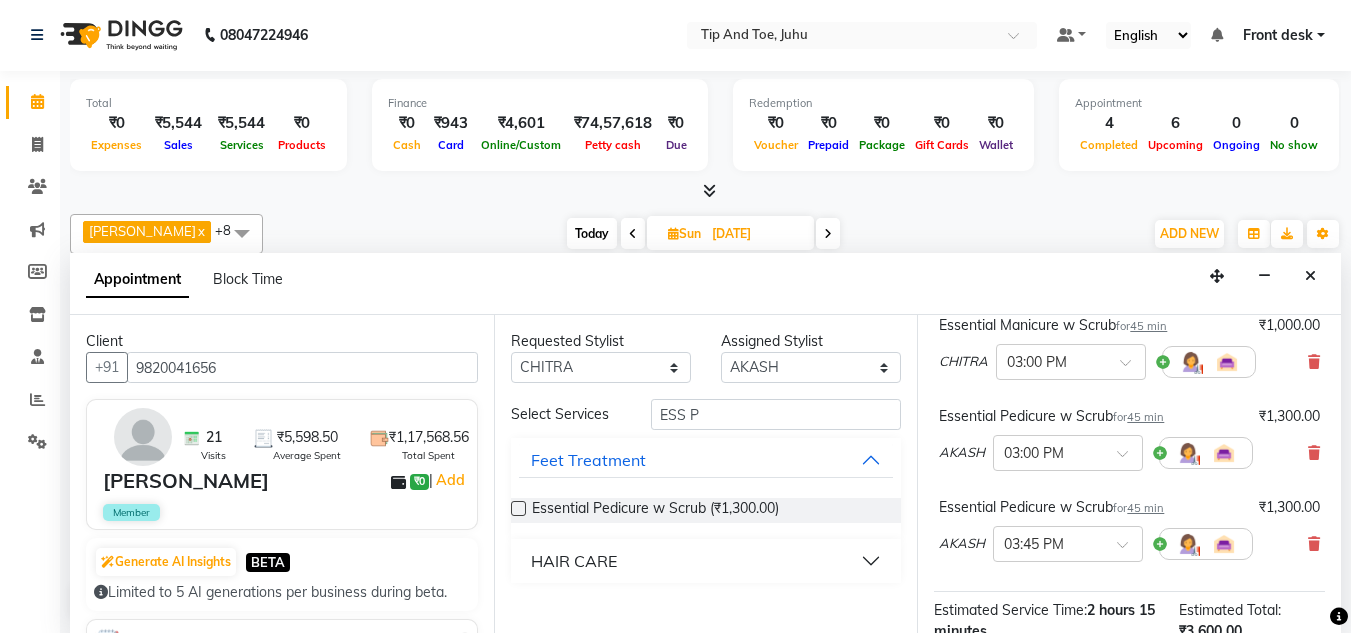 scroll, scrollTop: 200, scrollLeft: 0, axis: vertical 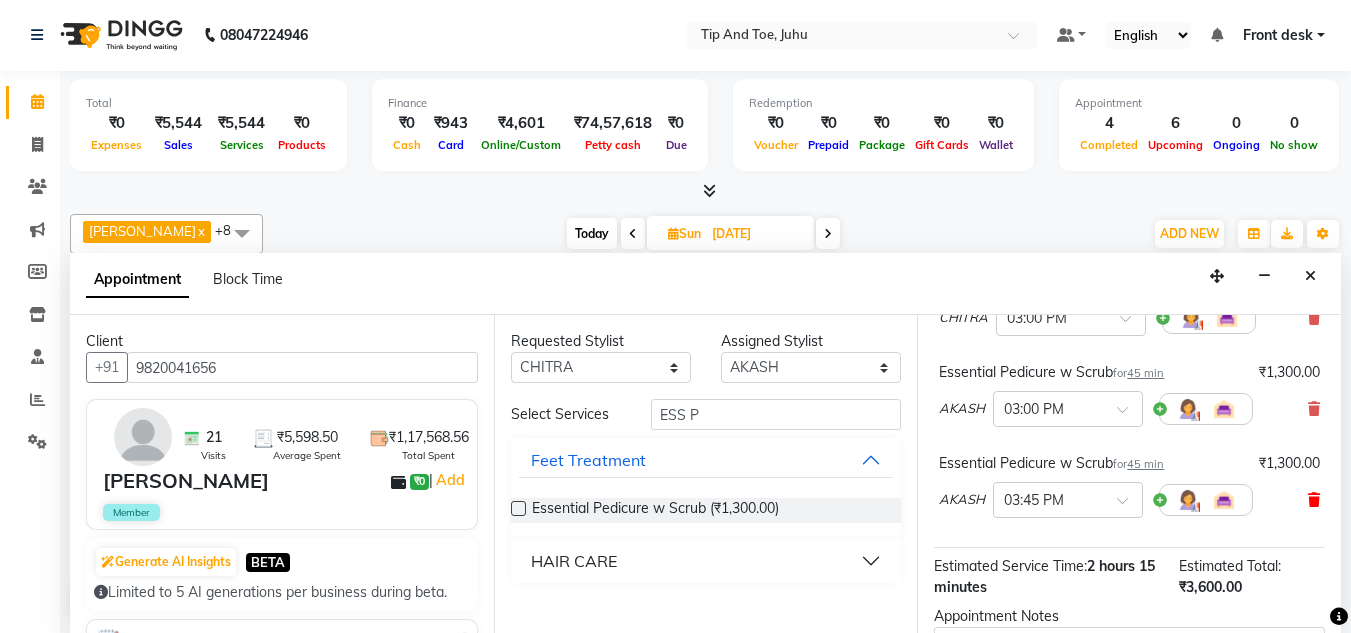 click at bounding box center (1314, 500) 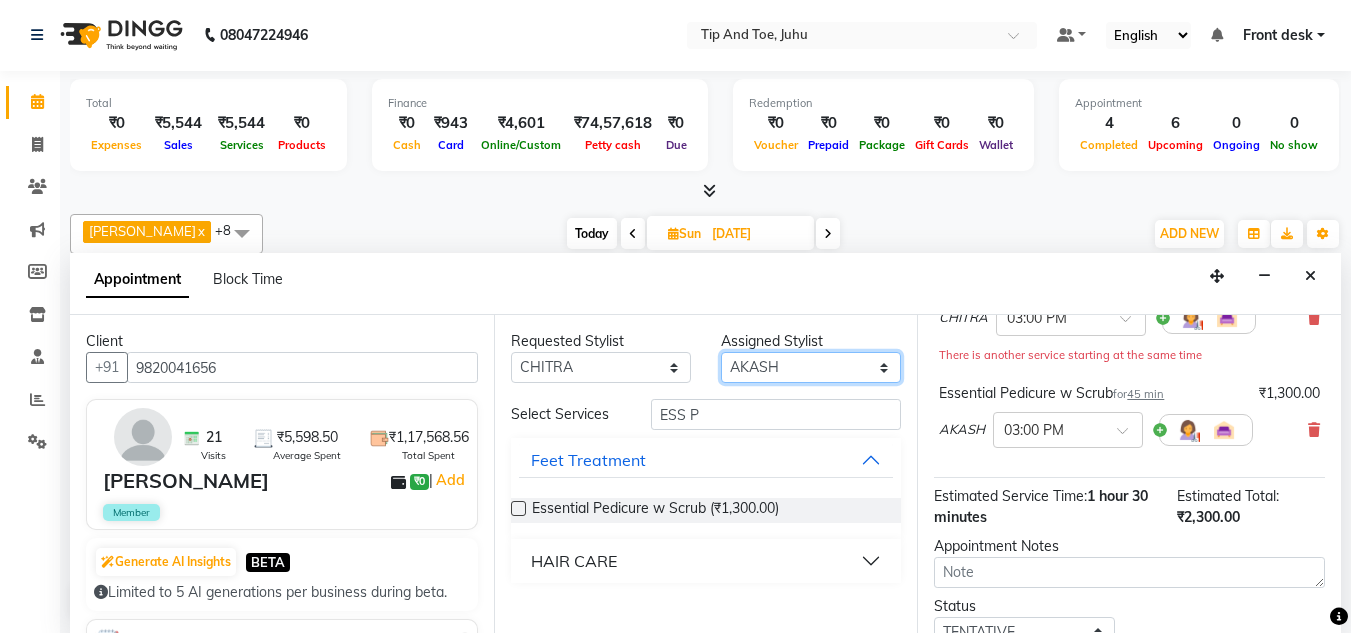 click on "Select ABIK  ACHAN AJAY UTKAR AKASH AKSHATA ARBAZ BABU BILAL CHITRA DANISH DHANSHREE KEISHEEN KUMAR NIKHIL POONAM RAHUL RICHION SADHNA SANJAY MAMA VINITA" at bounding box center (811, 367) 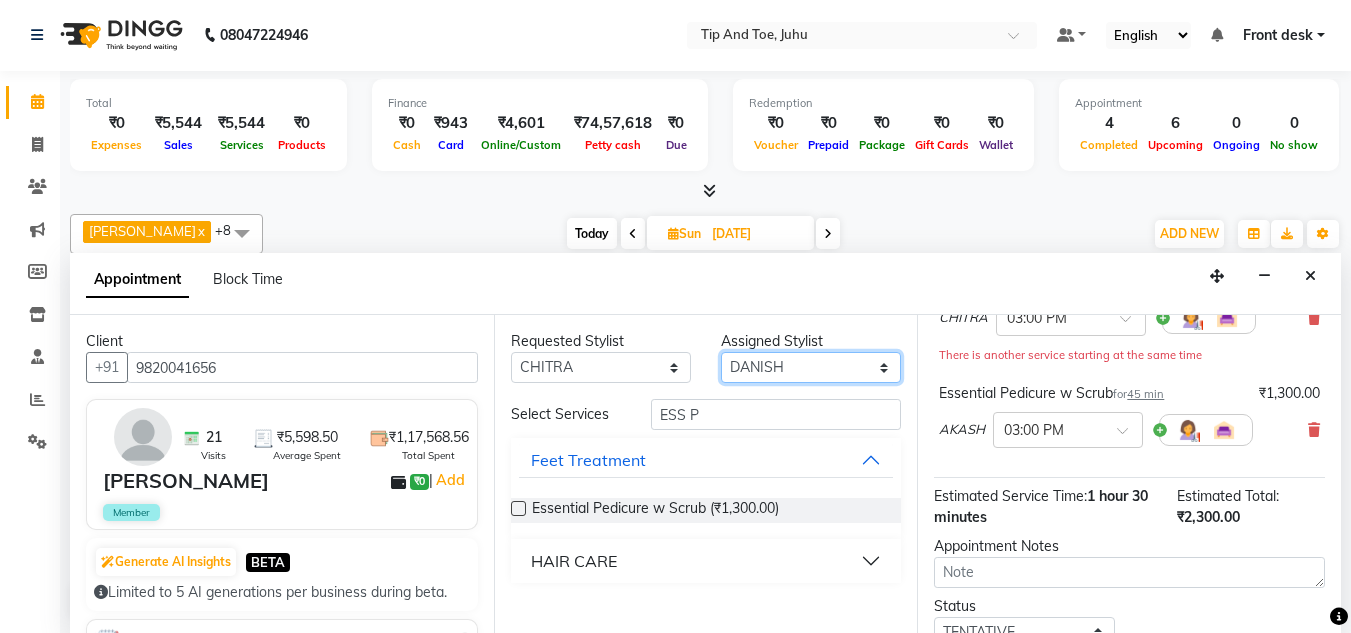 click on "Select ABIK  ACHAN AJAY UTKAR AKASH AKSHATA ARBAZ BABU BILAL CHITRA DANISH DHANSHREE KEISHEEN KUMAR NIKHIL POONAM RAHUL RICHION SADHNA SANJAY MAMA VINITA" at bounding box center (811, 367) 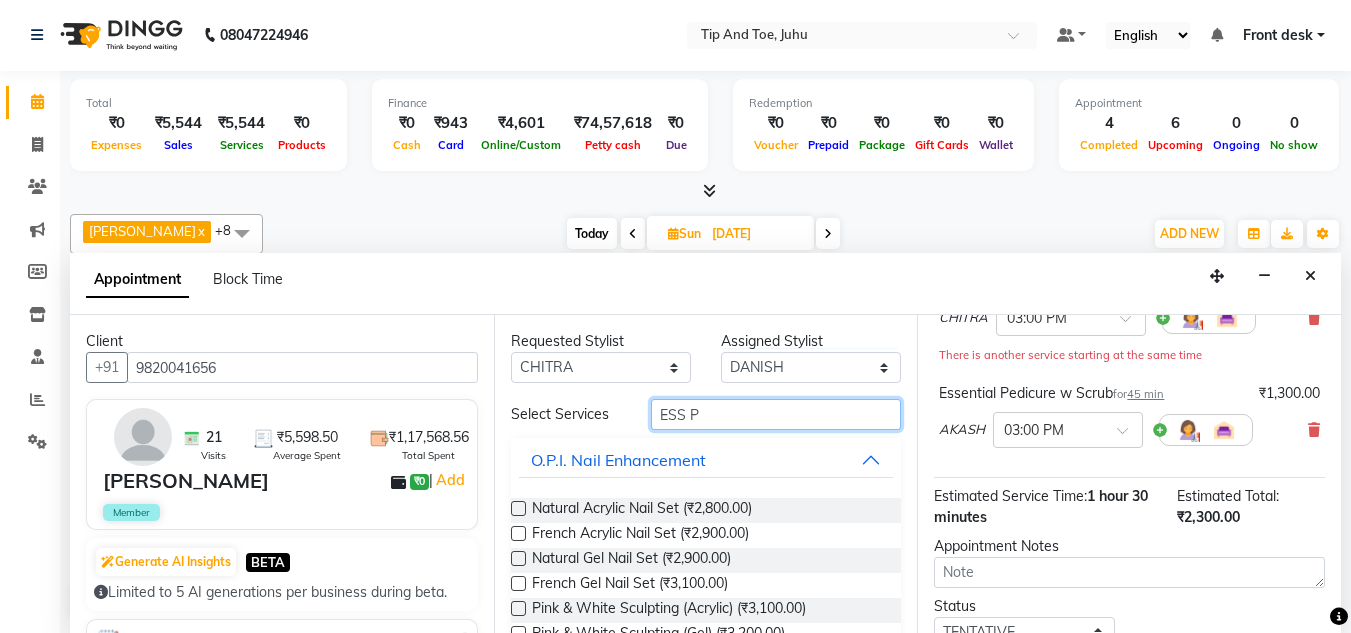 click on "ESS P" at bounding box center (776, 414) 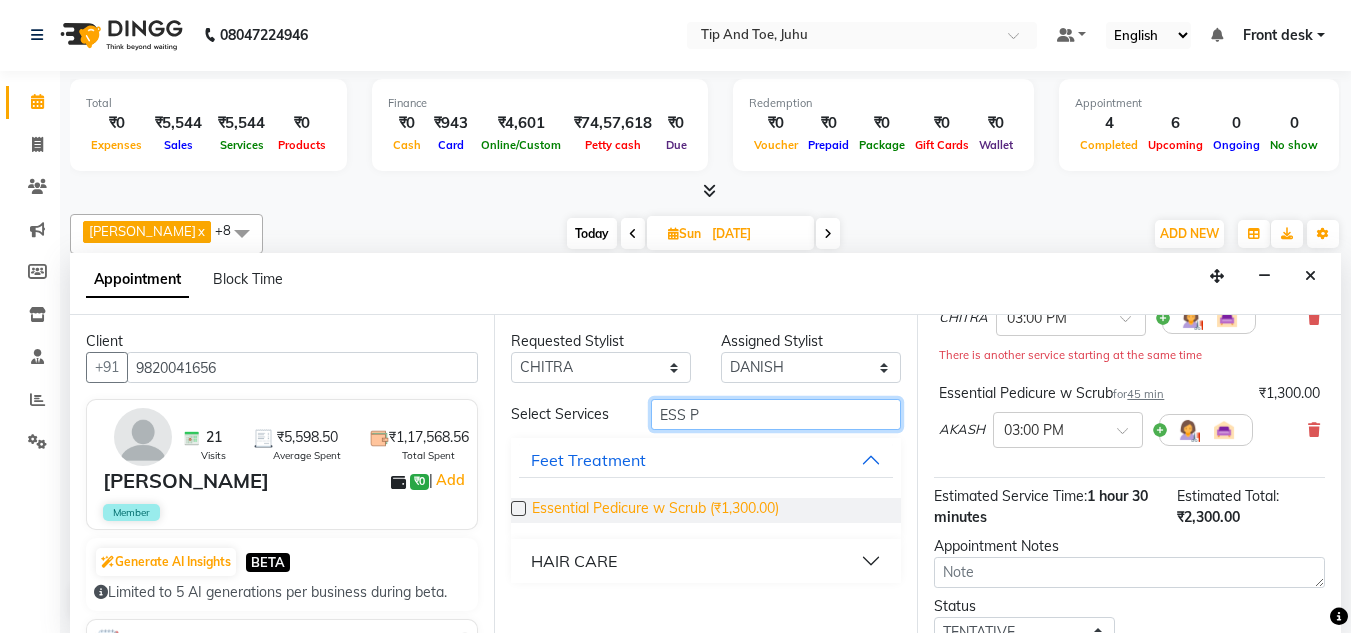 type on "ESS P" 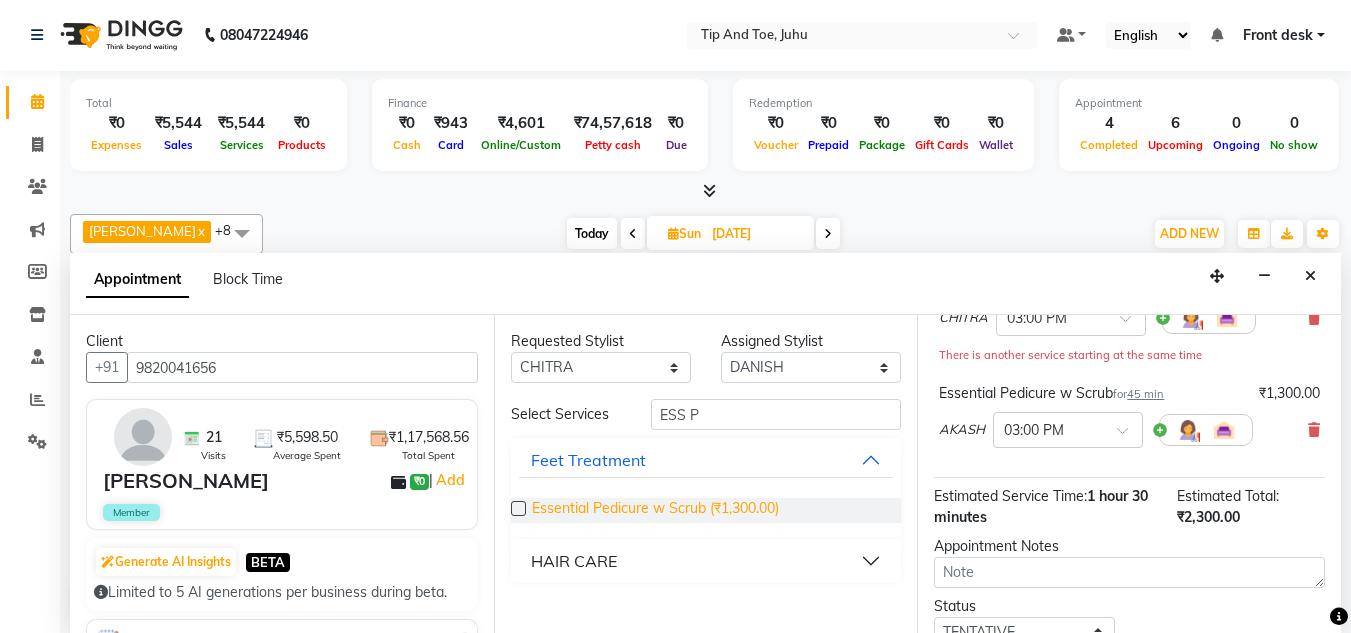 click at bounding box center (518, 508) 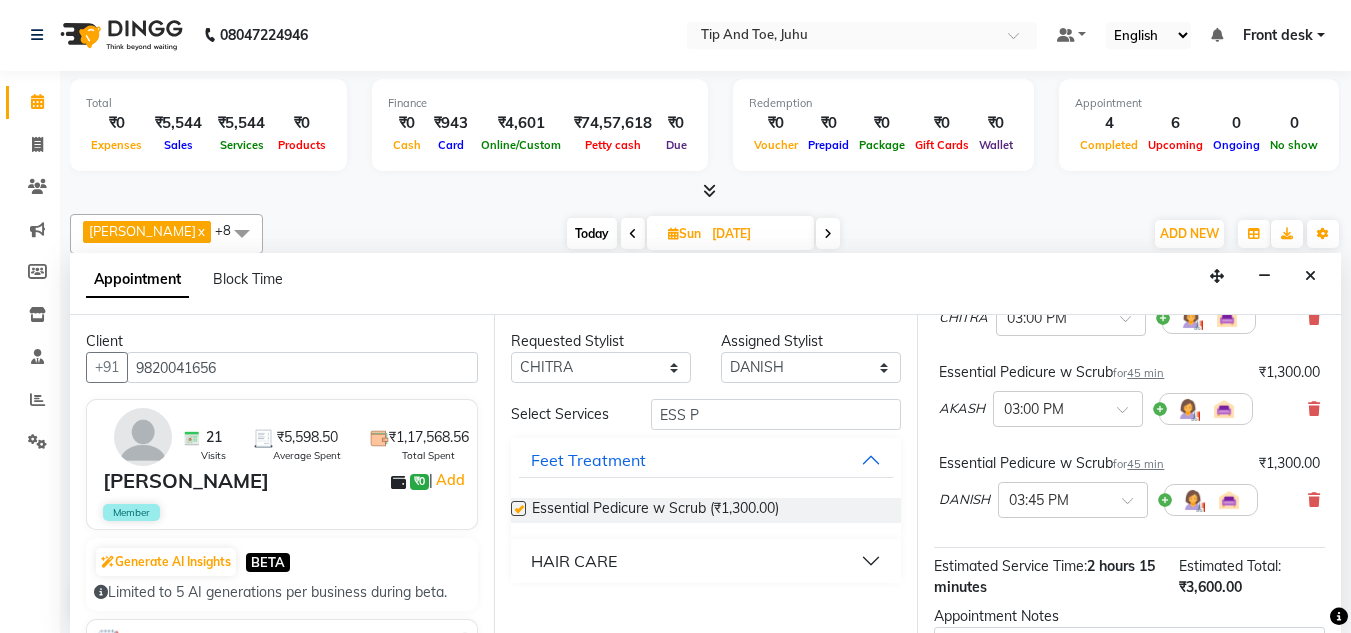 checkbox on "false" 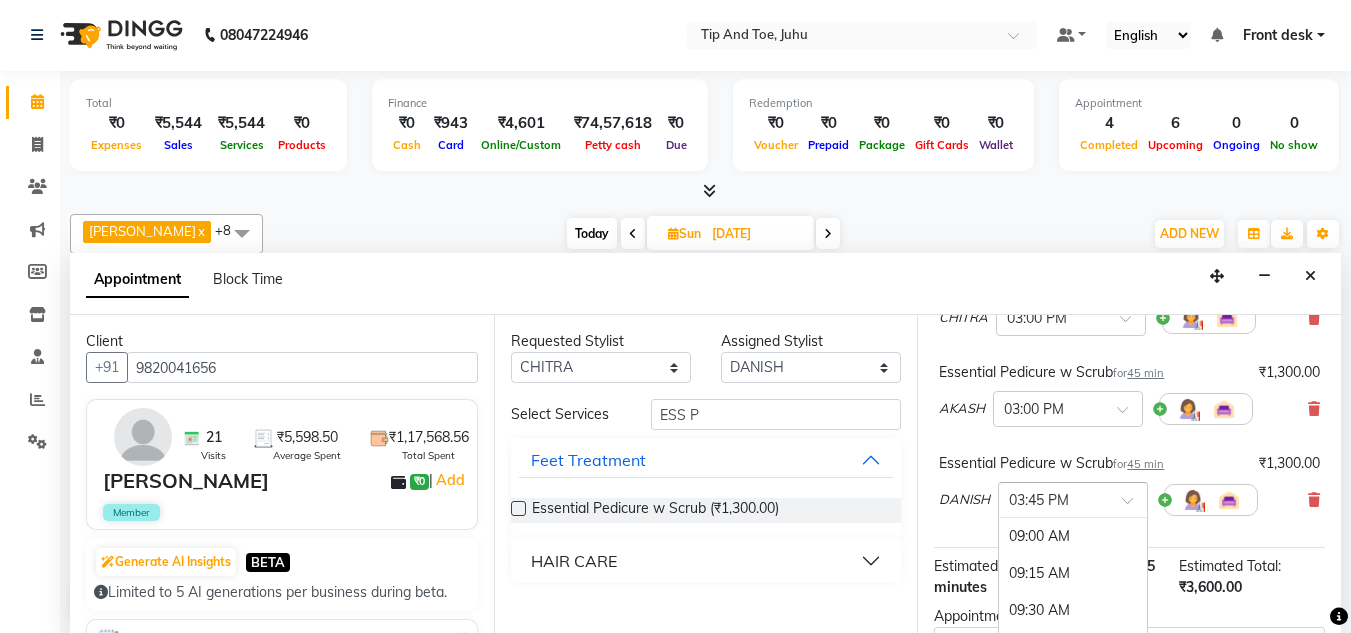 click at bounding box center (1134, 506) 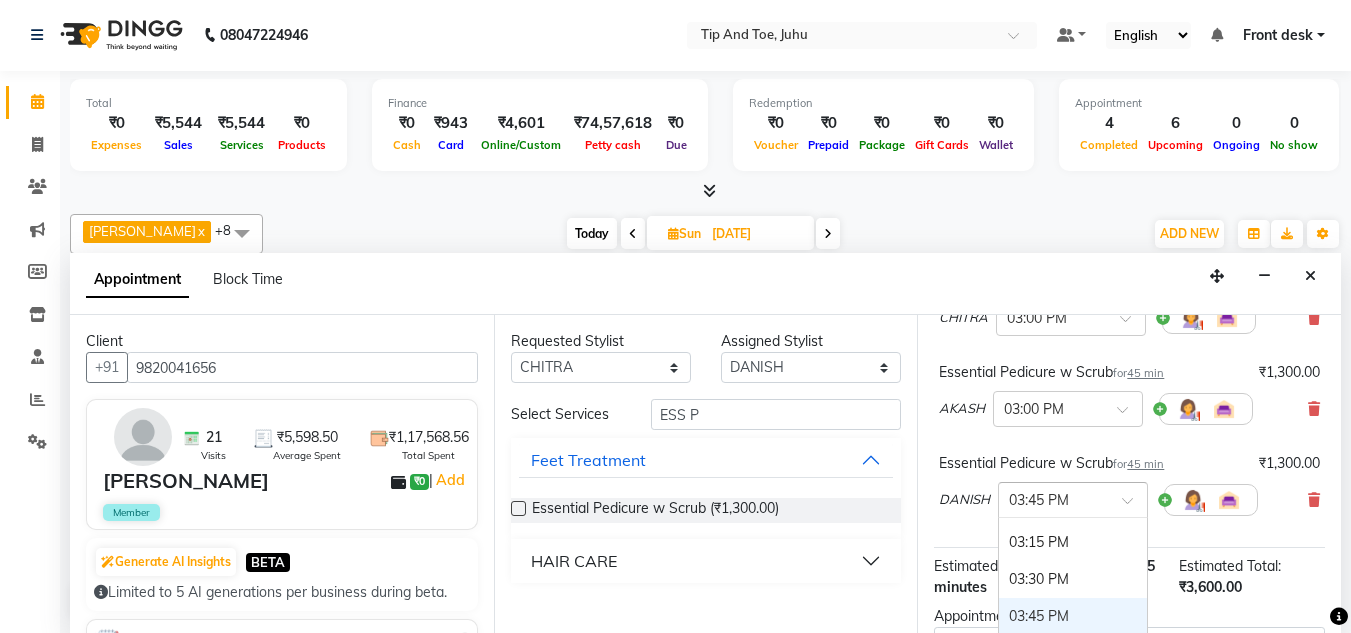 scroll, scrollTop: 879, scrollLeft: 0, axis: vertical 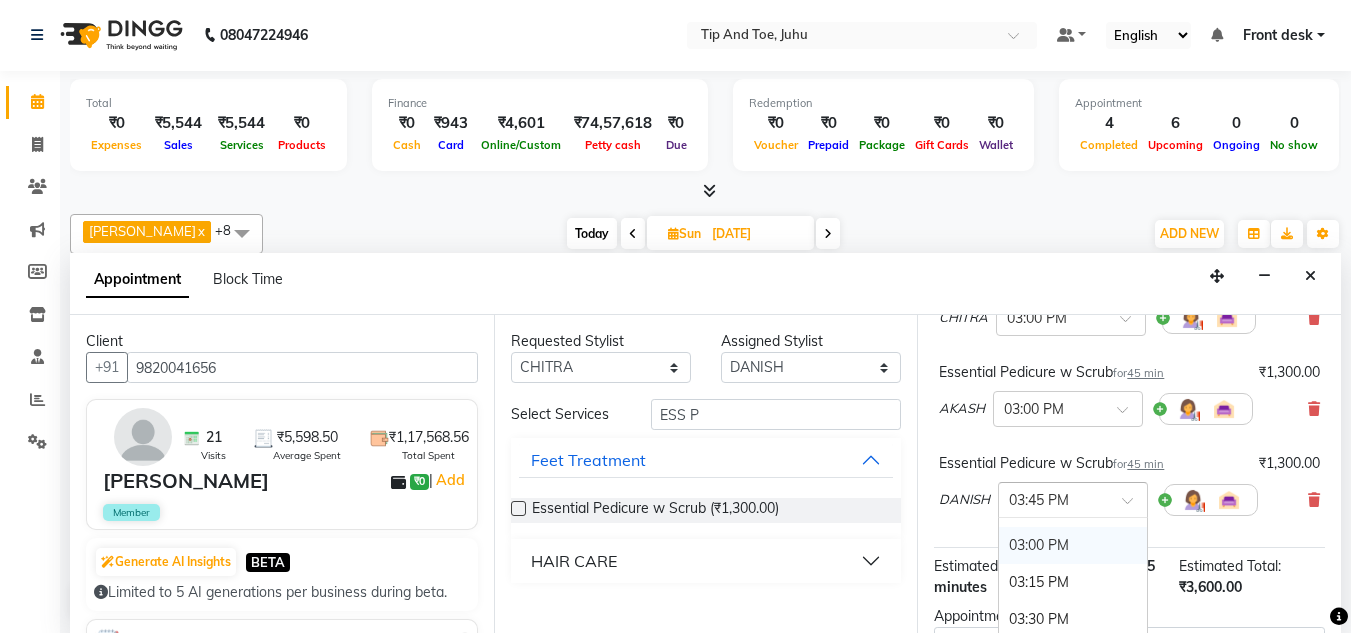 click on "03:00 PM" at bounding box center [1073, 545] 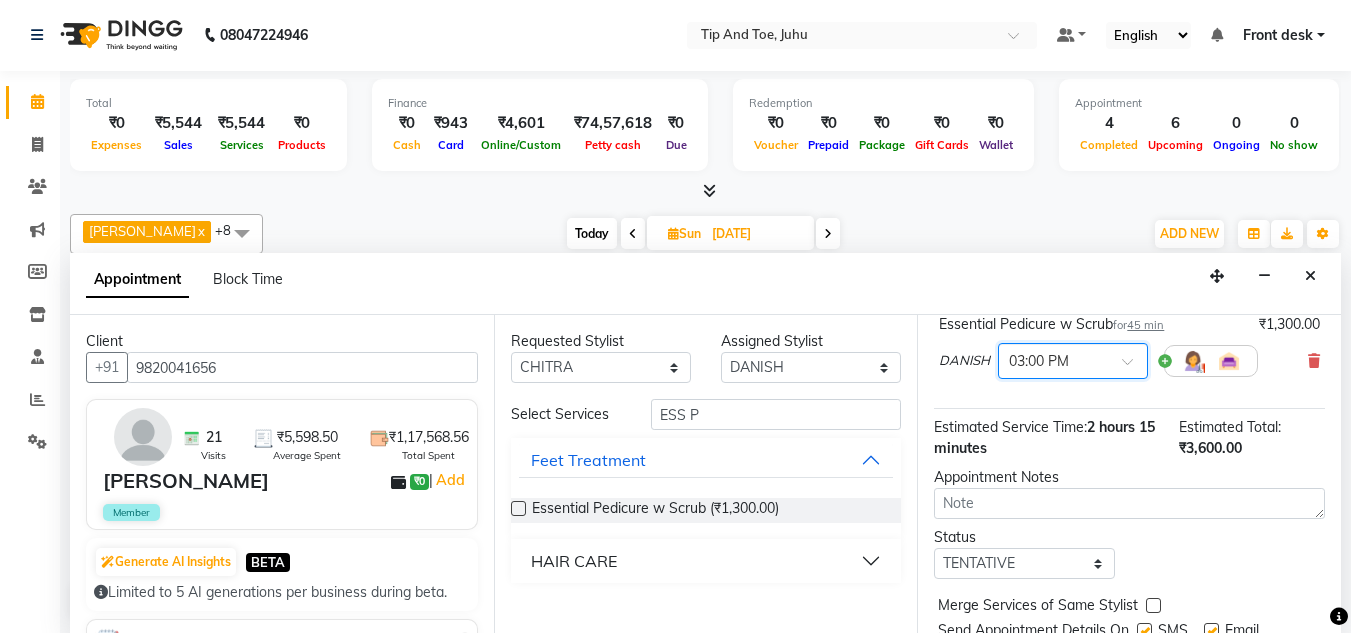 scroll, scrollTop: 447, scrollLeft: 0, axis: vertical 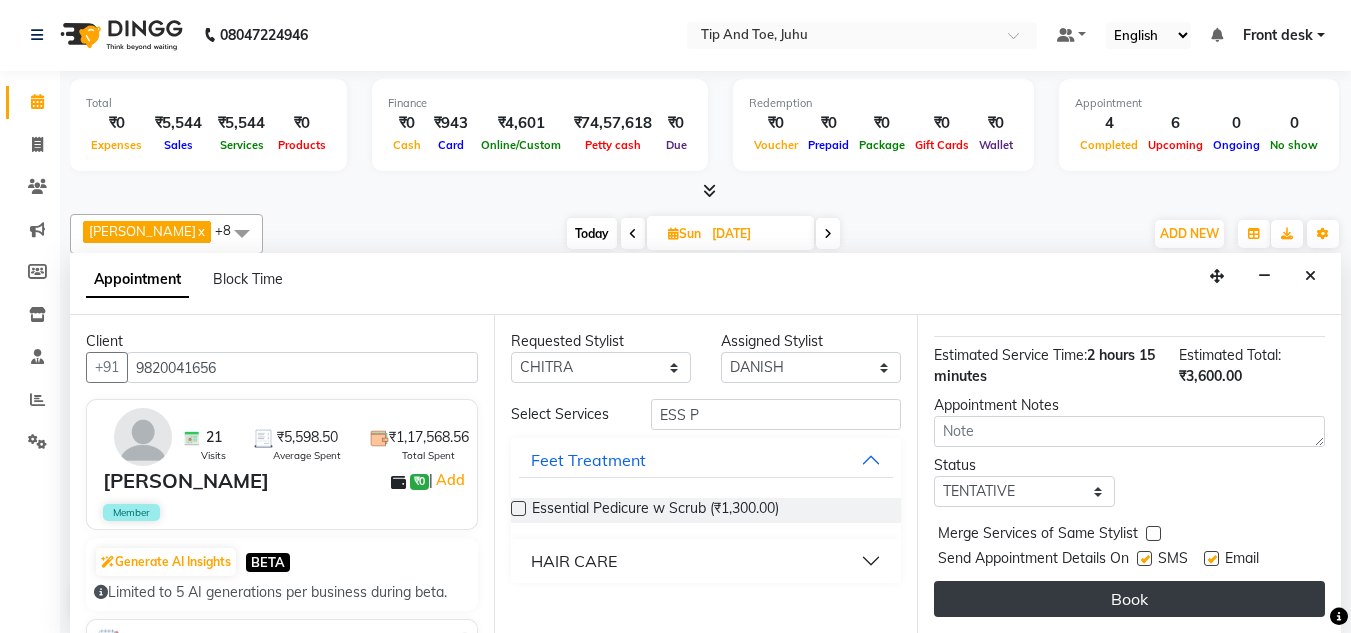 click on "Book" at bounding box center (1129, 599) 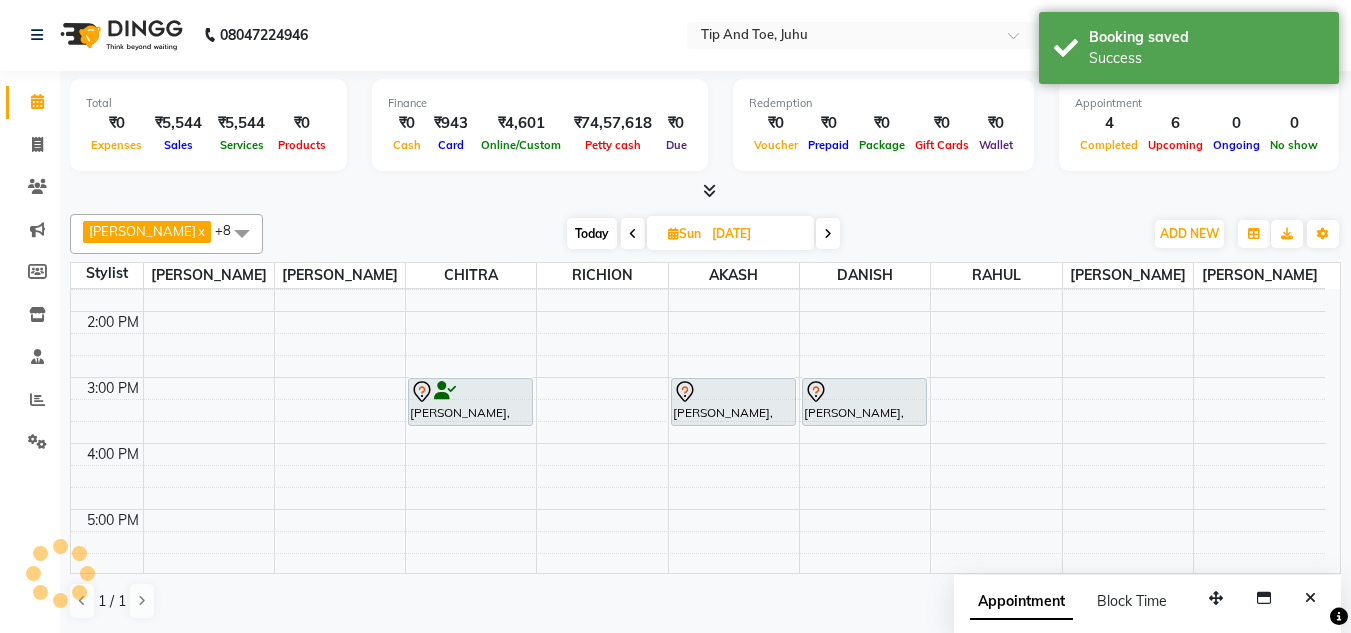 scroll, scrollTop: 0, scrollLeft: 0, axis: both 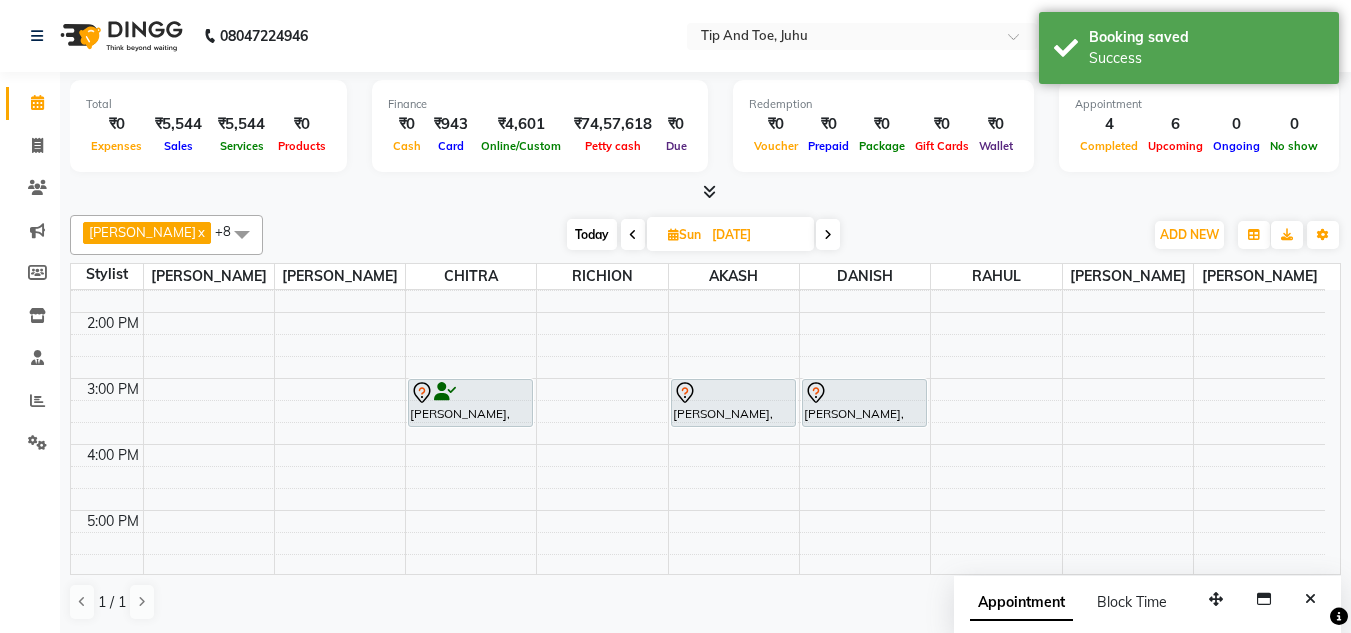 click at bounding box center (828, 235) 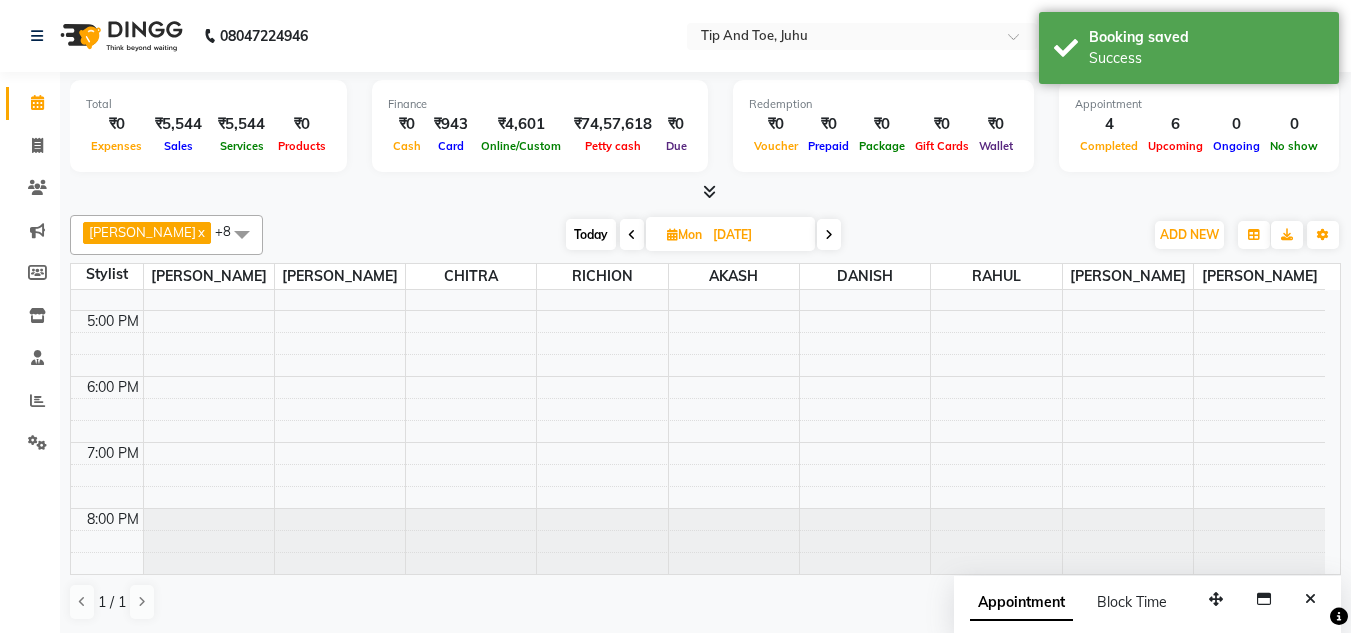 click on "Today" at bounding box center (591, 234) 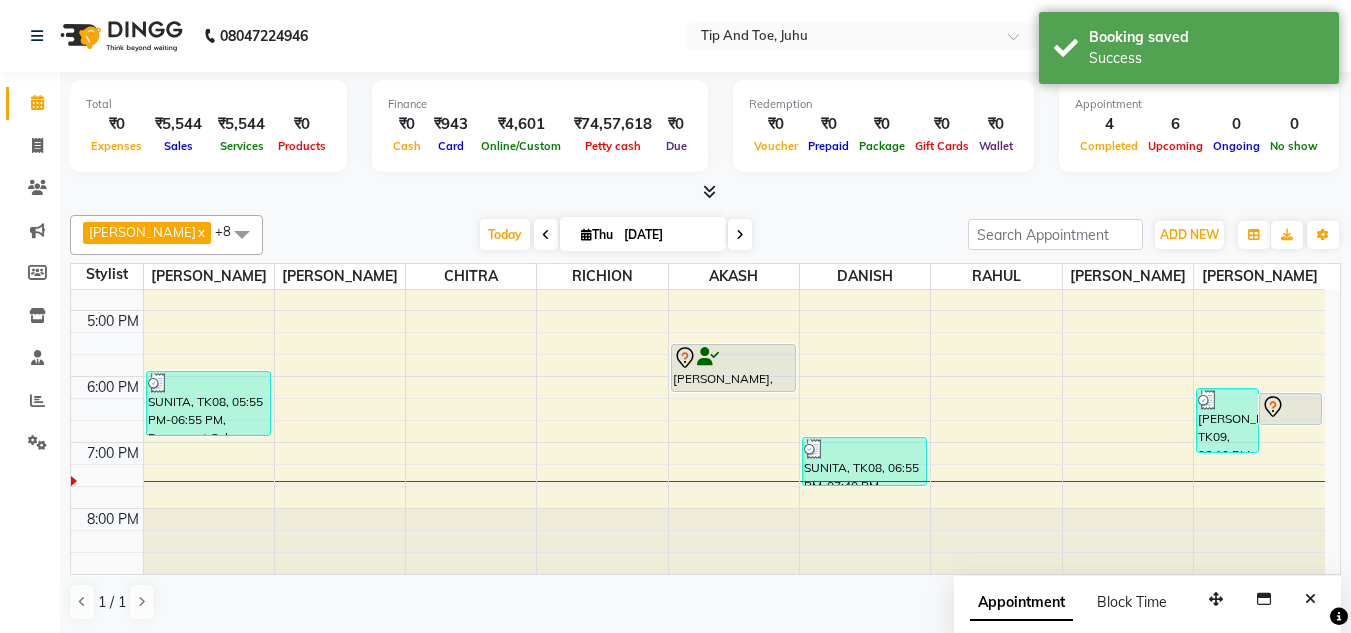 click at bounding box center (740, 235) 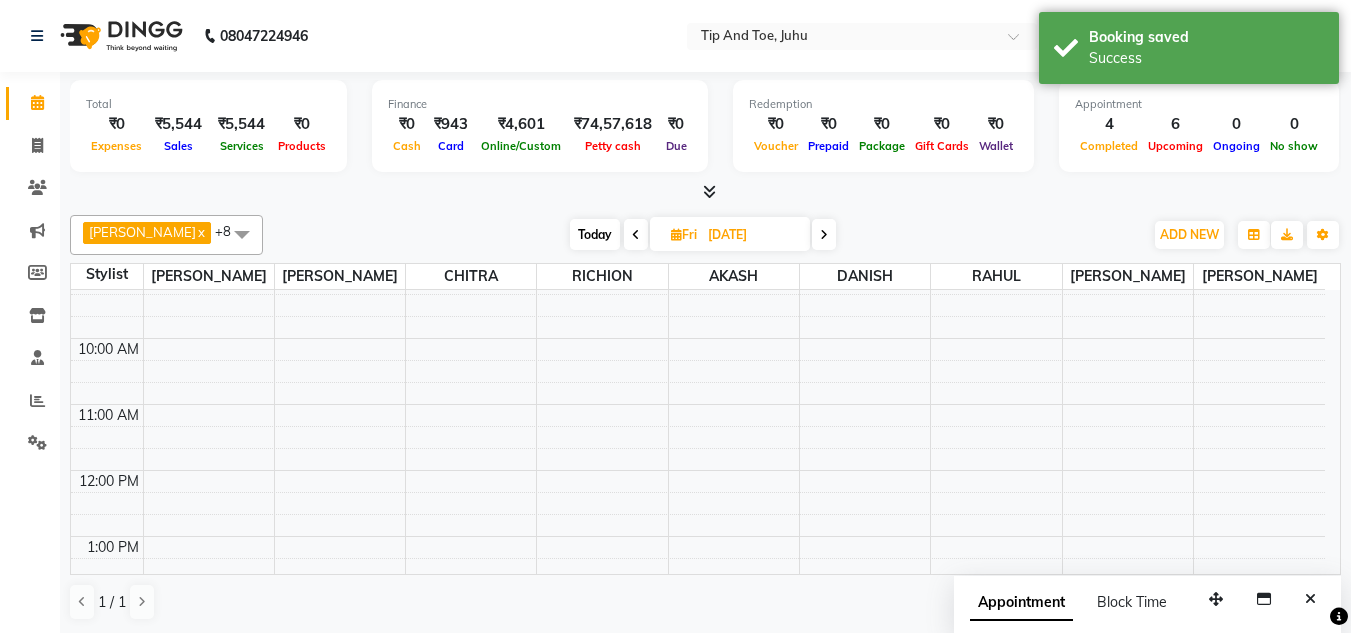 scroll, scrollTop: 73, scrollLeft: 0, axis: vertical 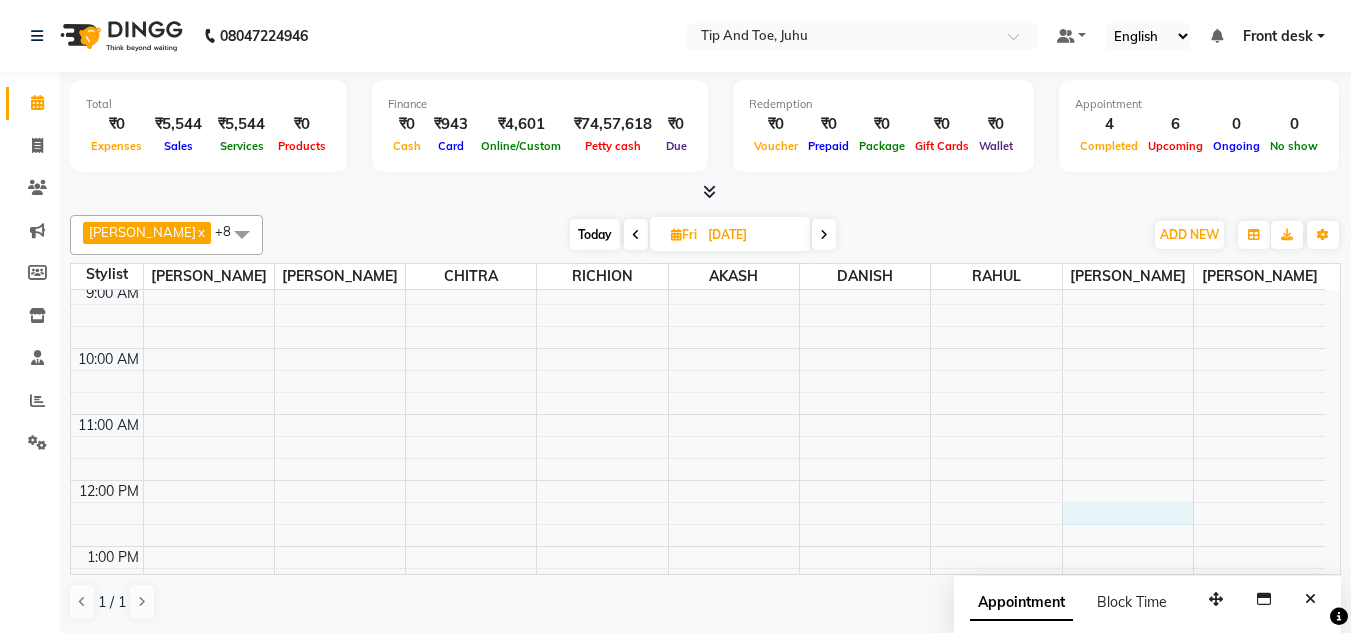 click on "8:00 AM 9:00 AM 10:00 AM 11:00 AM 12:00 PM 1:00 PM 2:00 PM 3:00 PM 4:00 PM 5:00 PM 6:00 PM 7:00 PM 8:00 PM             Sujata Dang, 03:15 PM-04:00 PM, Essential Pedicure w Scrub             NISHIGHANDA, 06:00 PM-06:30 PM, Full Legs Waxing" at bounding box center [698, 645] 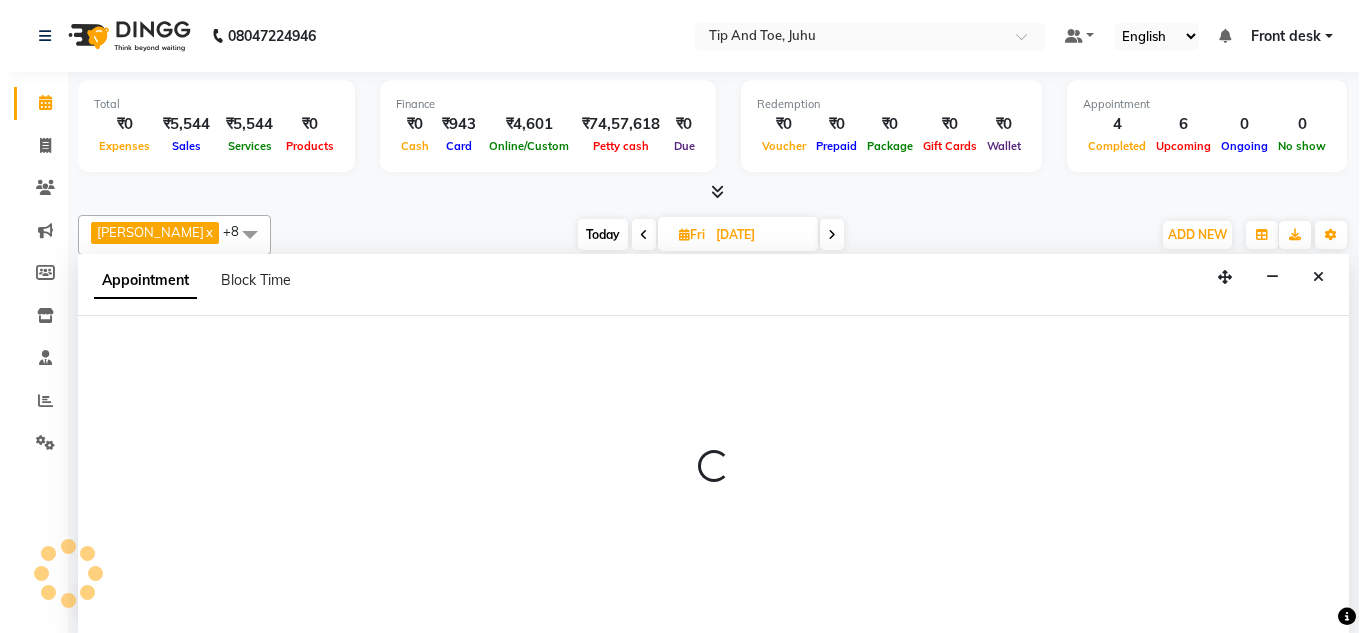 scroll, scrollTop: 1, scrollLeft: 0, axis: vertical 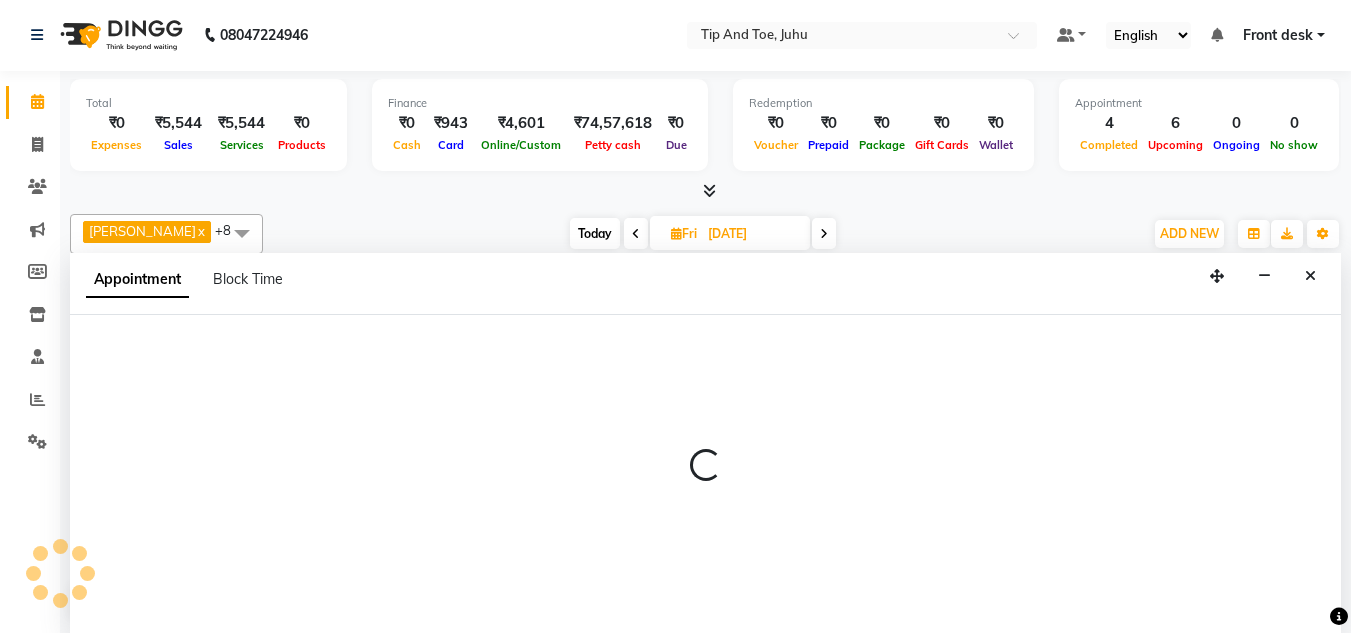 select on "63236" 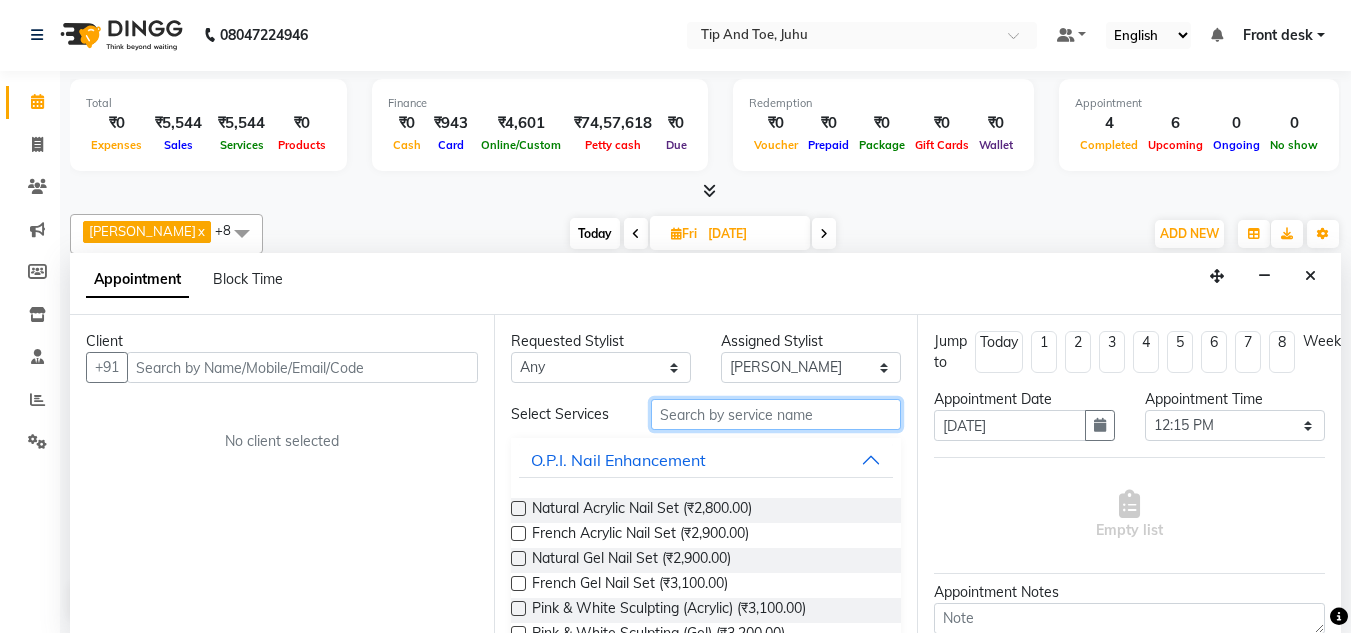 click at bounding box center [776, 414] 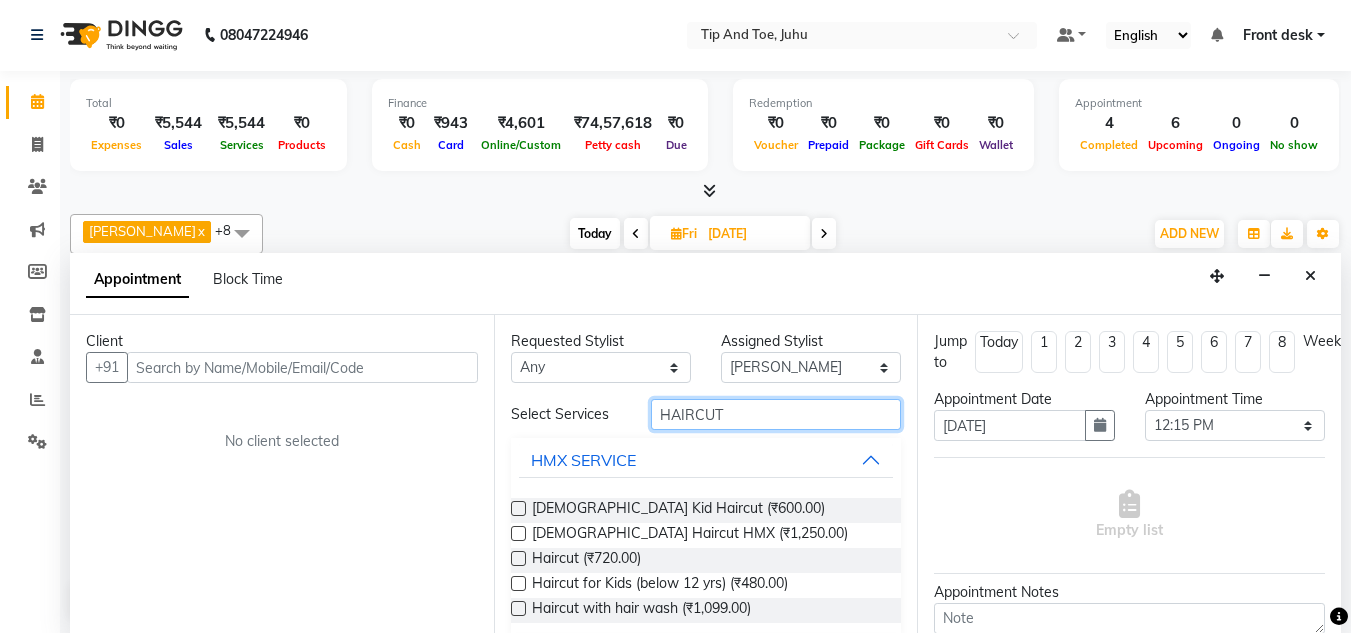 type on "HAIRCUT" 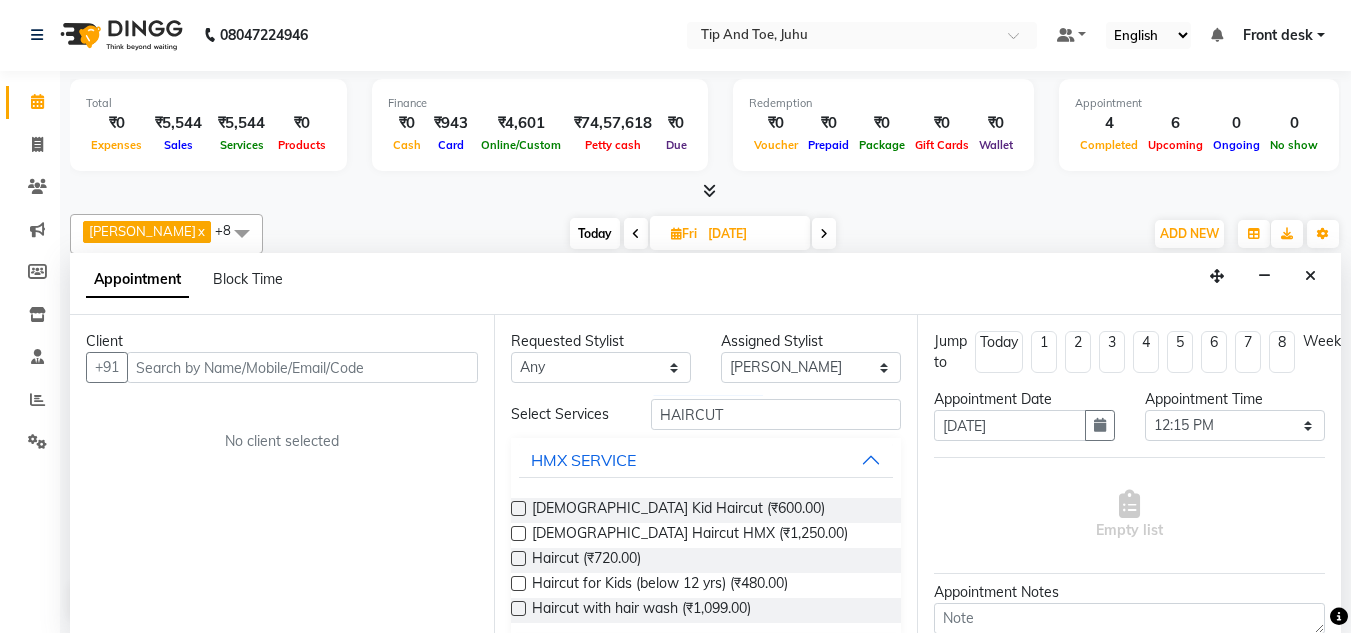 click at bounding box center (518, 558) 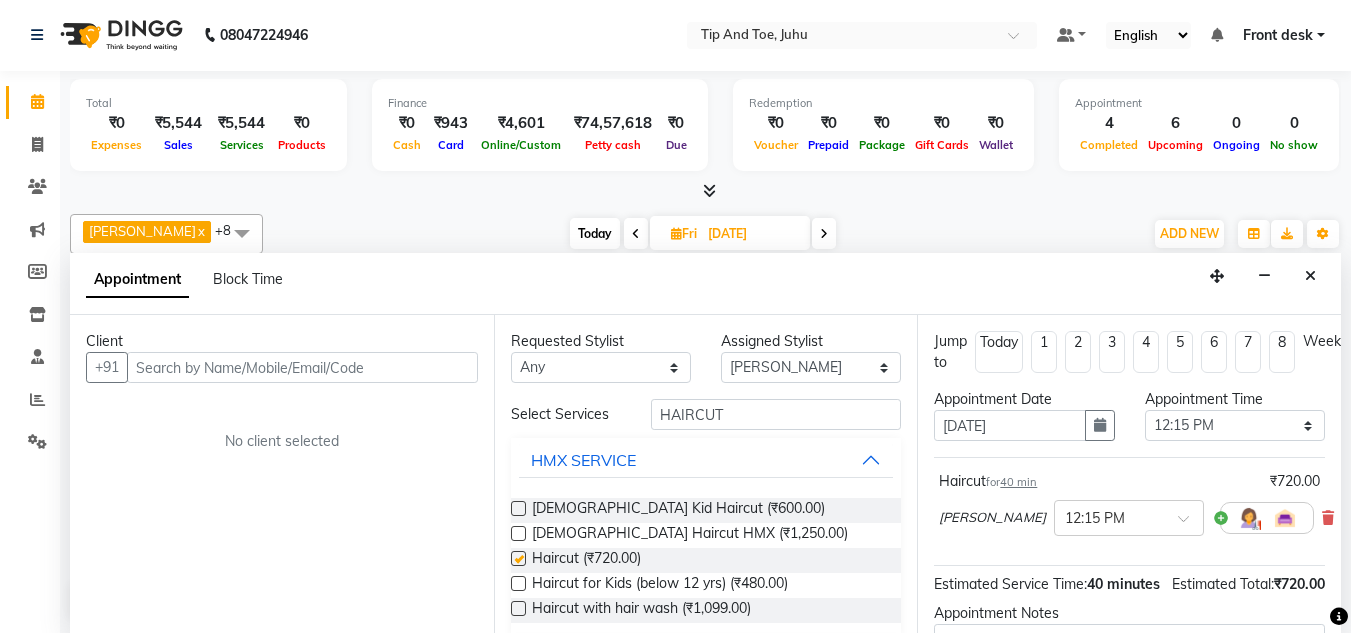 checkbox on "false" 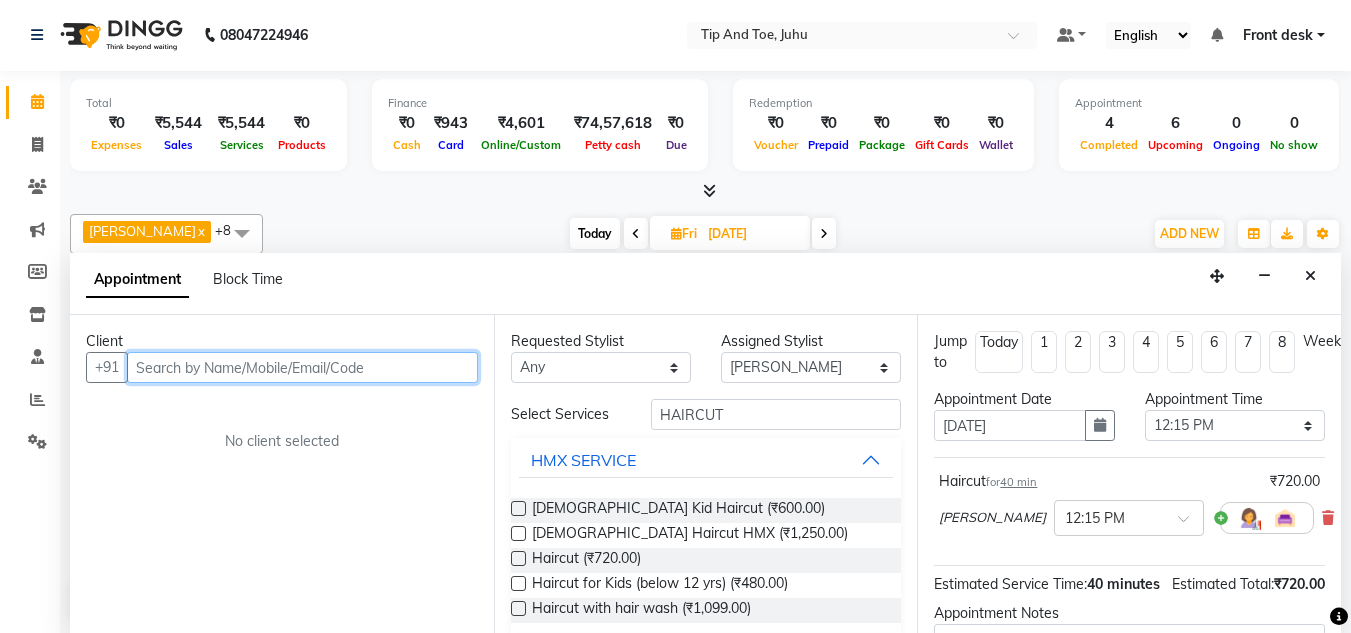 click at bounding box center [302, 367] 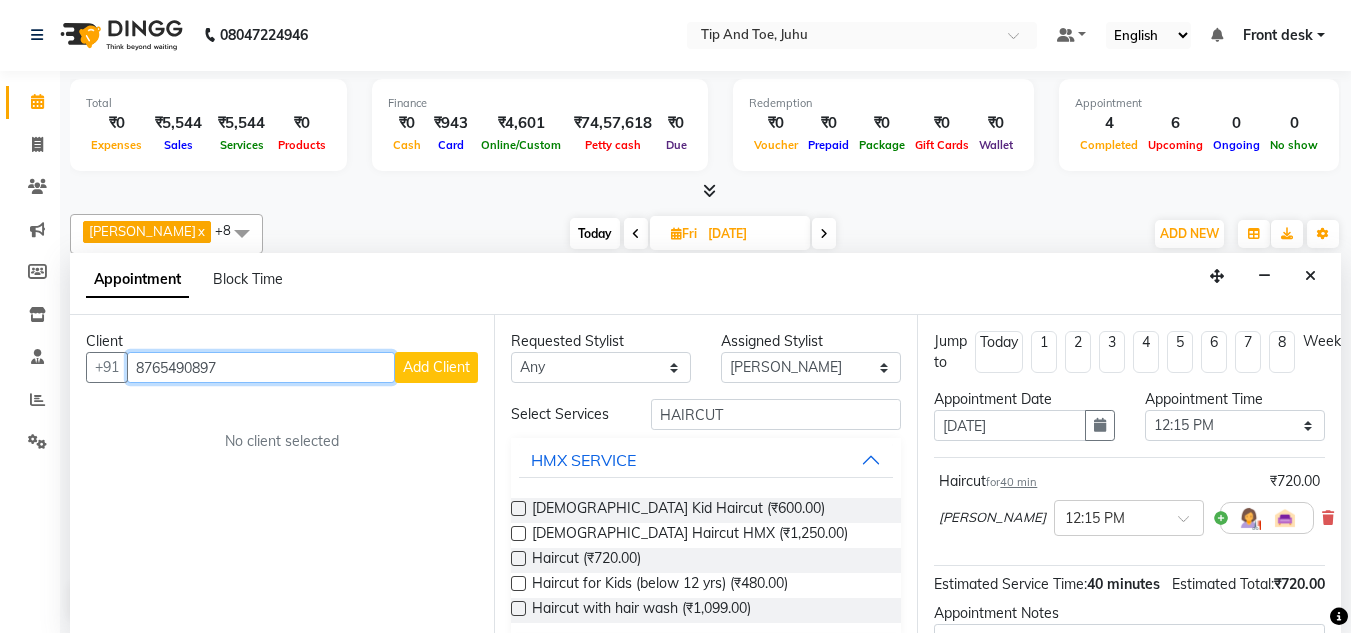 type on "8765490897" 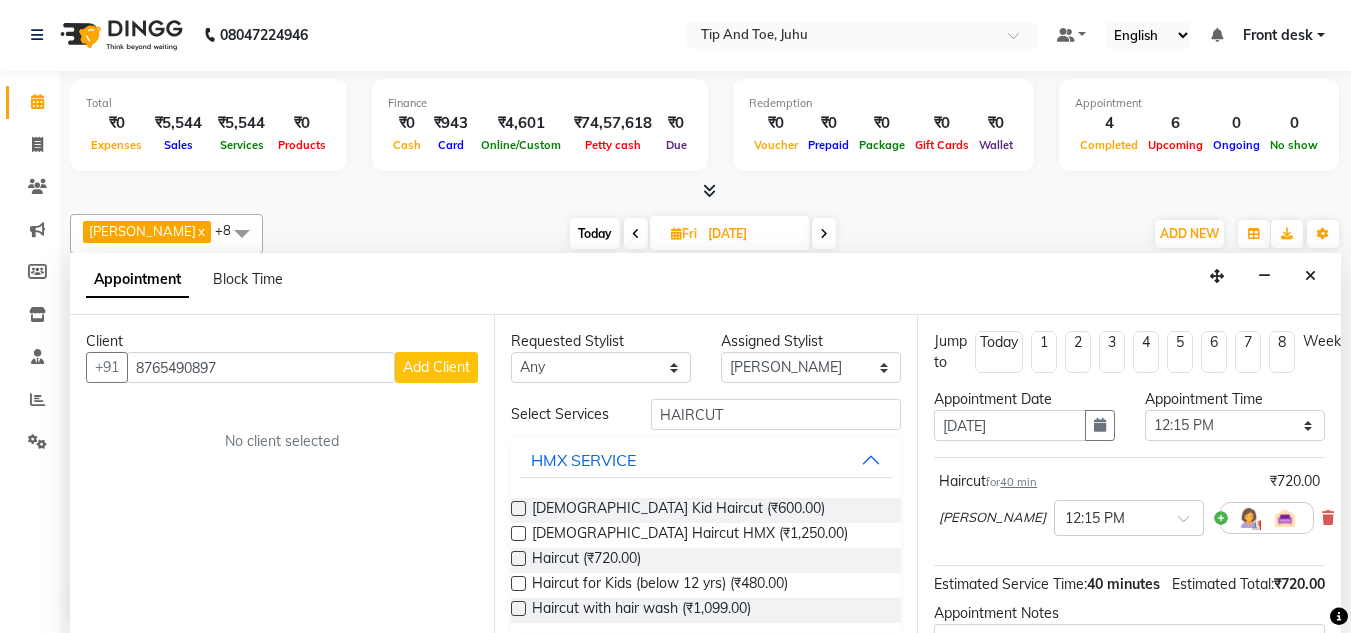click on "Add Client" at bounding box center (436, 367) 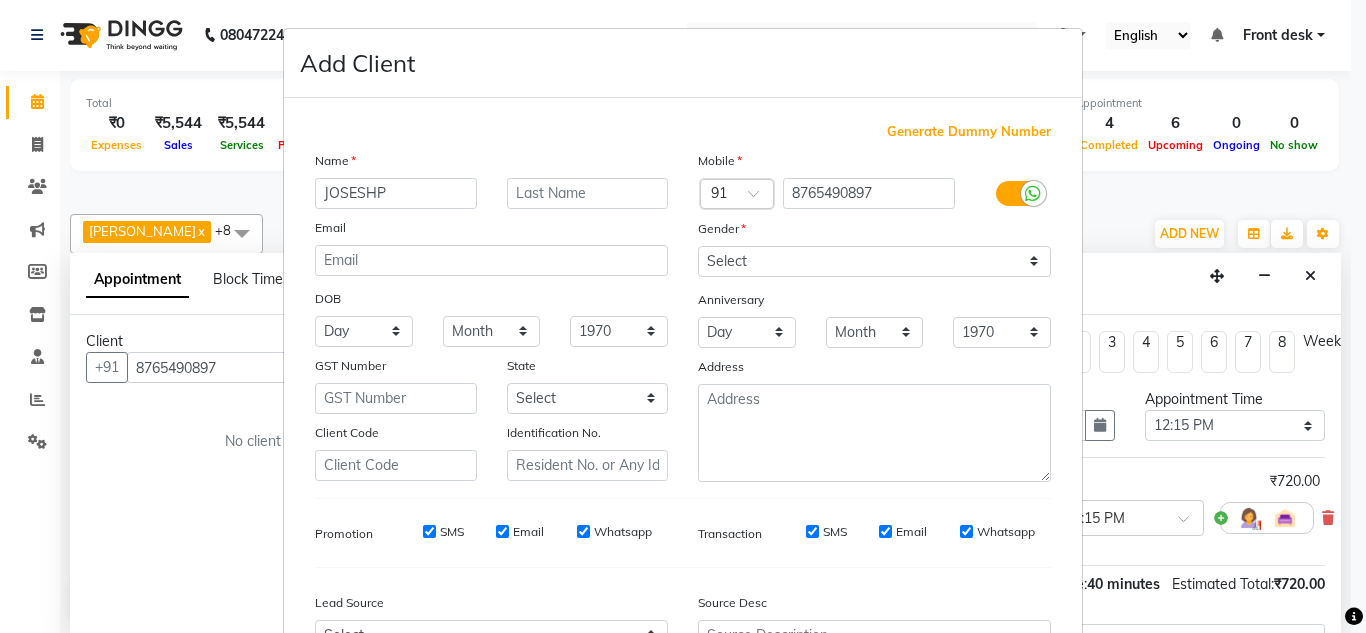 type on "JOSESHP" 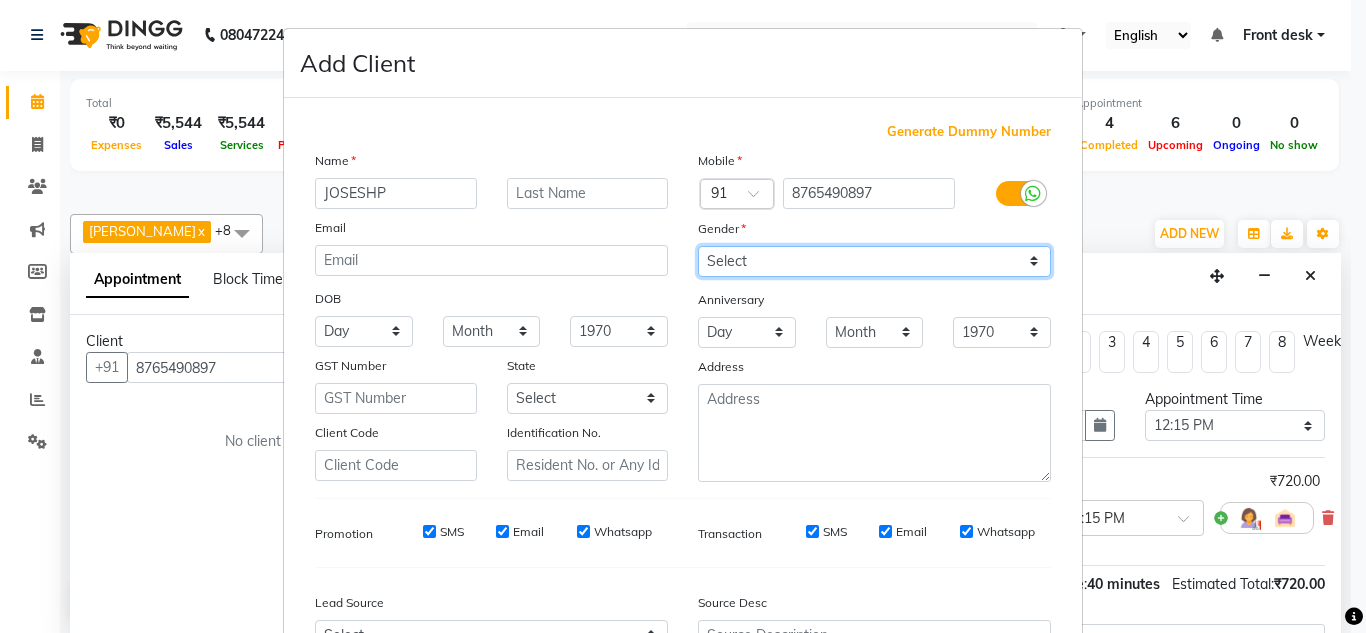 drag, startPoint x: 779, startPoint y: 267, endPoint x: 785, endPoint y: 276, distance: 10.816654 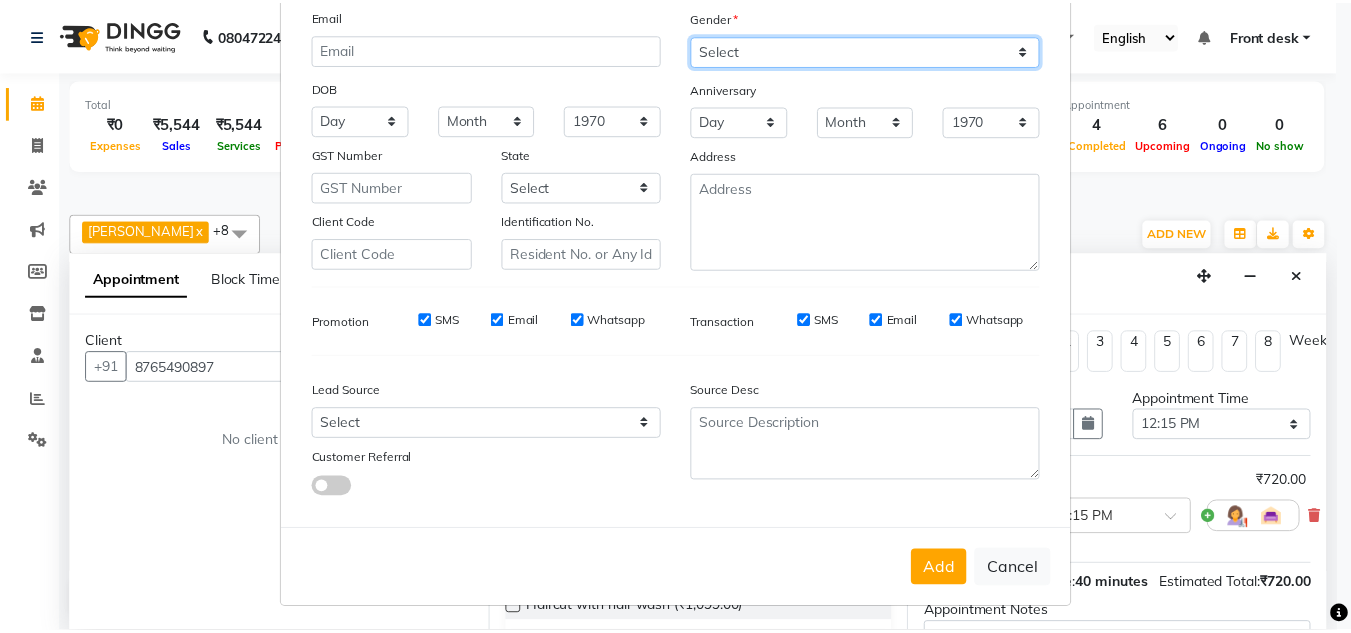 scroll, scrollTop: 216, scrollLeft: 0, axis: vertical 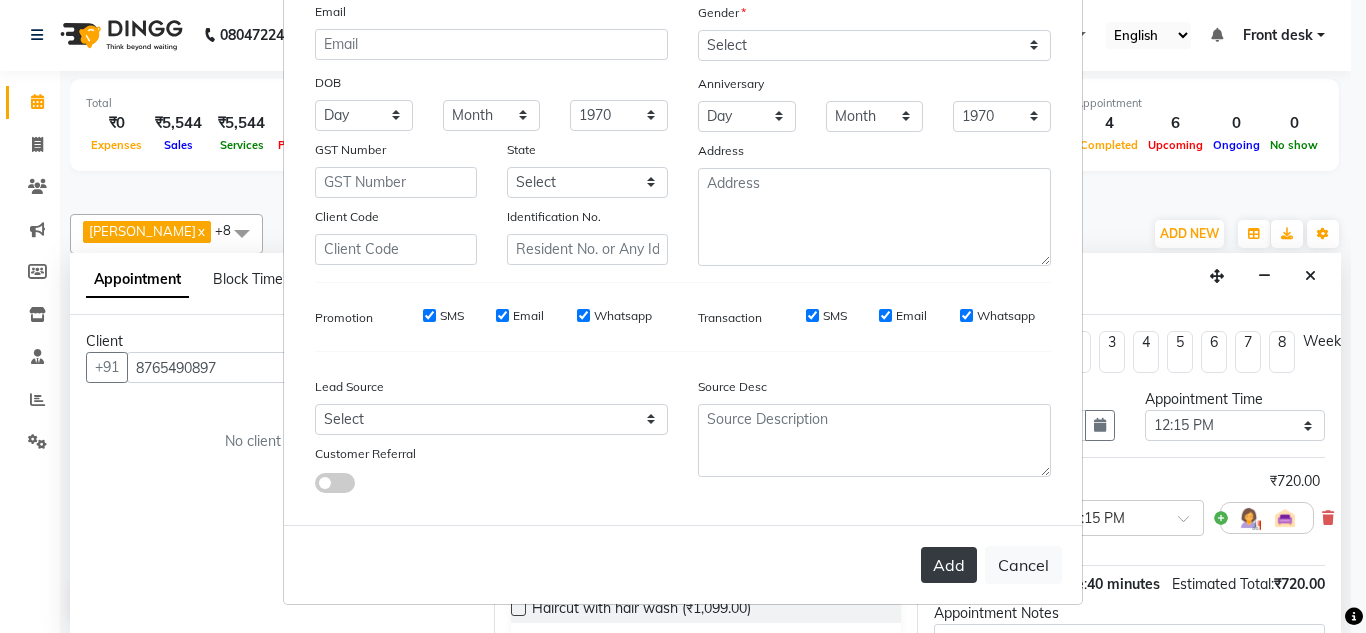 click on "Add" at bounding box center [949, 565] 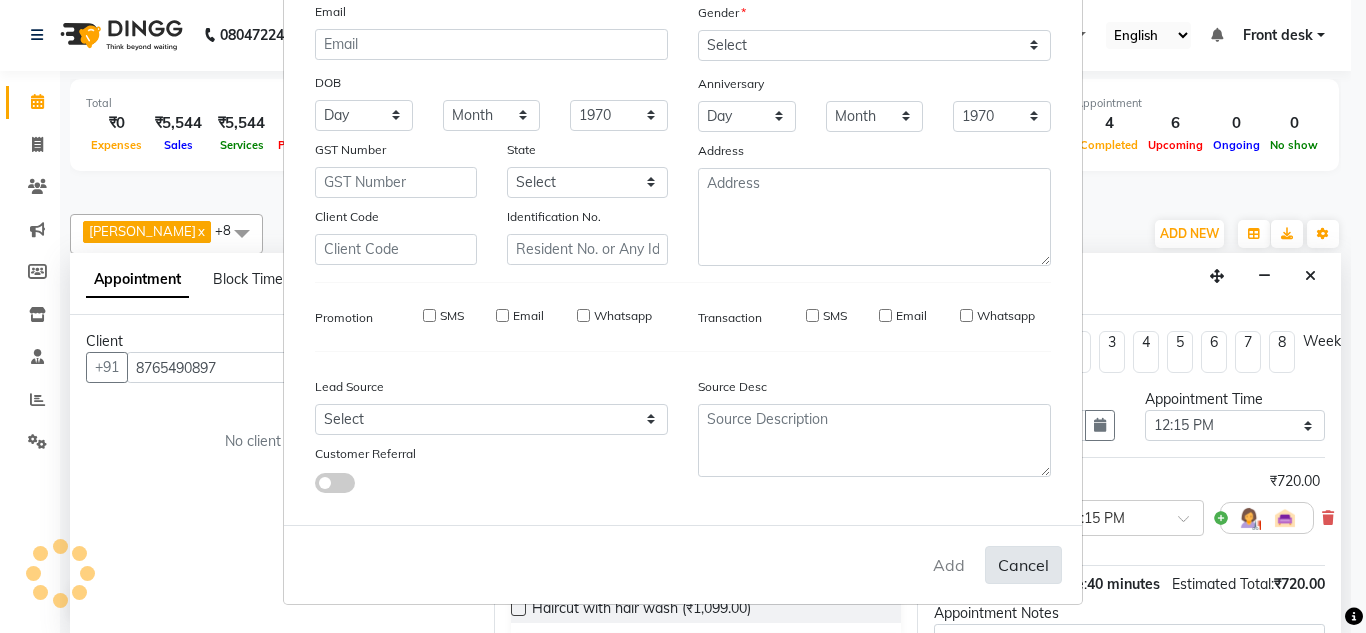 type 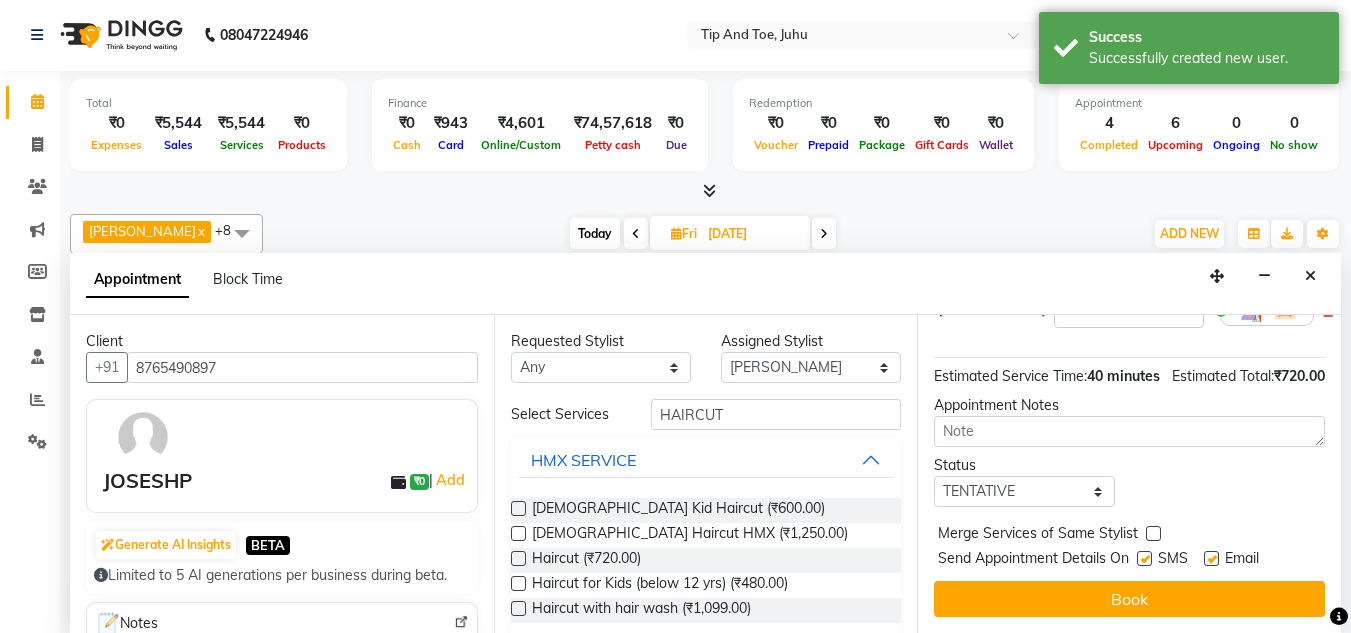 scroll, scrollTop: 244, scrollLeft: 0, axis: vertical 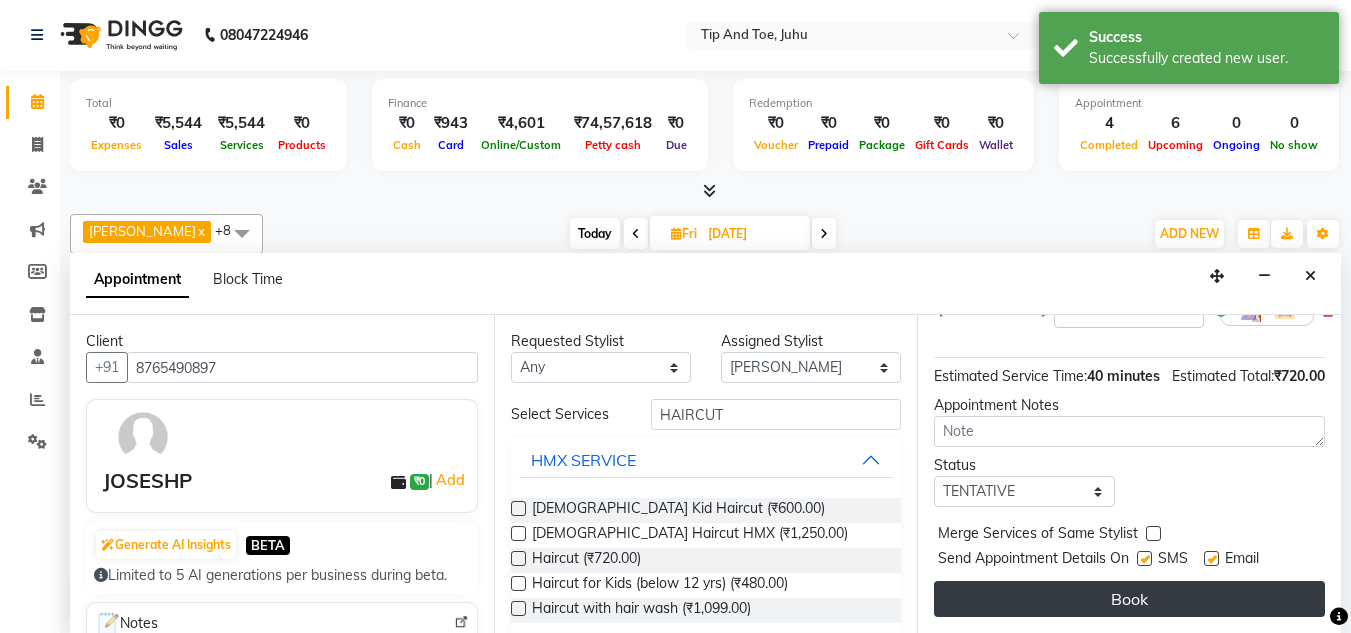 click on "Book" at bounding box center [1129, 599] 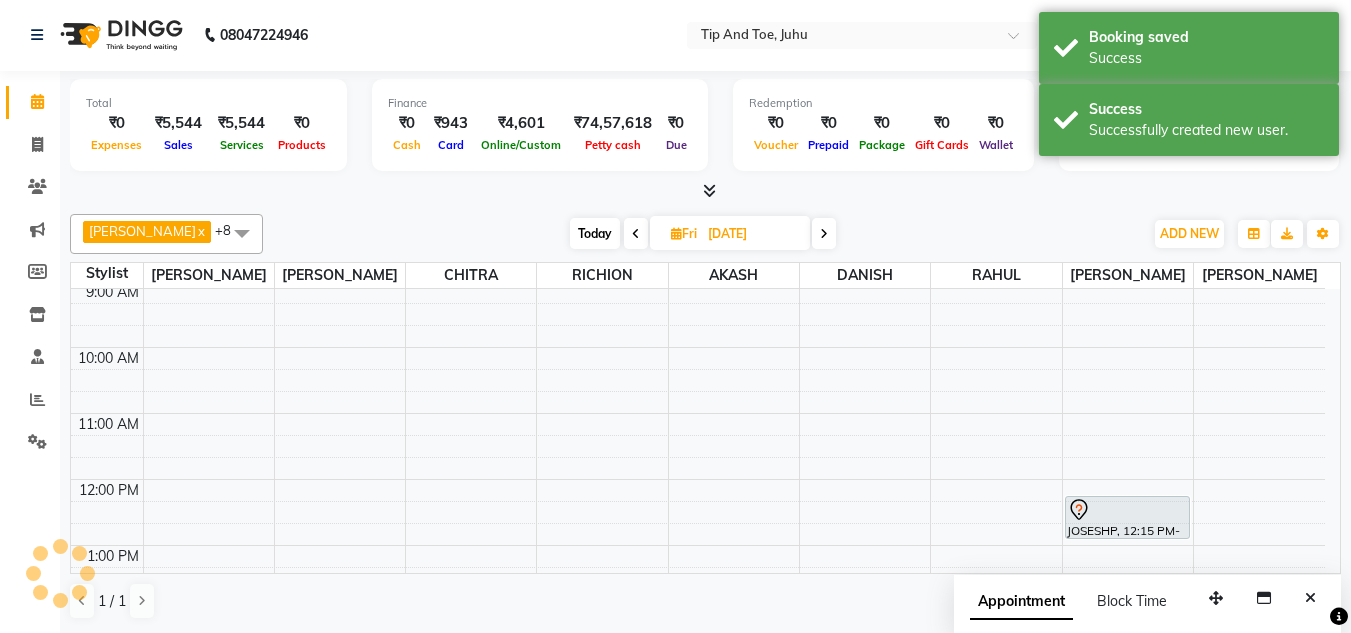 scroll, scrollTop: 0, scrollLeft: 0, axis: both 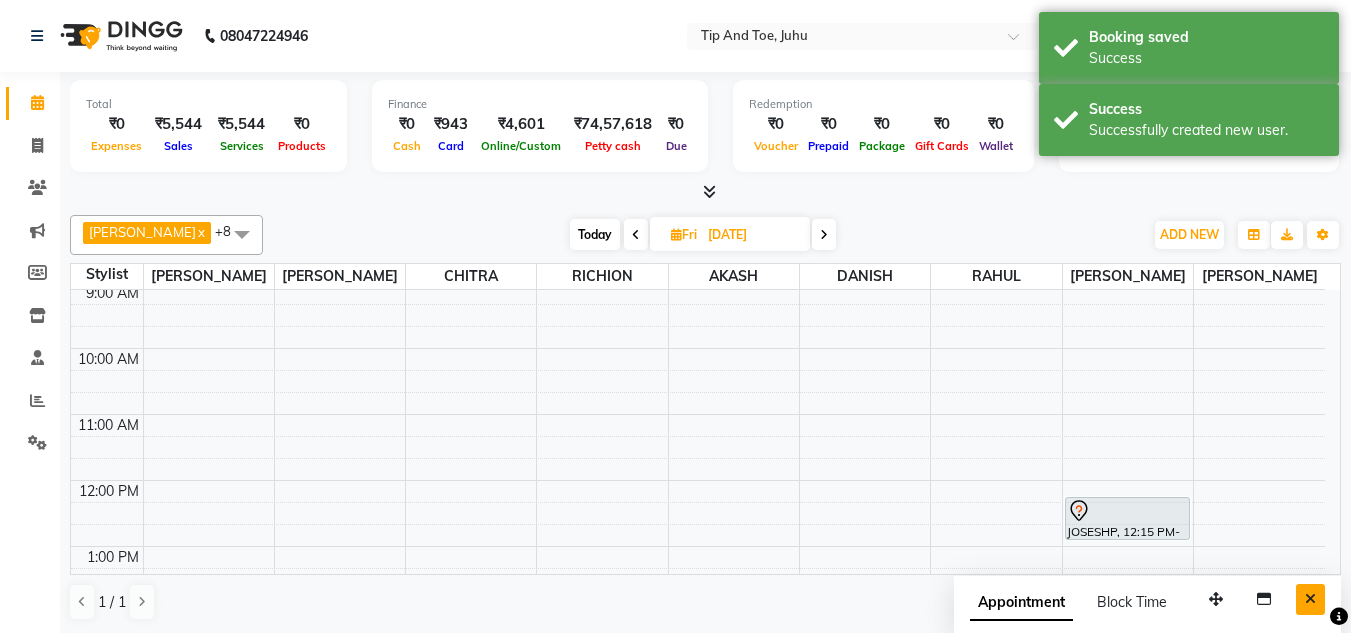 click at bounding box center [1310, 599] 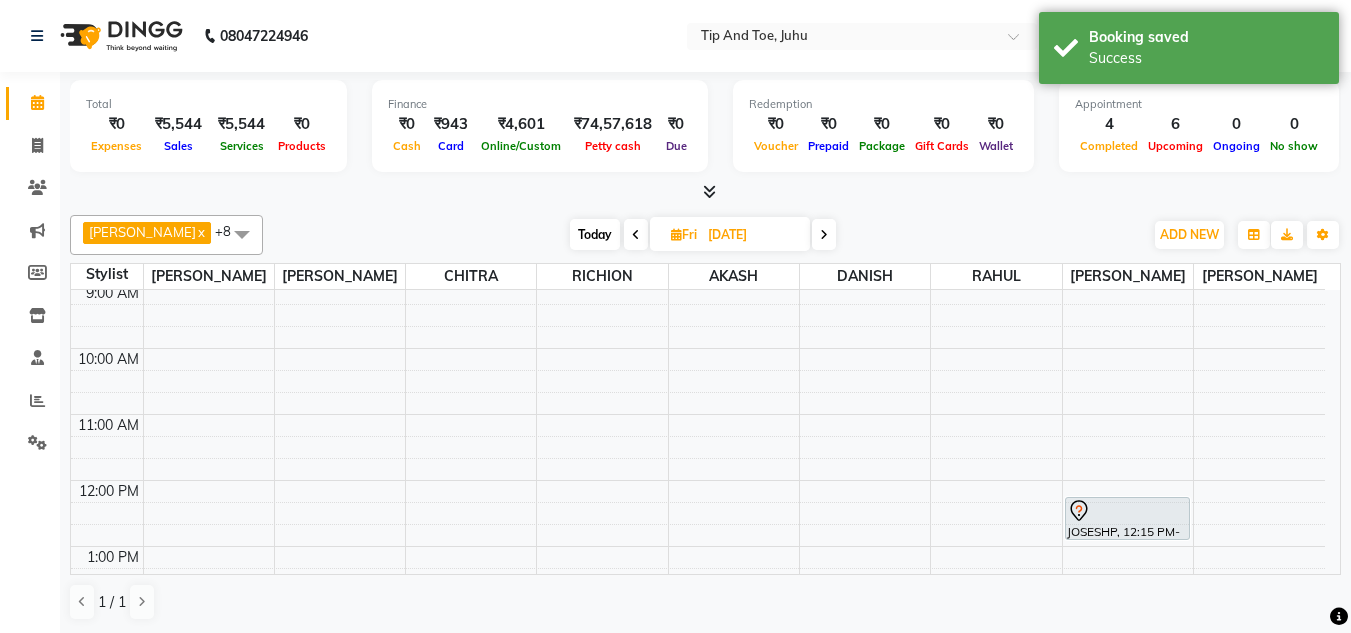 click at bounding box center [242, 234] 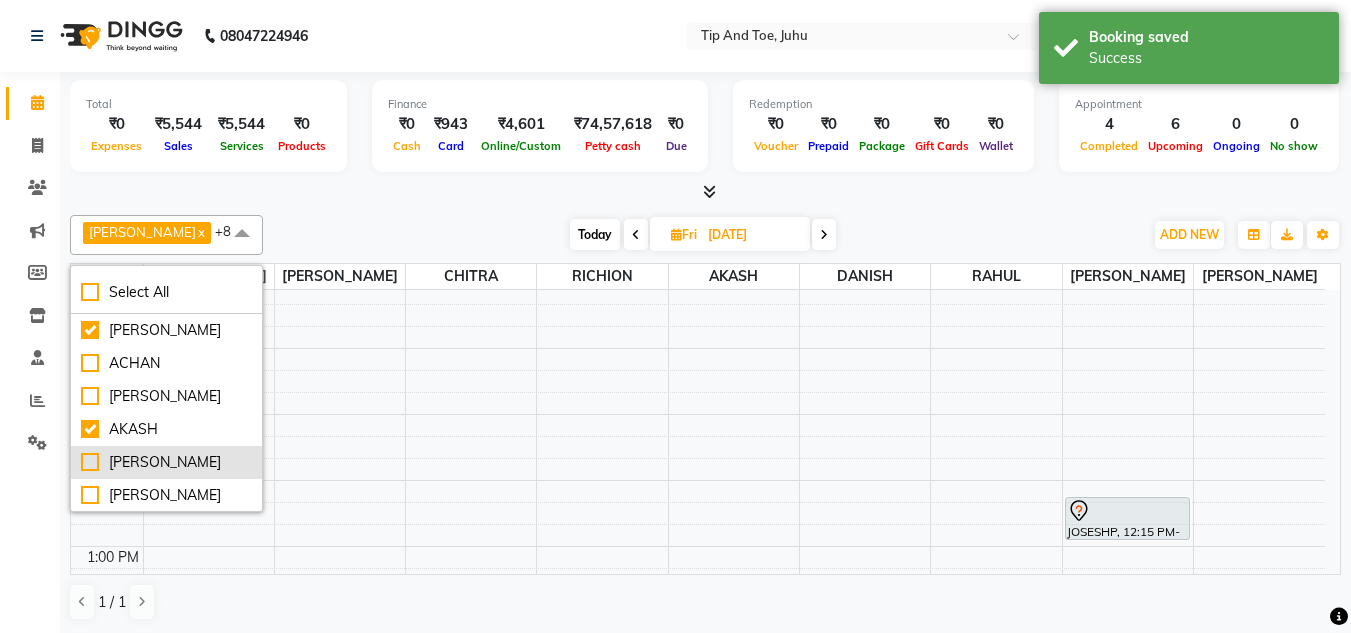 click on "[PERSON_NAME]" at bounding box center [166, 462] 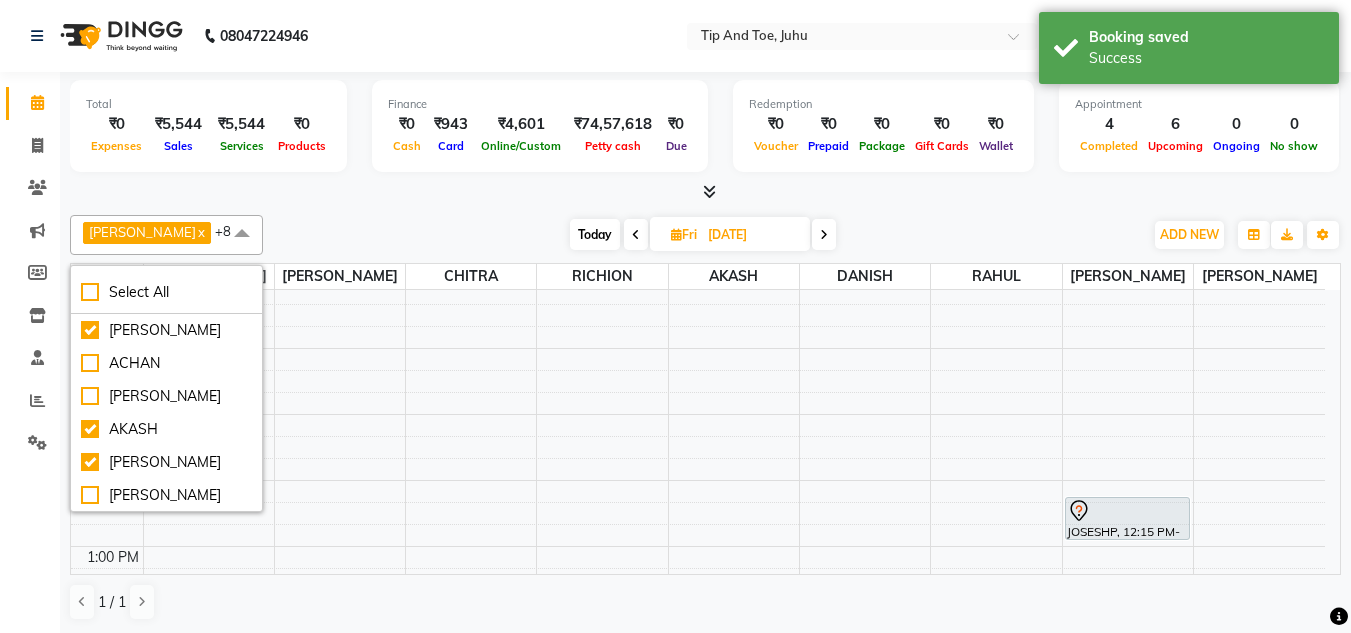 checkbox on "true" 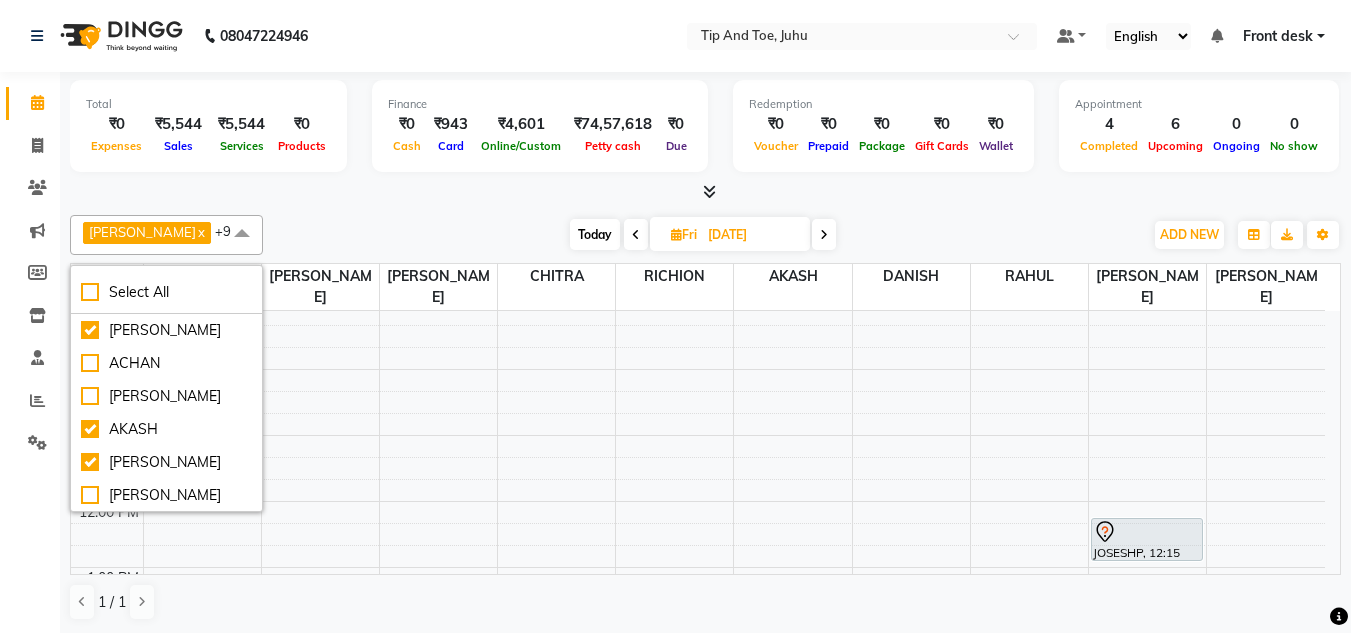 click on "Today" at bounding box center (595, 234) 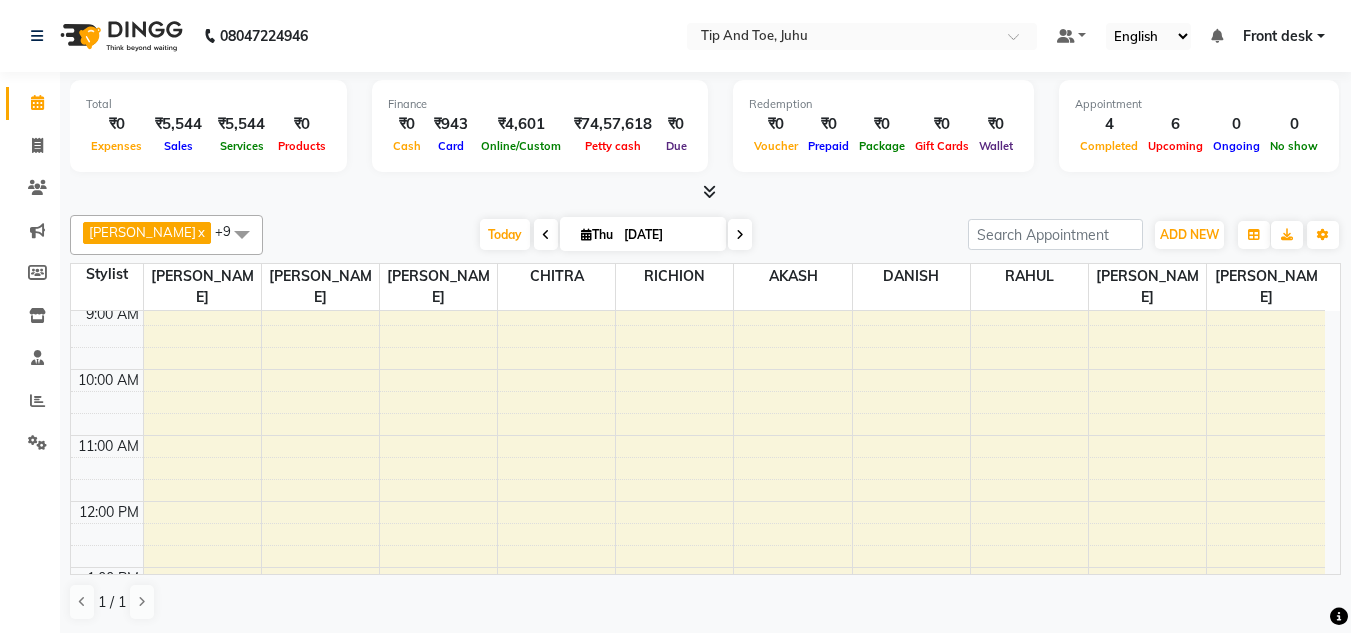 scroll, scrollTop: 573, scrollLeft: 0, axis: vertical 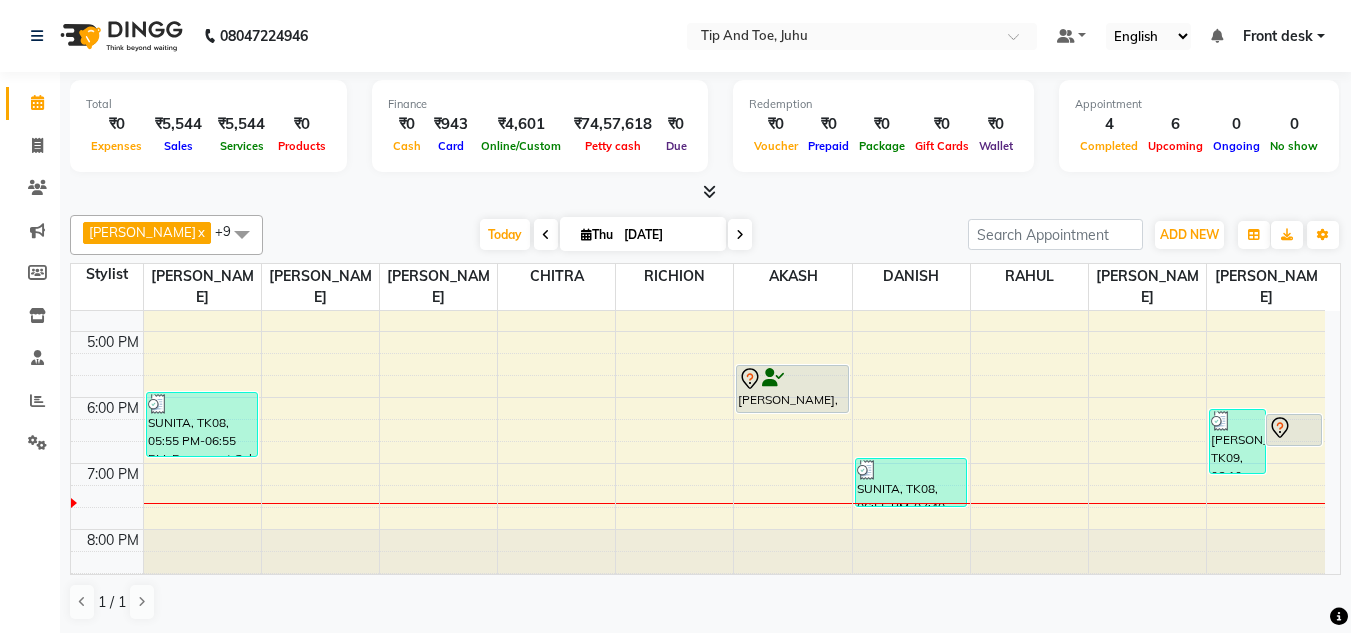 click at bounding box center (740, 235) 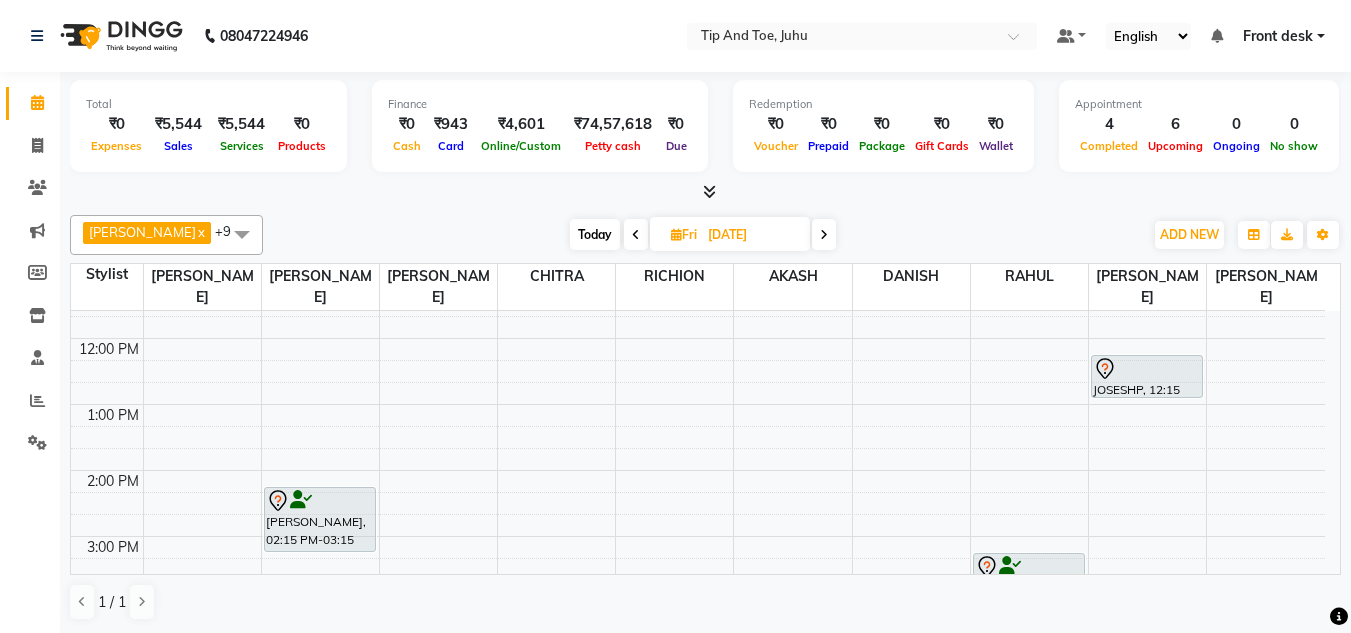 scroll, scrollTop: 173, scrollLeft: 0, axis: vertical 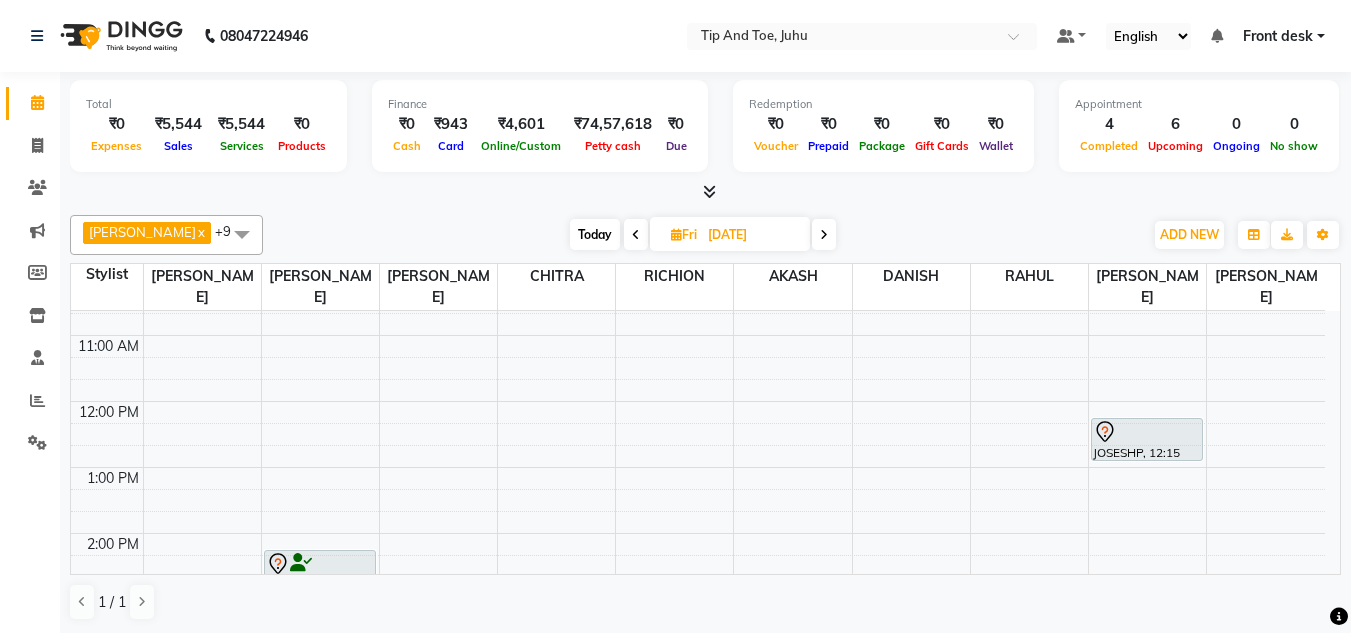 click on "8:00 AM 9:00 AM 10:00 AM 11:00 AM 12:00 PM 1:00 PM 2:00 PM 3:00 PM 4:00 PM 5:00 PM 6:00 PM 7:00 PM 8:00 PM             Sujata Dang, 02:15 PM-03:15 PM, Acrylic Removal             Sujata Dang, 03:15 PM-04:00 PM, Essential Pedicure w Scrub             JOSESHP, 12:15 PM-12:55 PM, Haircut             NISHIGHANDA, 06:00 PM-06:30 PM, Full Legs Waxing" at bounding box center (698, 566) 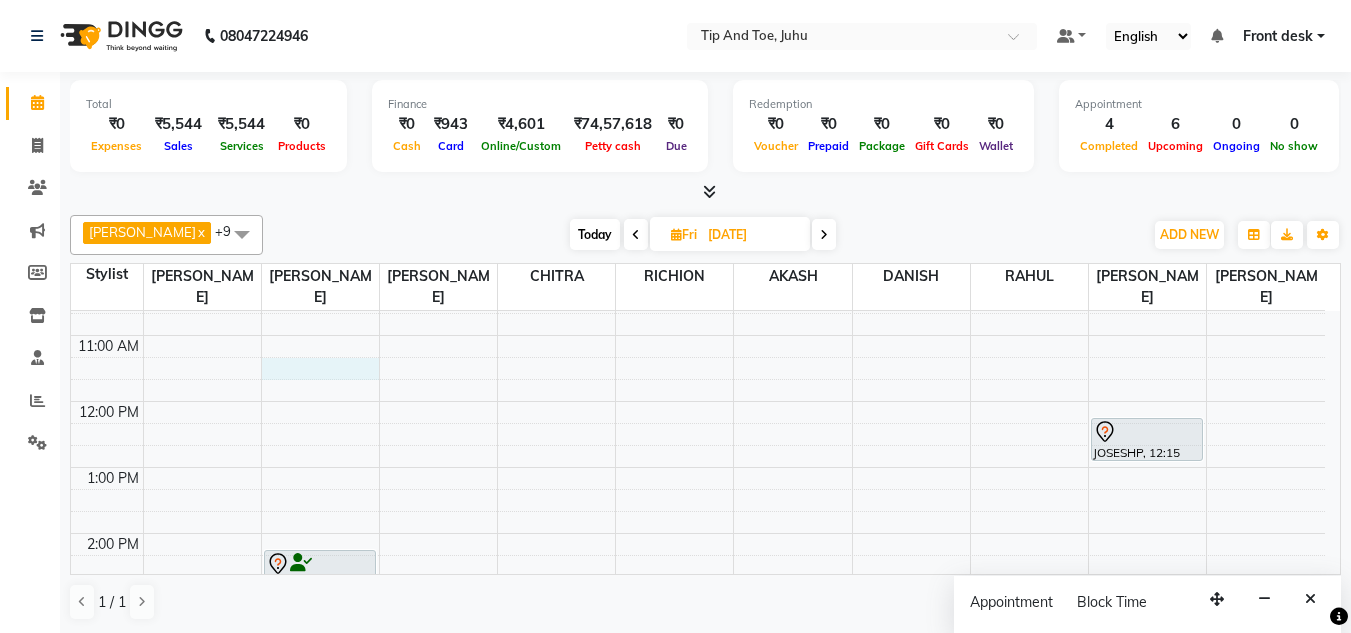 select on "37351" 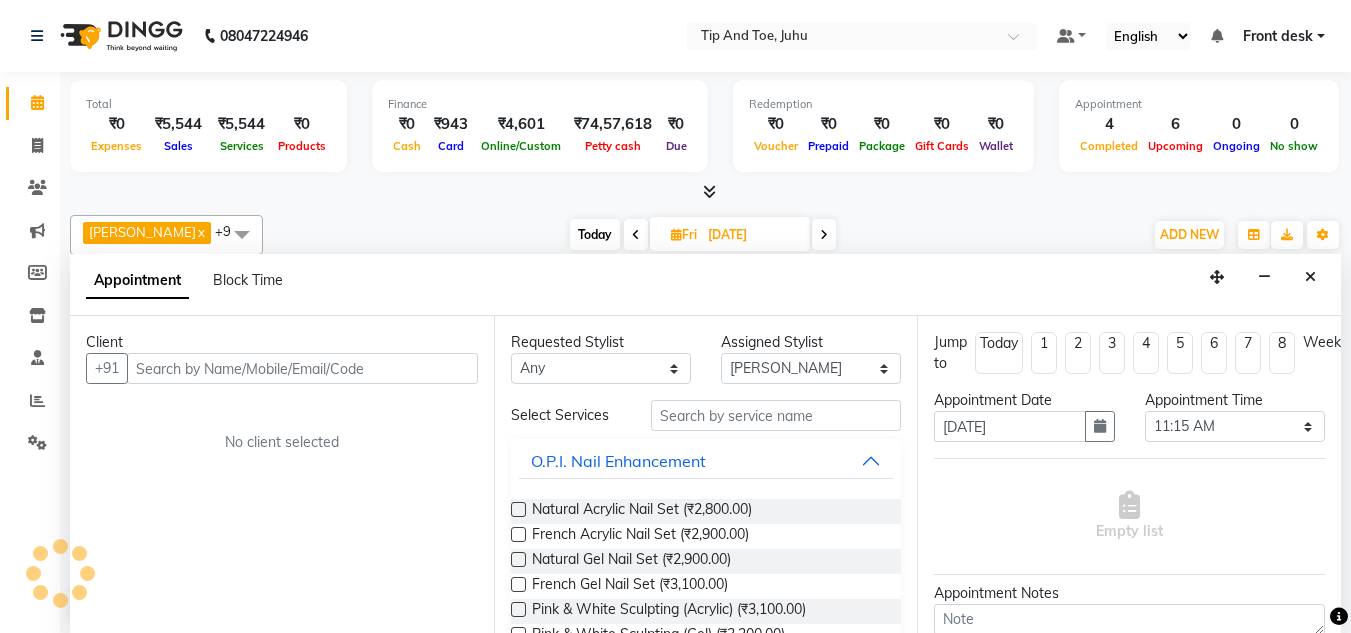 scroll, scrollTop: 1, scrollLeft: 0, axis: vertical 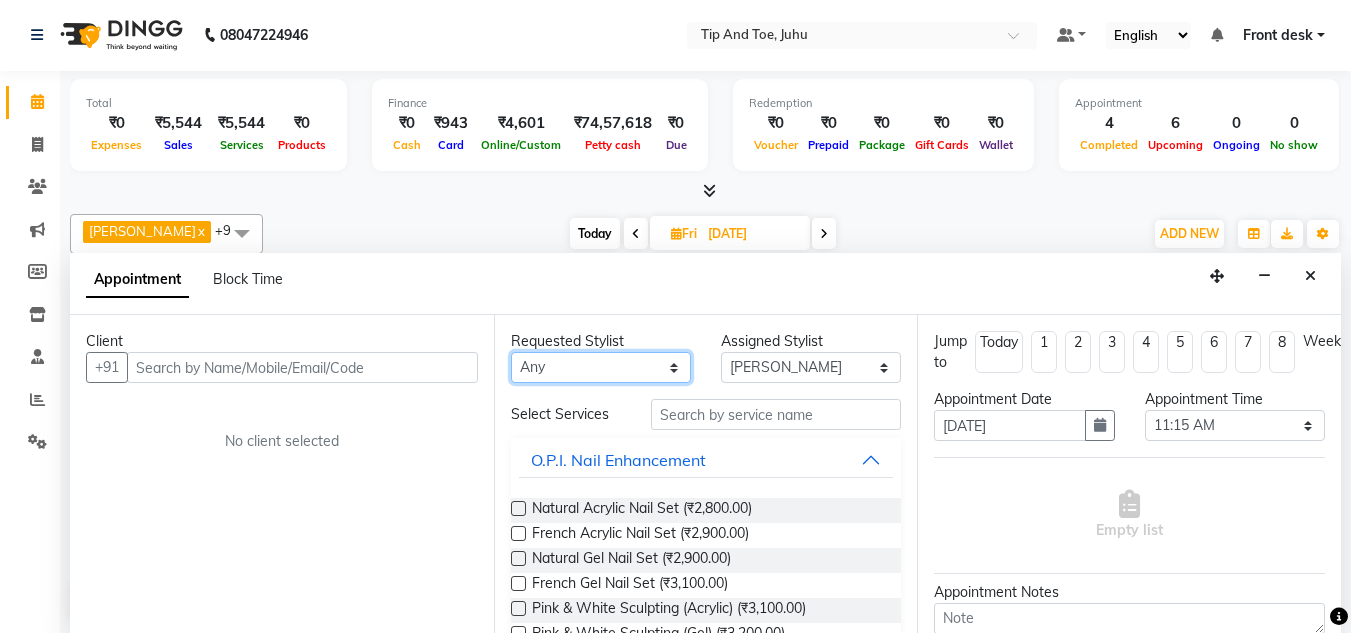 drag, startPoint x: 557, startPoint y: 370, endPoint x: 588, endPoint y: 353, distance: 35.35534 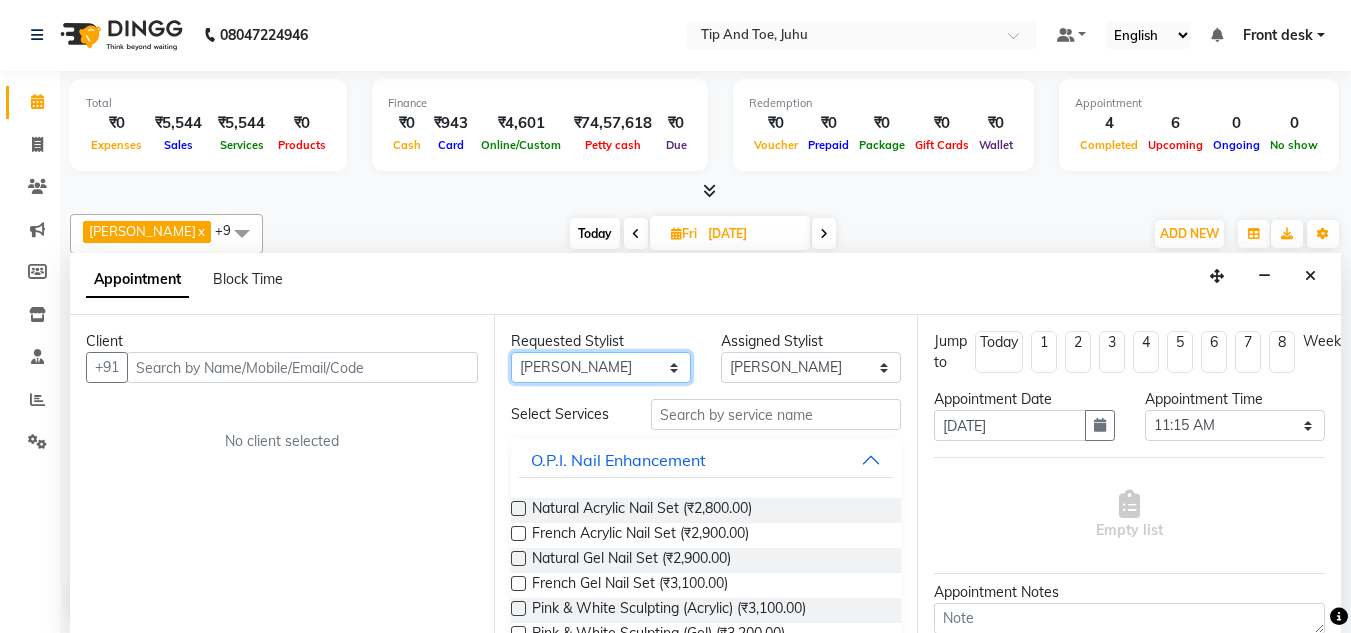 click on "Any ABIK  ACHAN AJAY UTKAR AKASH AKSHATA ARBAZ BABU BILAL CHITRA DANISH DHANSHREE KEISHEEN KUMAR NIKHIL POONAM RAHUL RICHION SADHNA SANJAY MAMA VINITA" at bounding box center [601, 367] 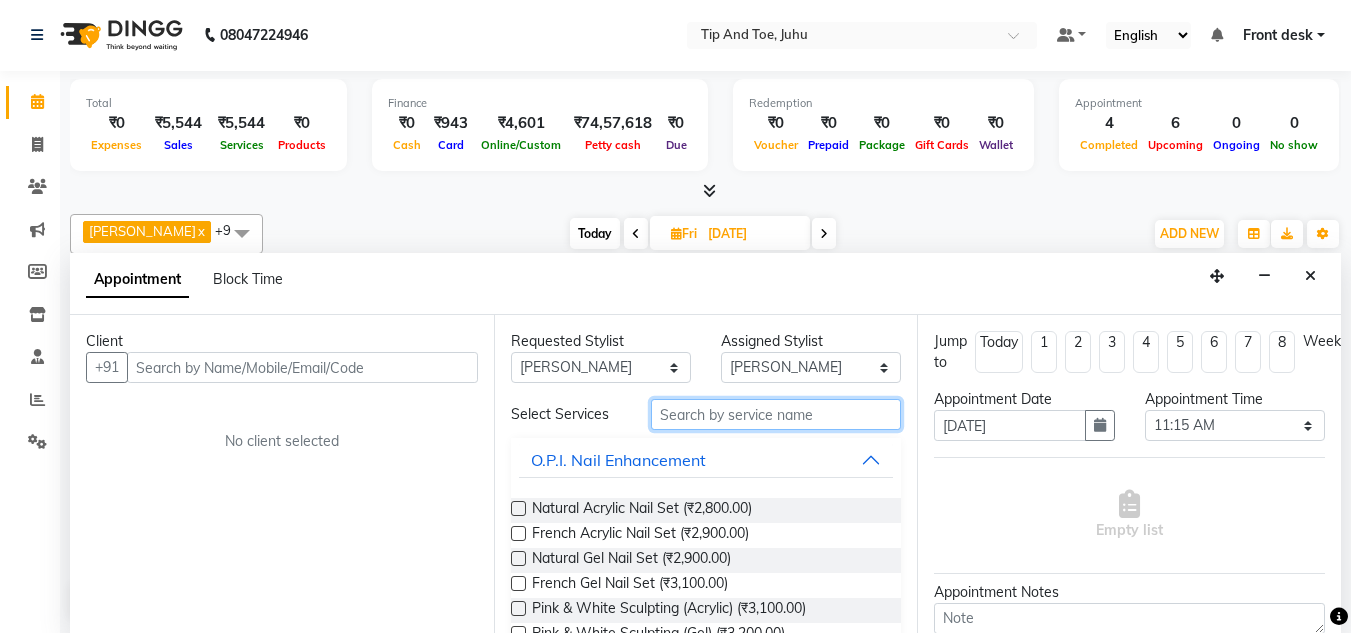 click at bounding box center (776, 414) 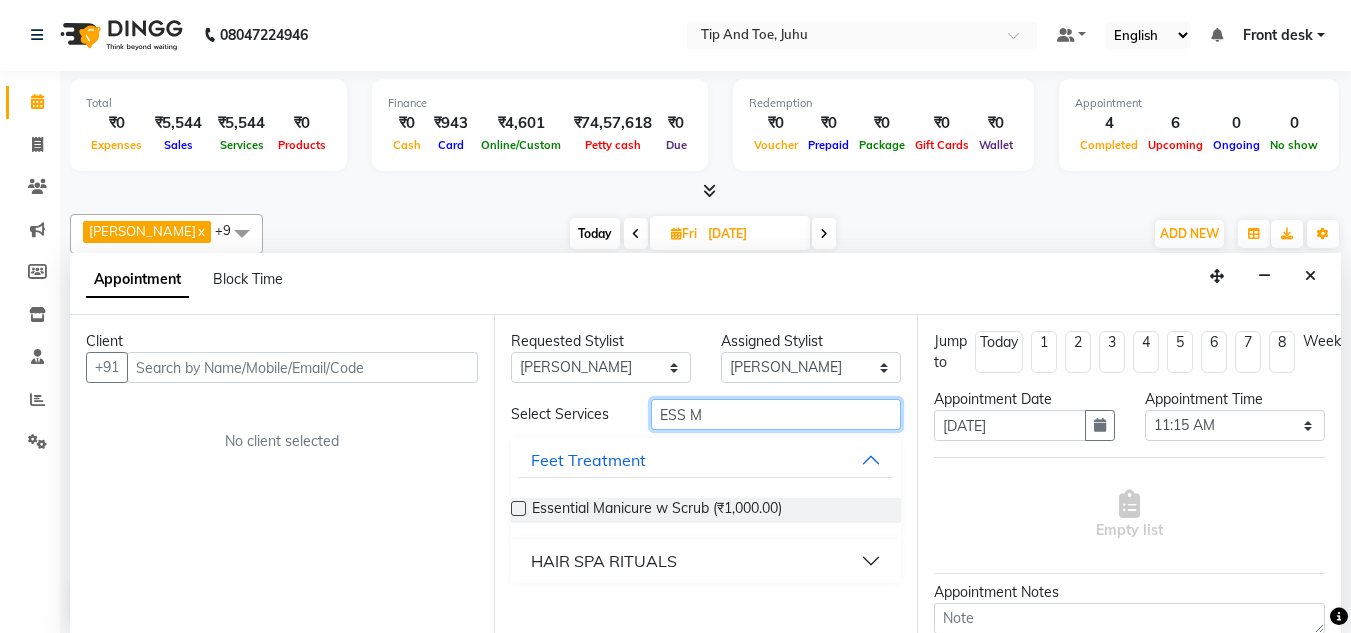 type on "ESS M" 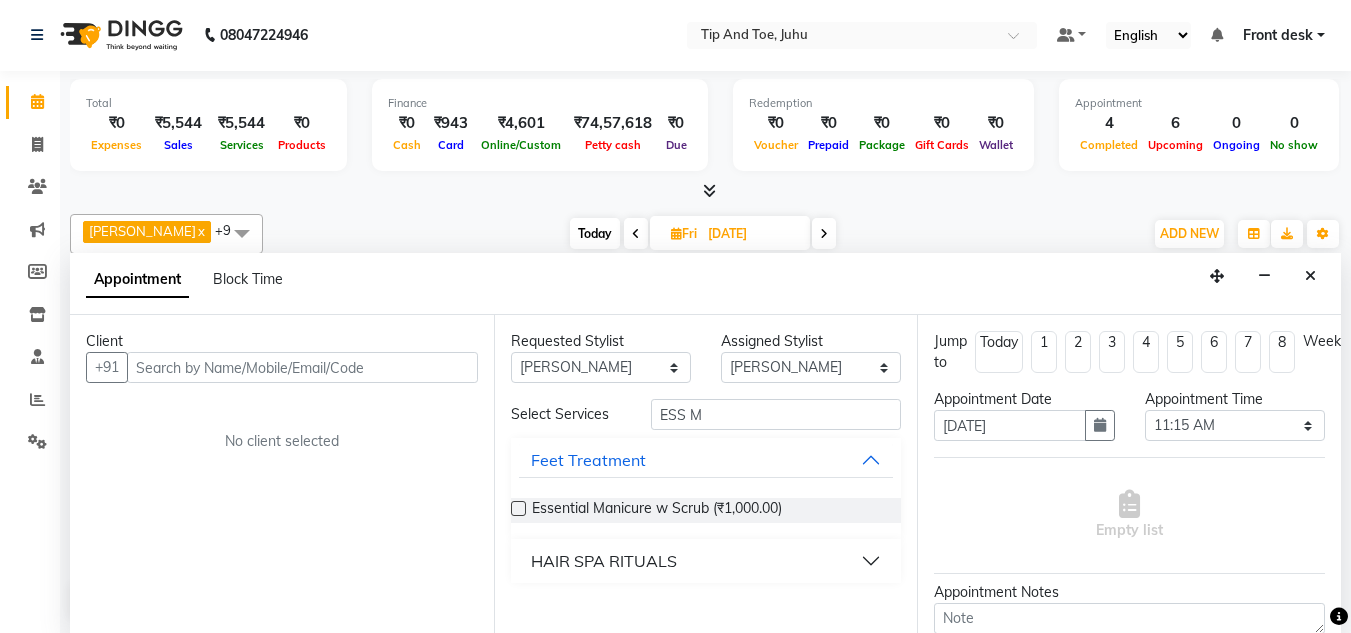 click at bounding box center [518, 508] 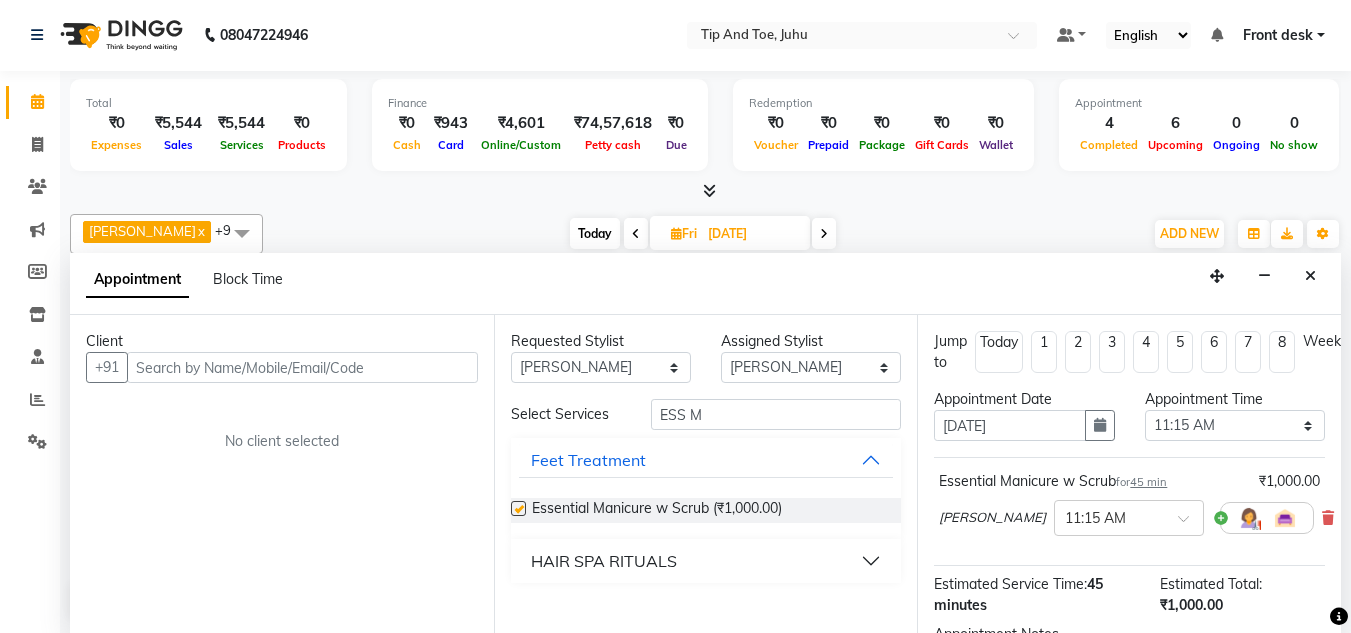 checkbox on "false" 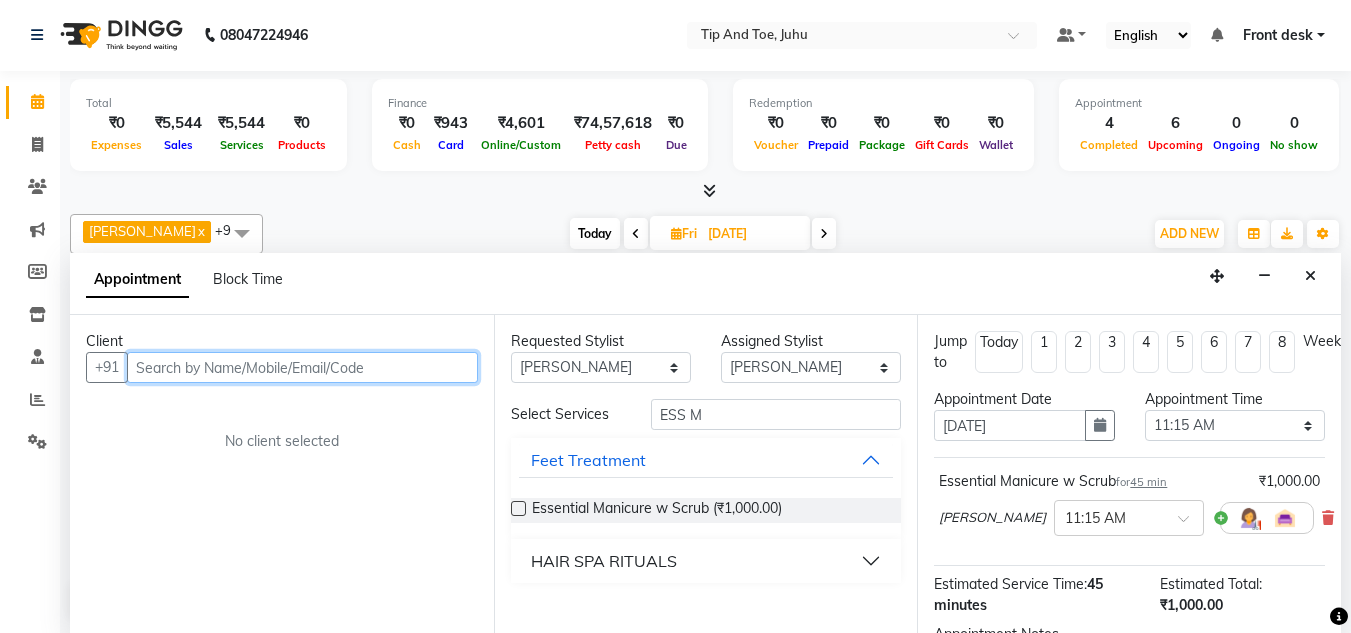 click at bounding box center (302, 367) 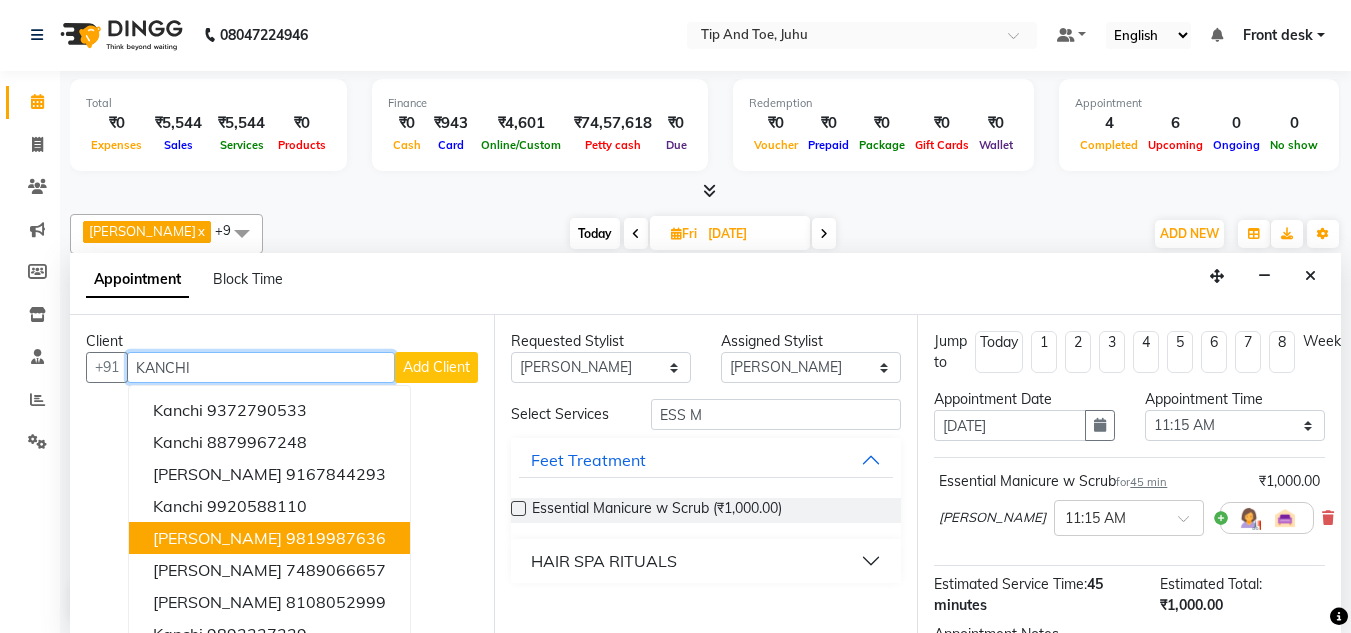 click on "9819987636" at bounding box center (336, 538) 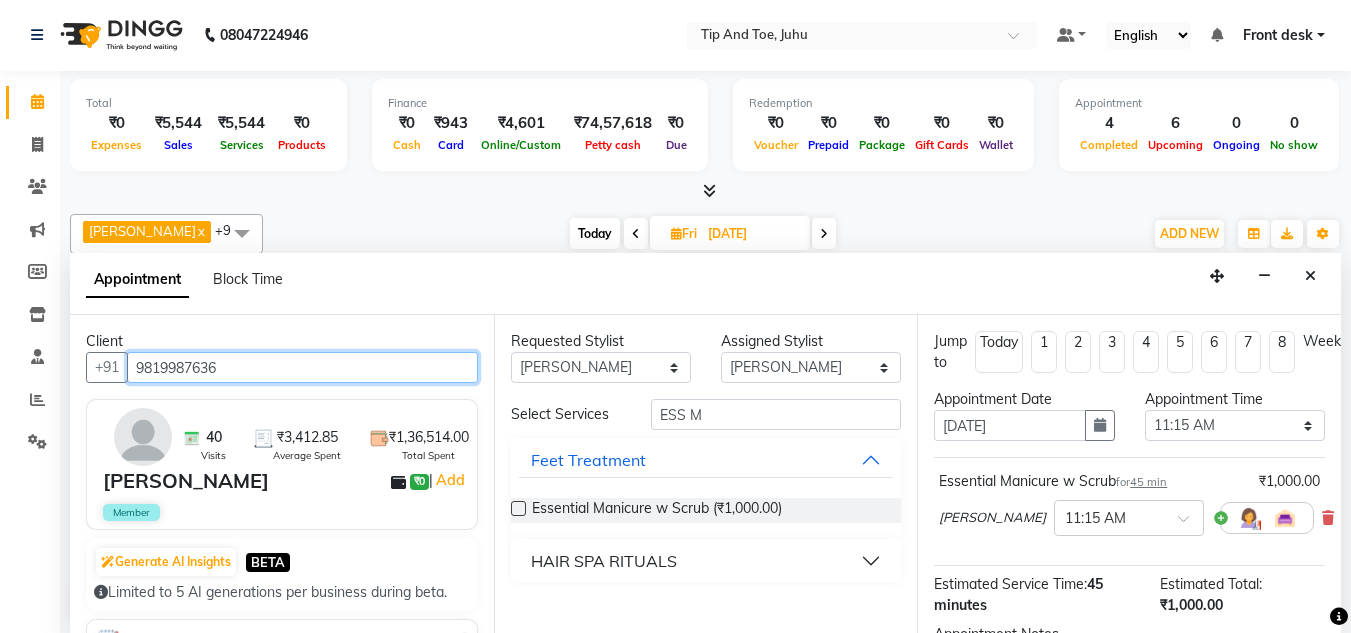 type on "9819987636" 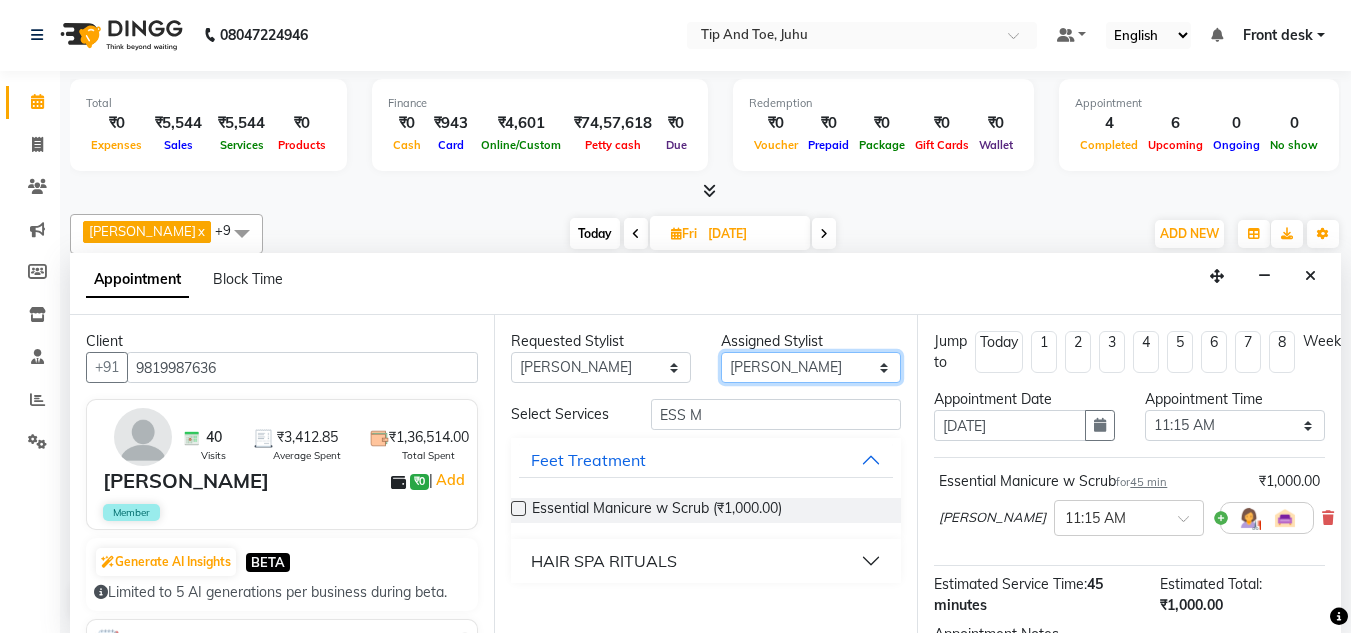 click on "Select ABIK  ACHAN AJAY UTKAR AKASH AKSHATA ARBAZ BABU BILAL CHITRA DANISH DHANSHREE KEISHEEN KUMAR NIKHIL POONAM RAHUL RICHION SADHNA SANJAY MAMA VINITA" at bounding box center [811, 367] 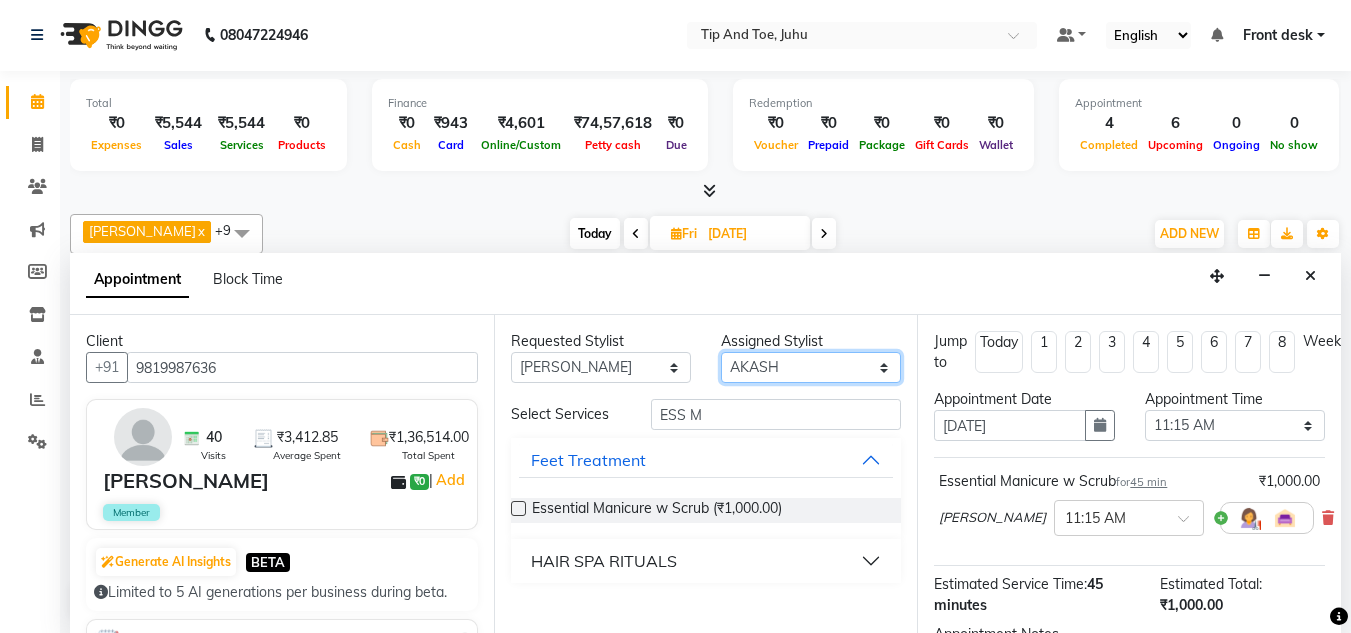 click on "Select ABIK  ACHAN AJAY UTKAR AKASH AKSHATA ARBAZ BABU BILAL CHITRA DANISH DHANSHREE KEISHEEN KUMAR NIKHIL POONAM RAHUL RICHION SADHNA SANJAY MAMA VINITA" at bounding box center (811, 367) 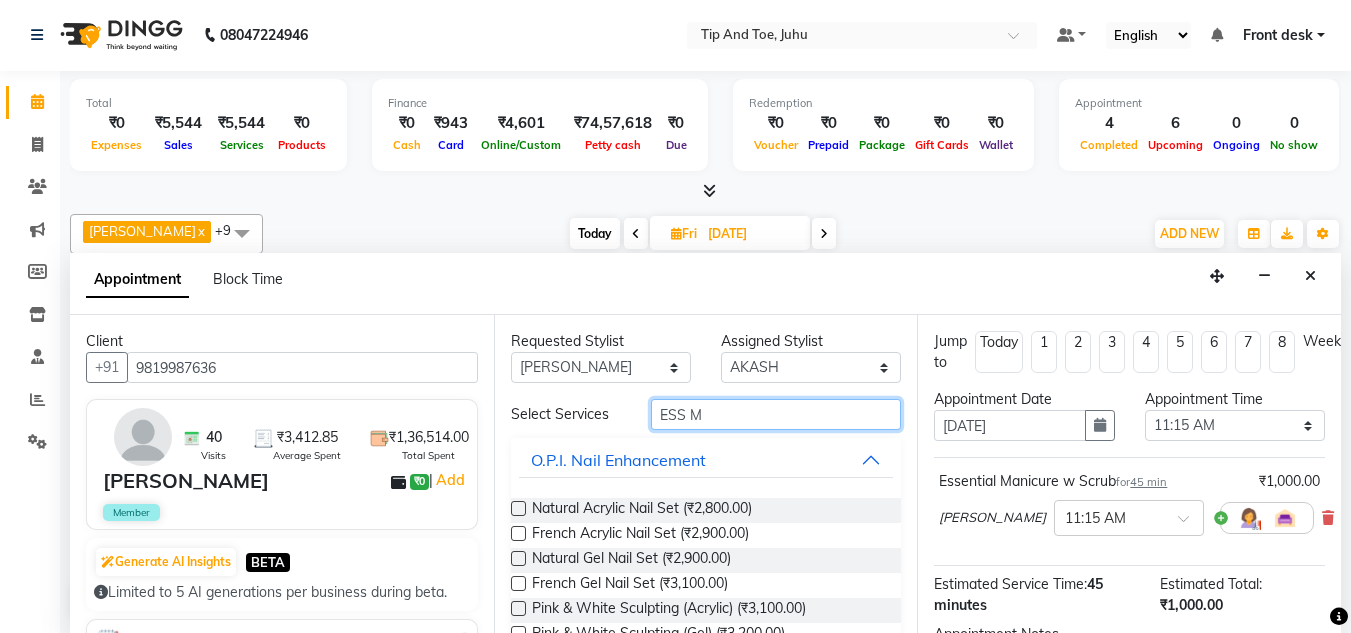 click on "ESS M" at bounding box center (776, 414) 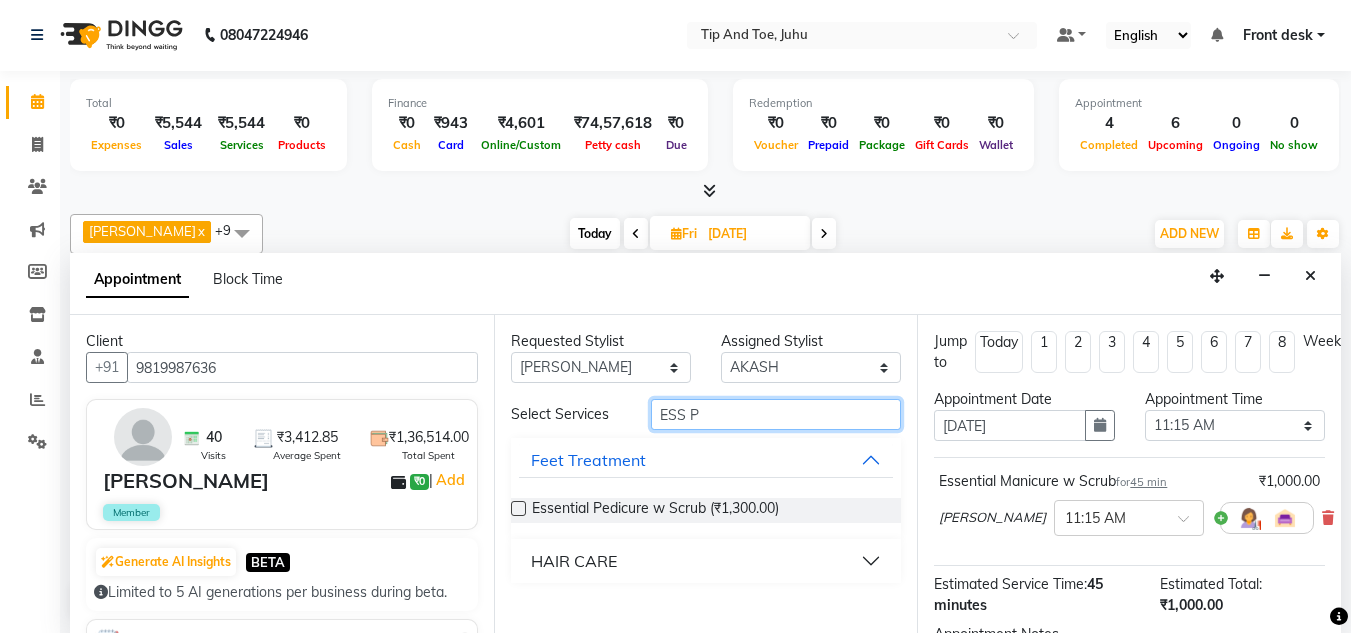 type on "ESS P" 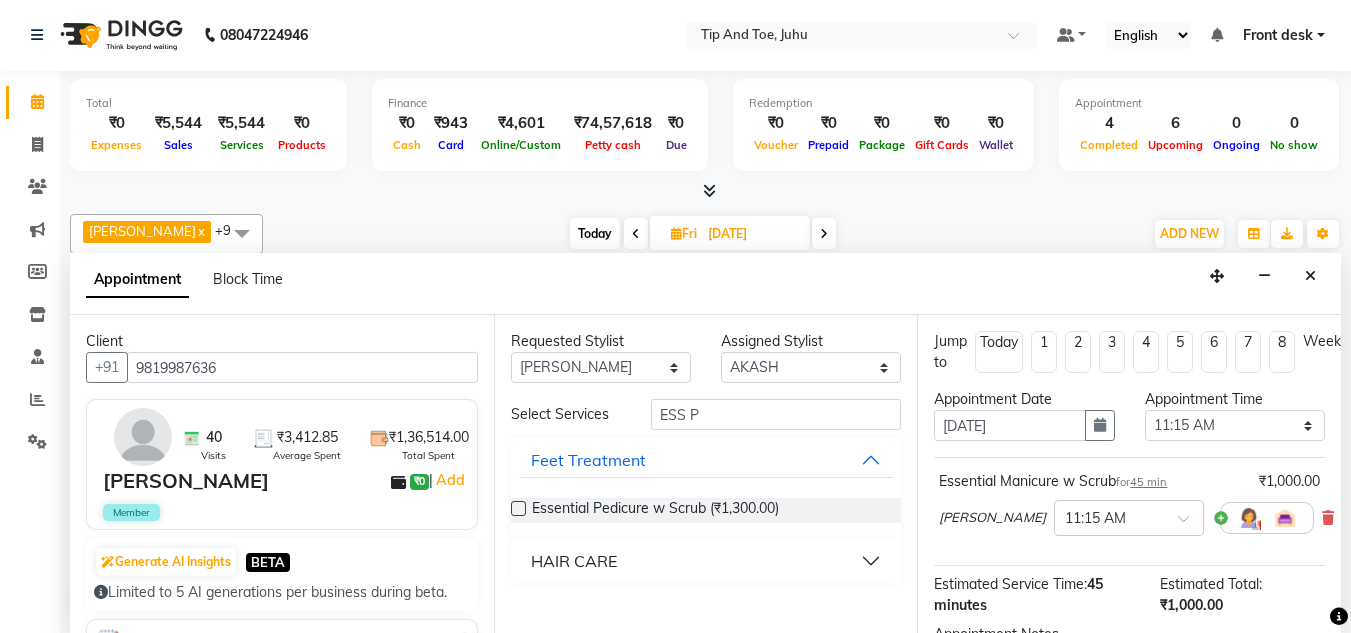 drag, startPoint x: 512, startPoint y: 513, endPoint x: 527, endPoint y: 512, distance: 15.033297 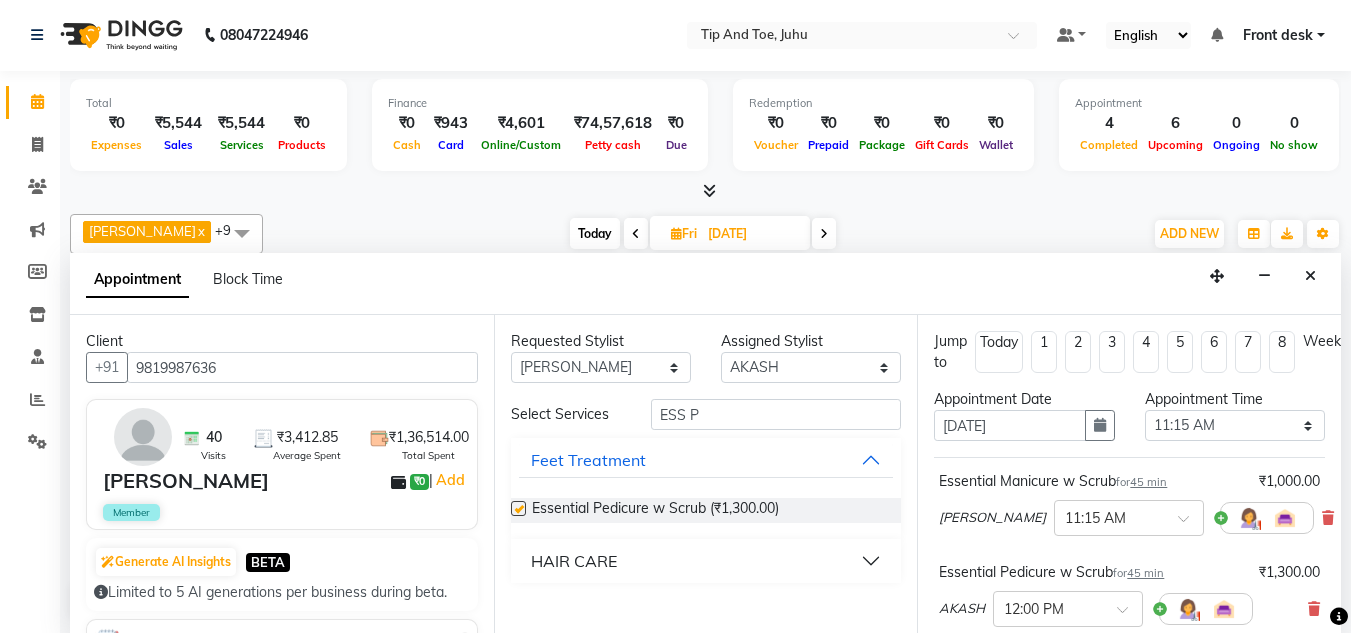 checkbox on "false" 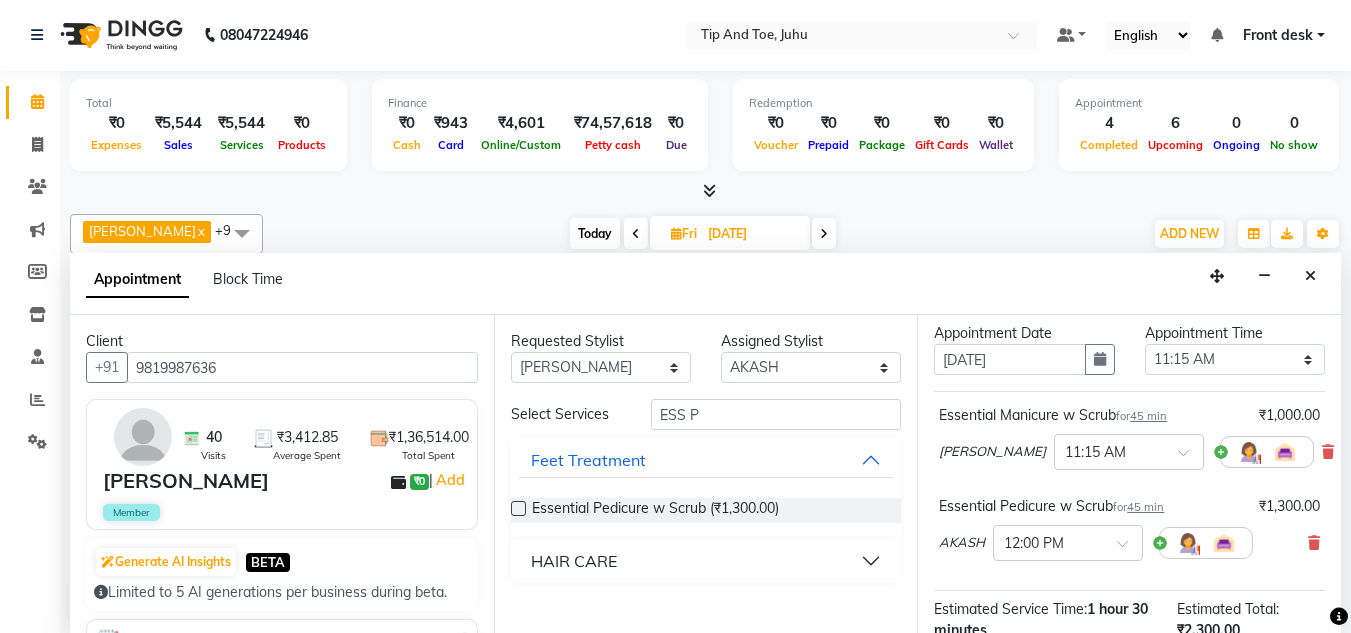 scroll, scrollTop: 100, scrollLeft: 0, axis: vertical 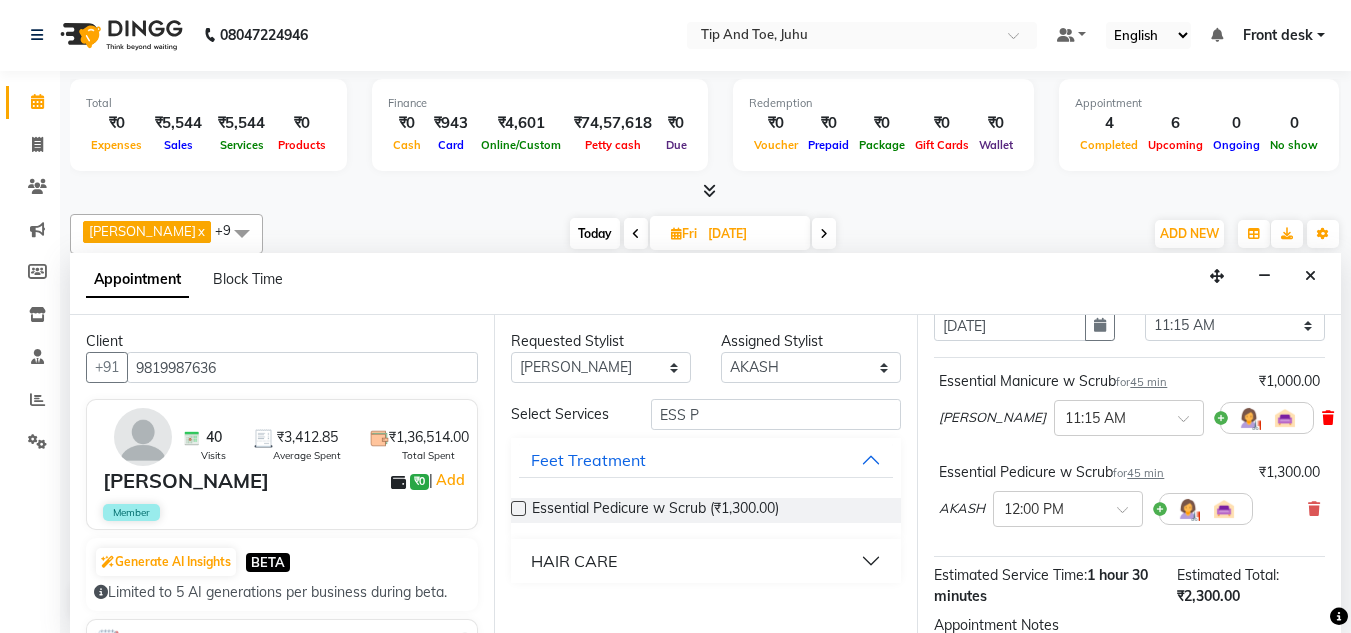 click at bounding box center [1328, 418] 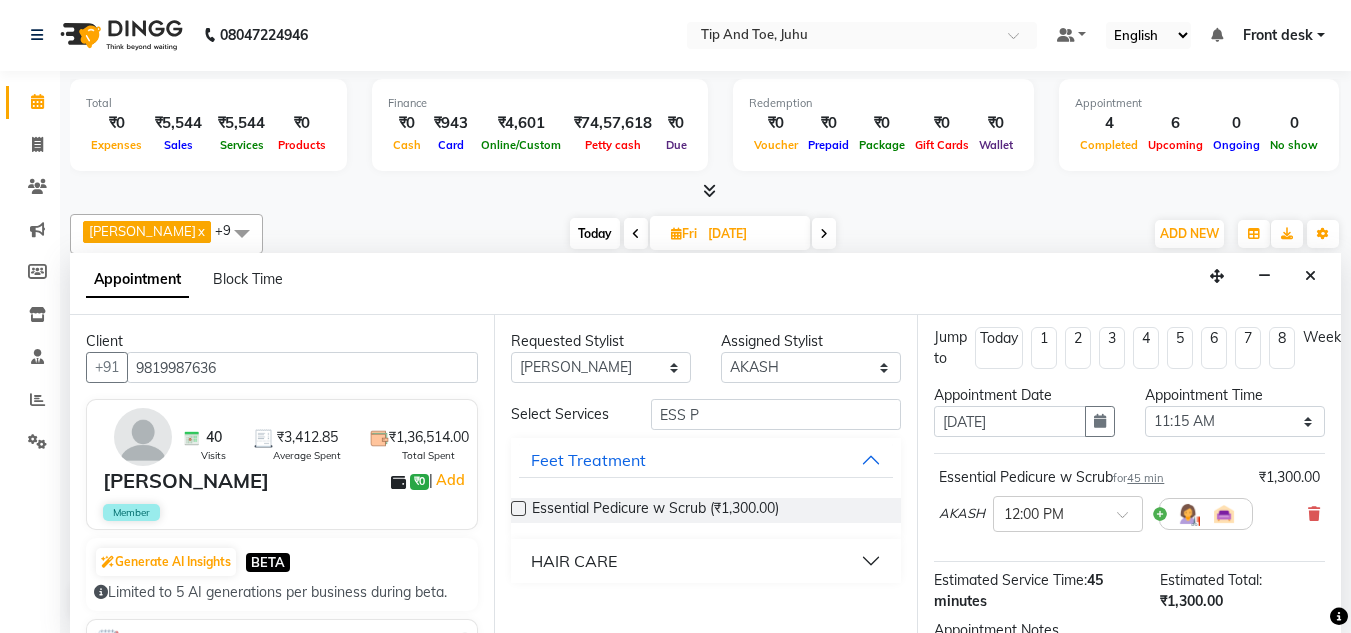 scroll, scrollTop: 0, scrollLeft: 0, axis: both 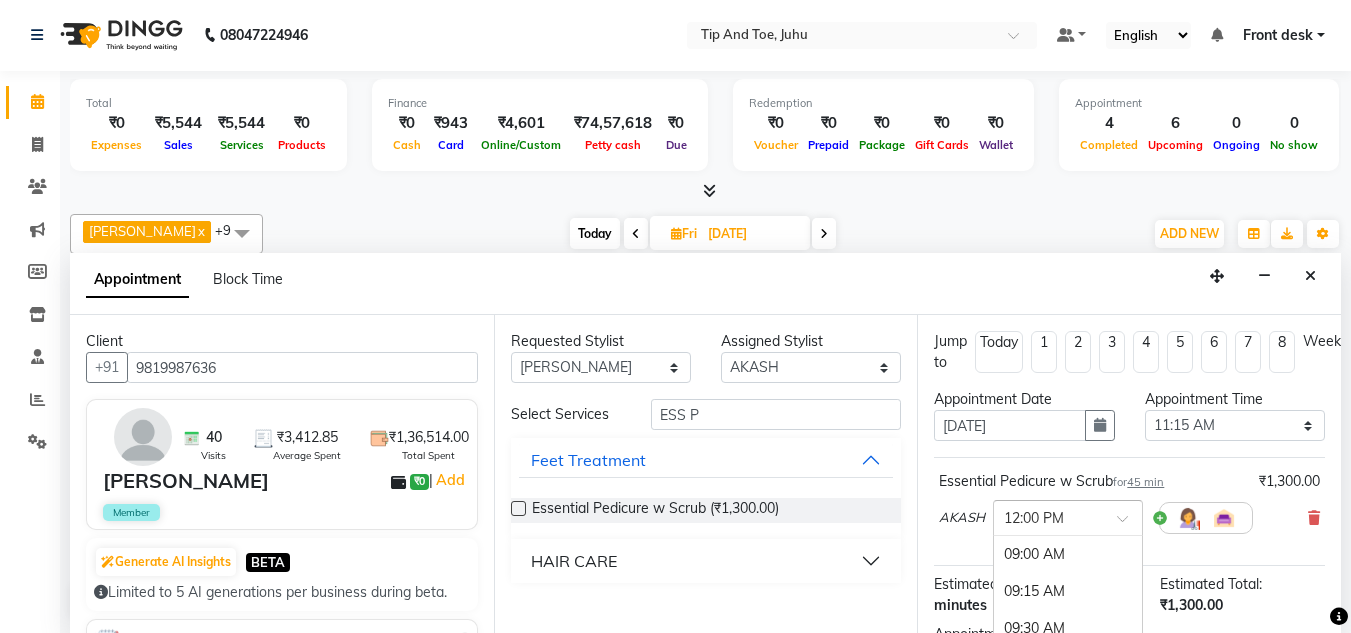 click at bounding box center (1048, 516) 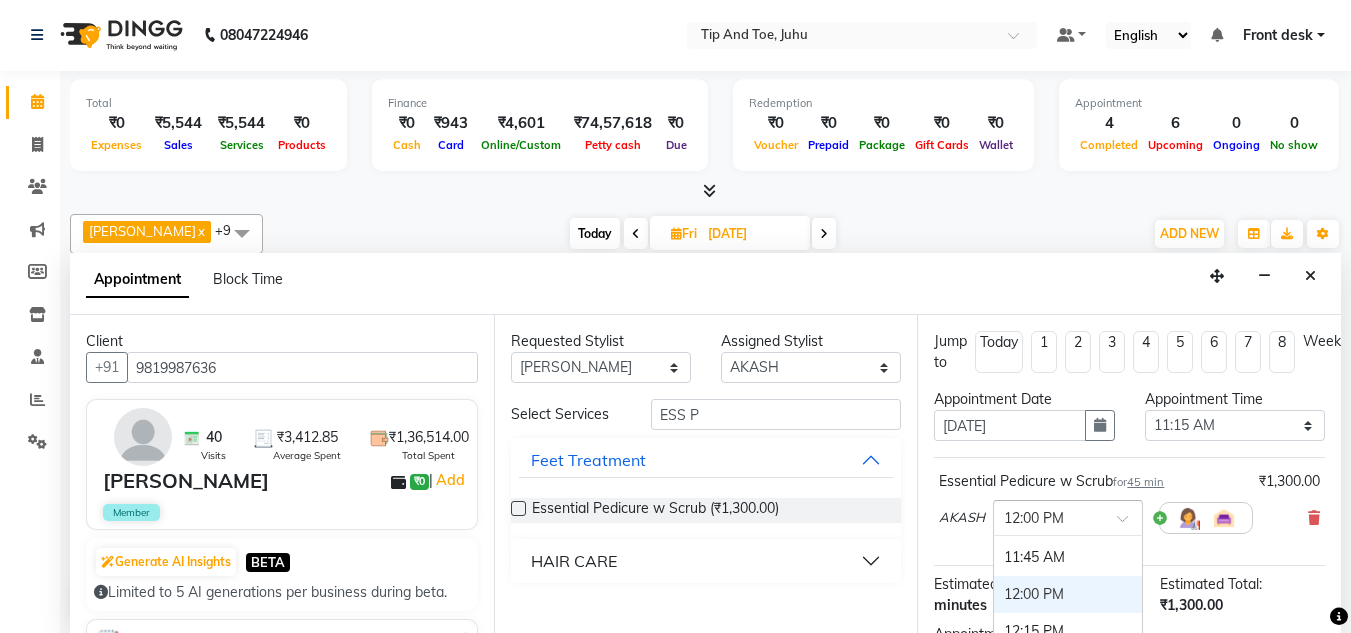 scroll, scrollTop: 364, scrollLeft: 0, axis: vertical 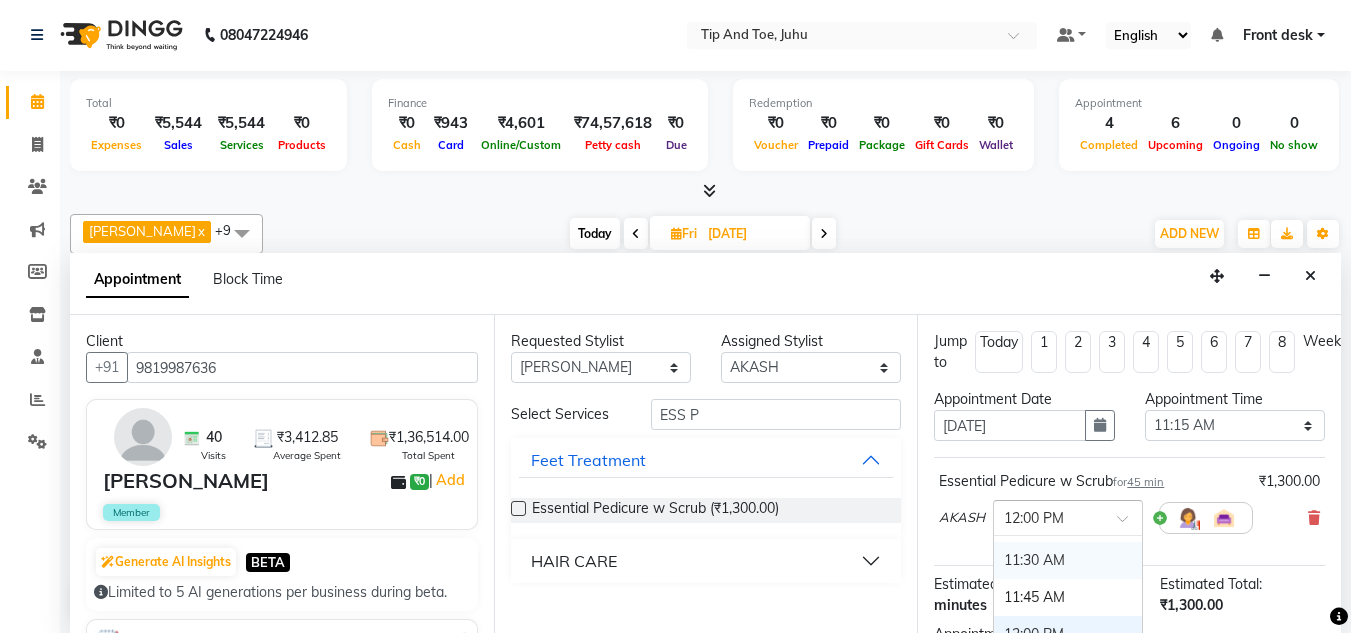 click on "11:30 AM" at bounding box center (1068, 560) 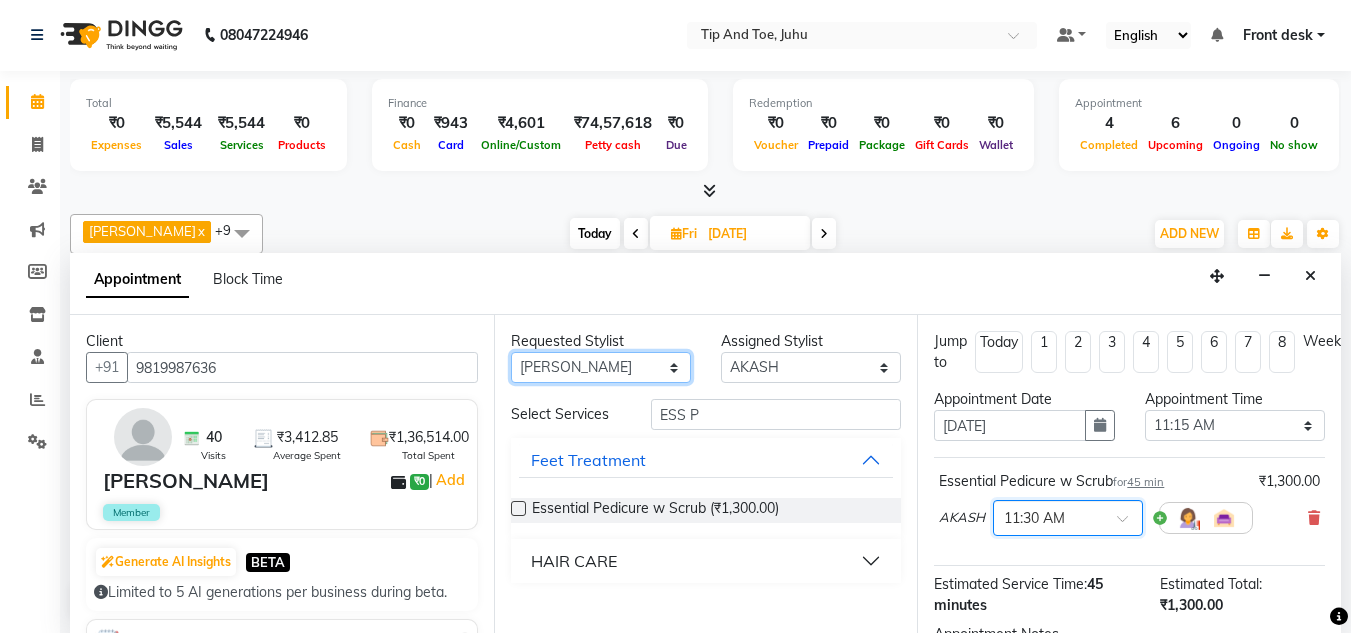 click on "Any ABIK  ACHAN AJAY UTKAR AKASH AKSHATA ARBAZ BABU BILAL CHITRA DANISH DHANSHREE KEISHEEN KUMAR NIKHIL POONAM RAHUL RICHION SADHNA SANJAY MAMA VINITA" at bounding box center (601, 367) 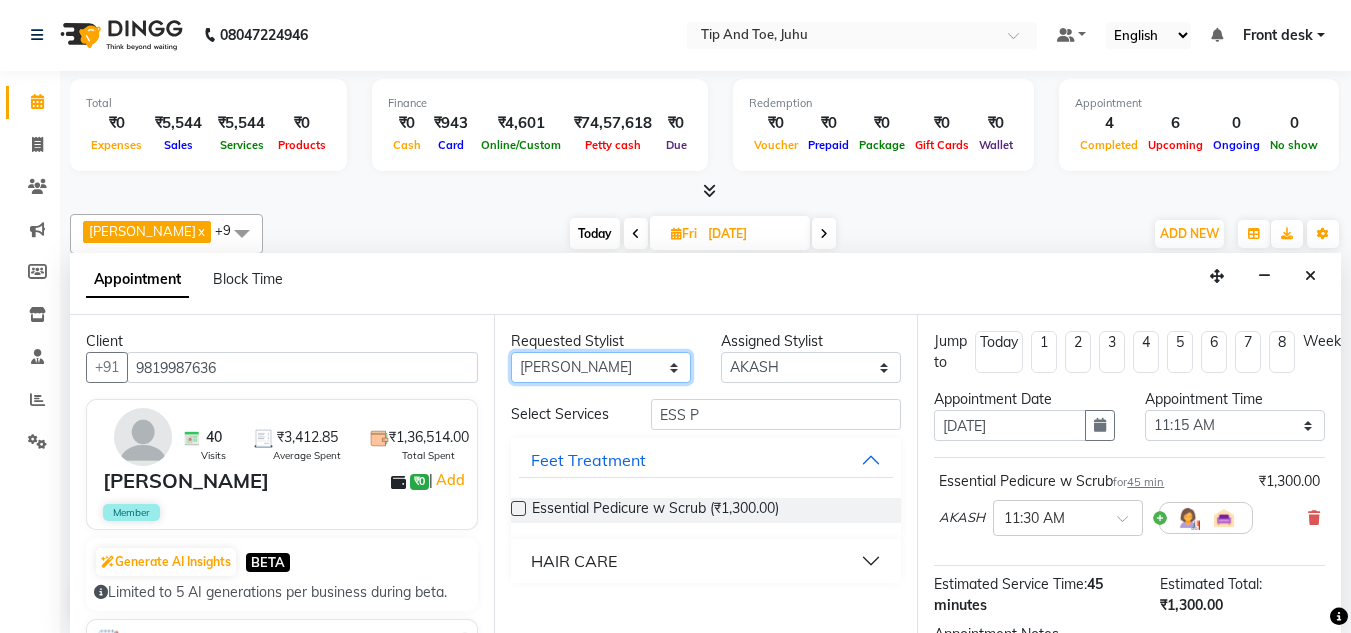 select on "37351" 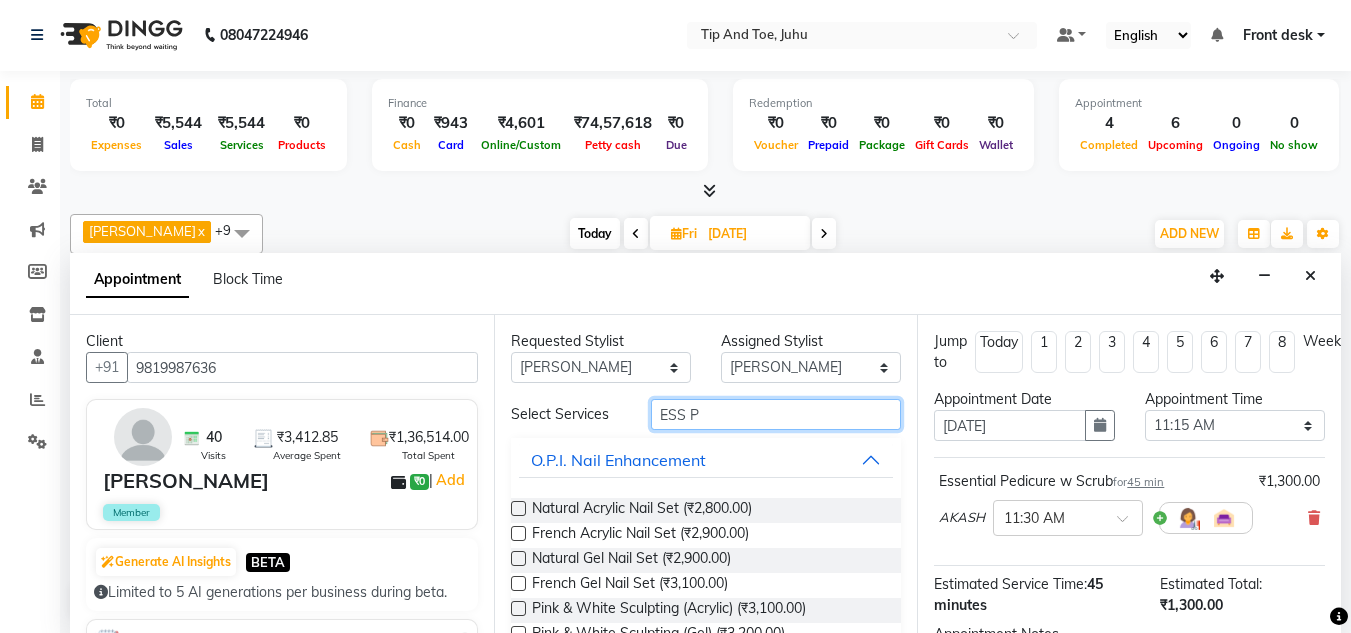 click on "ESS P" at bounding box center (776, 414) 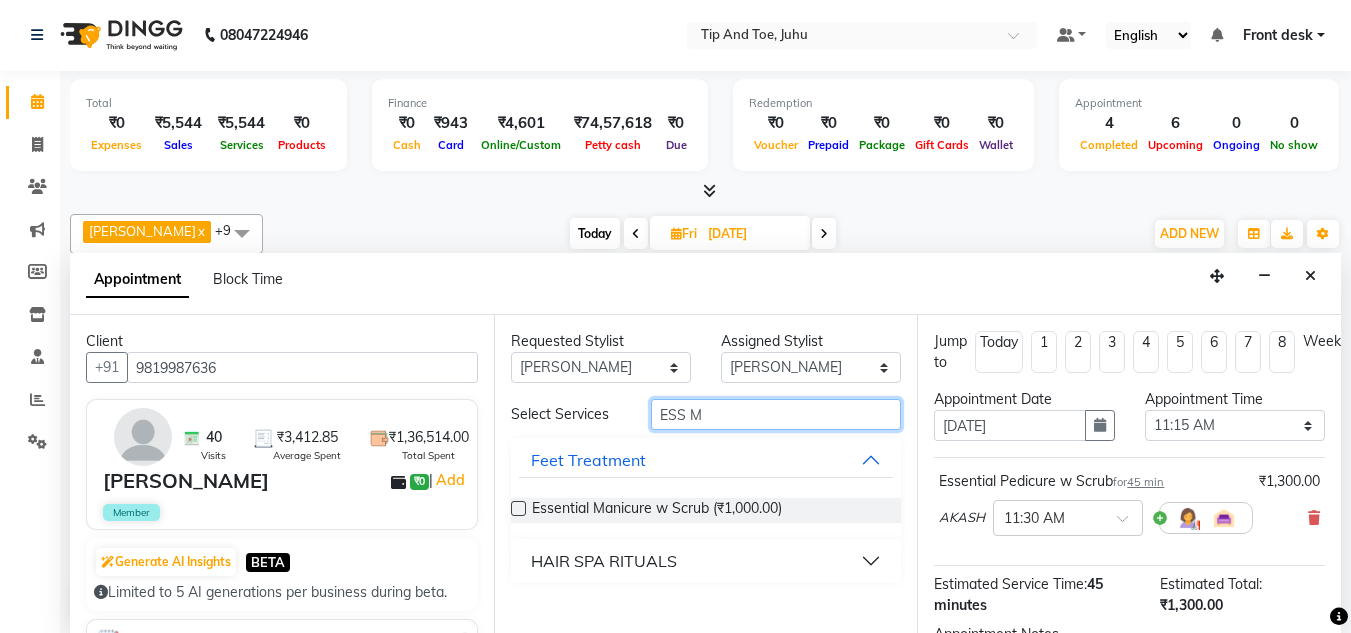 type on "ESS M" 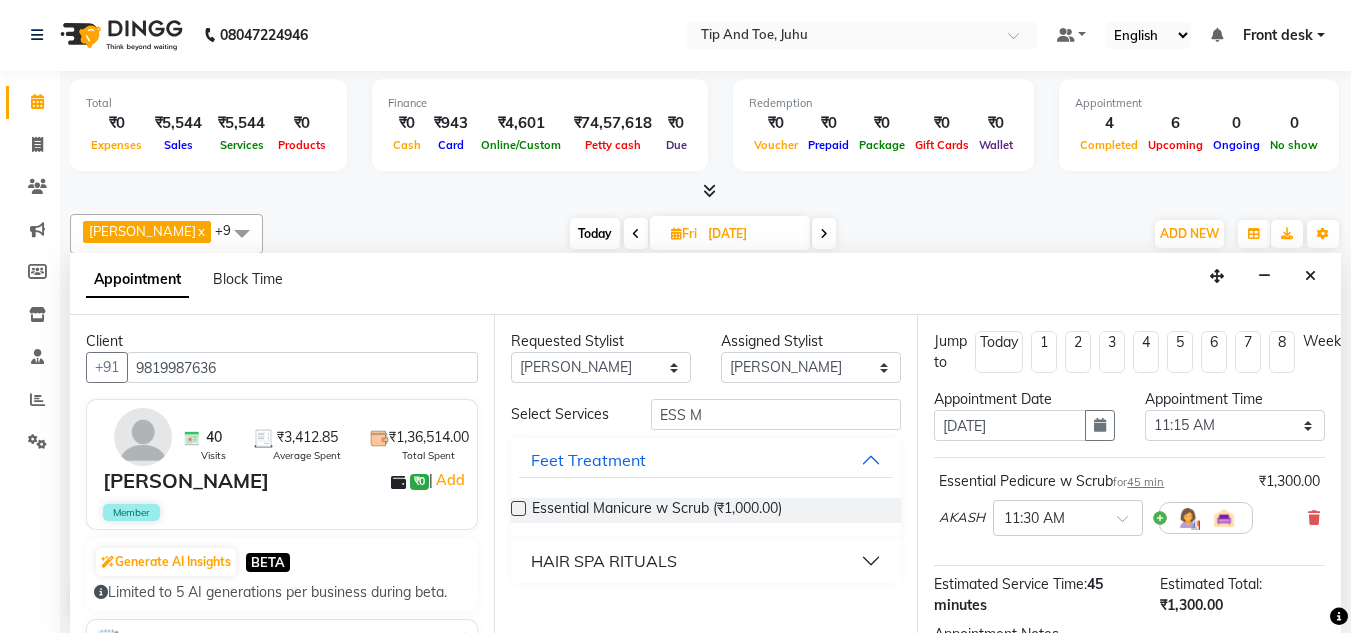 click at bounding box center [518, 508] 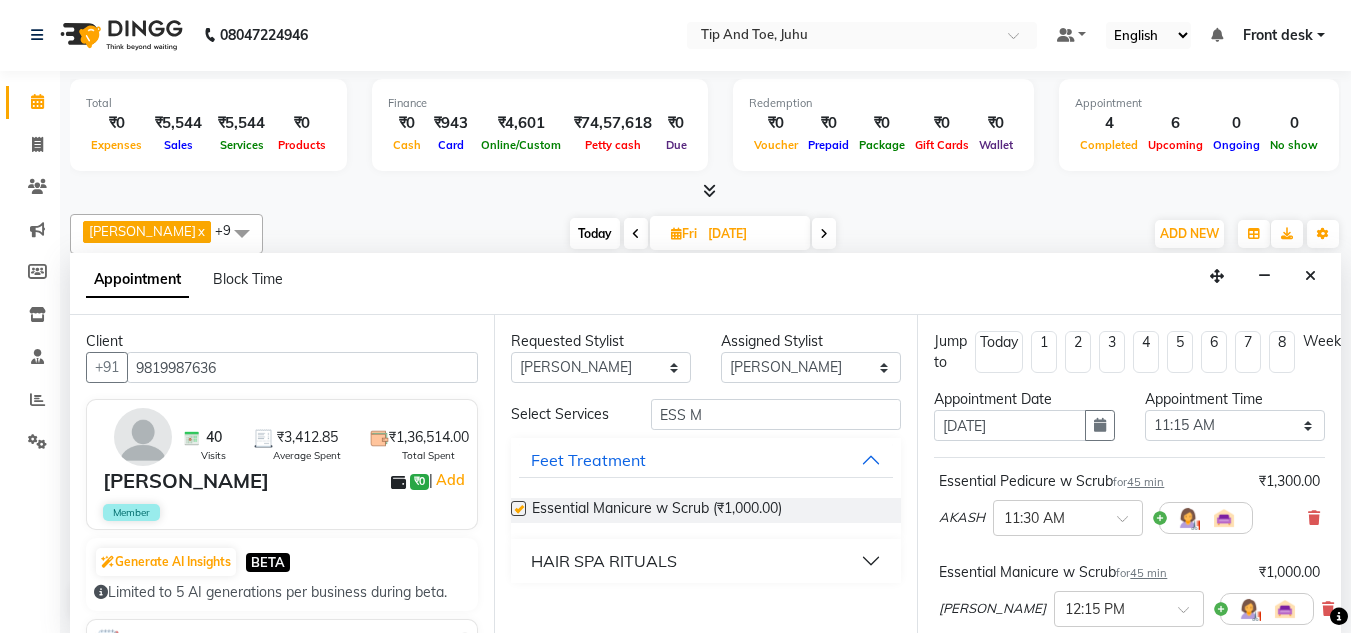 checkbox on "false" 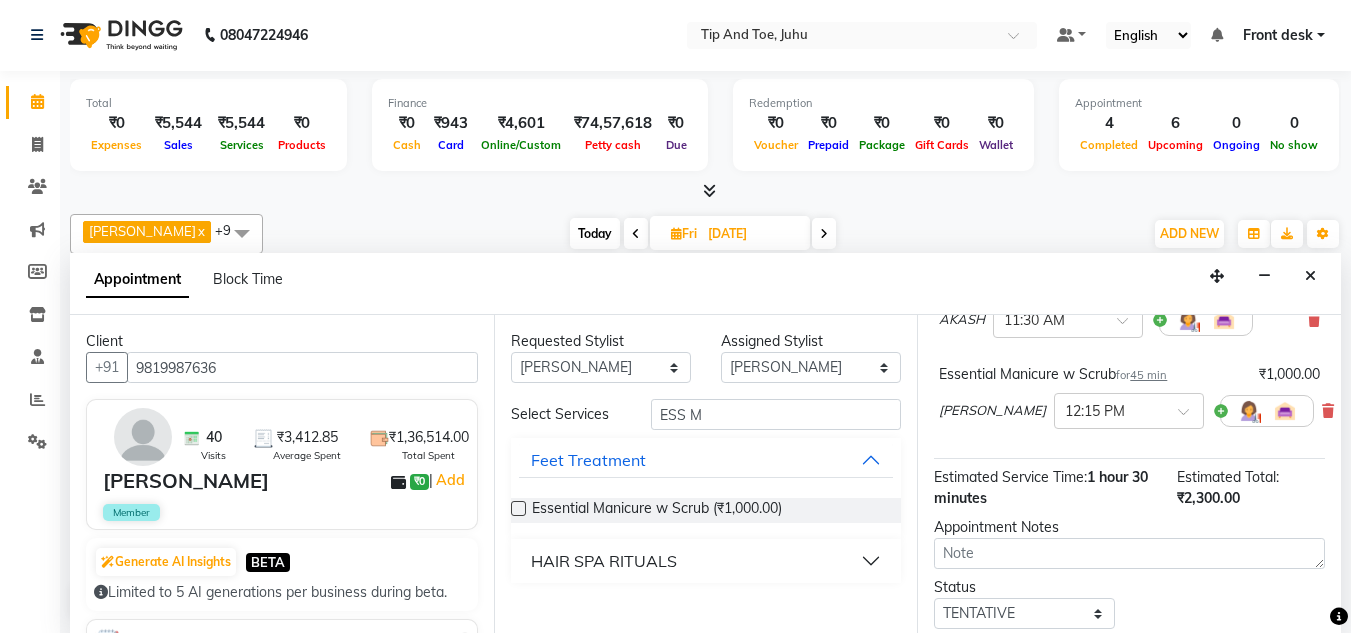 scroll, scrollTop: 200, scrollLeft: 0, axis: vertical 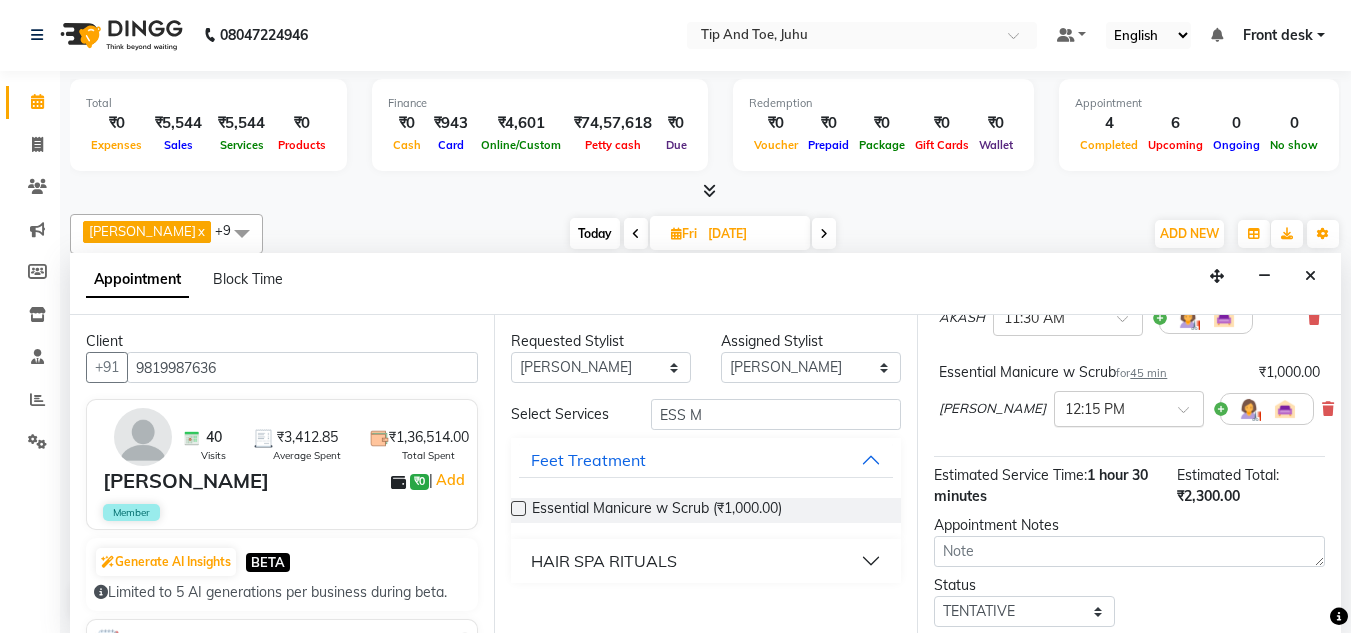 click at bounding box center [1190, 415] 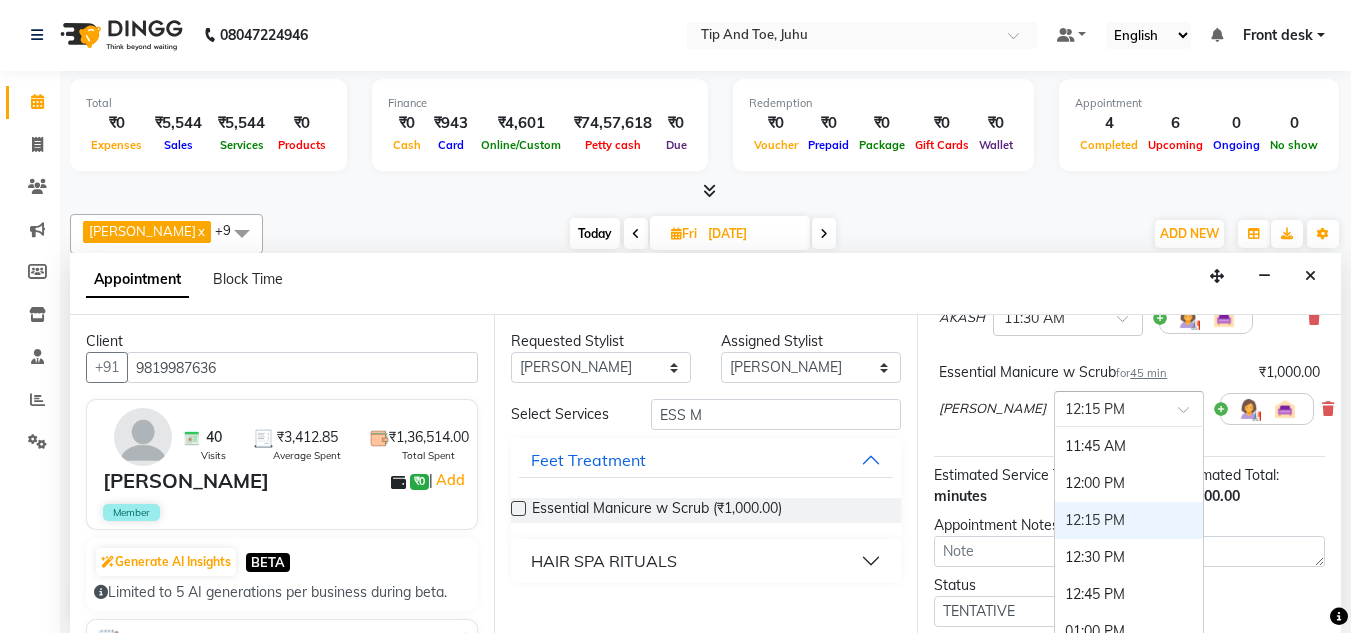 scroll, scrollTop: 361, scrollLeft: 0, axis: vertical 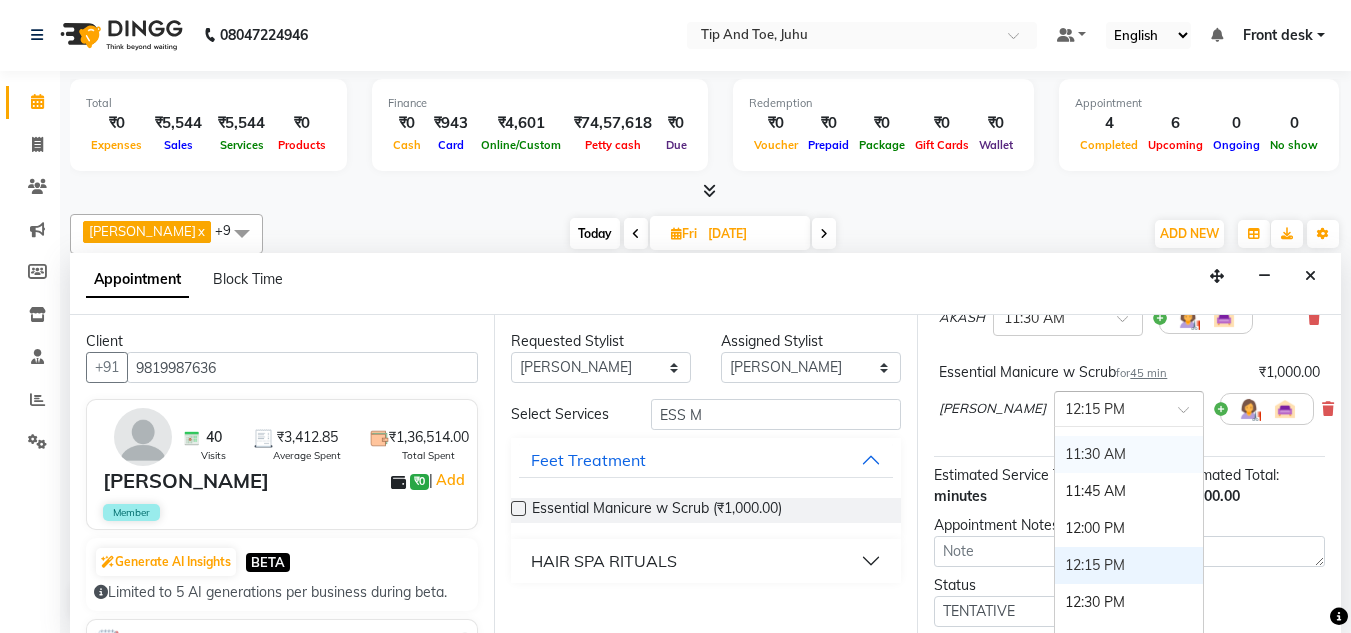 click on "11:30 AM" at bounding box center (1129, 454) 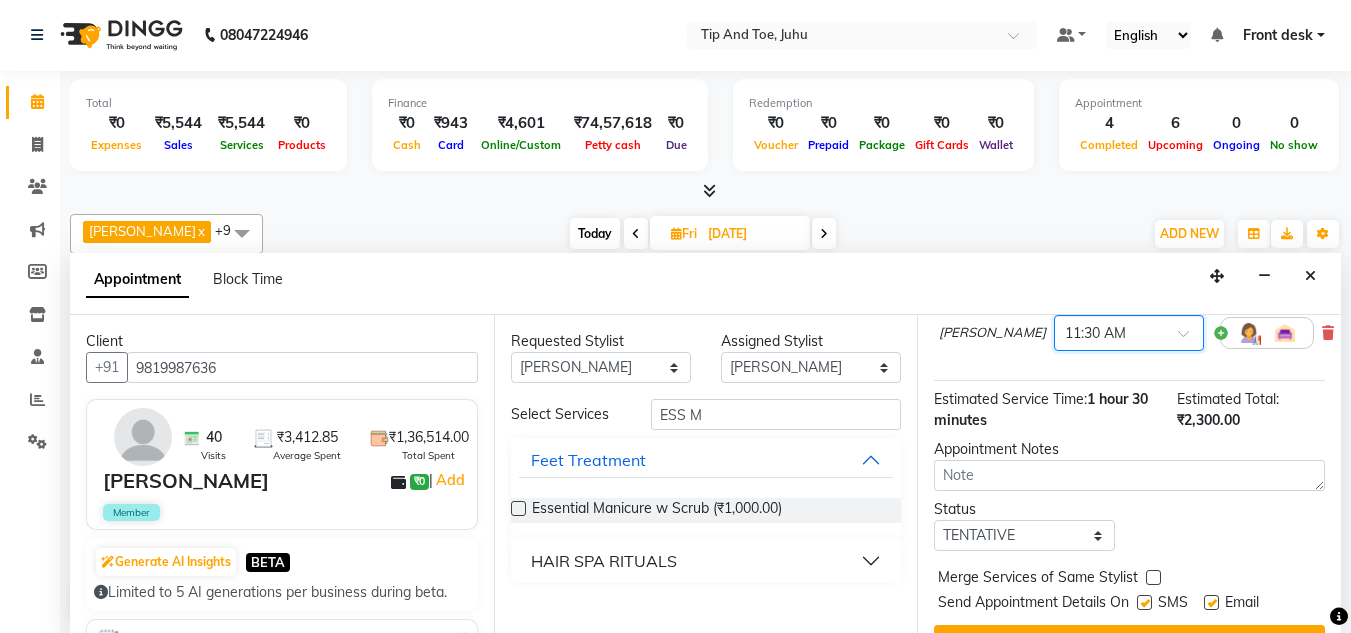 scroll, scrollTop: 356, scrollLeft: 0, axis: vertical 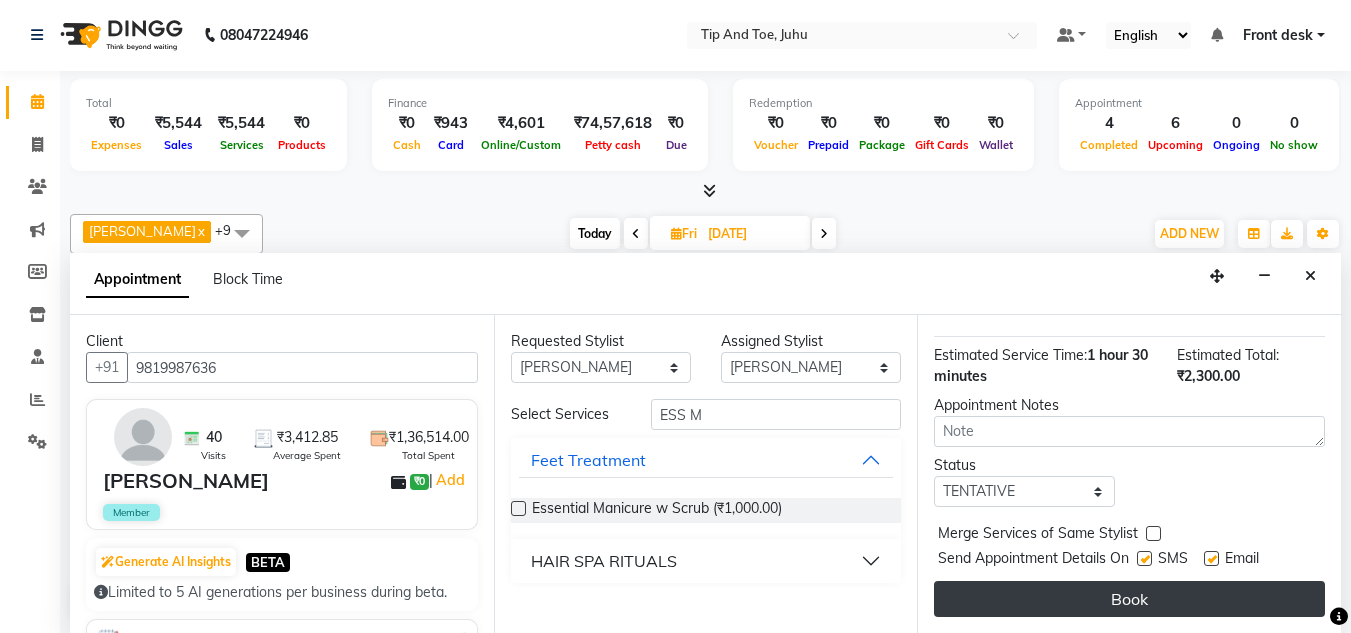 click on "Book" at bounding box center (1129, 599) 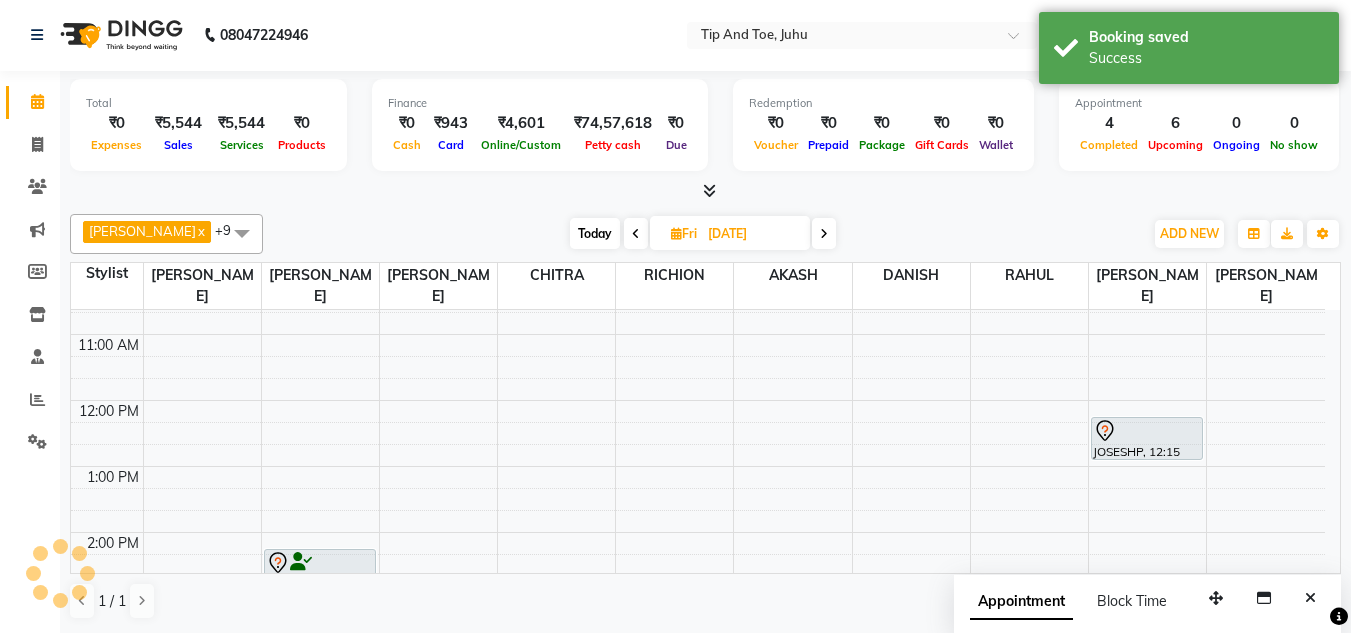 scroll, scrollTop: 0, scrollLeft: 0, axis: both 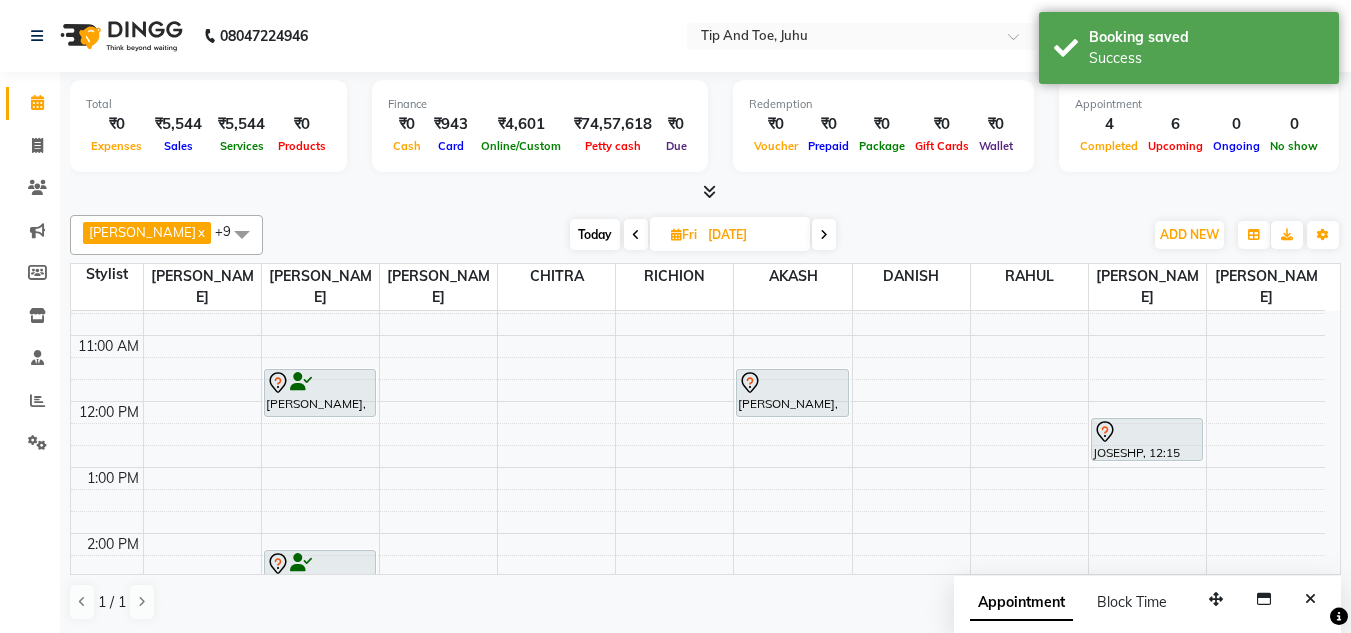 drag, startPoint x: 565, startPoint y: 240, endPoint x: 594, endPoint y: 241, distance: 29.017237 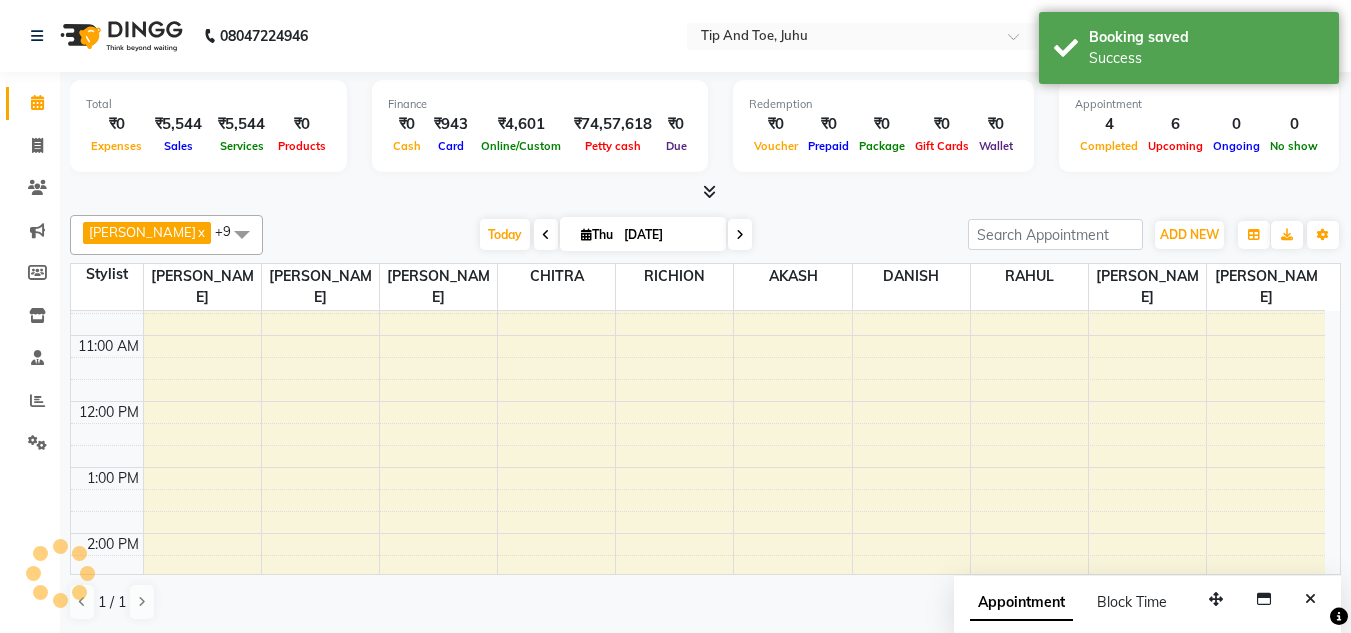 scroll, scrollTop: 573, scrollLeft: 0, axis: vertical 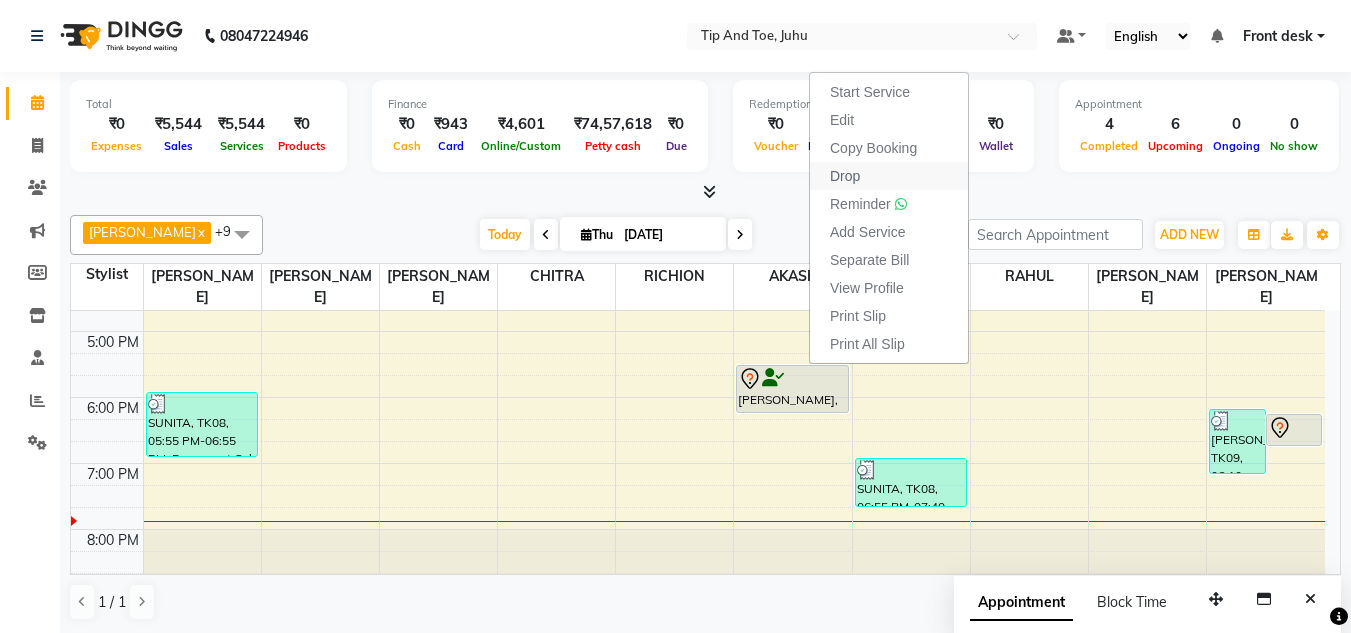 click on "Drop" at bounding box center (889, 176) 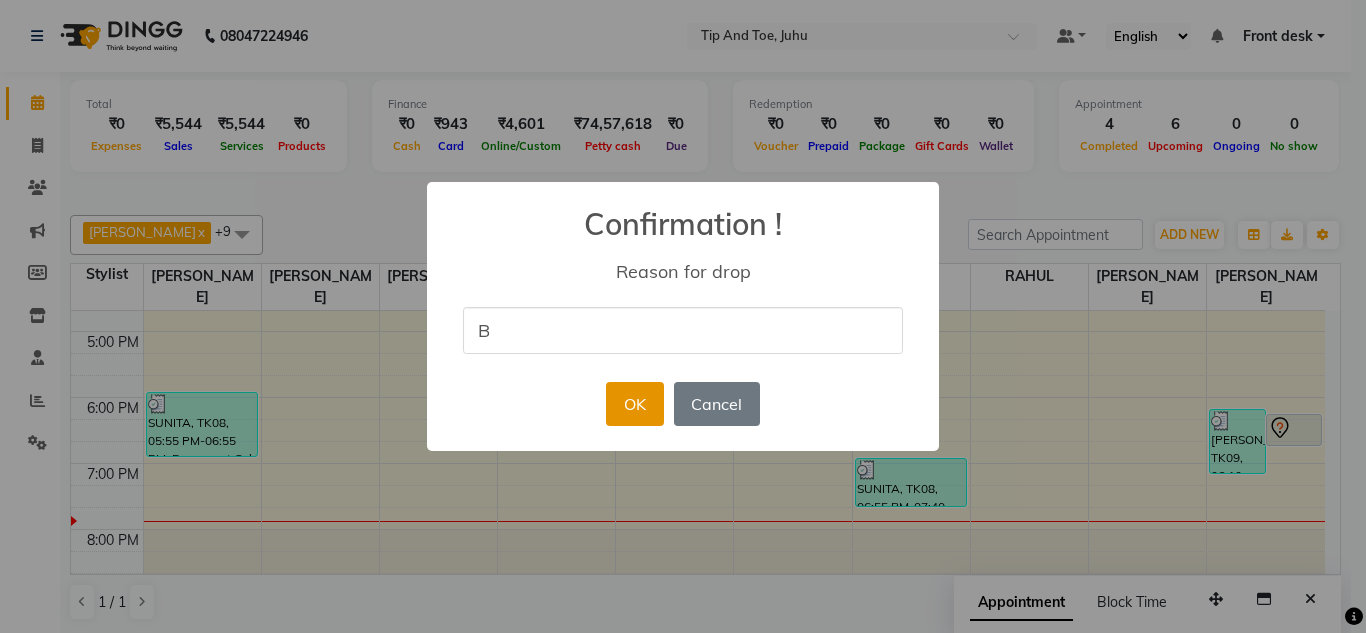 type on "B" 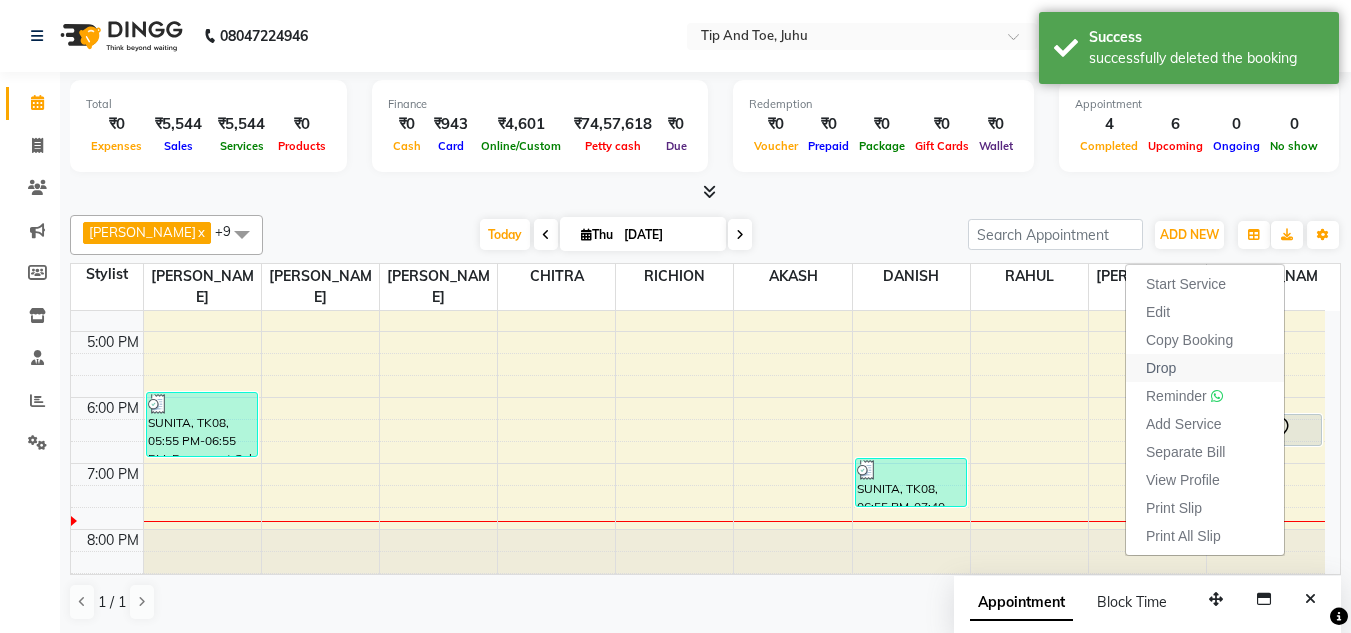click on "Drop" at bounding box center (1205, 368) 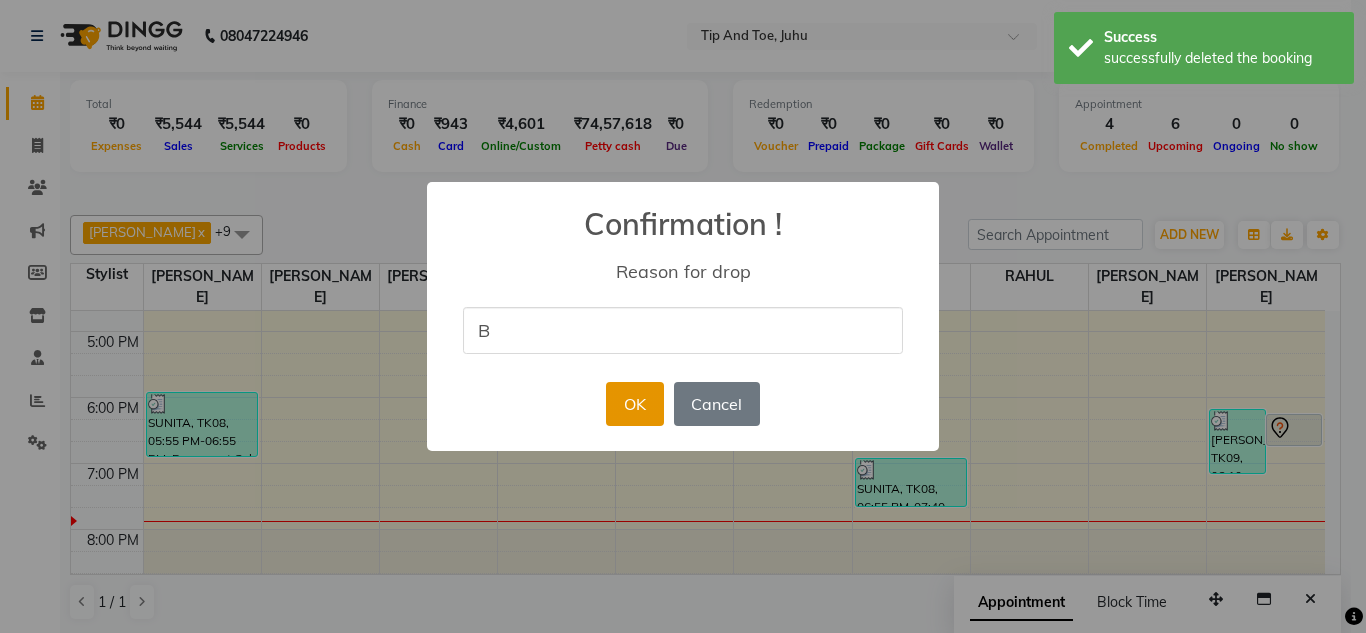 type on "B" 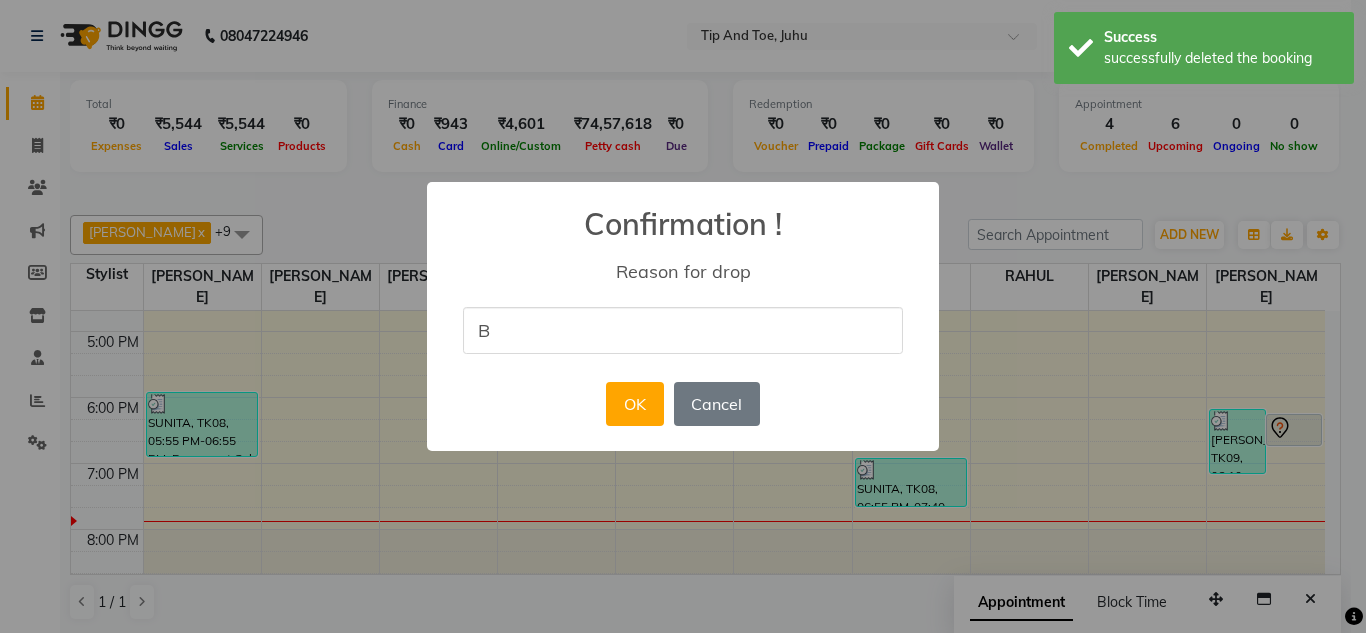 drag, startPoint x: 652, startPoint y: 400, endPoint x: 1232, endPoint y: 403, distance: 580.00775 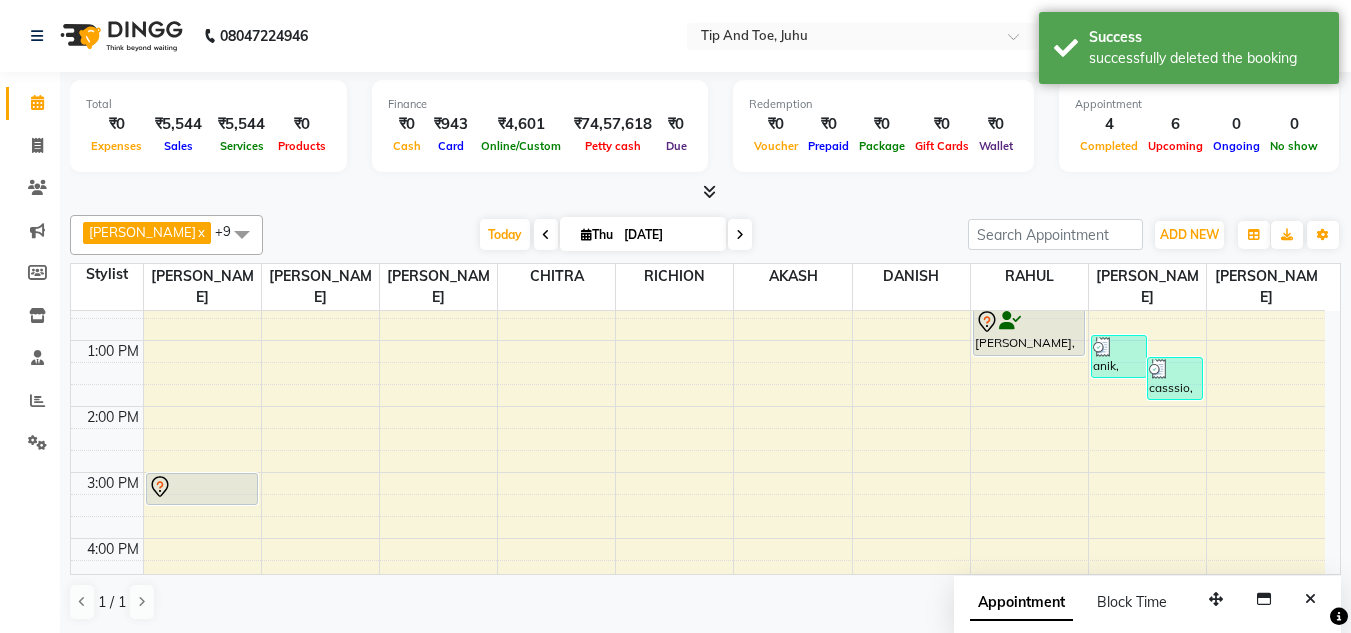 scroll, scrollTop: 297, scrollLeft: 0, axis: vertical 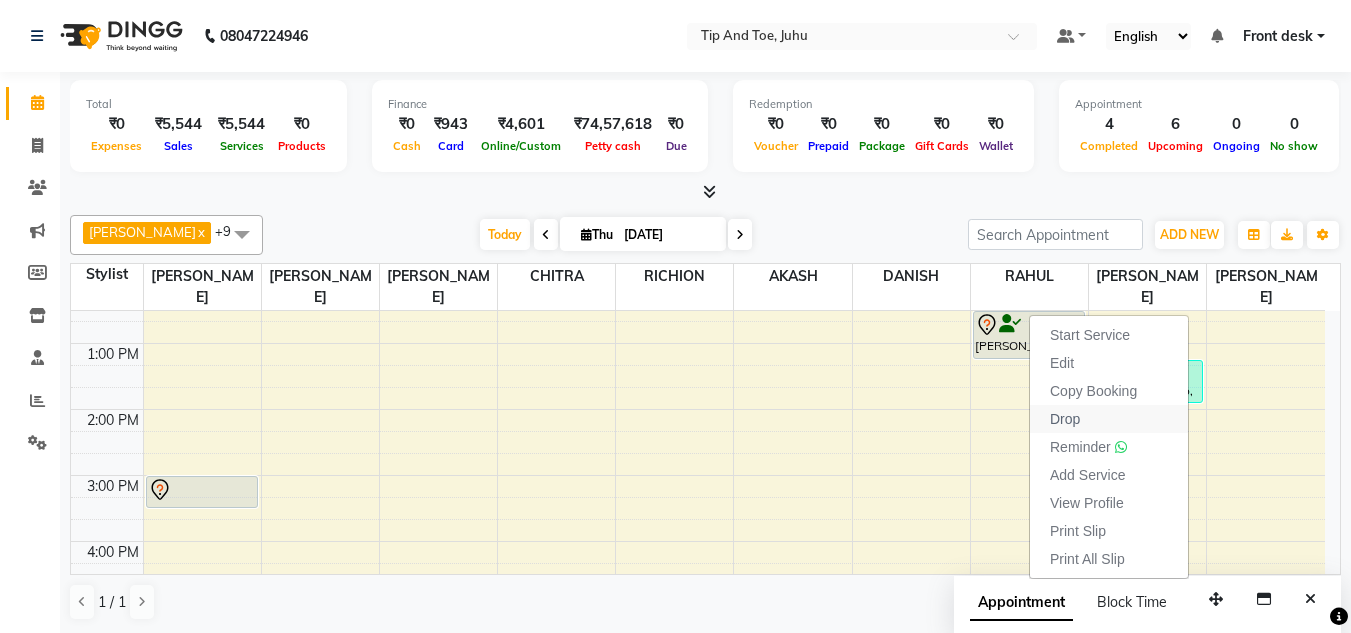 click on "Drop" at bounding box center (1109, 419) 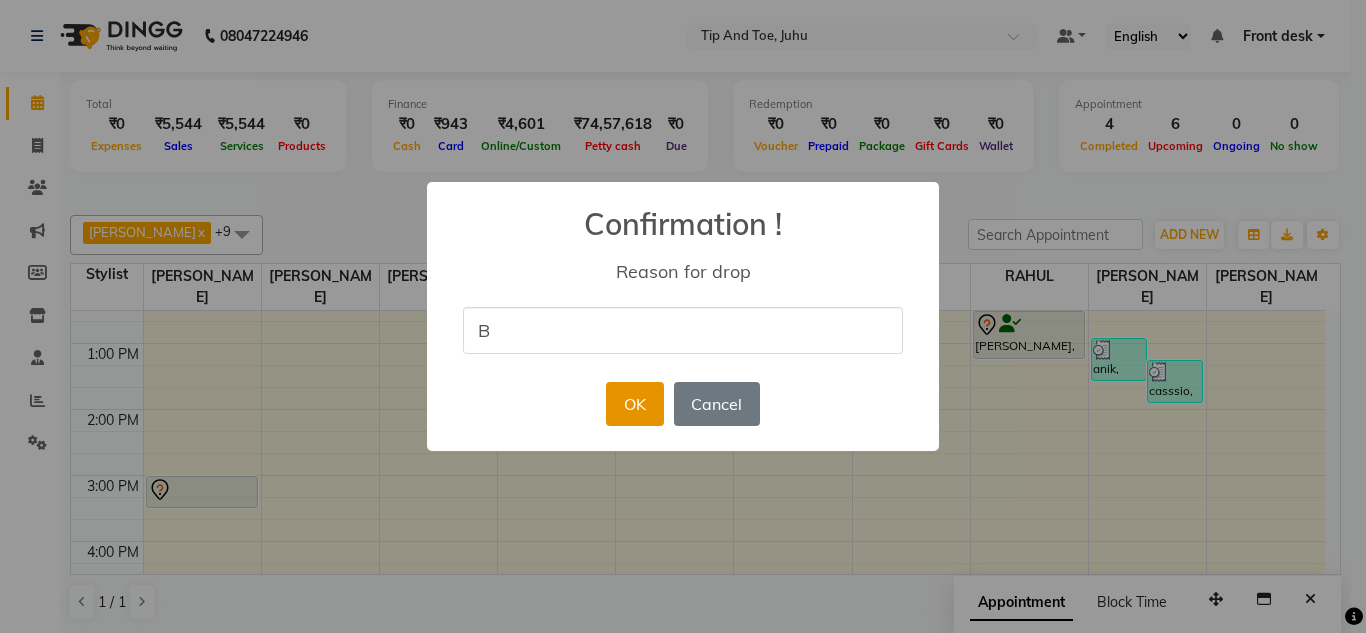 type on "B" 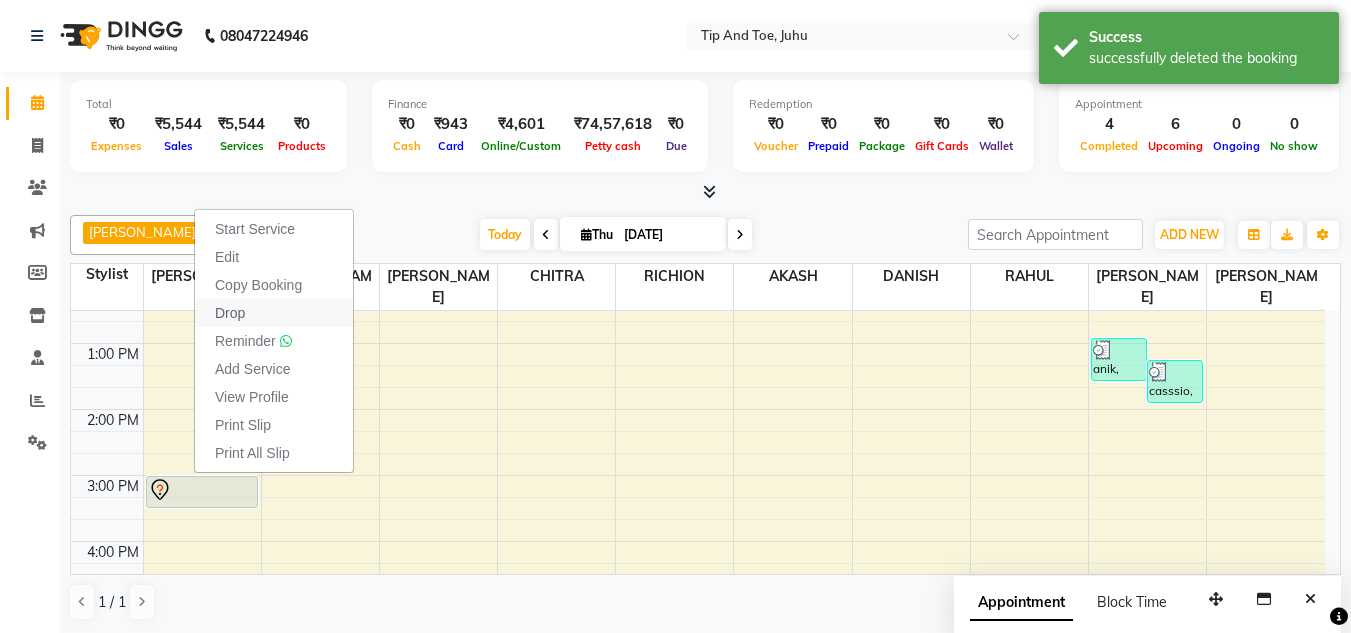 click on "Drop" at bounding box center (274, 313) 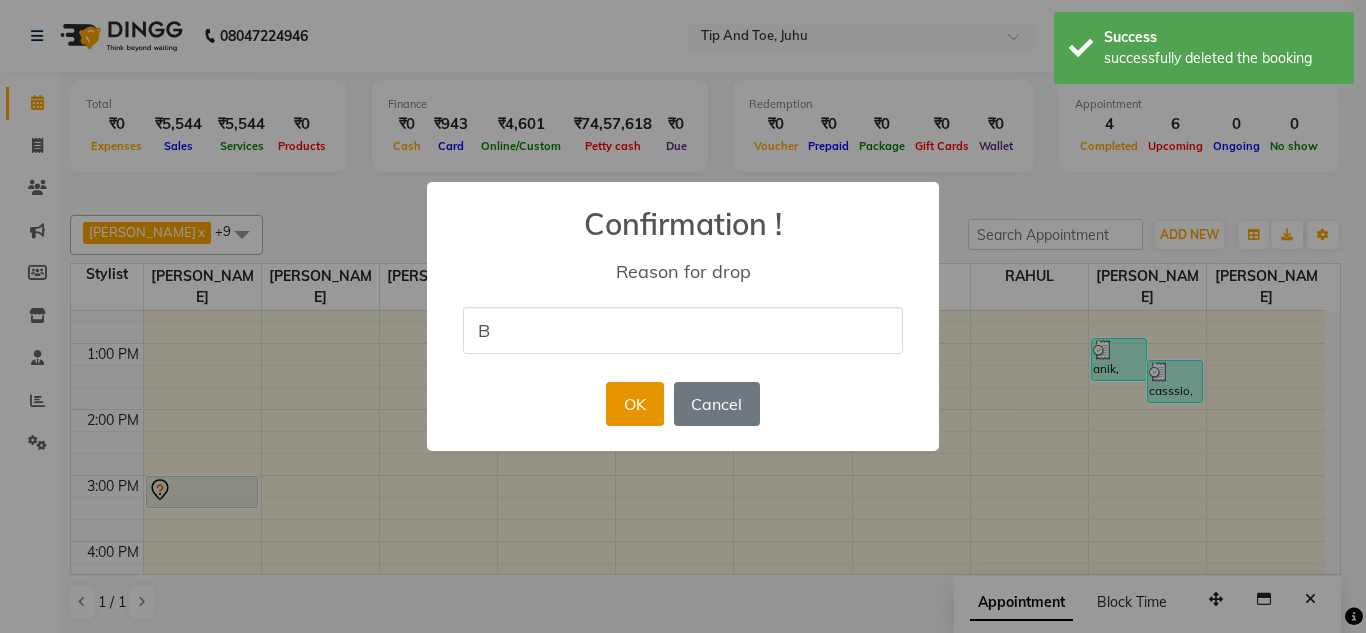 type on "B" 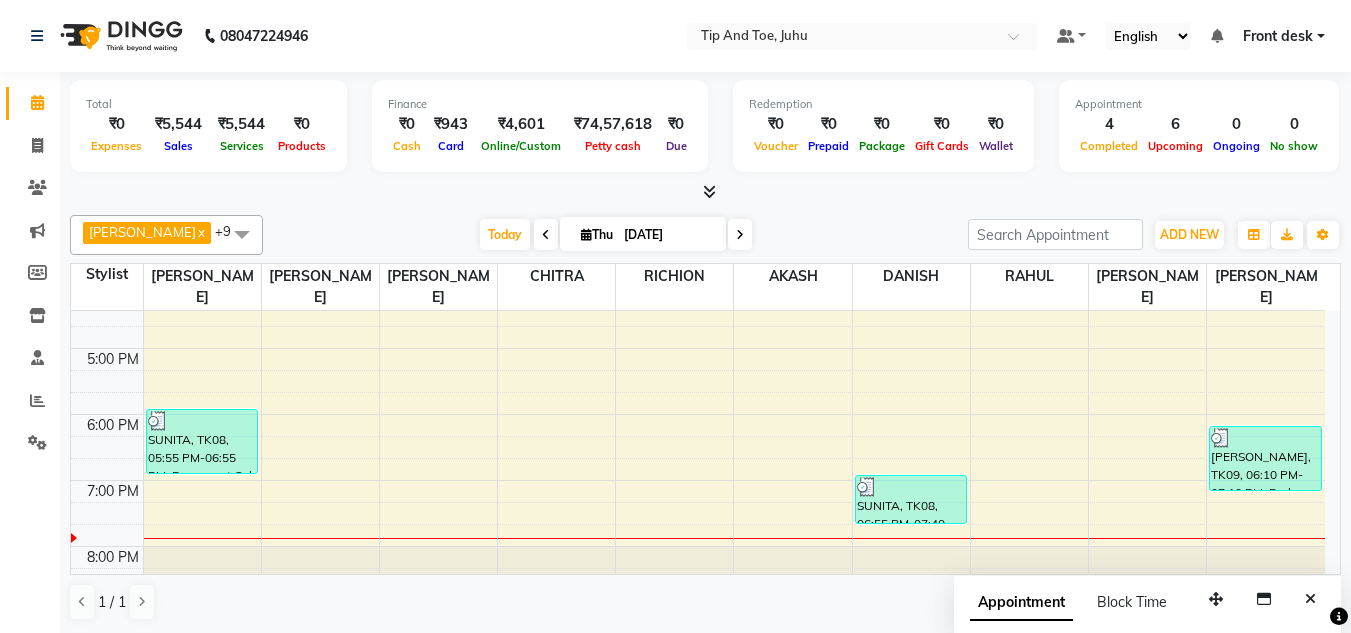 scroll, scrollTop: 573, scrollLeft: 0, axis: vertical 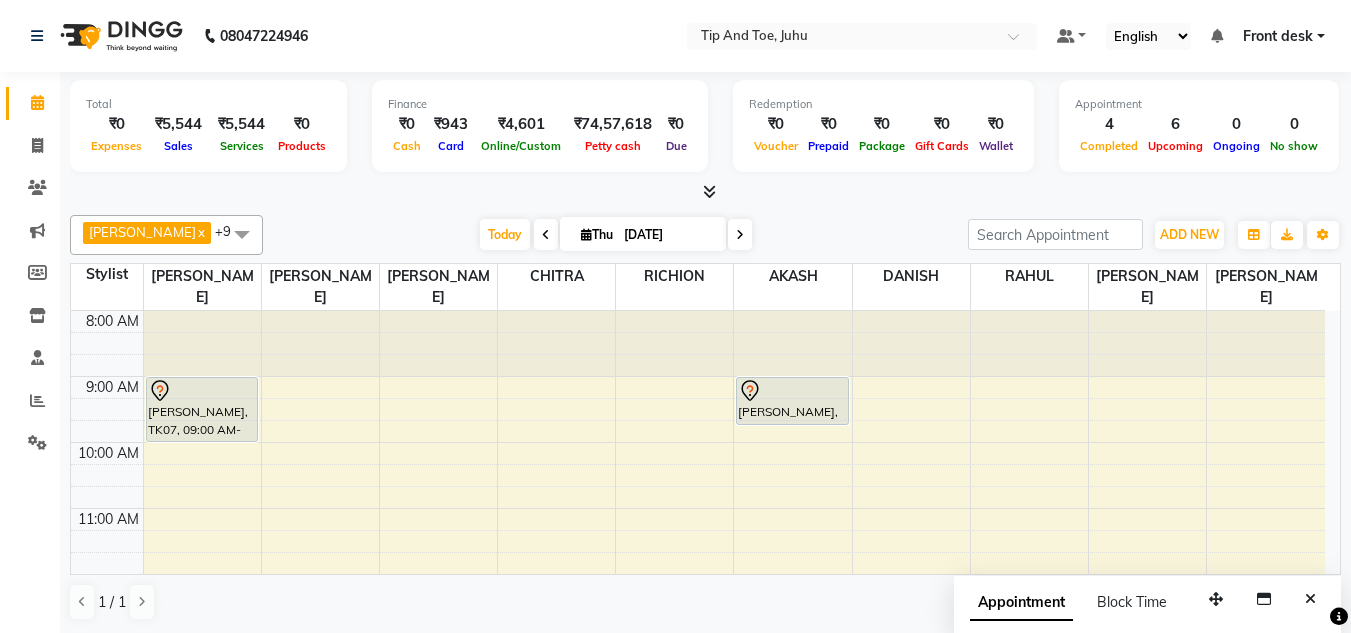 click at bounding box center (242, 234) 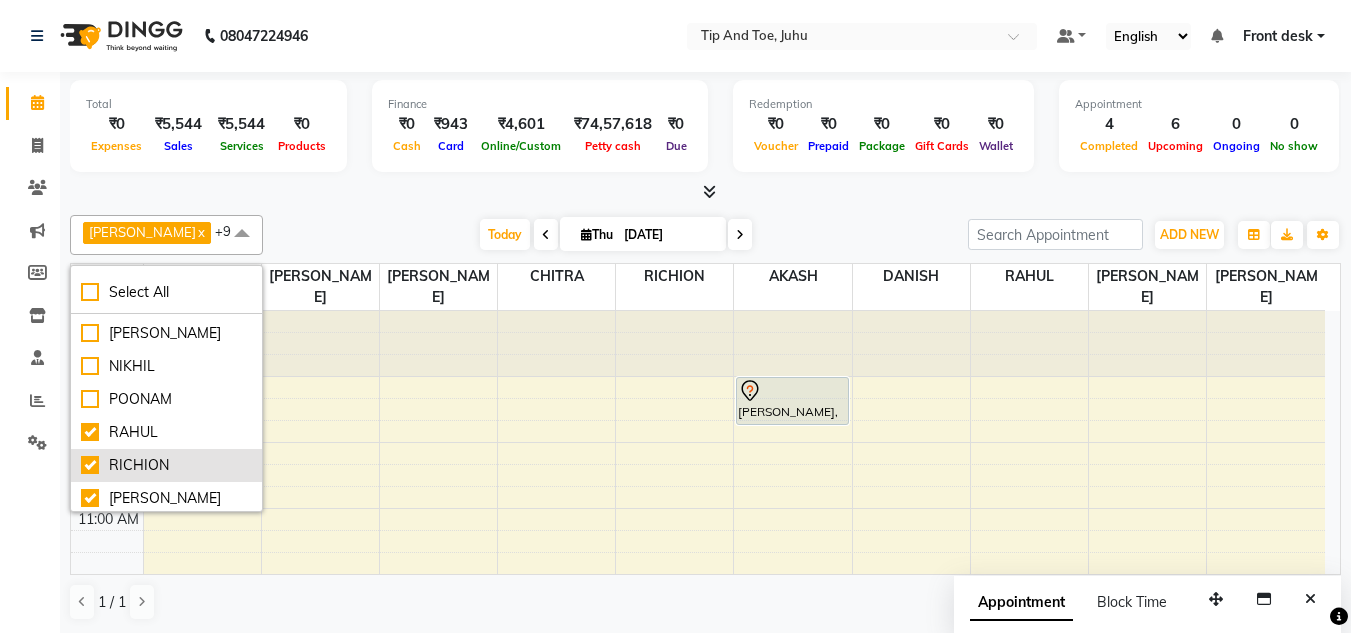 scroll, scrollTop: 397, scrollLeft: 0, axis: vertical 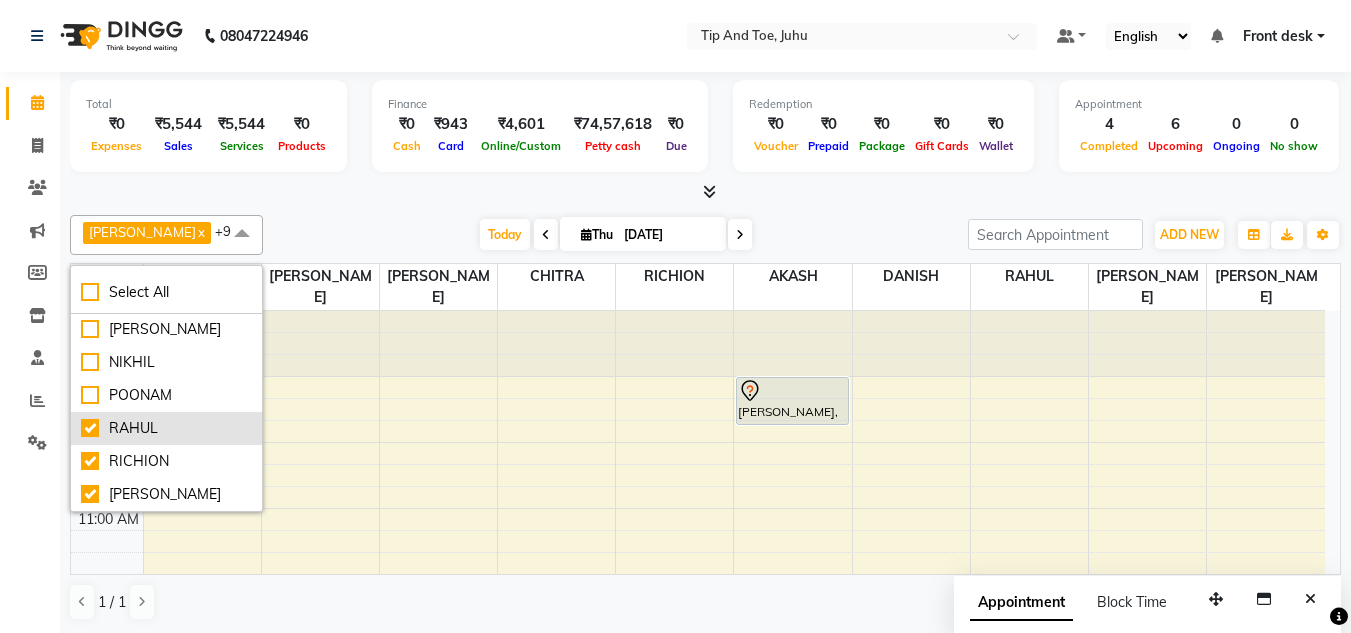 click on "RAHUL" at bounding box center [166, 428] 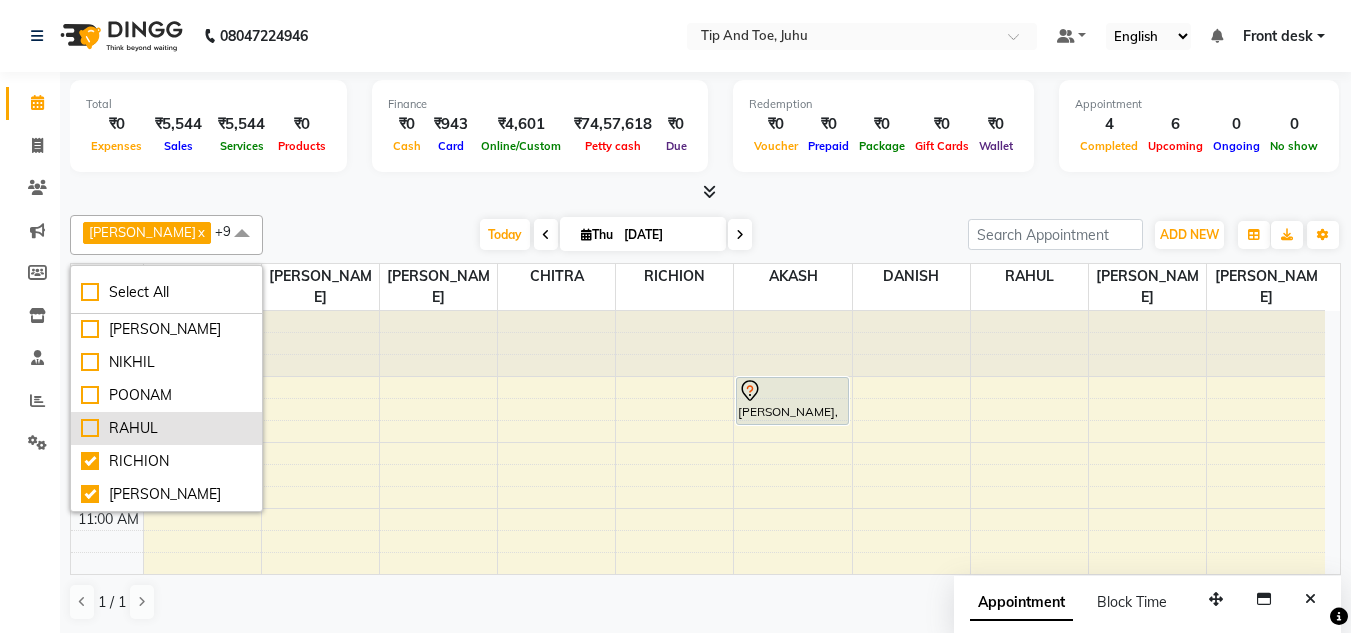 checkbox on "false" 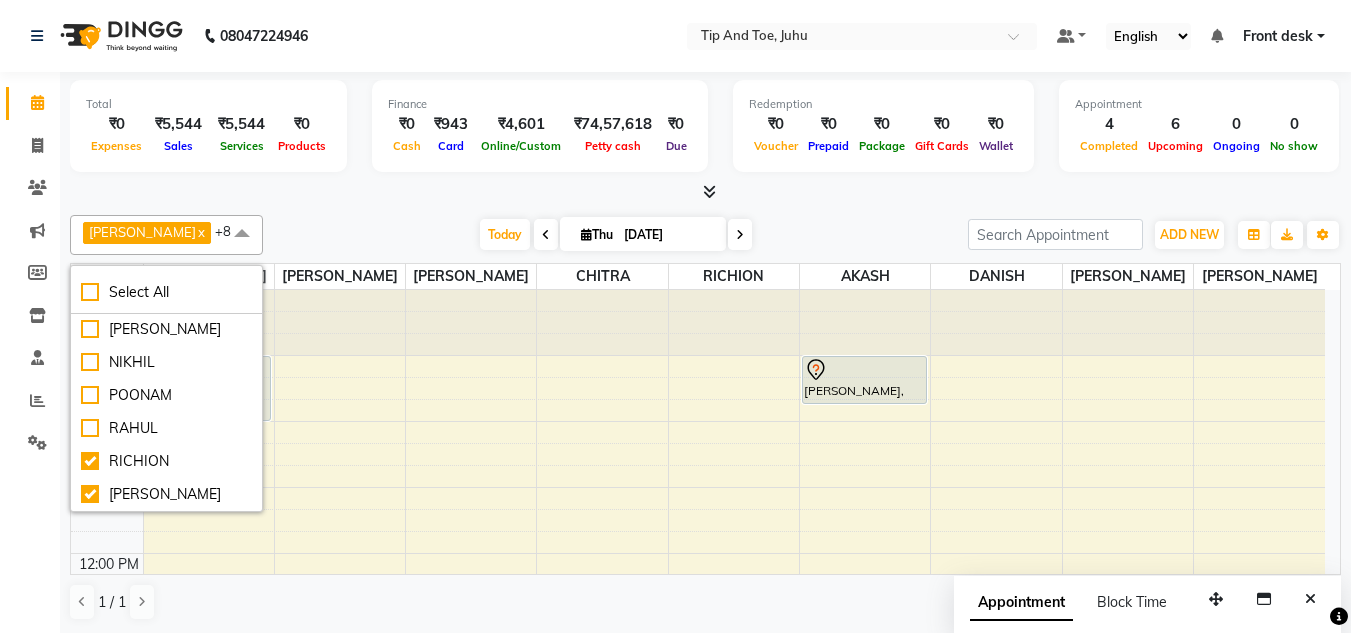 click on "Calendar  Invoice  Clients  Marketing  Members  Inventory  Staff  Reports  Settings Completed InProgress Upcoming Dropped Tentative Check-In Confirm Bookings Generate Report Segments Page Builder" 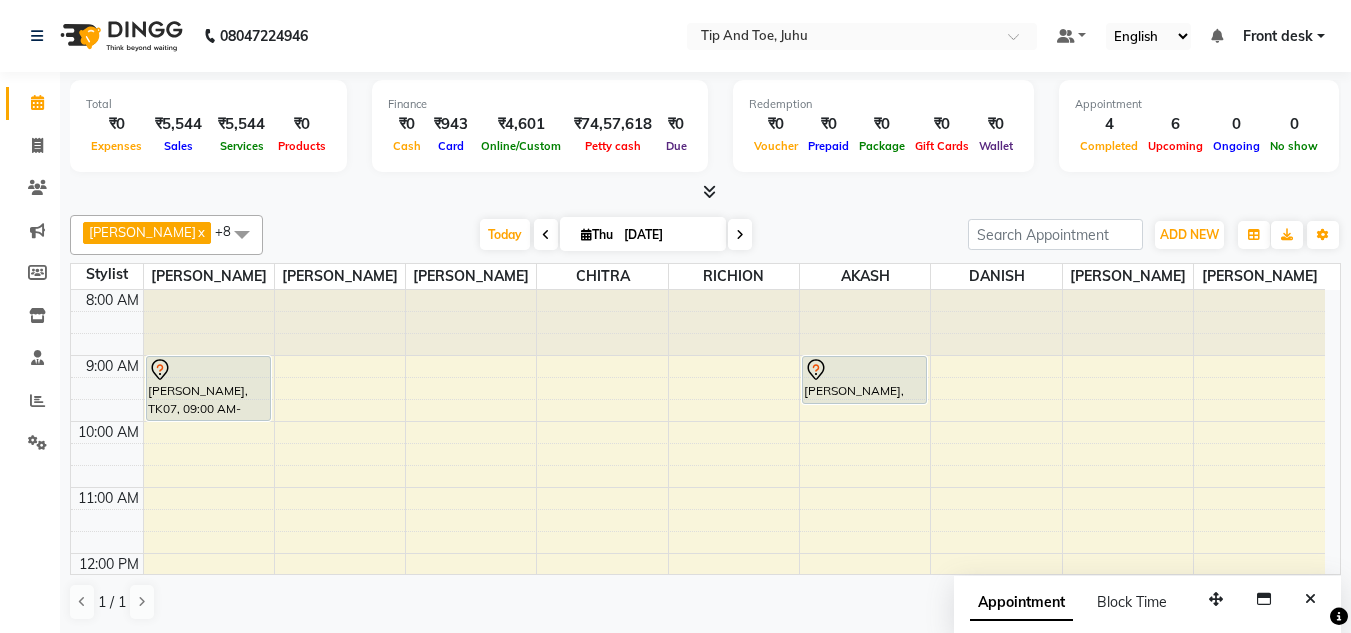 click on "Today  Thu 10-07-2025" at bounding box center (615, 235) 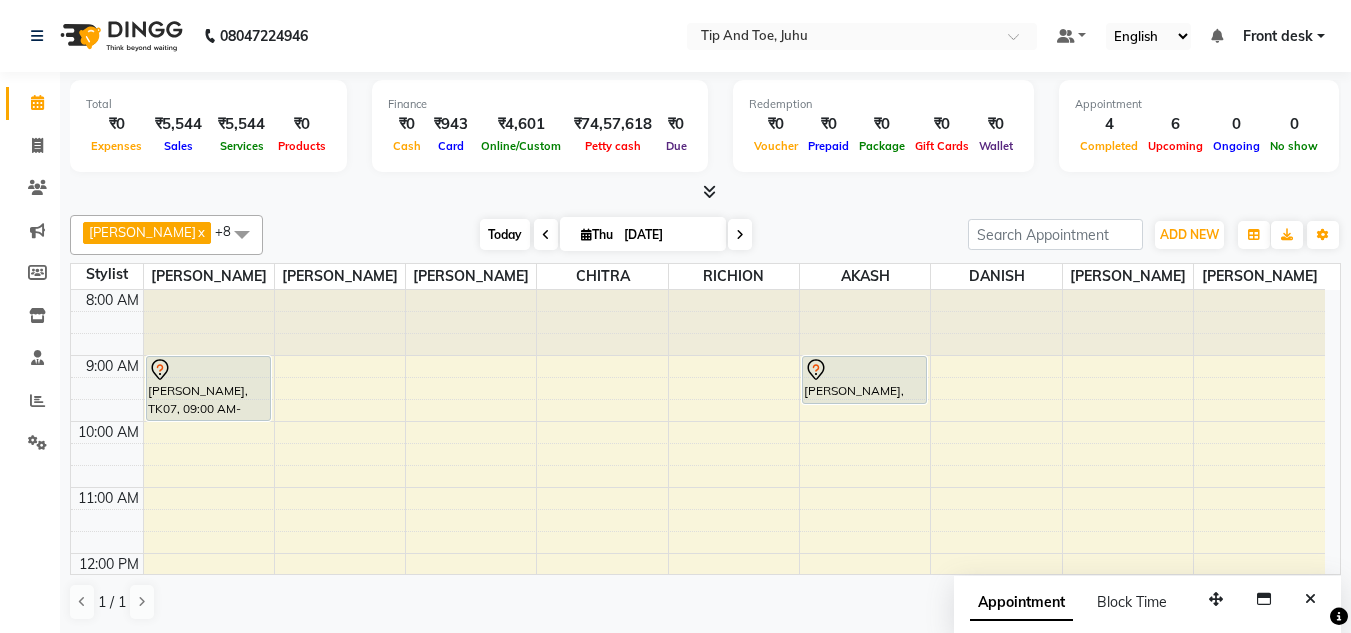 click on "Today" at bounding box center (505, 234) 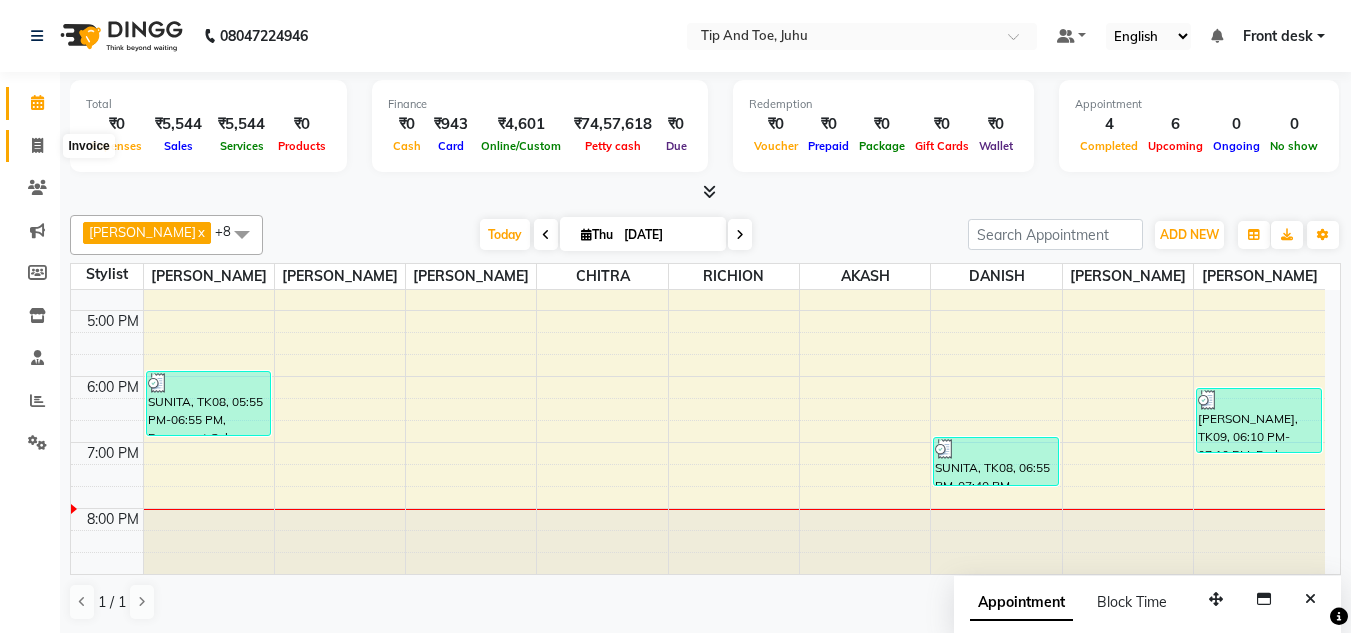 click 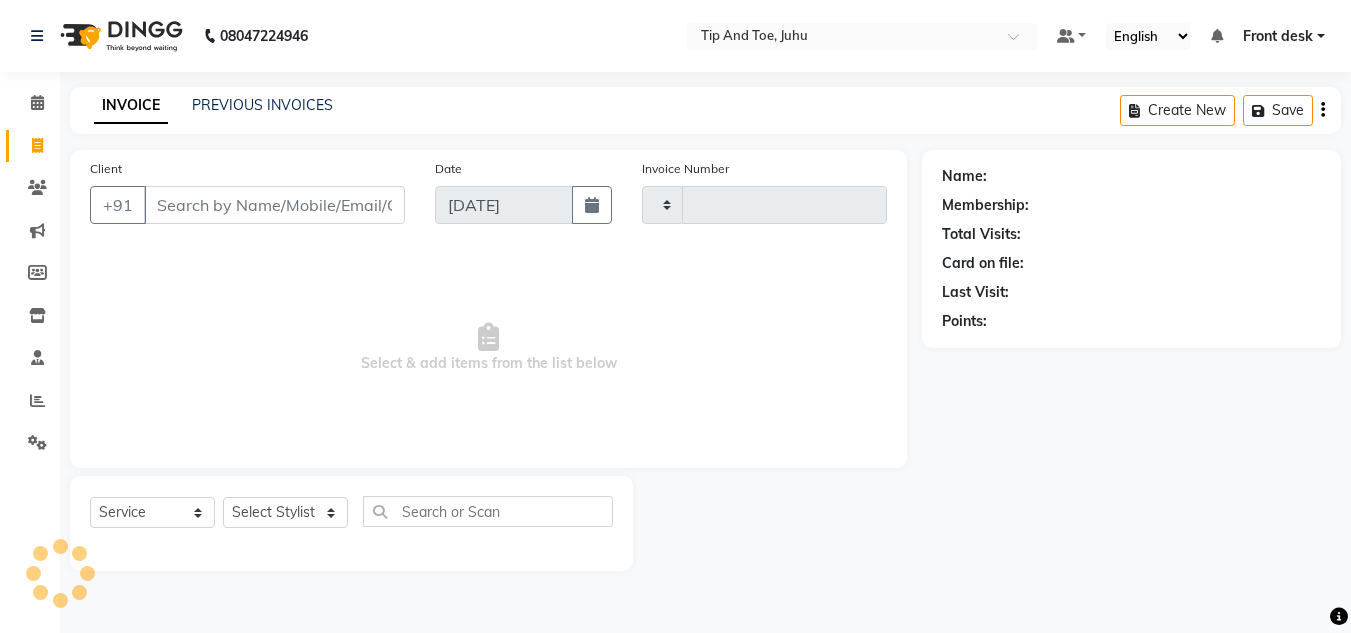 type on "1128" 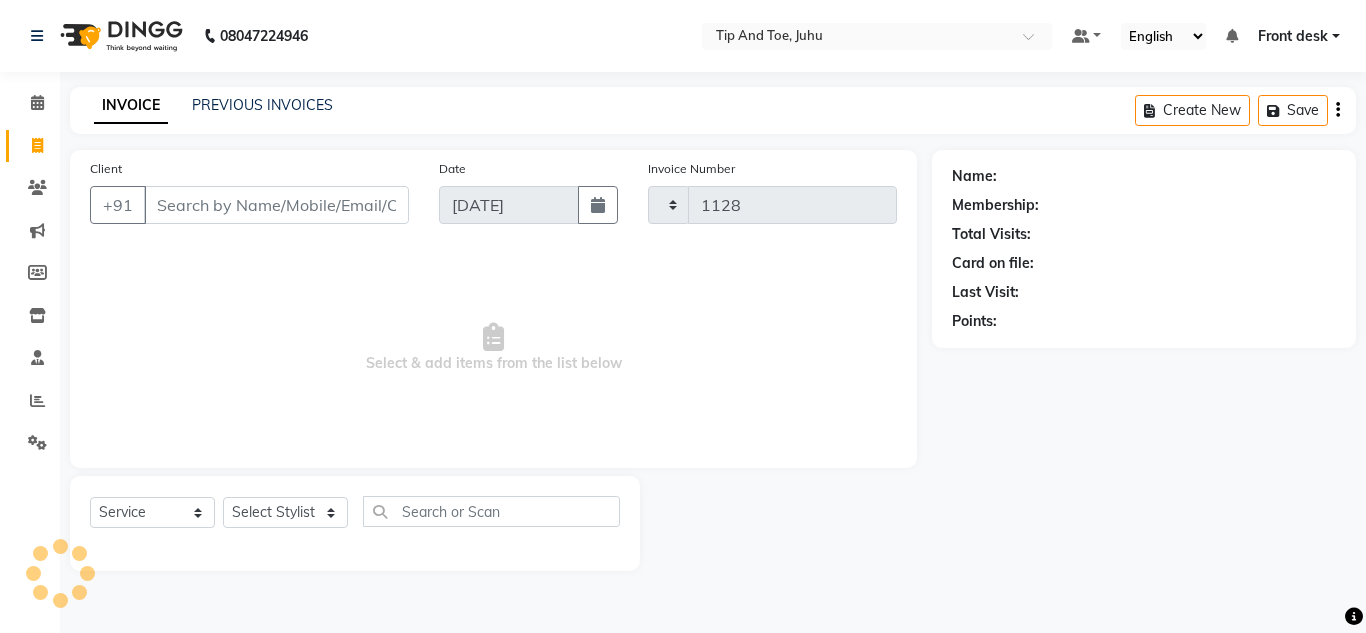 select on "5516" 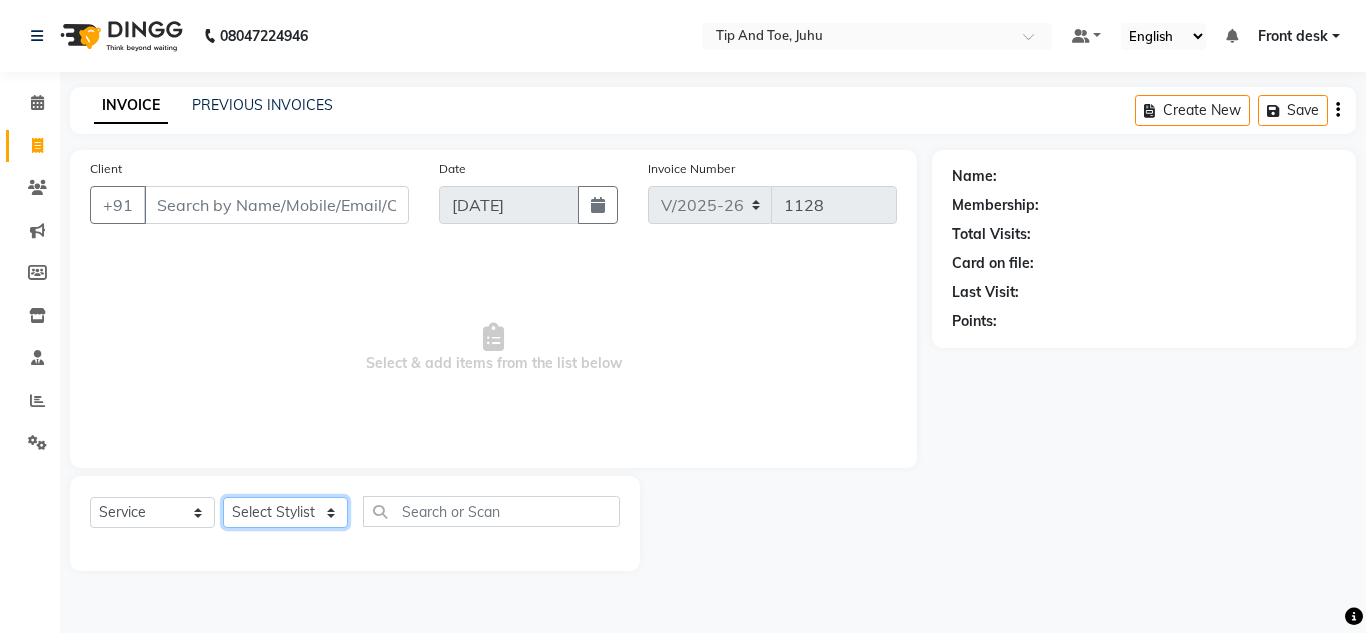 drag, startPoint x: 278, startPoint y: 505, endPoint x: 313, endPoint y: 368, distance: 141.40015 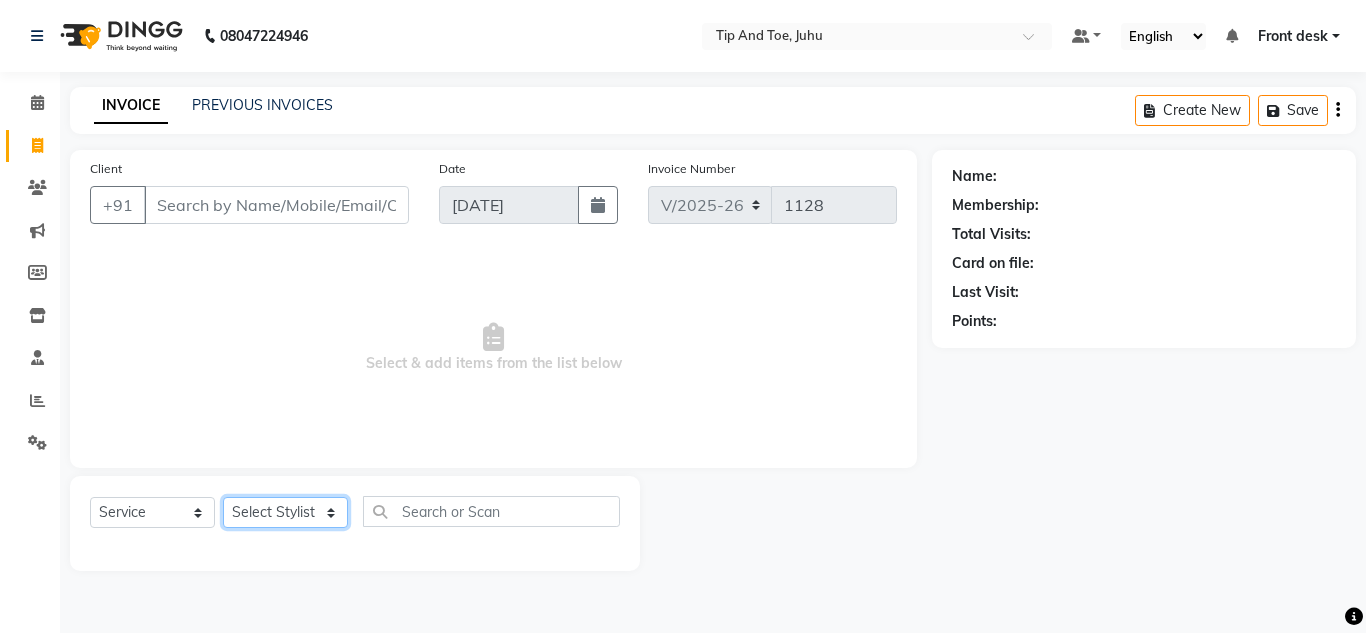 select on "63236" 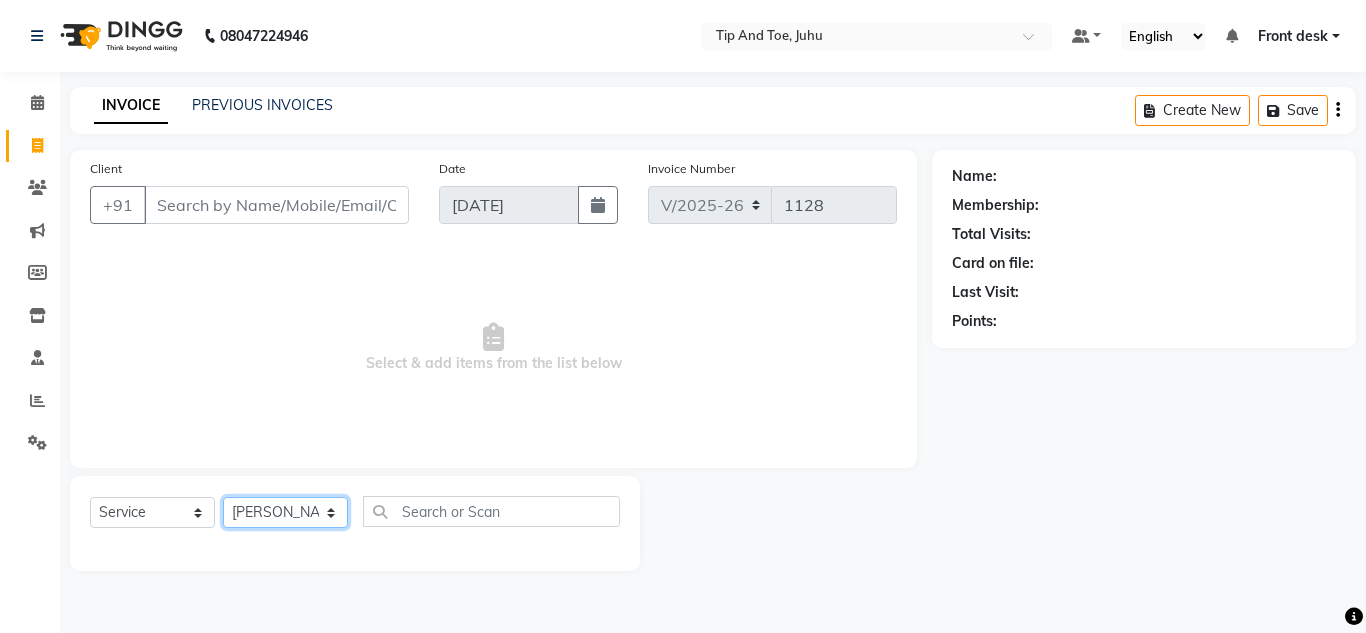 click on "Select Stylist [PERSON_NAME] [PERSON_NAME] UTKAR AKASH [PERSON_NAME] [PERSON_NAME] [PERSON_NAME] DANISH [PERSON_NAME] Front desk  [PERSON_NAME] NIKHIL POONAM RAHUL [PERSON_NAME] [PERSON_NAME] [PERSON_NAME] MAMA TWINKLE [PERSON_NAME]" 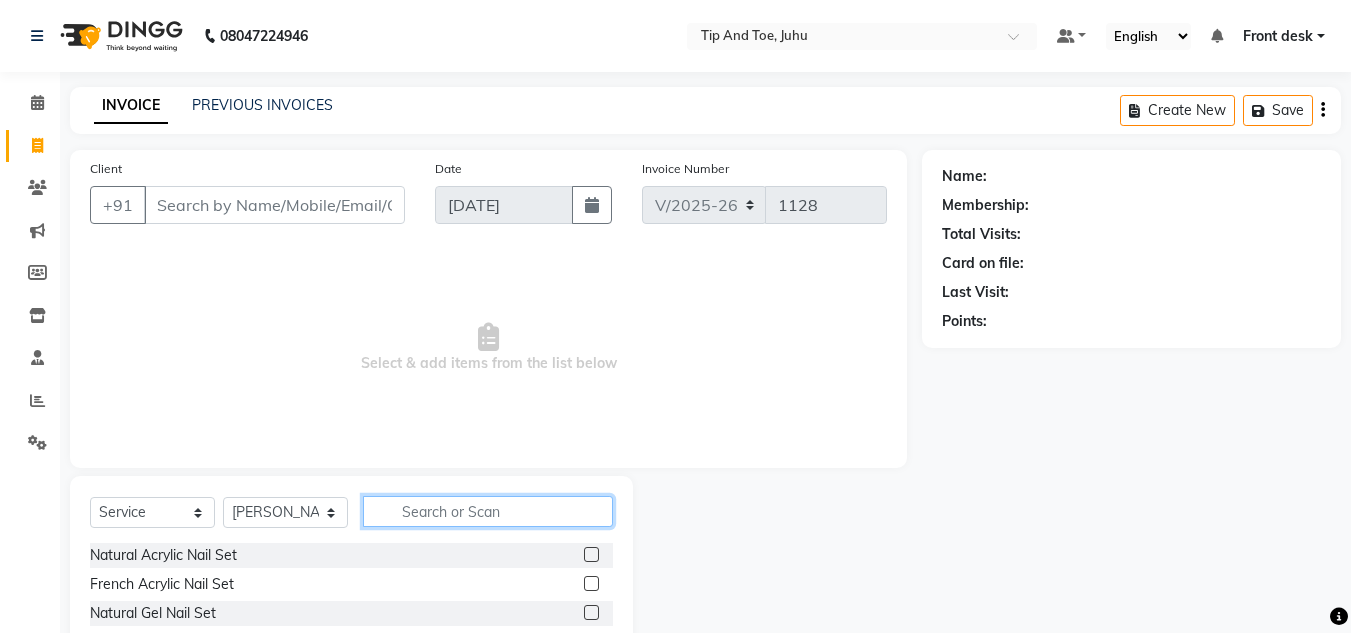 click 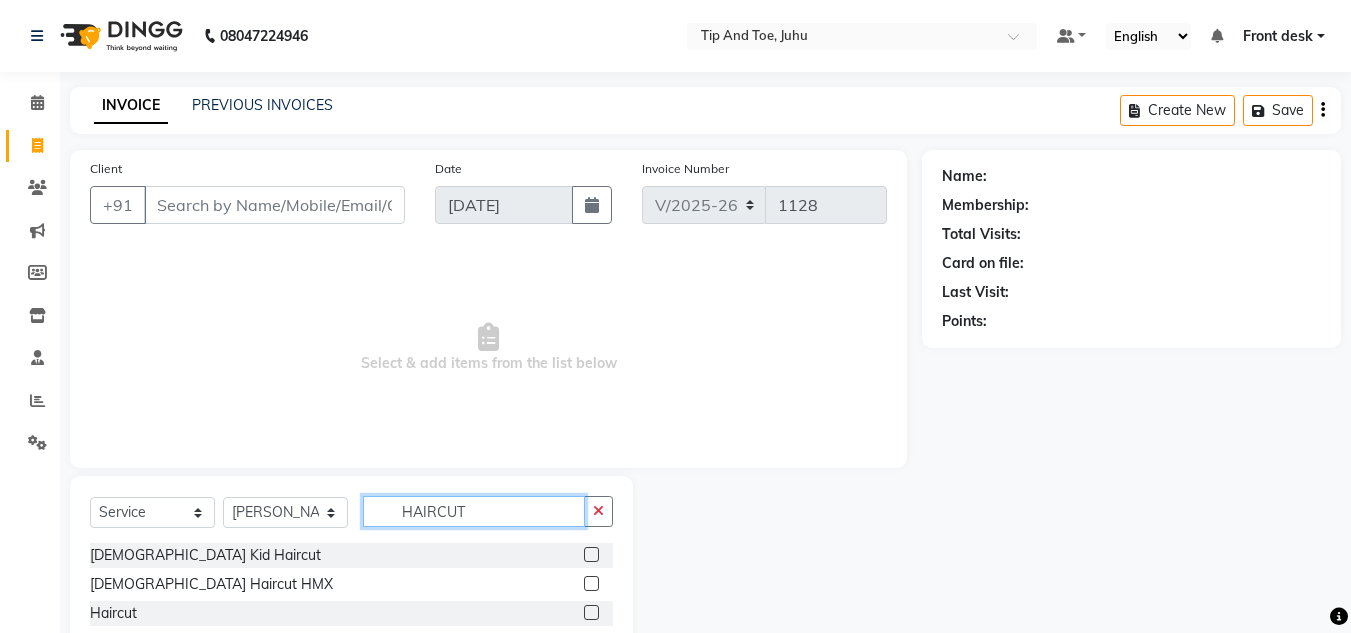 type on "HAIRCUT" 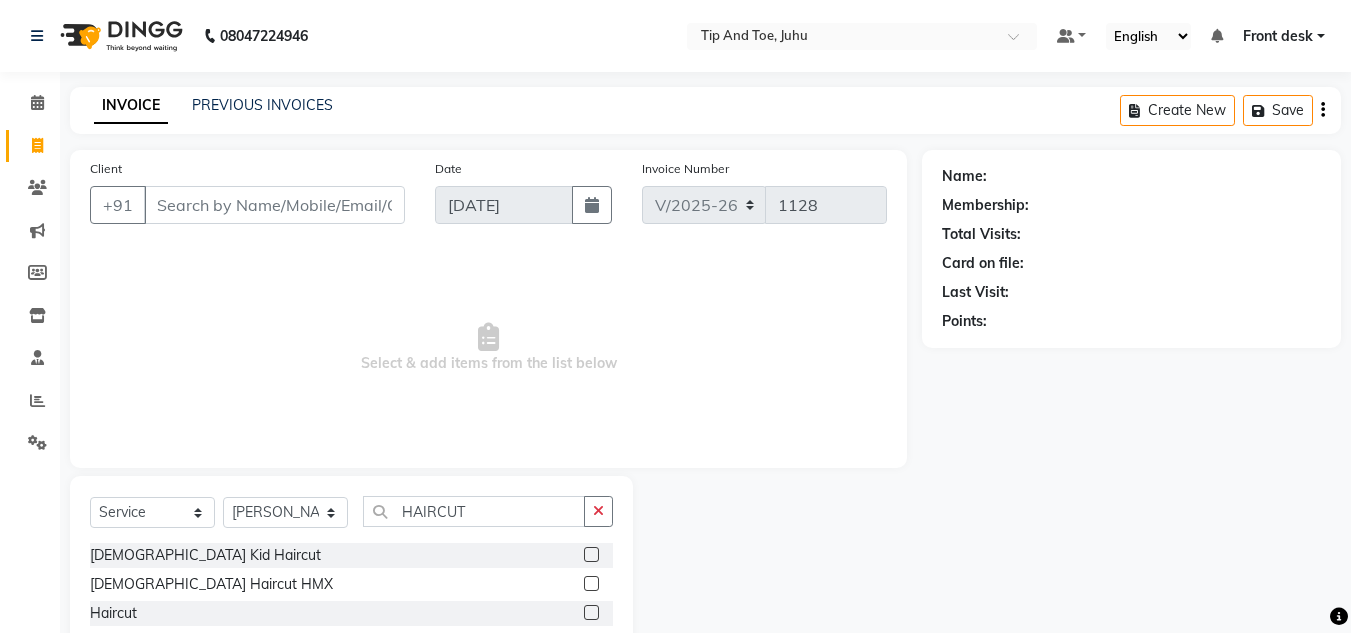 click 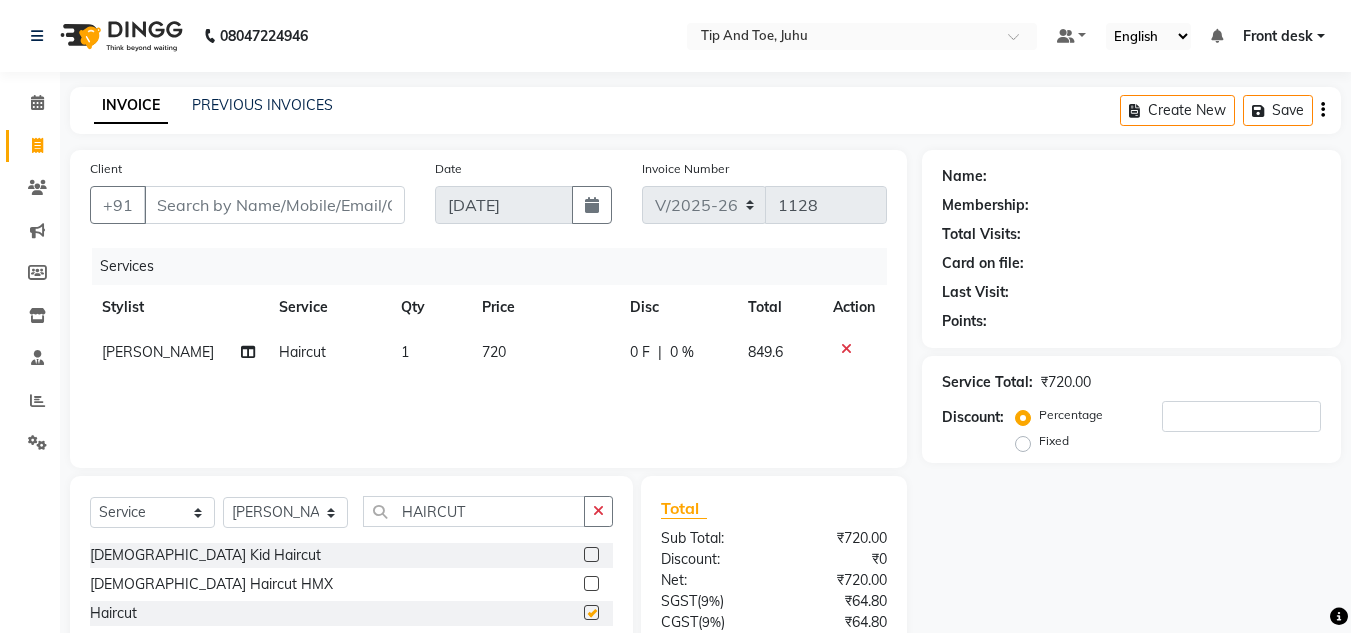 checkbox on "false" 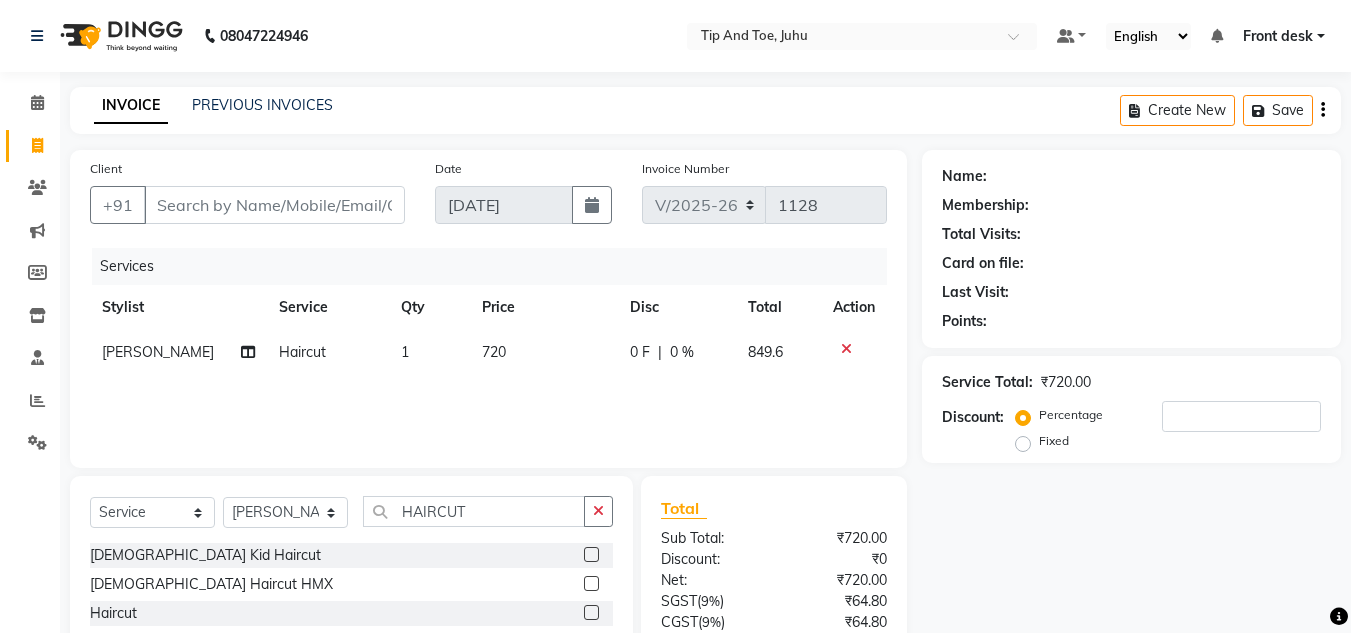 click on "720" 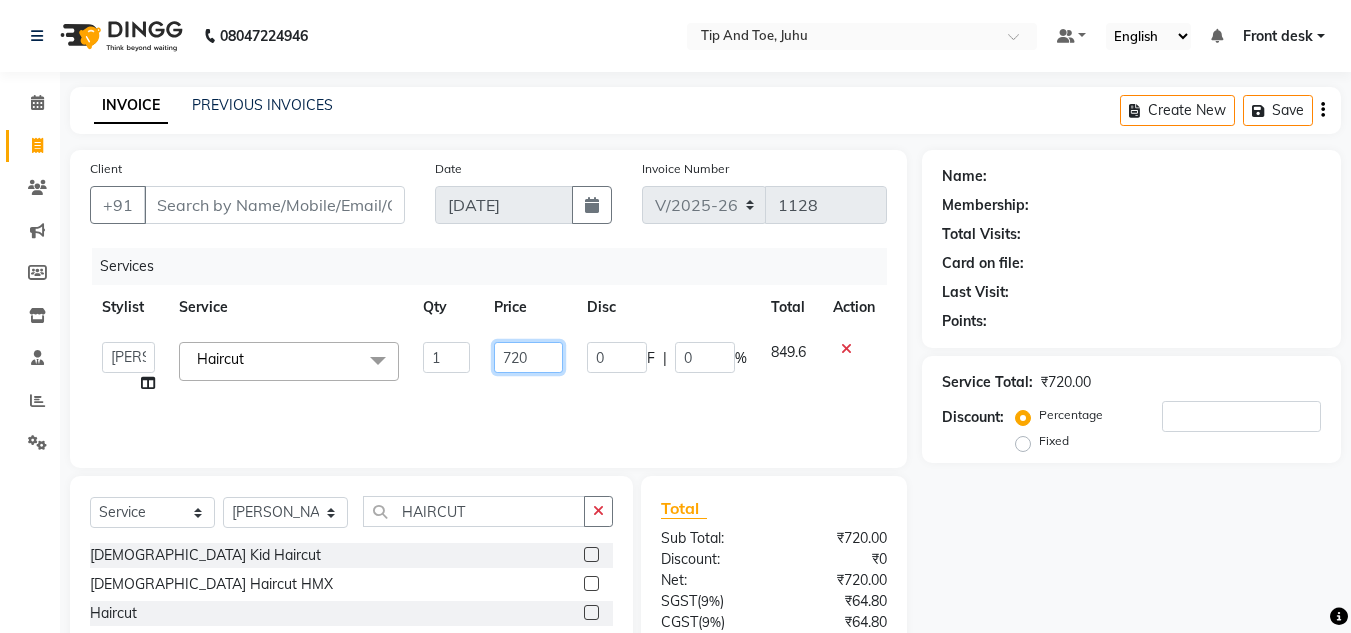 click on "720" 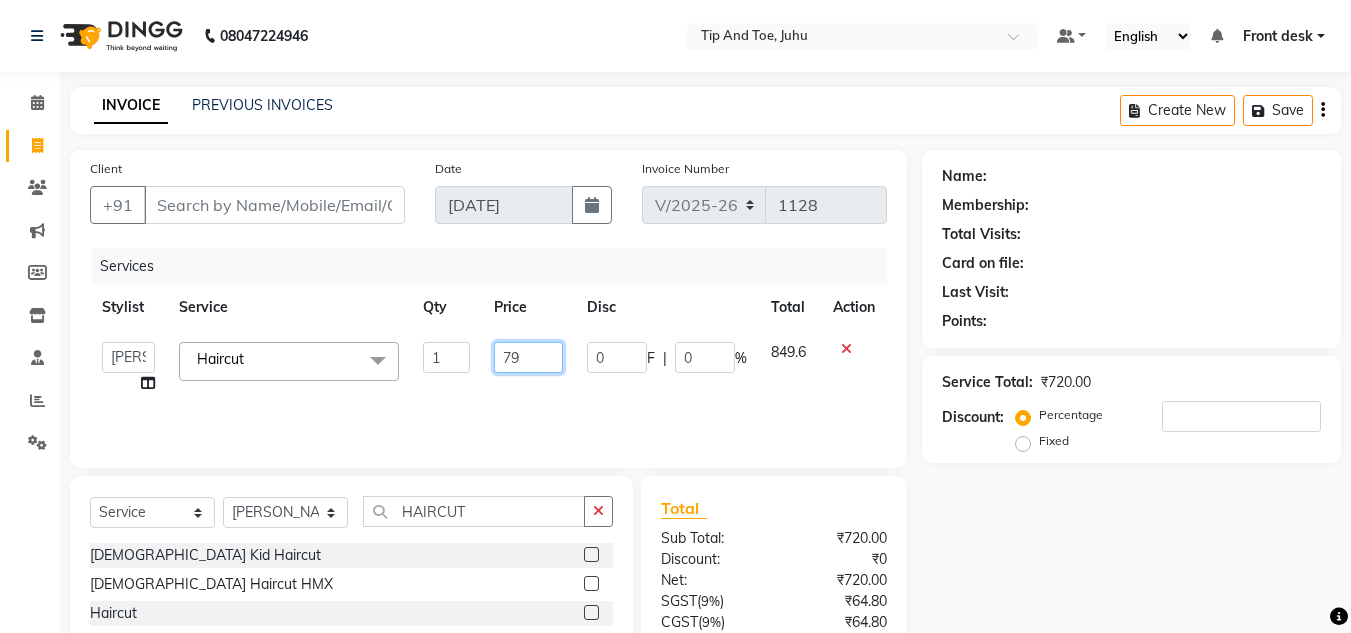 type on "799" 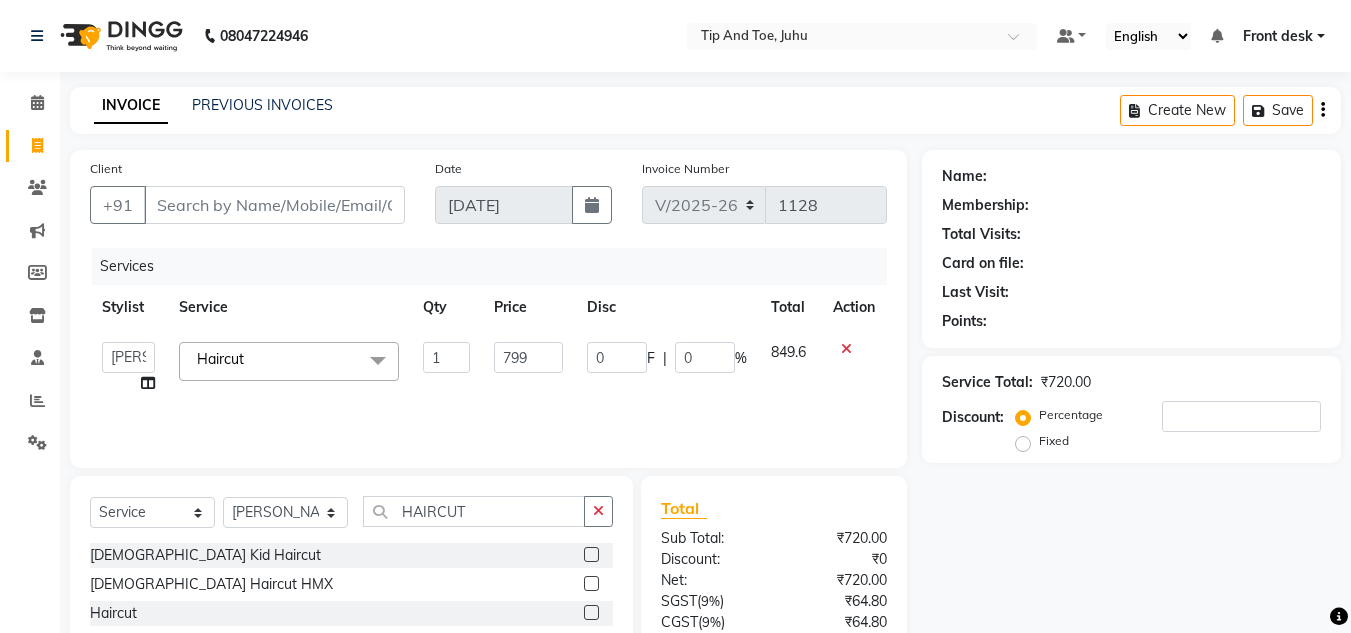 click on "Name: Membership: Total Visits: Card on file: Last Visit:  Points:  Service Total:  ₹720.00  Discount:  Percentage   Fixed" 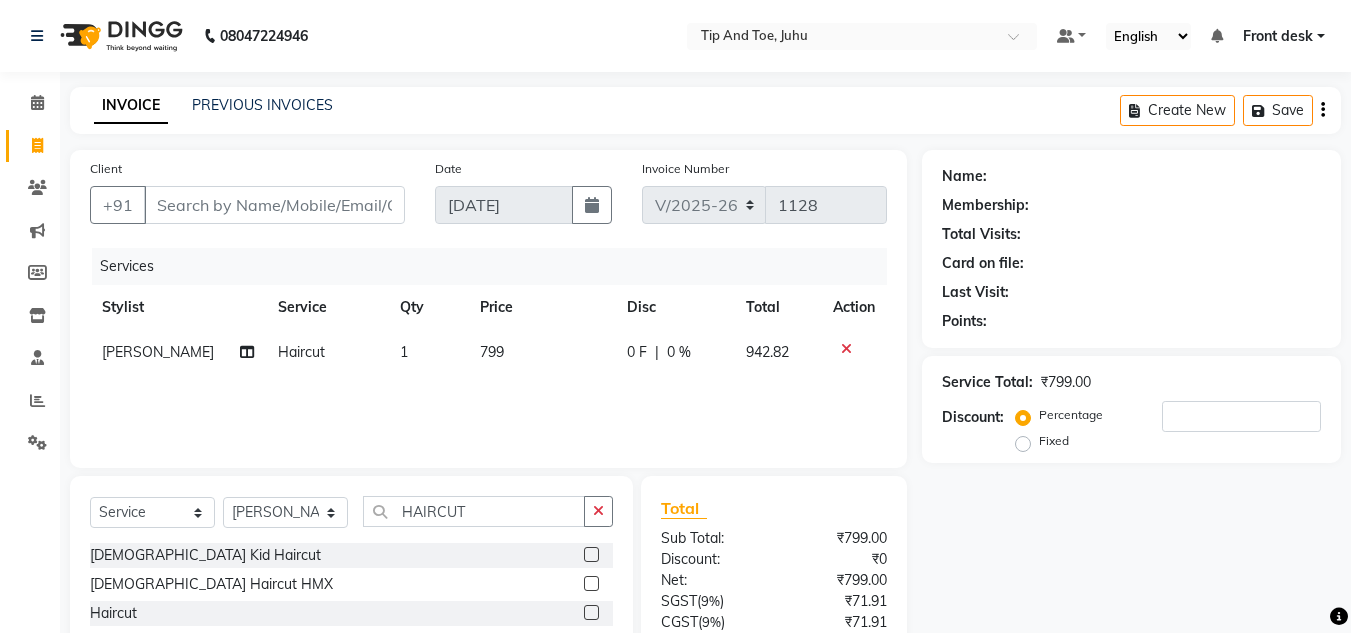 click on "Name: Membership: Total Visits: Card on file: Last Visit:  Points:  Service Total:  ₹799.00  Discount:  Percentage   Fixed" 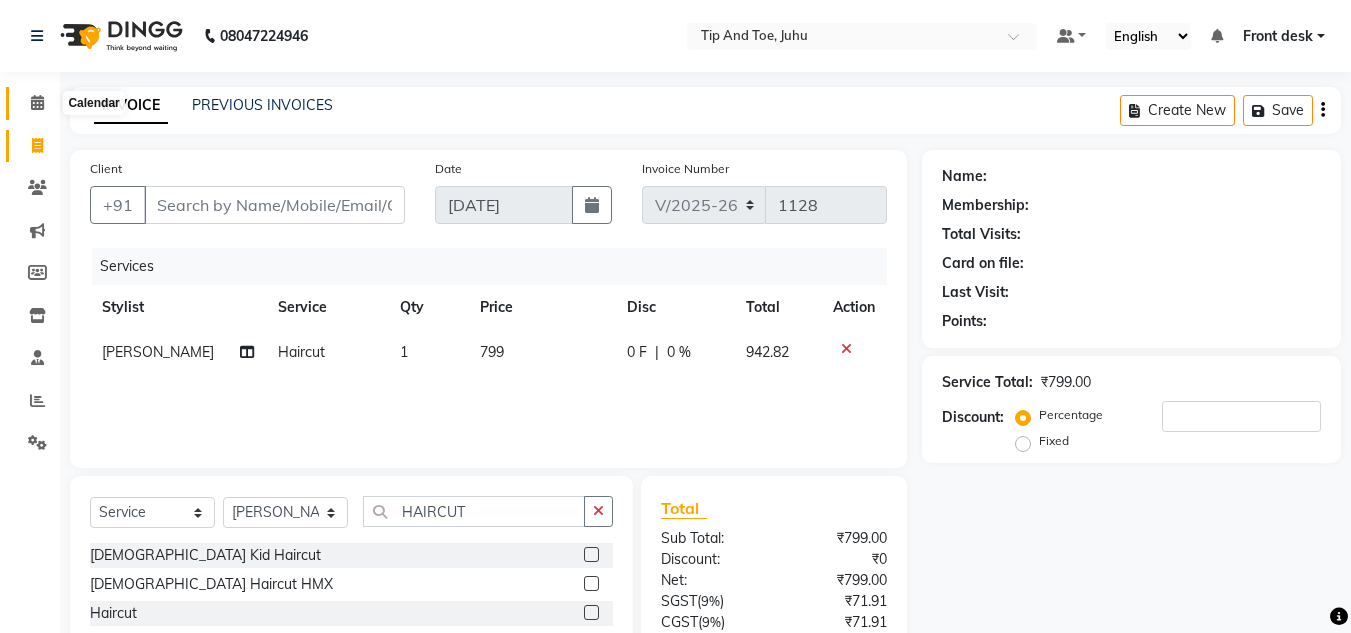 click 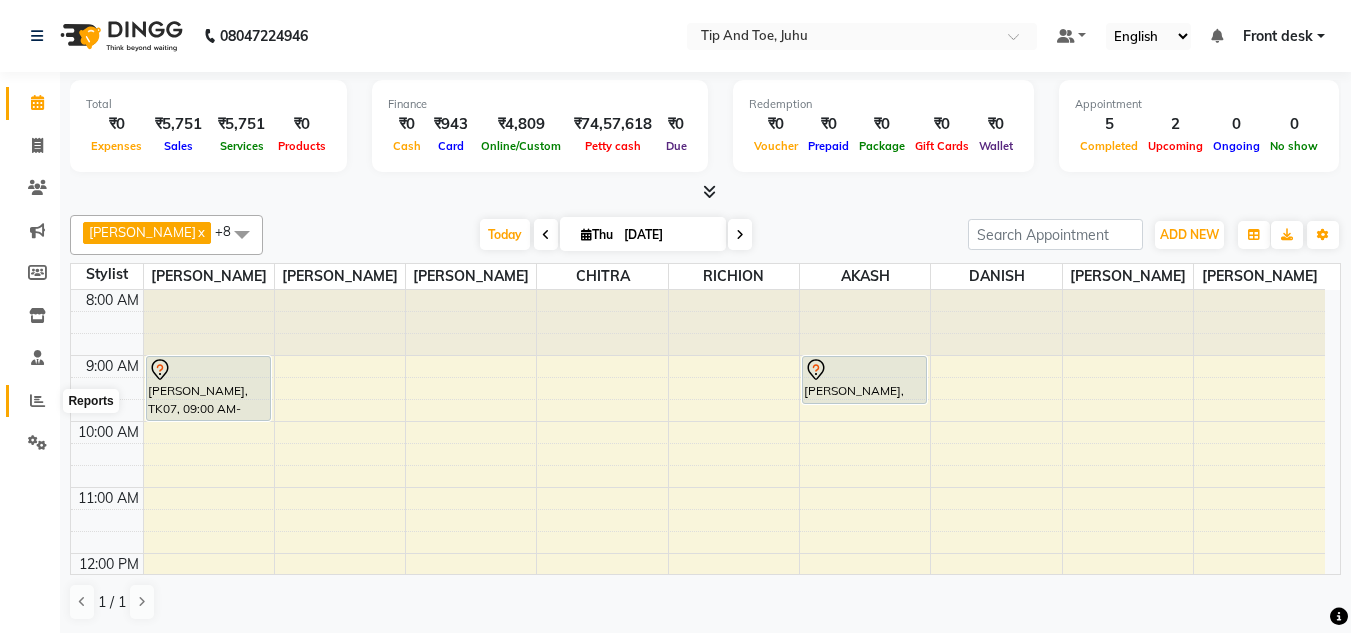 click 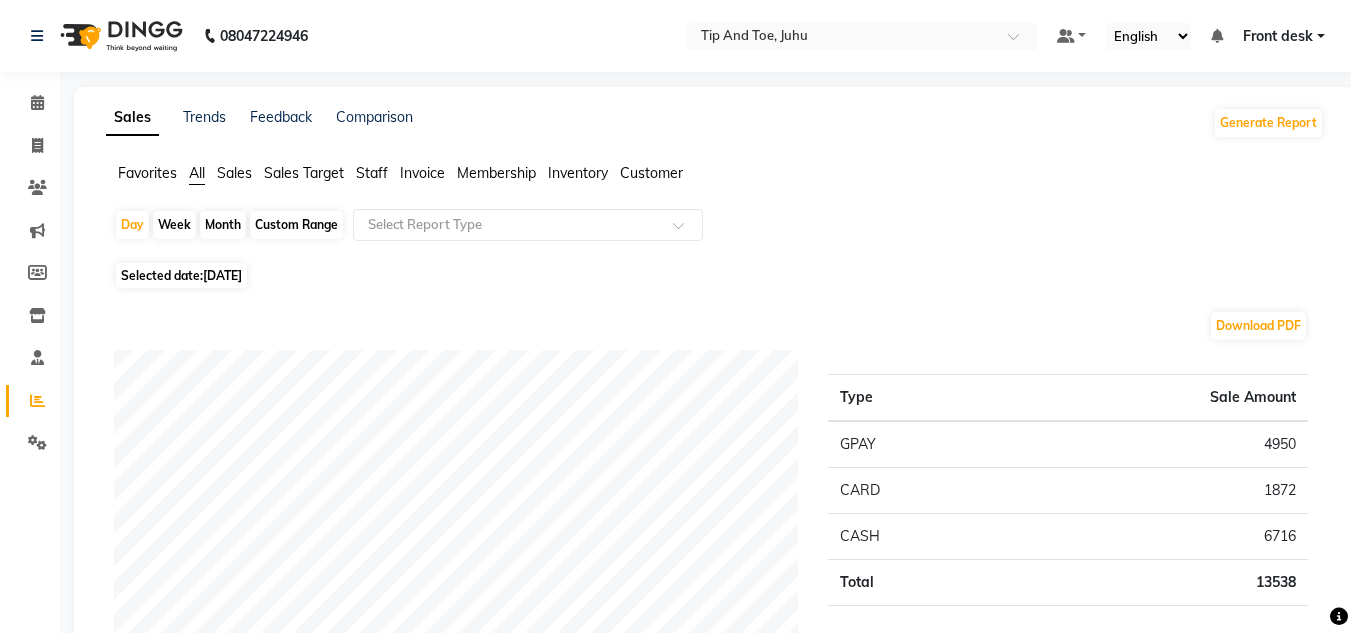 click on "Favorites All Sales Sales Target Staff Invoice Membership Inventory Customer" 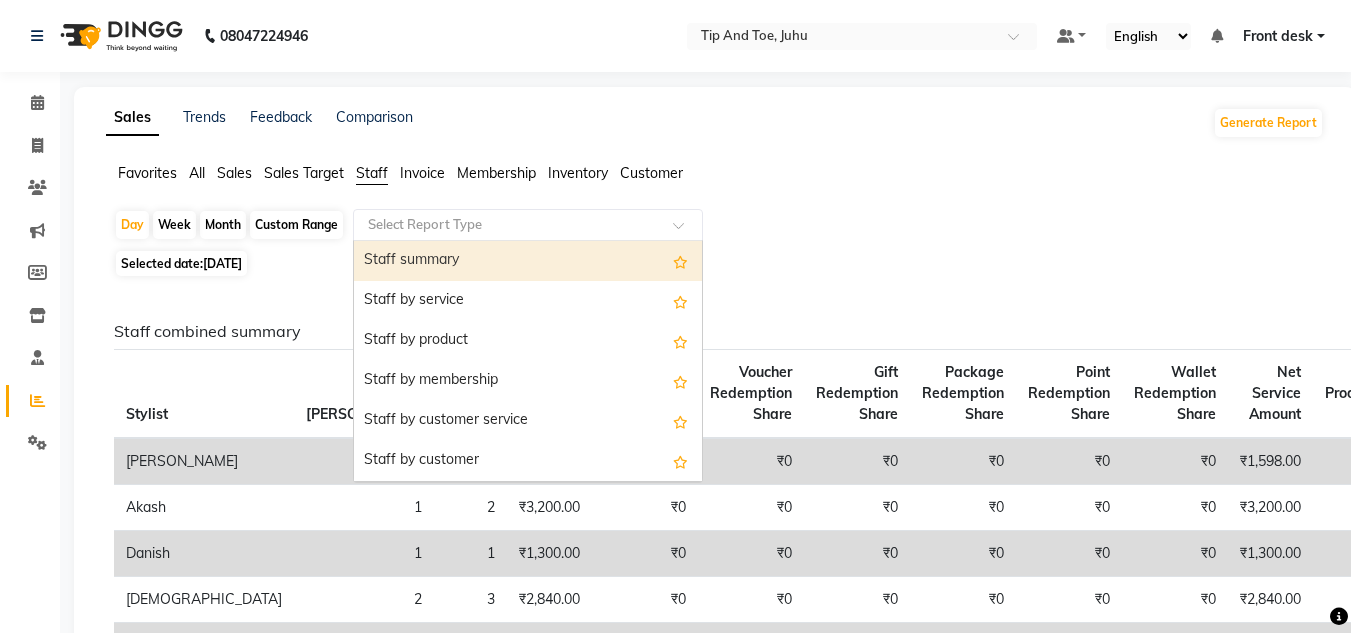 click 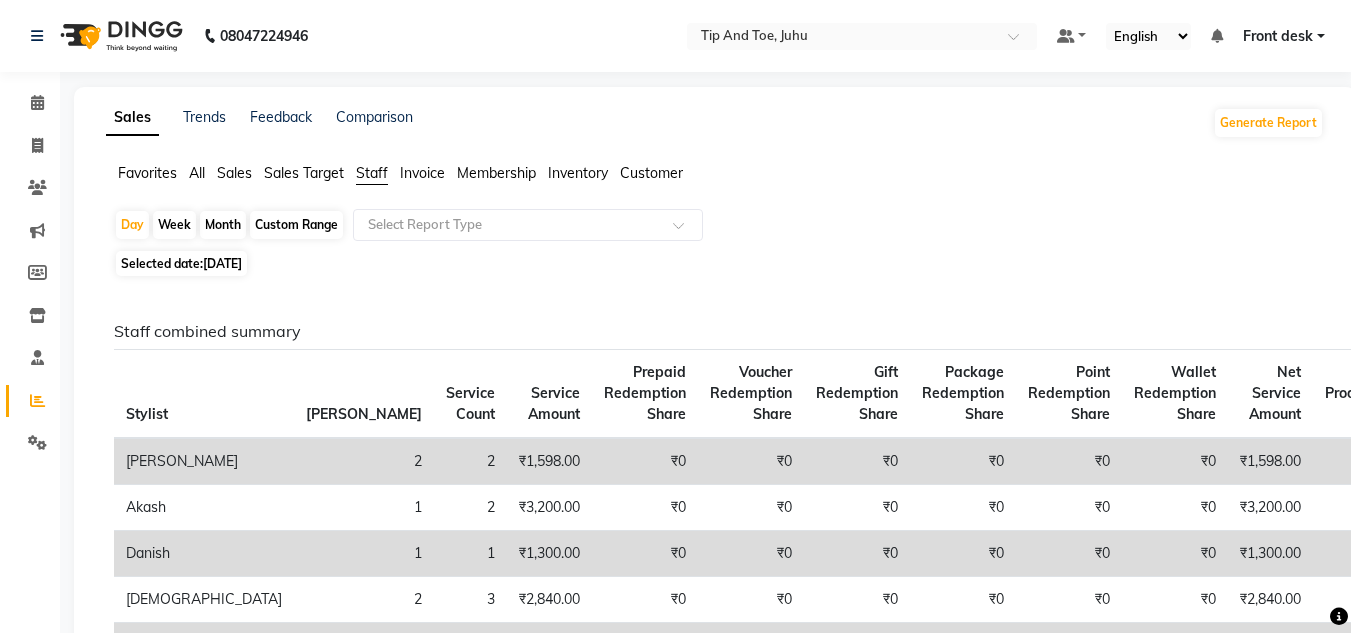click on "Sales Trends Feedback Comparison Generate Report Favorites All Sales Sales Target Staff Invoice Membership Inventory Customer  Day   Week   Month   Custom Range  Select Report Type Selected date:  10-07-2025  Staff combined summary Stylist Bill Count Service Count Service Amount Prepaid Redemption Share Voucher Redemption Share Gift Redemption Share Package Redemption Share Point Redemption Share Wallet Redemption Share Net Service Amount Product Net Membership Net Prepaid Net Voucher Net Gift Net Package Net  Abik  2 2 ₹1,598.00 ₹0 ₹0 ₹0 ₹0 ₹0 ₹0 ₹1,598.00 ₹0 ₹0 ₹0 ₹0 ₹0 ₹0  Akash 1 2 ₹3,200.00 ₹0 ₹0 ₹0 ₹0 ₹0 ₹0 ₹3,200.00 ₹0 ₹0 ₹0 ₹0 ₹0 ₹0  Danish 1 1 ₹1,300.00 ₹0 ₹0 ₹0 ₹0 ₹0 ₹0 ₹1,300.00 ₹0 ₹0 ₹0 ₹0 ₹0 ₹0  Dhanshree 2 3 ₹2,840.00 ₹0 ₹0 ₹0 ₹0 ₹0 ₹0 ₹2,840.00 ₹0 ₹0 ₹0 ₹0 ₹0 ₹0  Sadhna 1 1 ₹2,240.00 ₹0 ₹0 ₹0 ₹0 ₹0 ₹0 ₹2,240.00 ₹0 ₹0 ₹0 ₹0 ₹0 ₹0  Vinita 2 3 ₹296.00 ₹0" 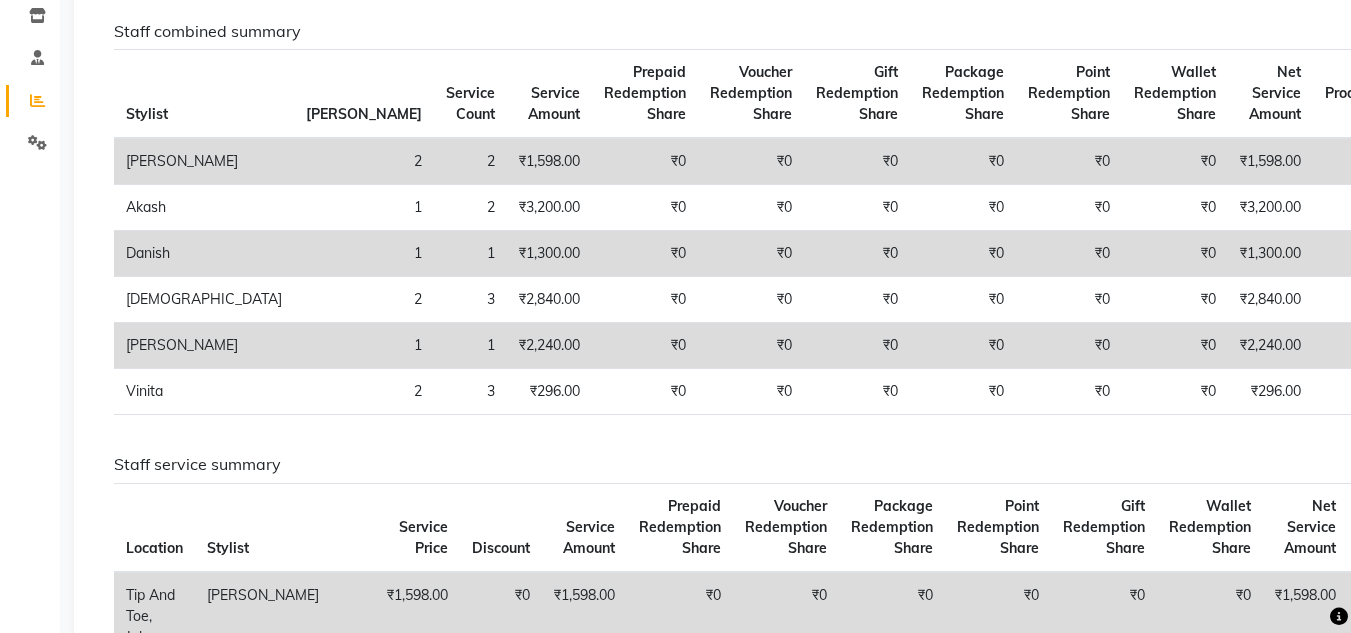 scroll, scrollTop: 0, scrollLeft: 0, axis: both 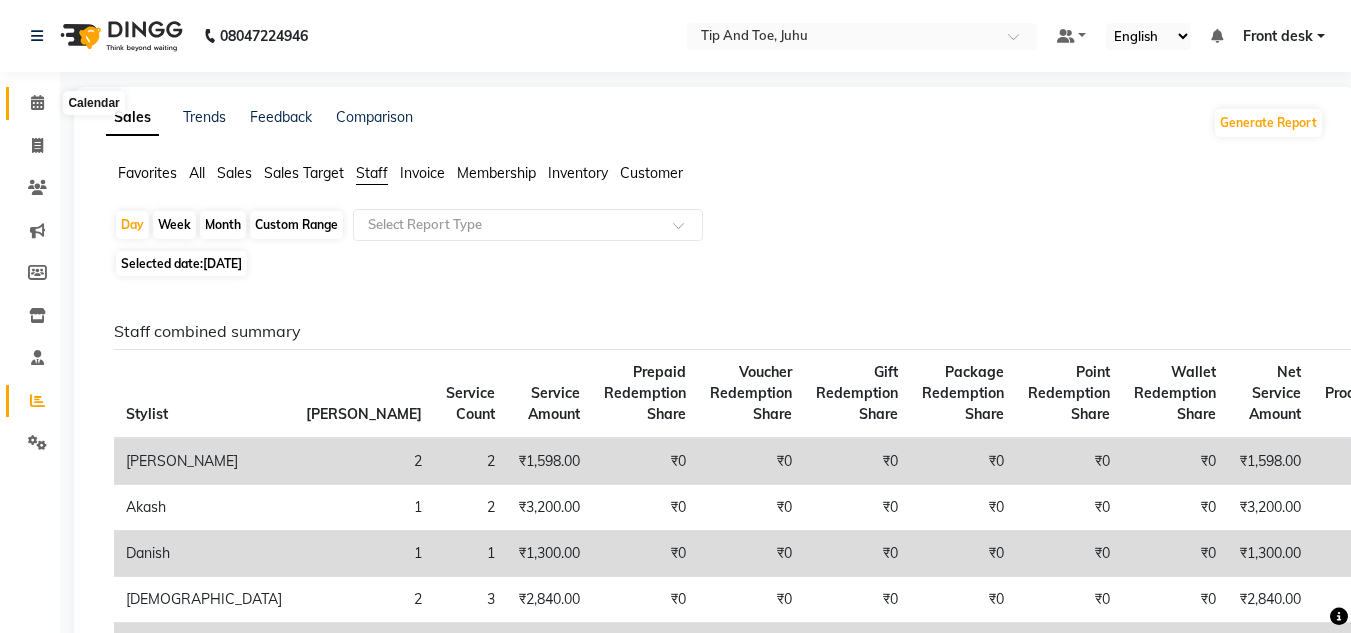click 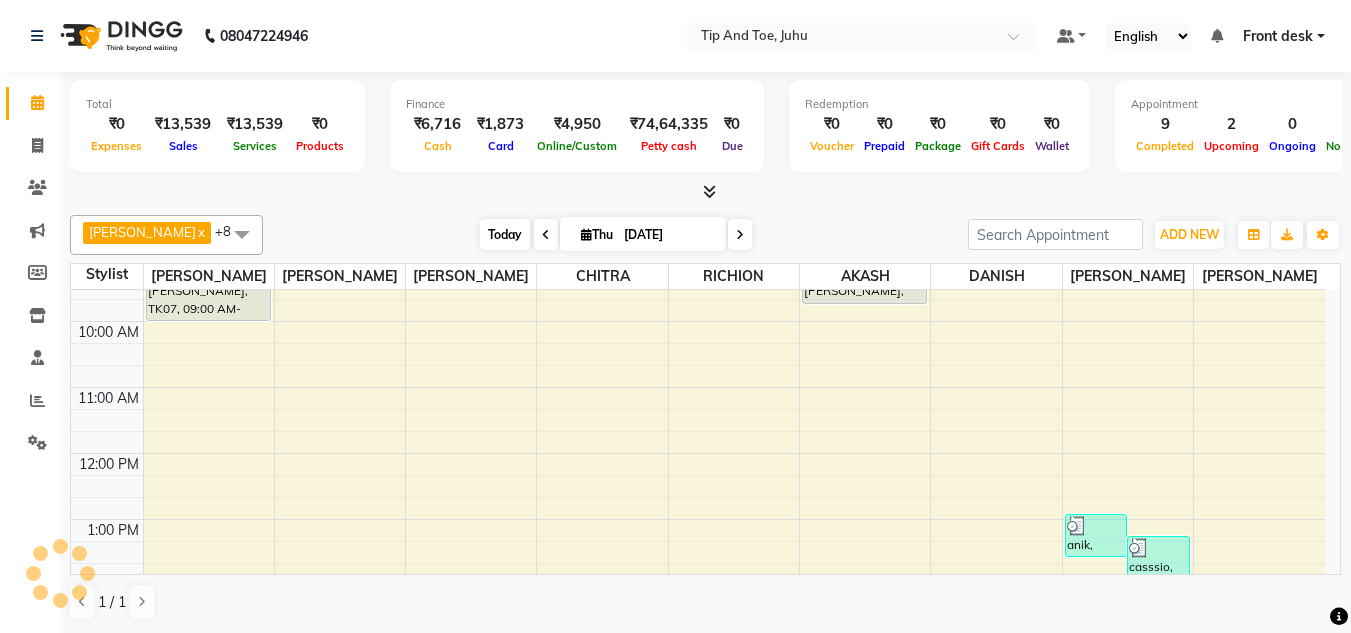 click on "Today" at bounding box center (505, 234) 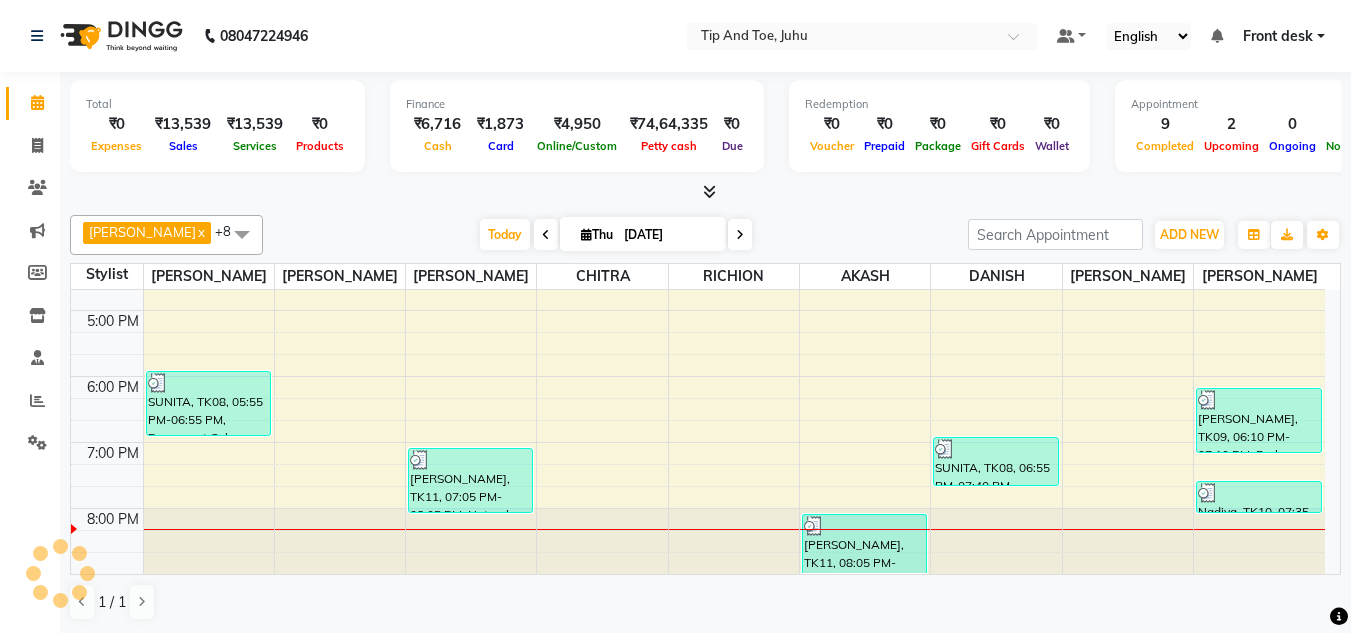 scroll, scrollTop: 1, scrollLeft: 0, axis: vertical 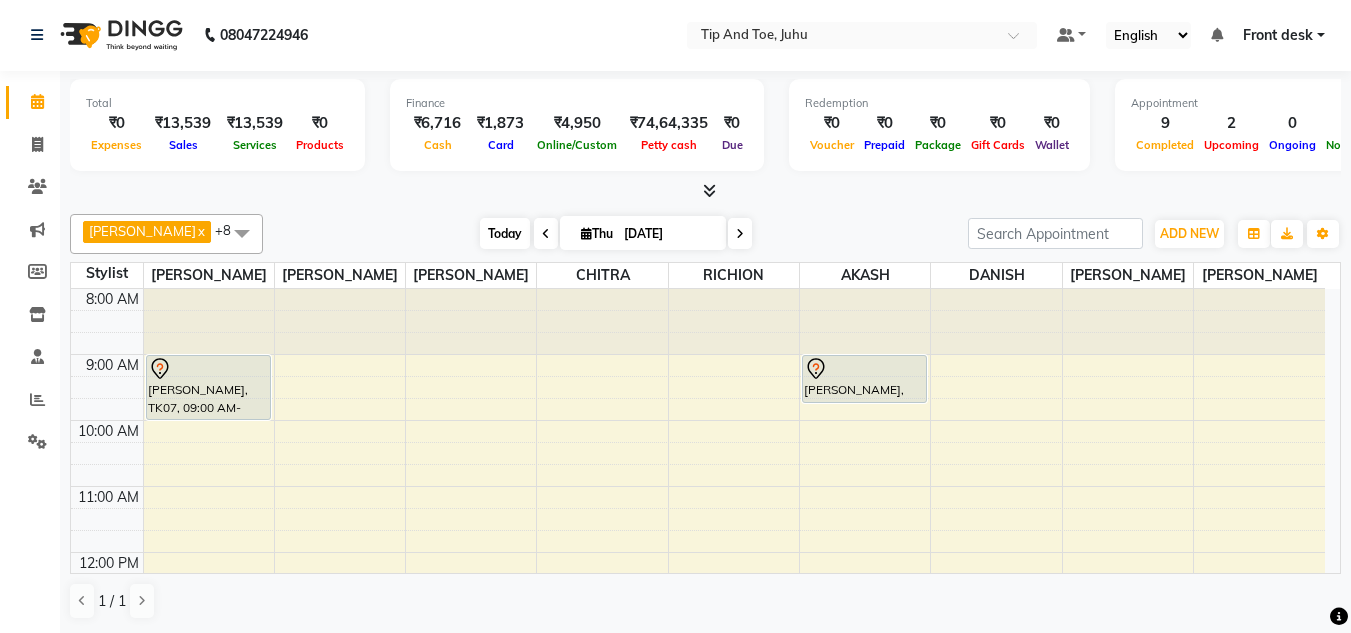 click on "Today" at bounding box center (505, 233) 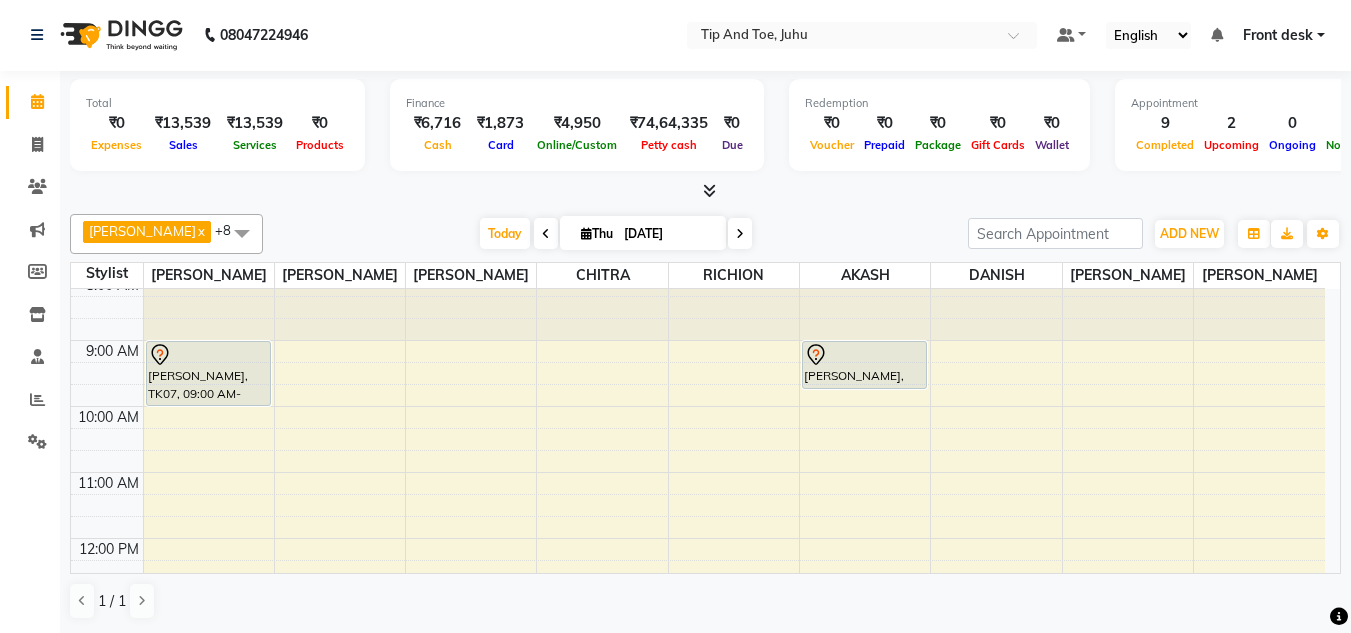 scroll, scrollTop: 0, scrollLeft: 0, axis: both 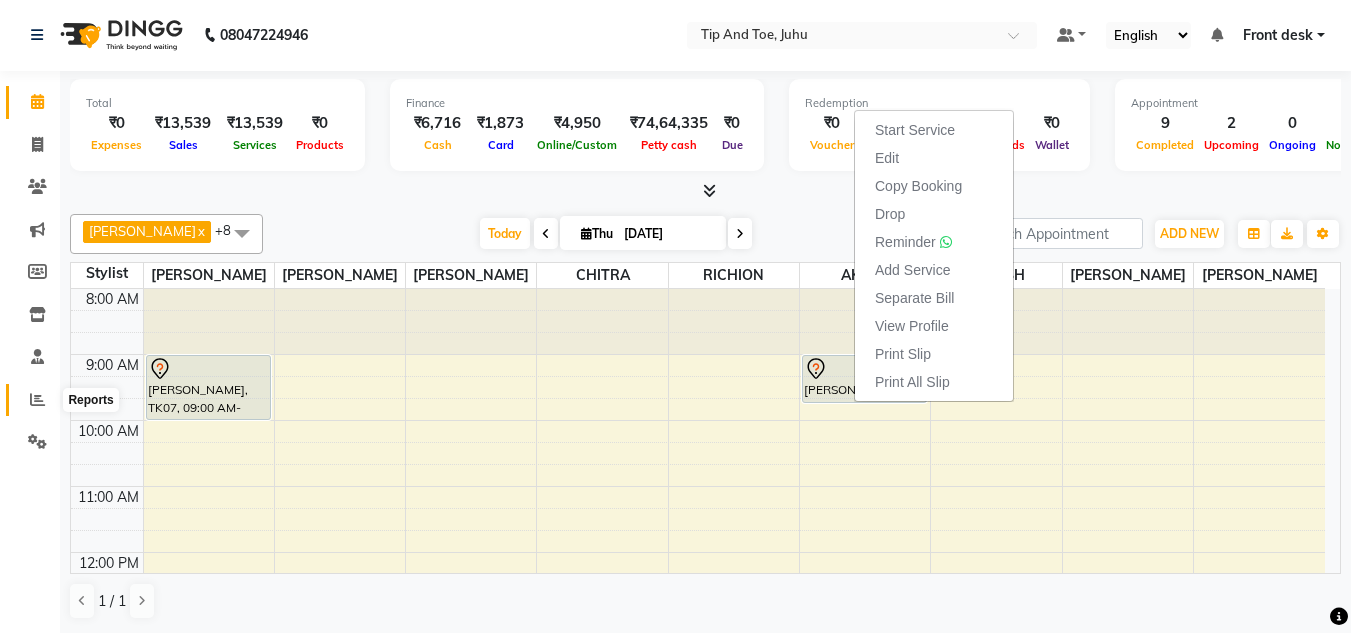 click 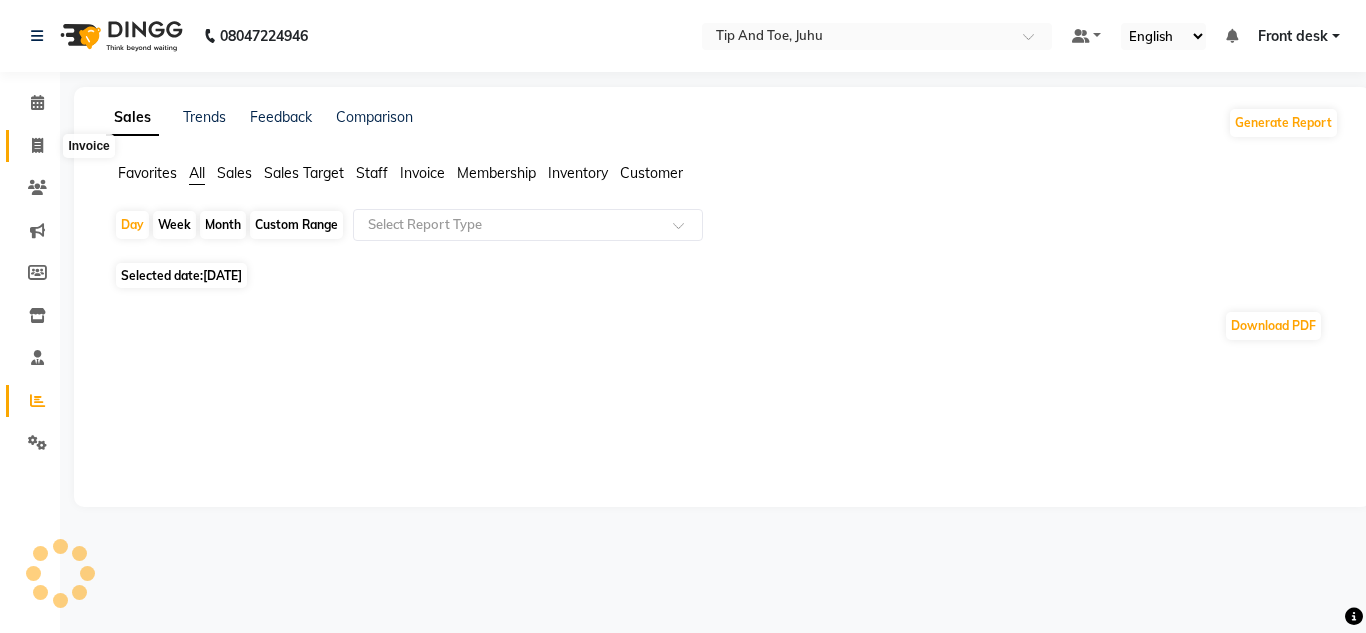 click 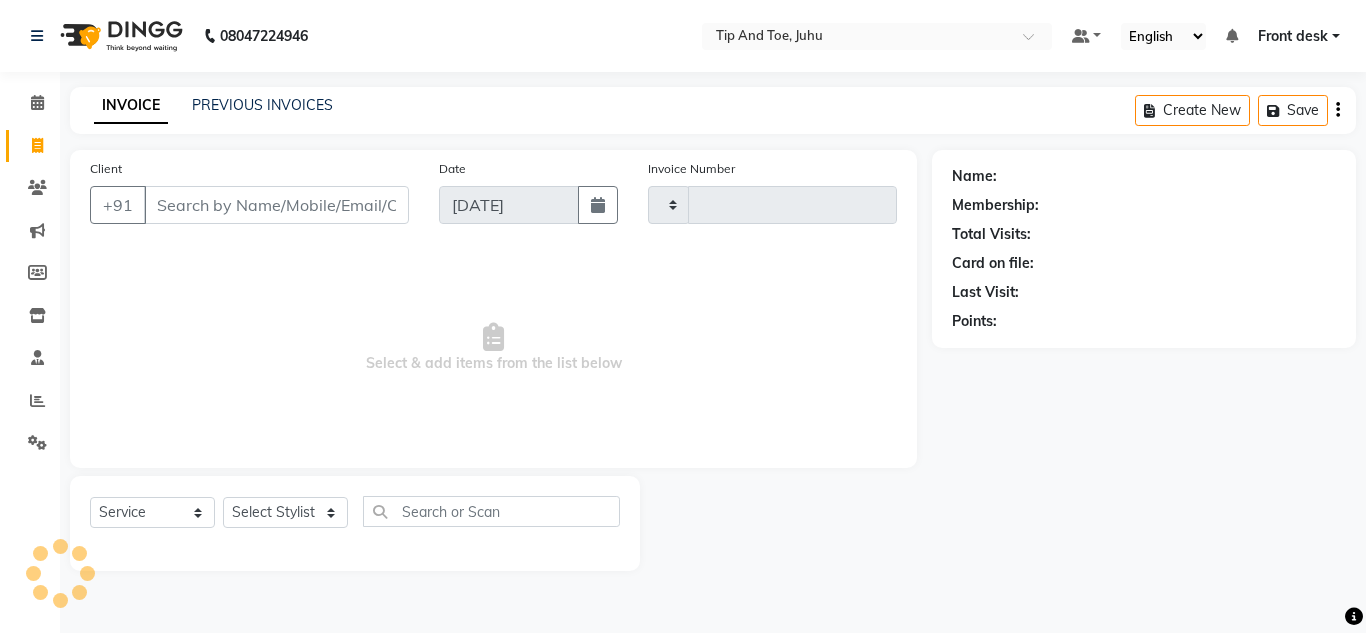type on "1130" 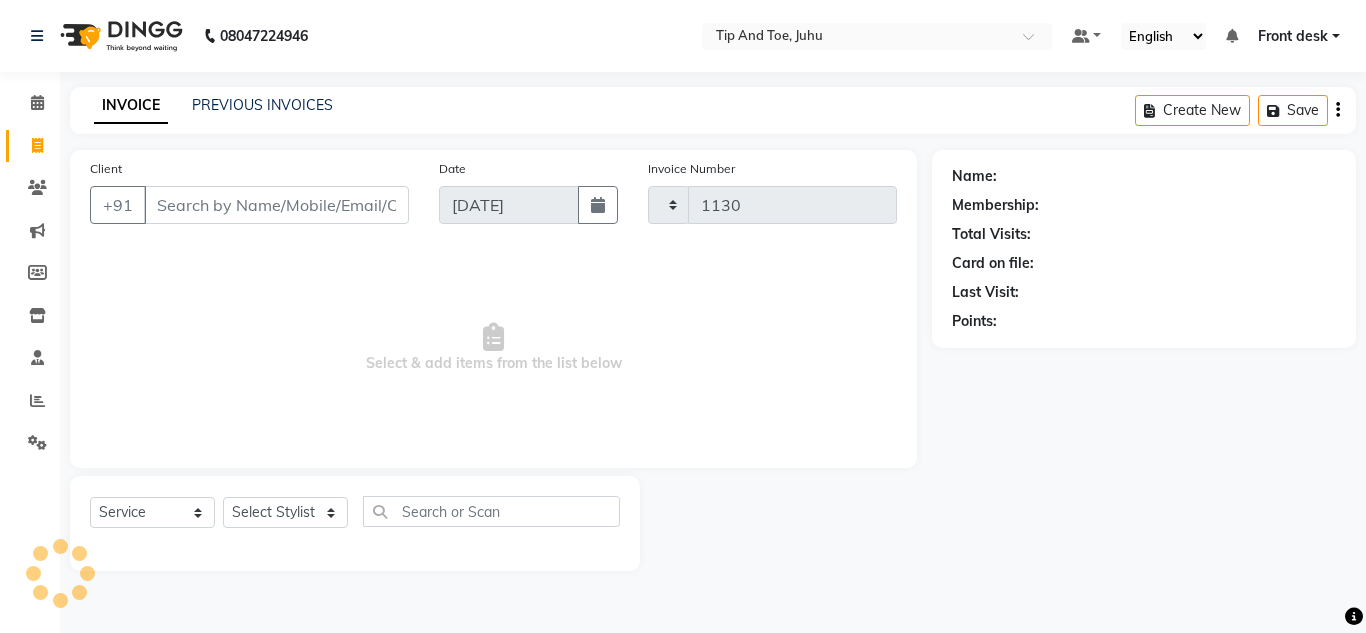 select on "5516" 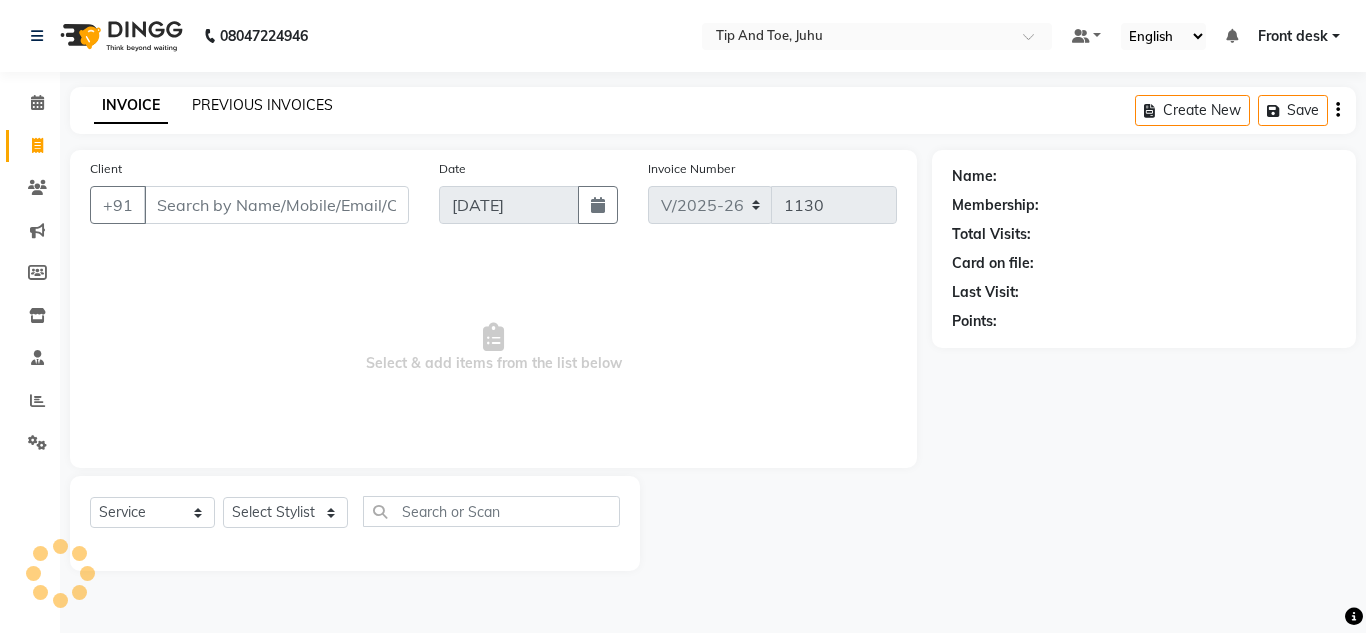 click on "PREVIOUS INVOICES" 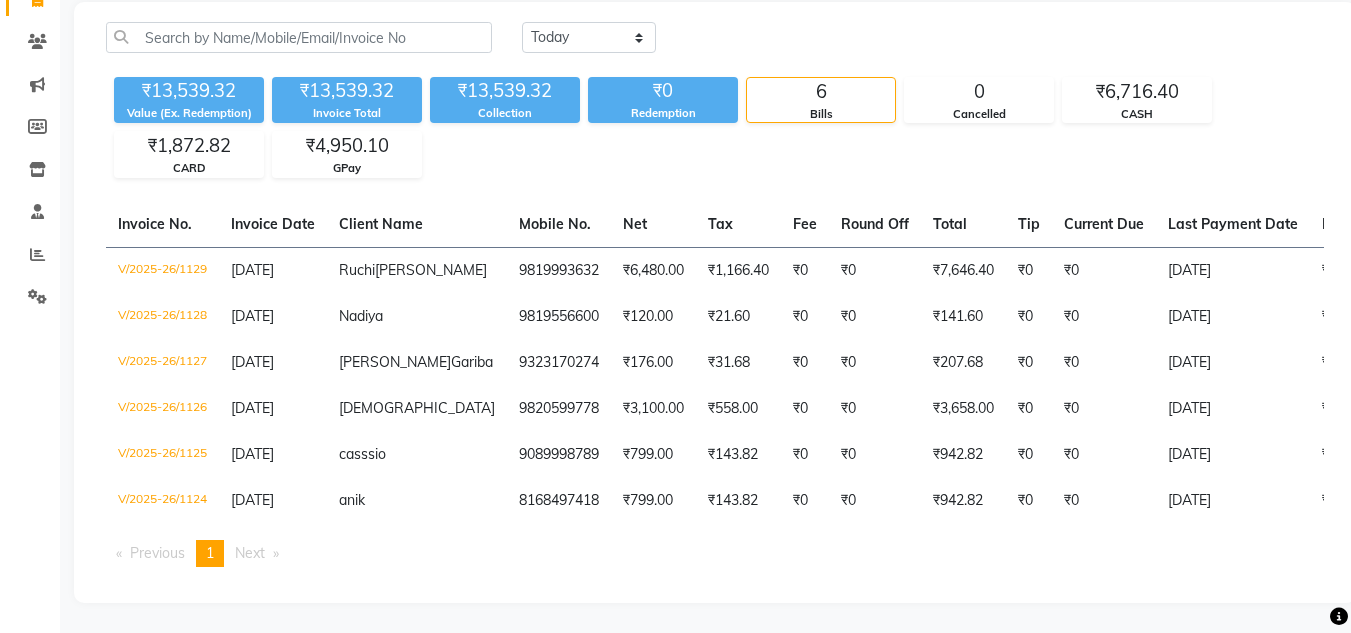 scroll, scrollTop: 0, scrollLeft: 0, axis: both 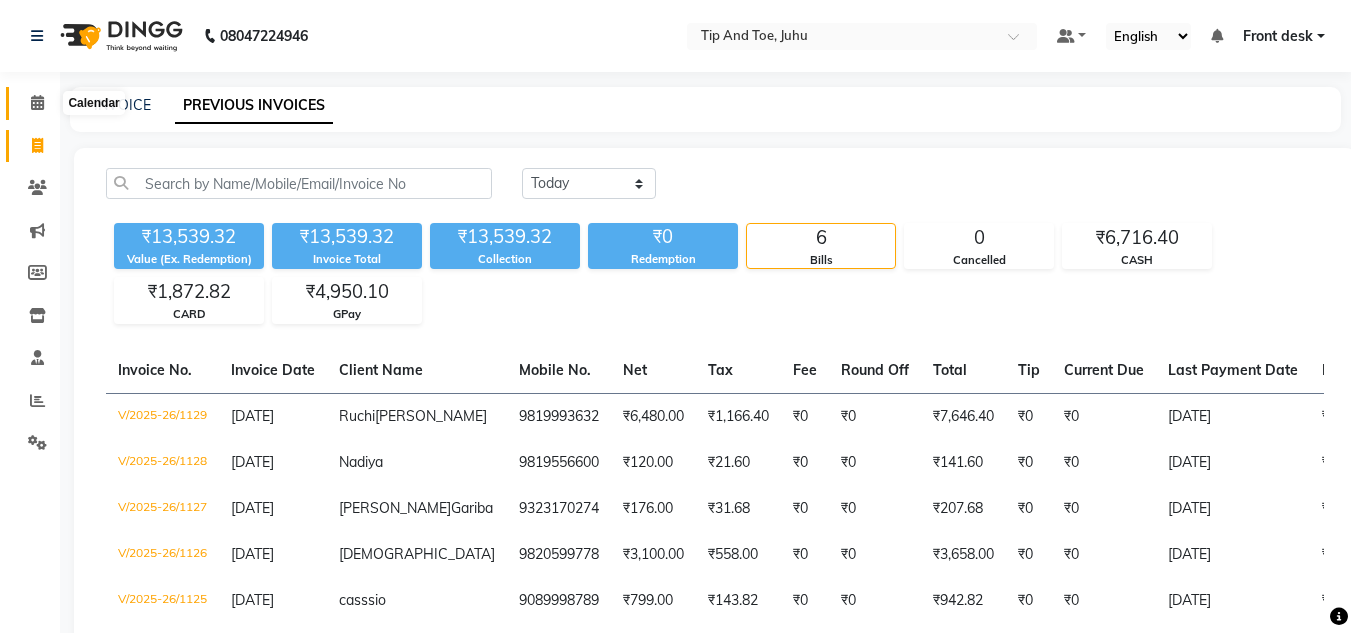 click 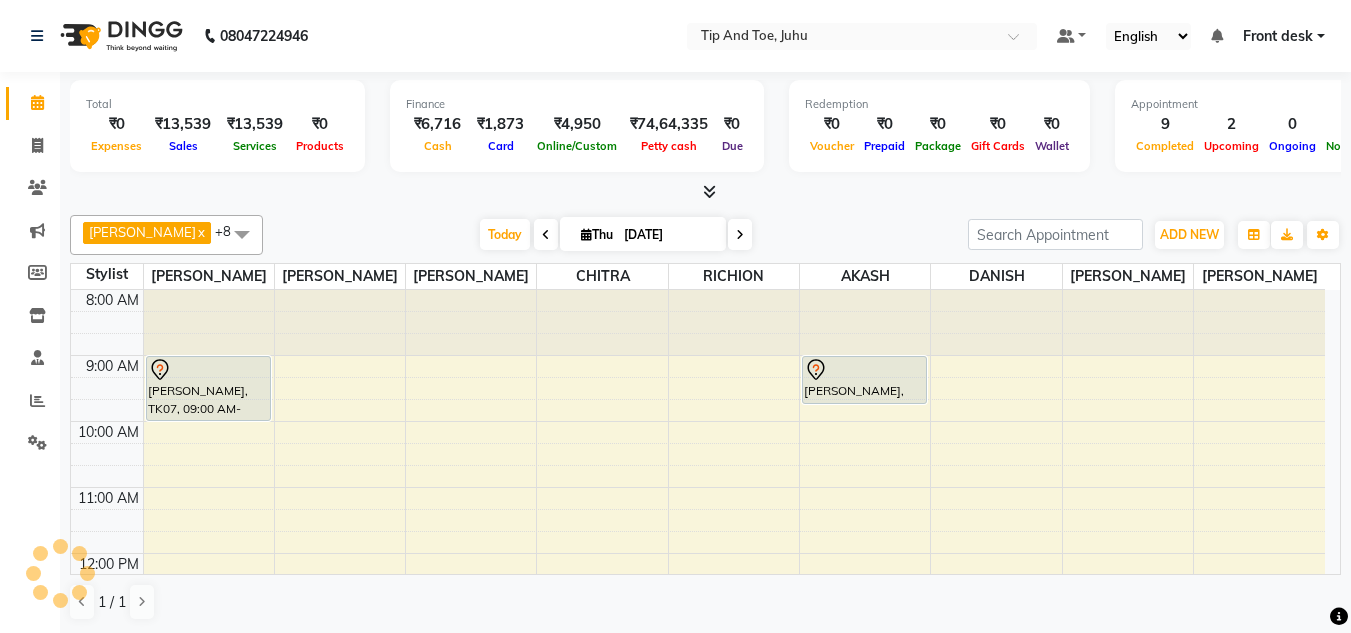 scroll, scrollTop: 0, scrollLeft: 0, axis: both 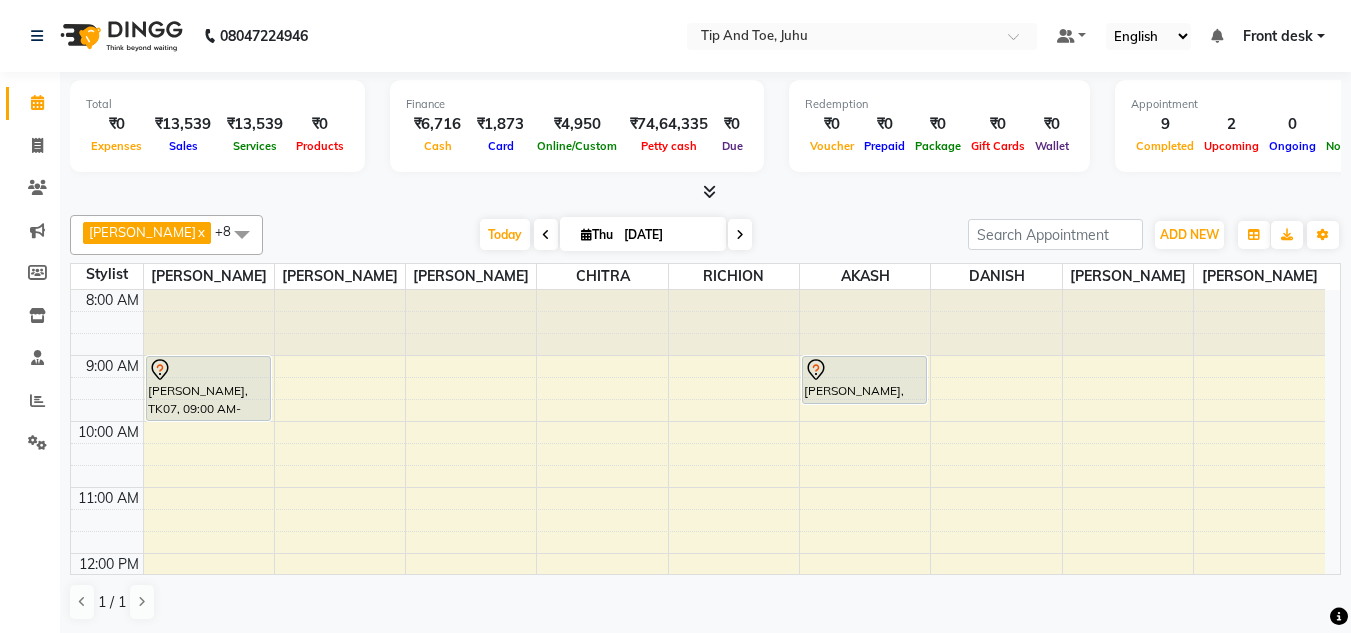 click at bounding box center (546, 234) 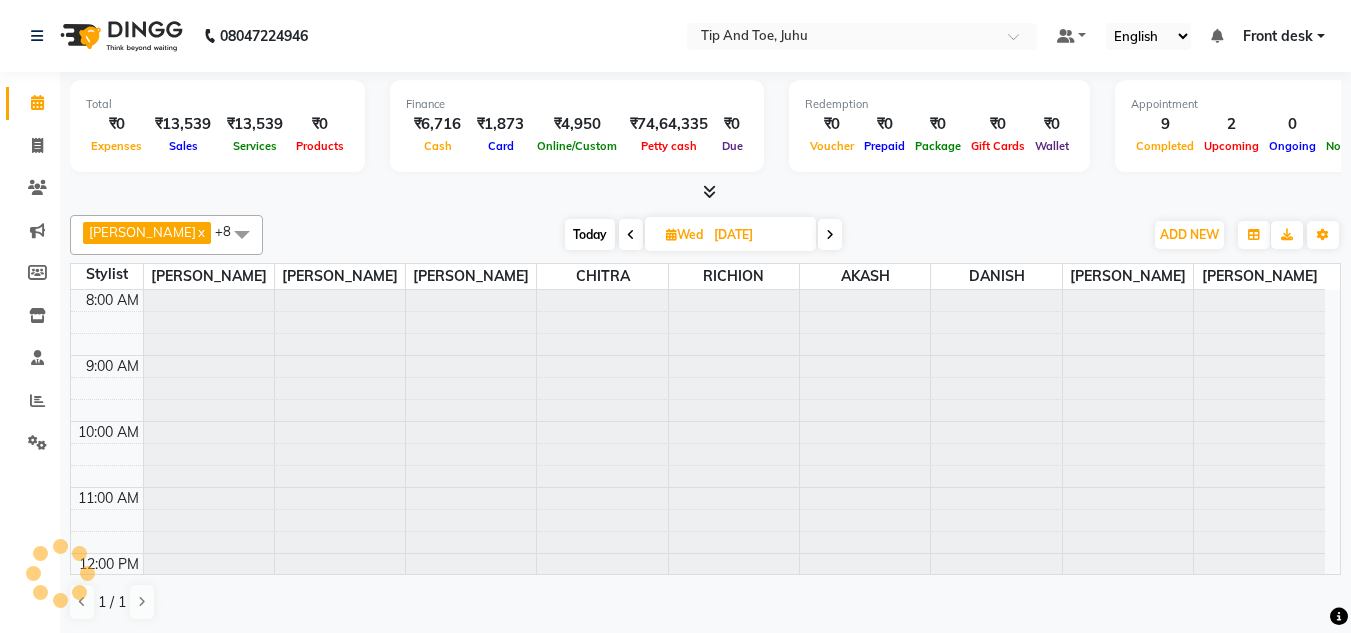 scroll, scrollTop: 573, scrollLeft: 0, axis: vertical 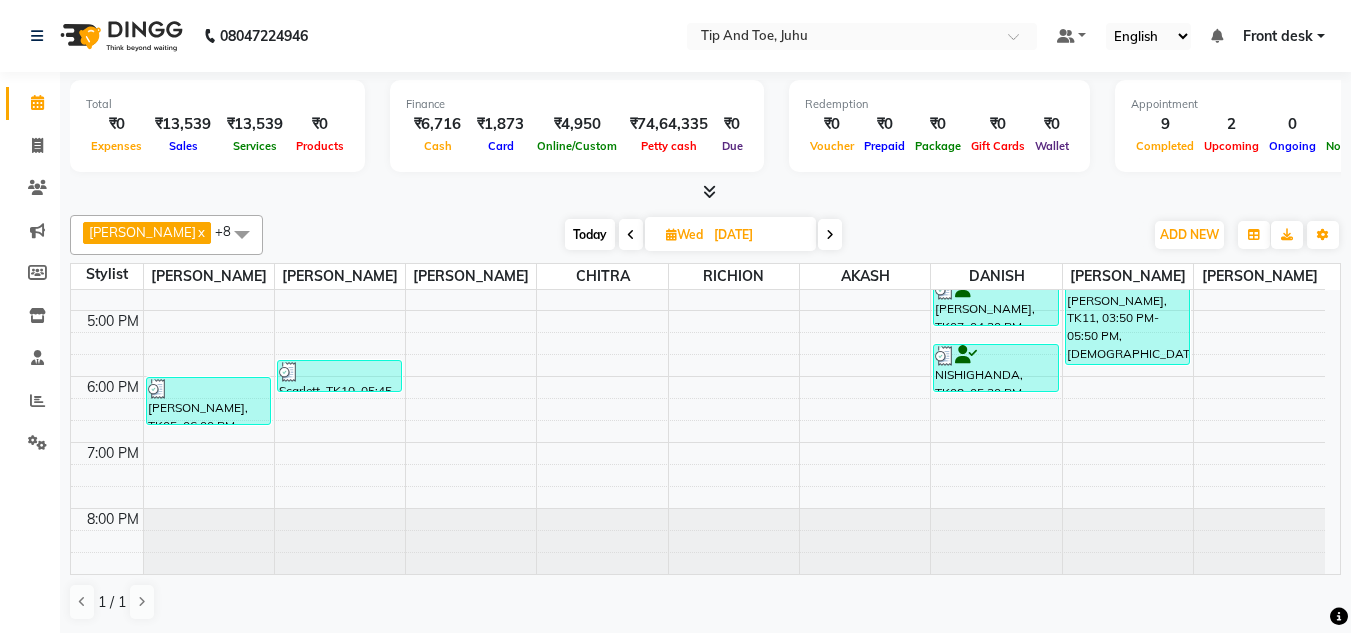 click at bounding box center [631, 235] 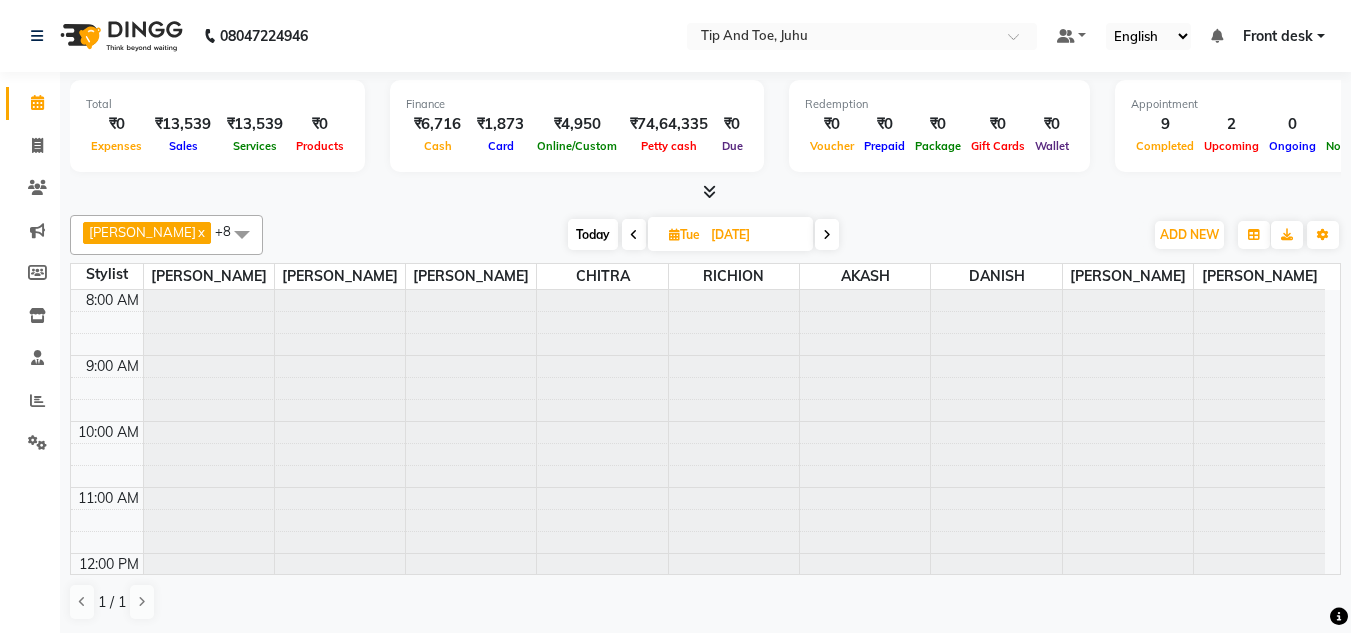 scroll, scrollTop: 573, scrollLeft: 0, axis: vertical 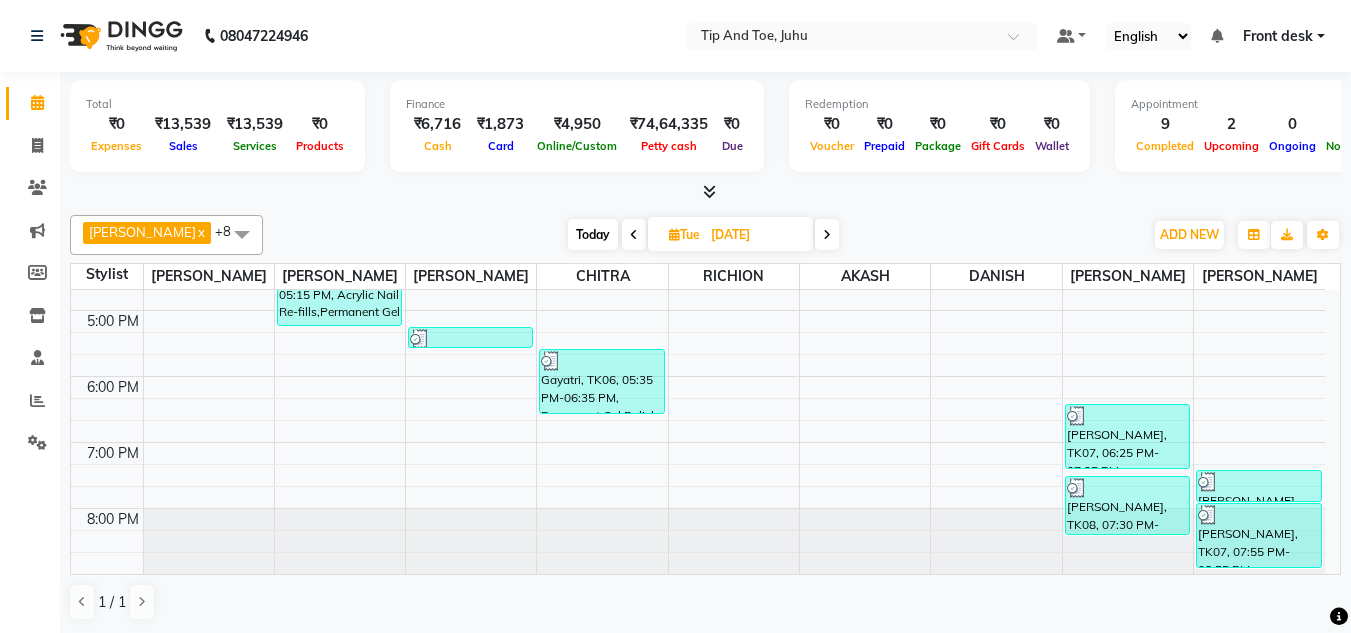 click at bounding box center (242, 234) 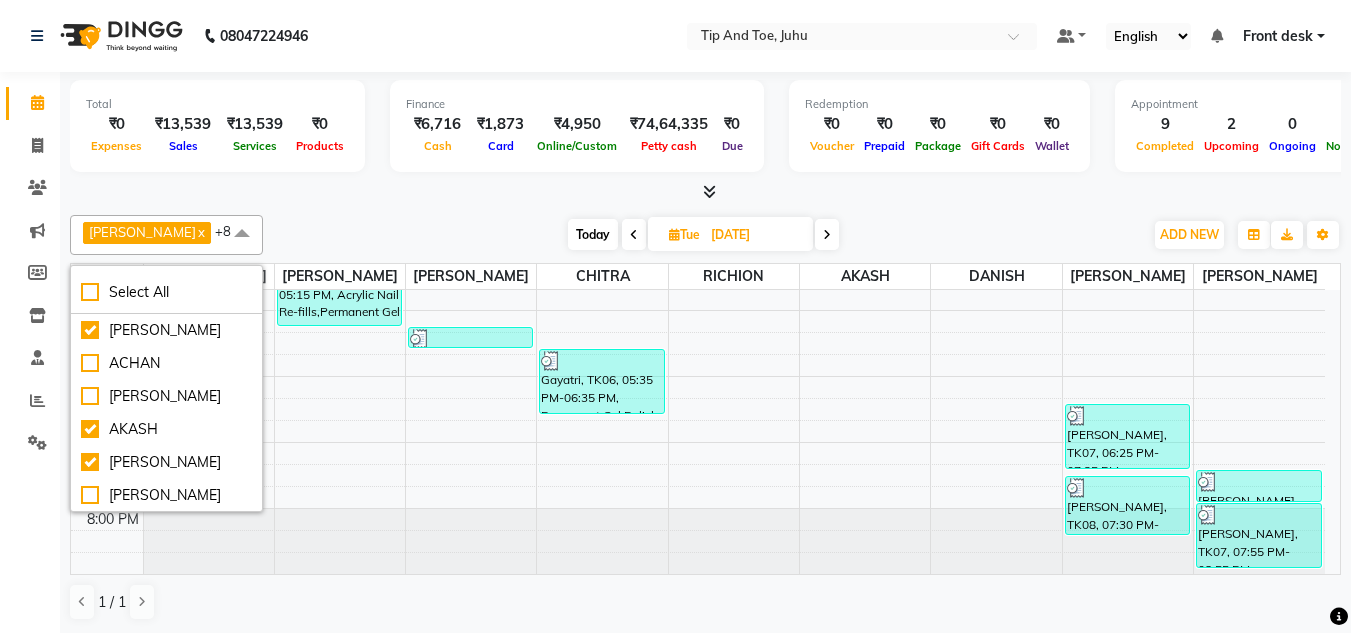 click at bounding box center [827, 235] 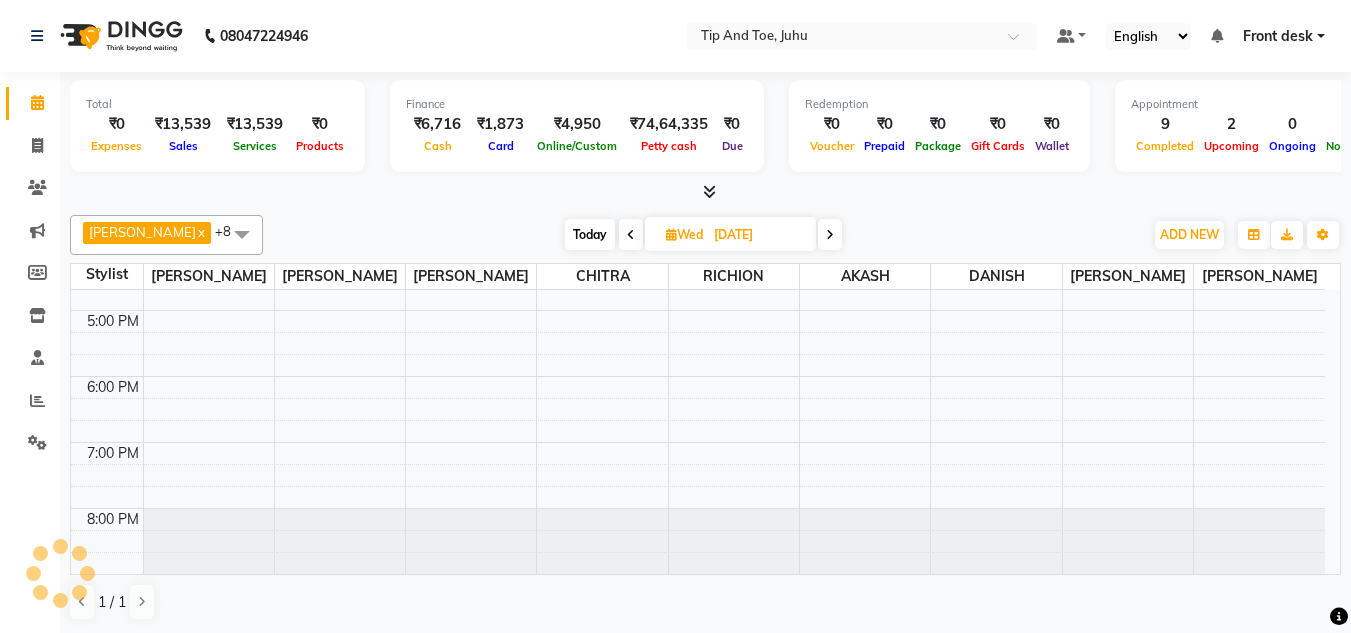 scroll, scrollTop: 573, scrollLeft: 0, axis: vertical 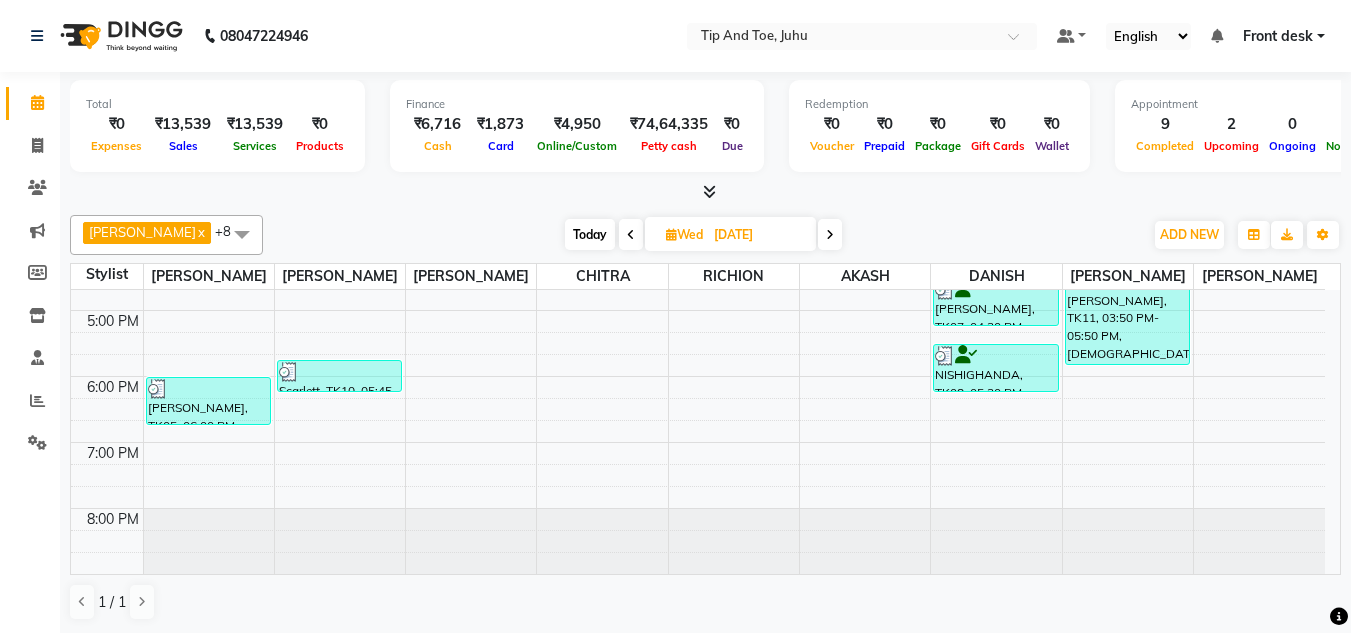 click on "DHANSHREE  x DANISH  x SADHNA  x AKASH  x ABIK   x VINITA  x CHITRA  x RICHION  x AKSHATA  x +8 Select All ABIK  ACHAN AJAY UTKAR AKASH AKSHATA ARBAZ BABU BILAL CHITRA DANISH DHANSHREE KEISHEEN KUMAR NIKHIL POONAM RAHUL RICHION SADHNA SANJAY MAMA VINITA Today  Wed 09-07-2025 Toggle Dropdown Add Appointment Add Invoice Add Attendance Add Client Toggle Dropdown Add Appointment Add Invoice Add Attendance Add Client ADD NEW Toggle Dropdown Add Appointment Add Invoice Add Attendance Add Client DHANSHREE  x DANISH  x SADHNA  x AKASH  x ABIK   x VINITA  x CHITRA  x RICHION  x AKSHATA  x +8 Select All ABIK  ACHAN AJAY UTKAR AKASH AKSHATA ARBAZ BABU BILAL CHITRA DANISH DHANSHREE KEISHEEN KUMAR NIKHIL POONAM RAHUL RICHION SADHNA SANJAY MAMA VINITA Group By  Staff View   Room View  View as Vertical  Vertical - Week View  Horizontal  Horizontal - Week View  List  Toggle Dropdown Calendar Settings Manage Tags   Arrange Stylists   Reset Stylists  Full Screen Appointment Form Zoom 75% 20 Stylist DHANSHREE" 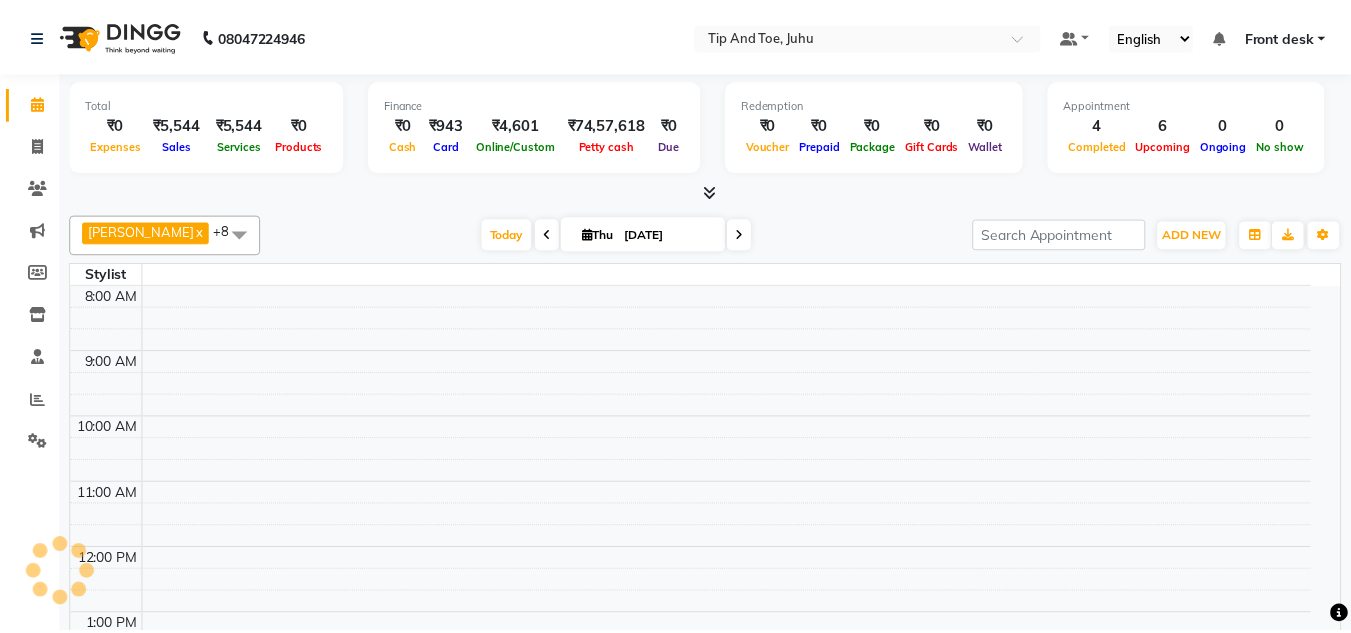 scroll, scrollTop: 0, scrollLeft: 0, axis: both 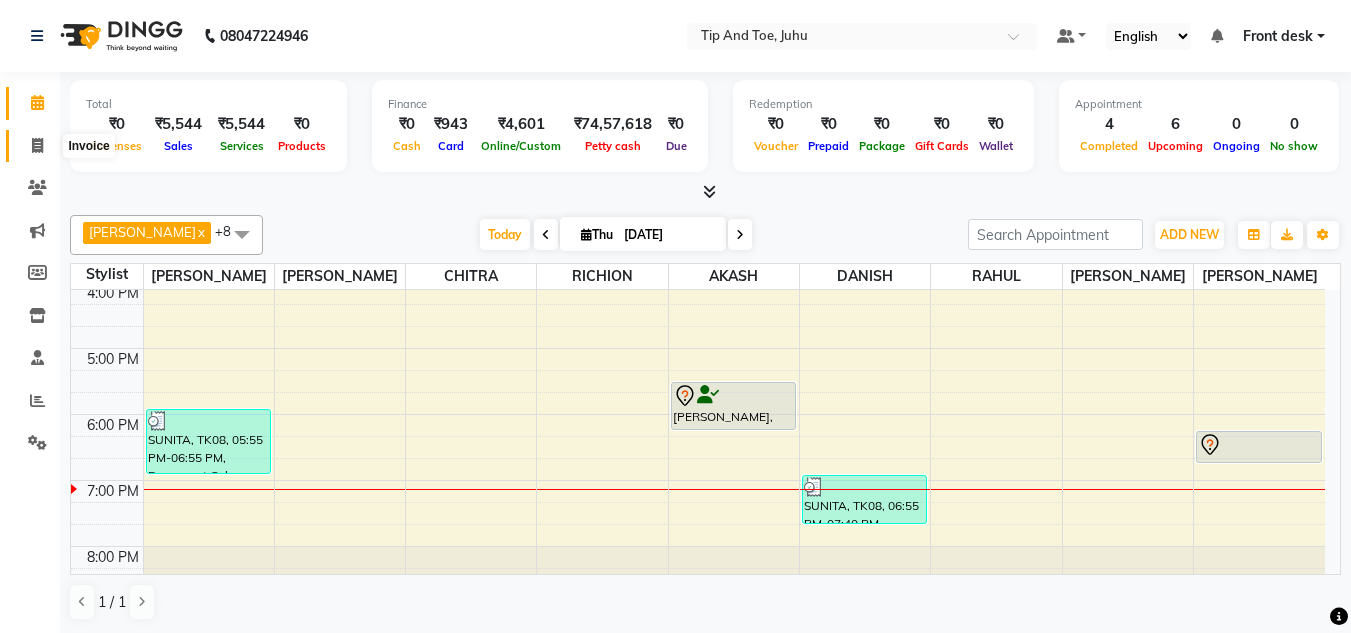 click 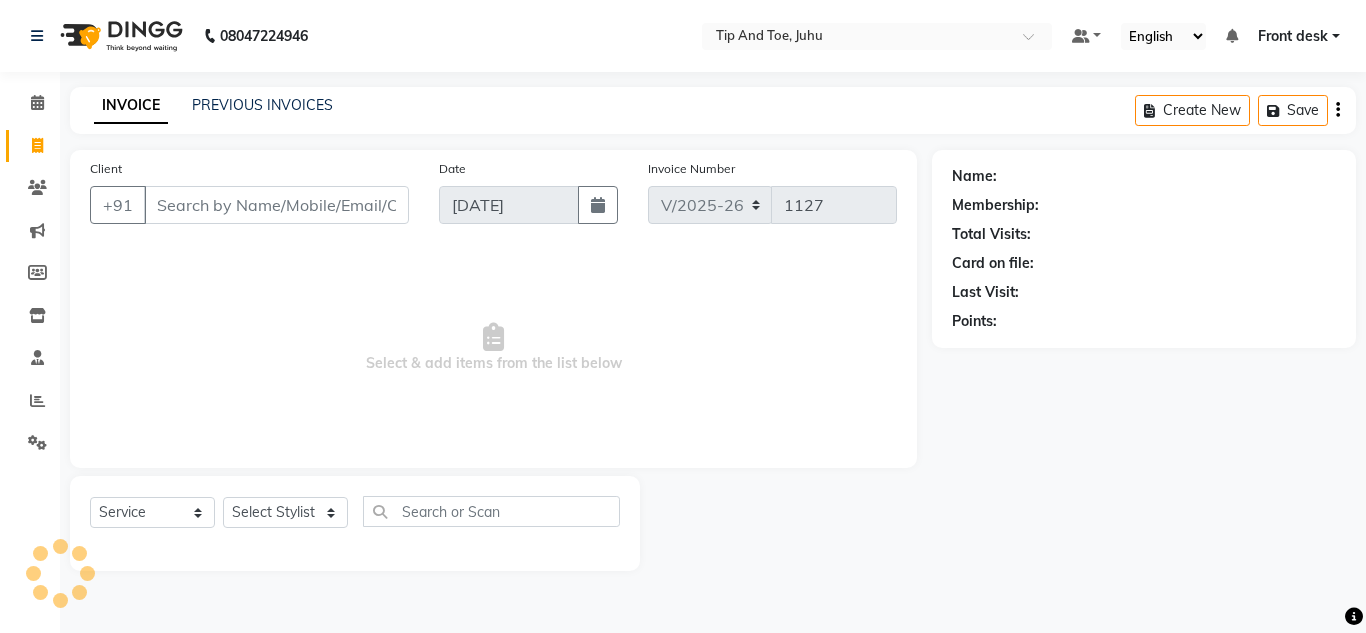 click on "Client" at bounding box center [276, 205] 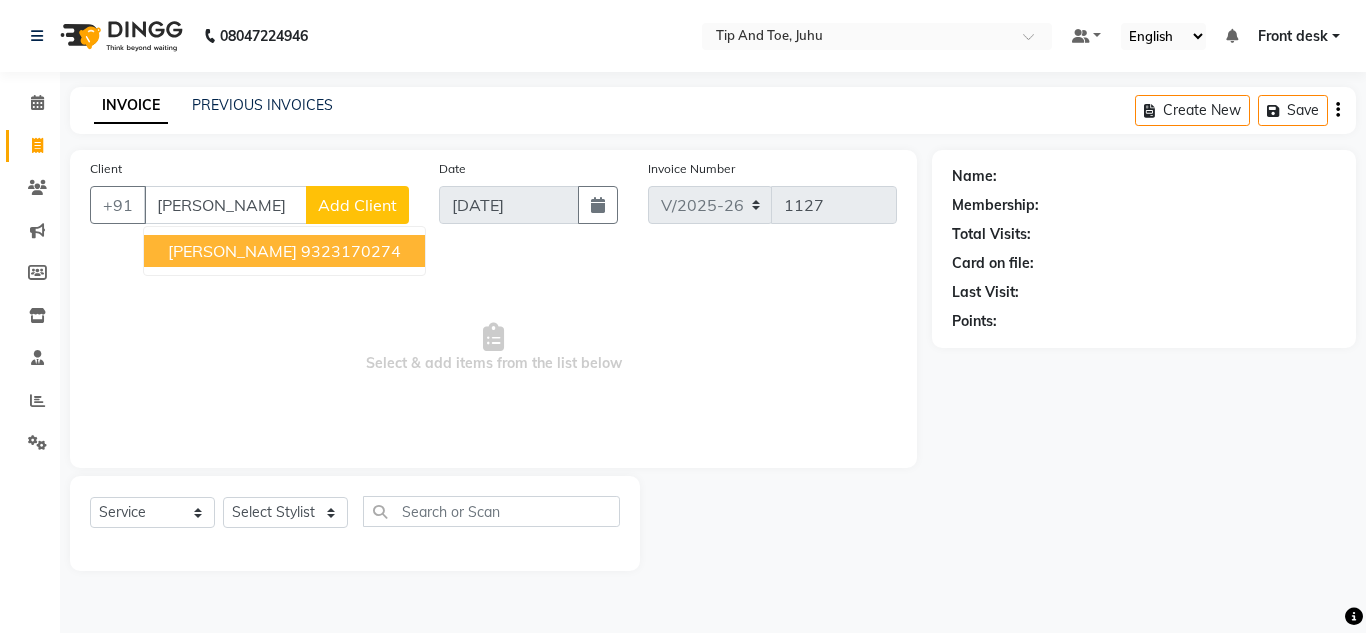 click on "[PERSON_NAME]" at bounding box center (232, 251) 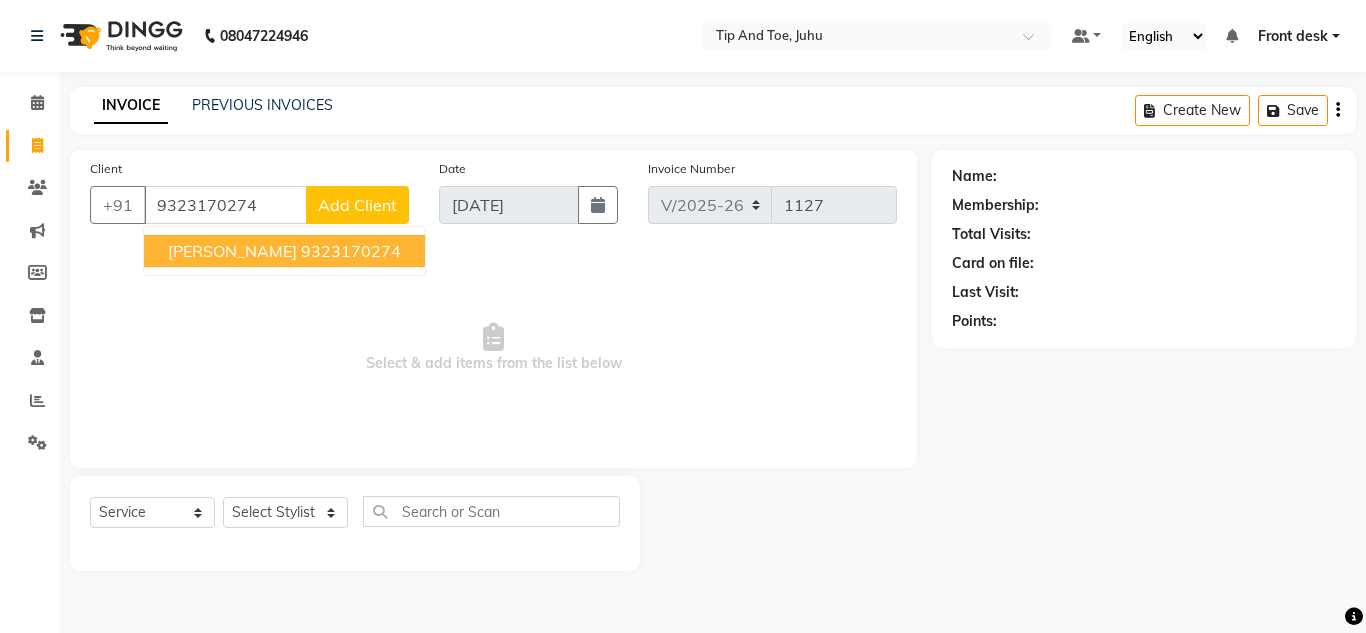 type on "9323170274" 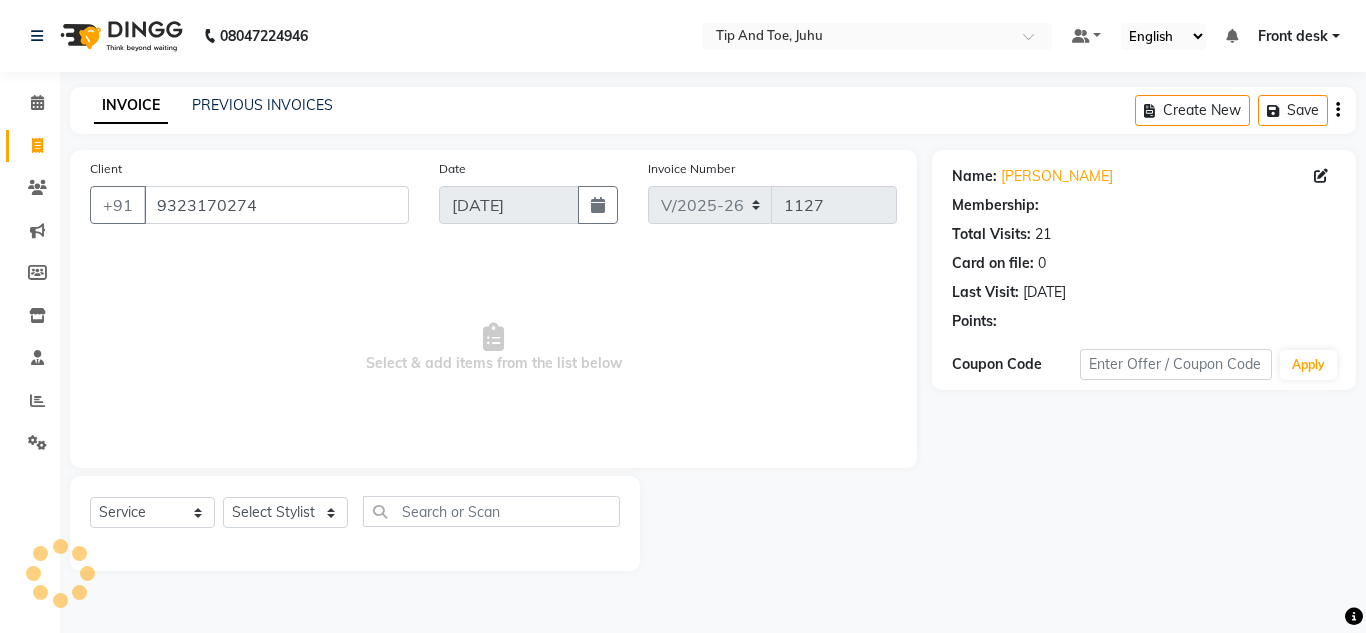 select on "1: Object" 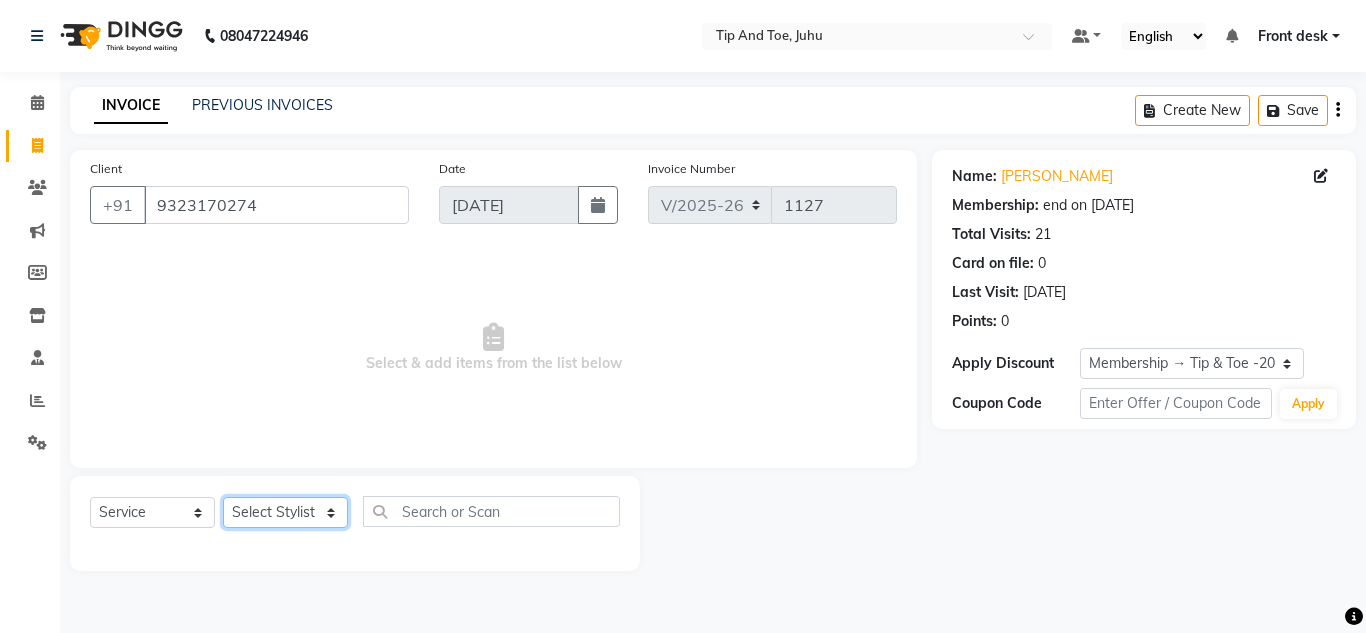 click on "Select Stylist [PERSON_NAME] [PERSON_NAME] UTKAR AKASH [PERSON_NAME] [PERSON_NAME] [PERSON_NAME] DANISH [PERSON_NAME] Front desk  [PERSON_NAME] NIKHIL POONAM RAHUL [PERSON_NAME] [PERSON_NAME] [PERSON_NAME] MAMA TWINKLE [PERSON_NAME]" 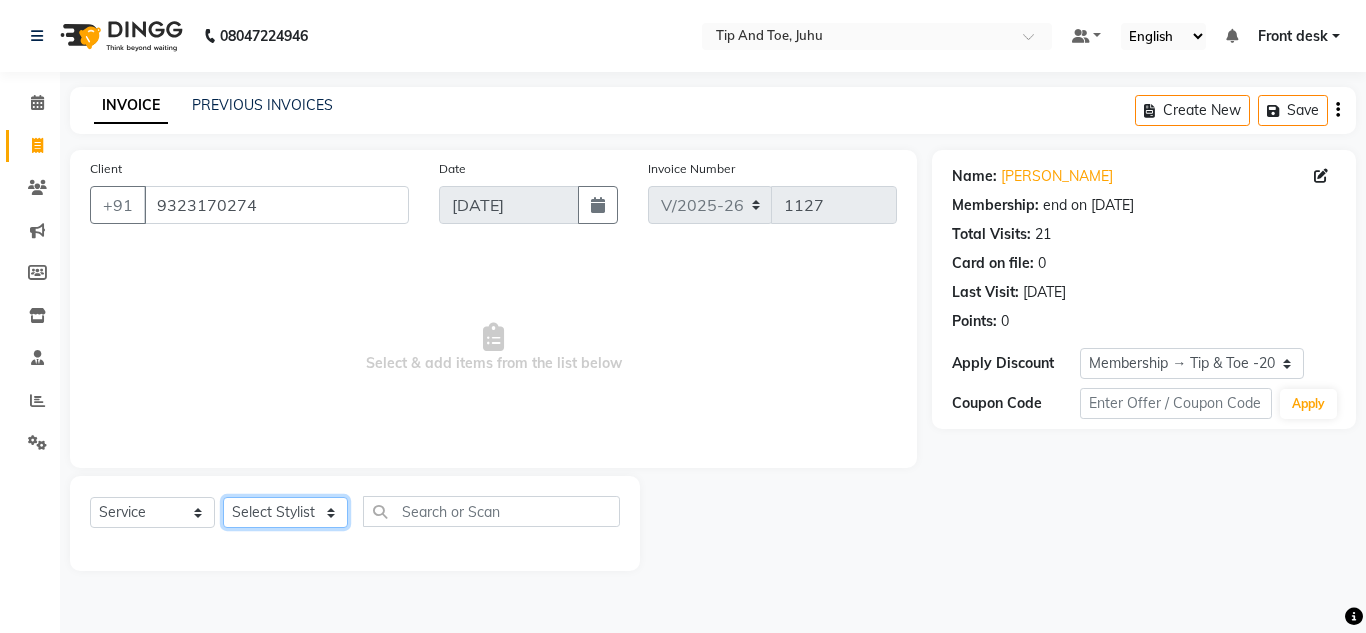 select on "40317" 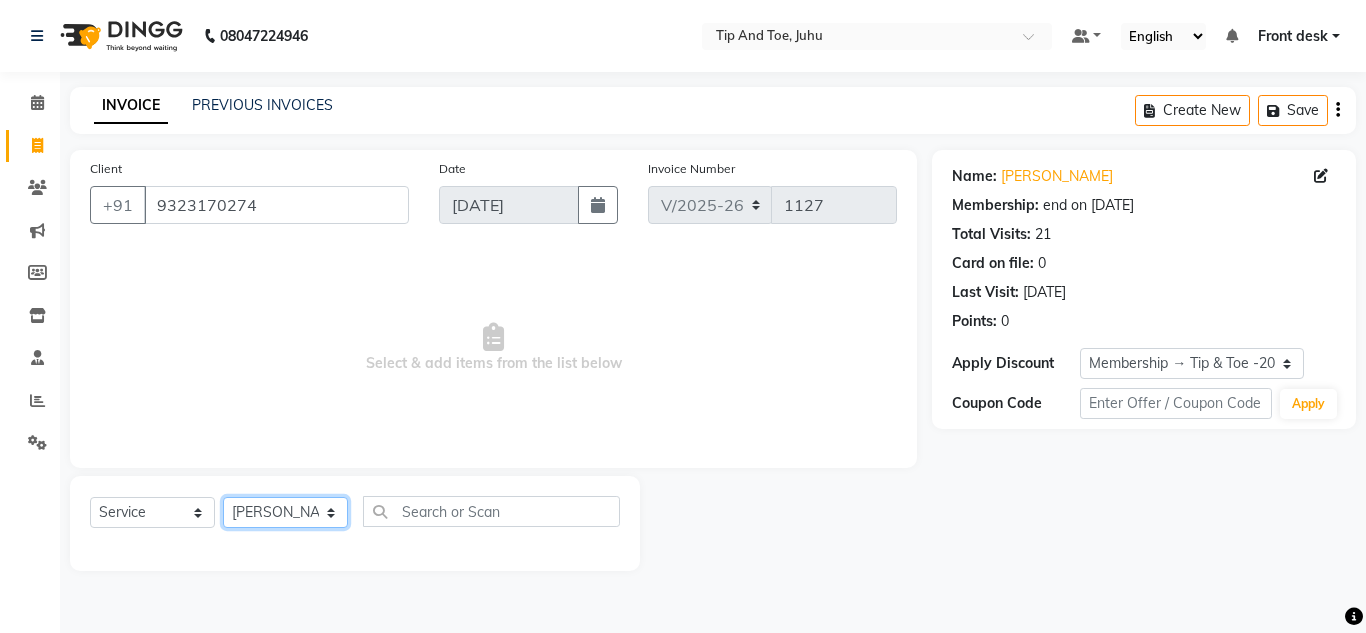click on "Select Stylist [PERSON_NAME] [PERSON_NAME] UTKAR AKASH [PERSON_NAME] [PERSON_NAME] [PERSON_NAME] DANISH [PERSON_NAME] Front desk  [PERSON_NAME] NIKHIL POONAM RAHUL [PERSON_NAME] [PERSON_NAME] [PERSON_NAME] MAMA TWINKLE [PERSON_NAME]" 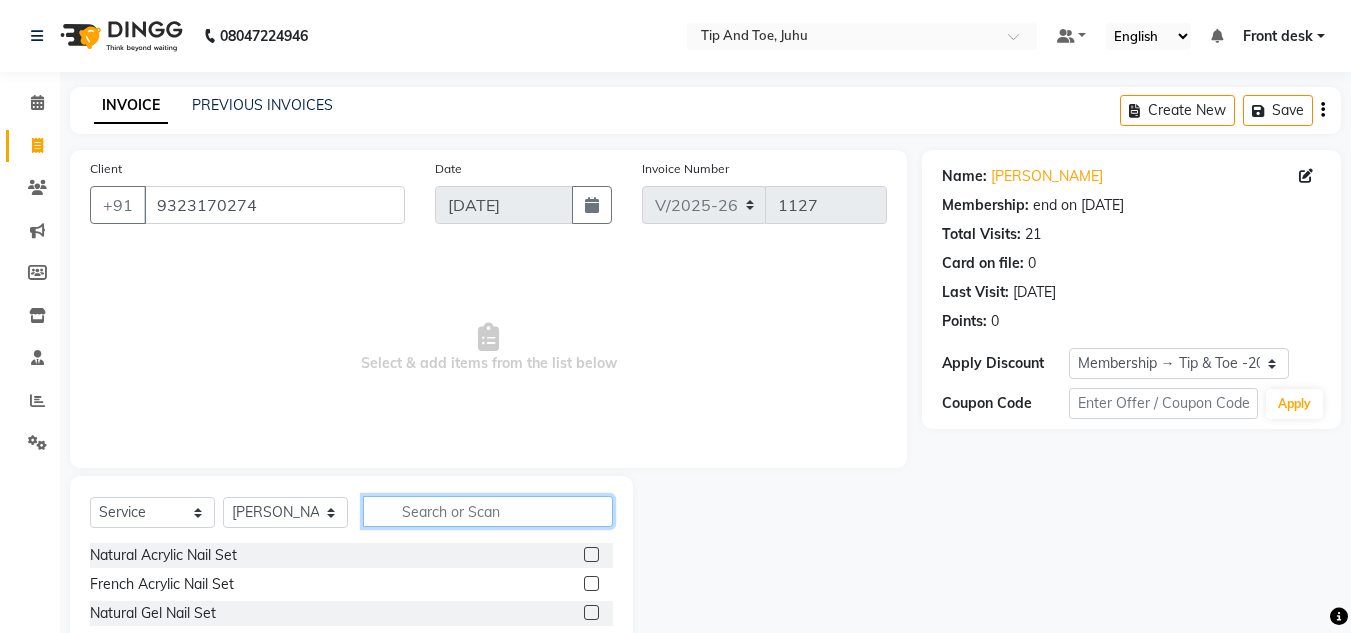 click 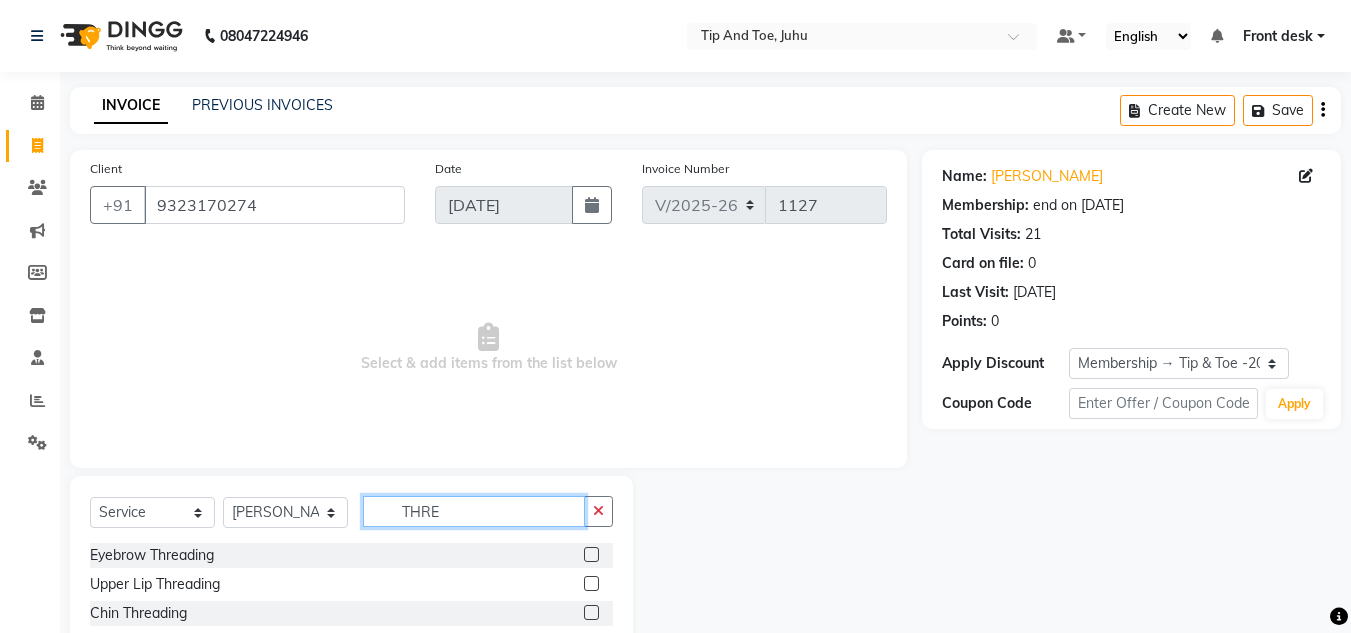 type on "THRE" 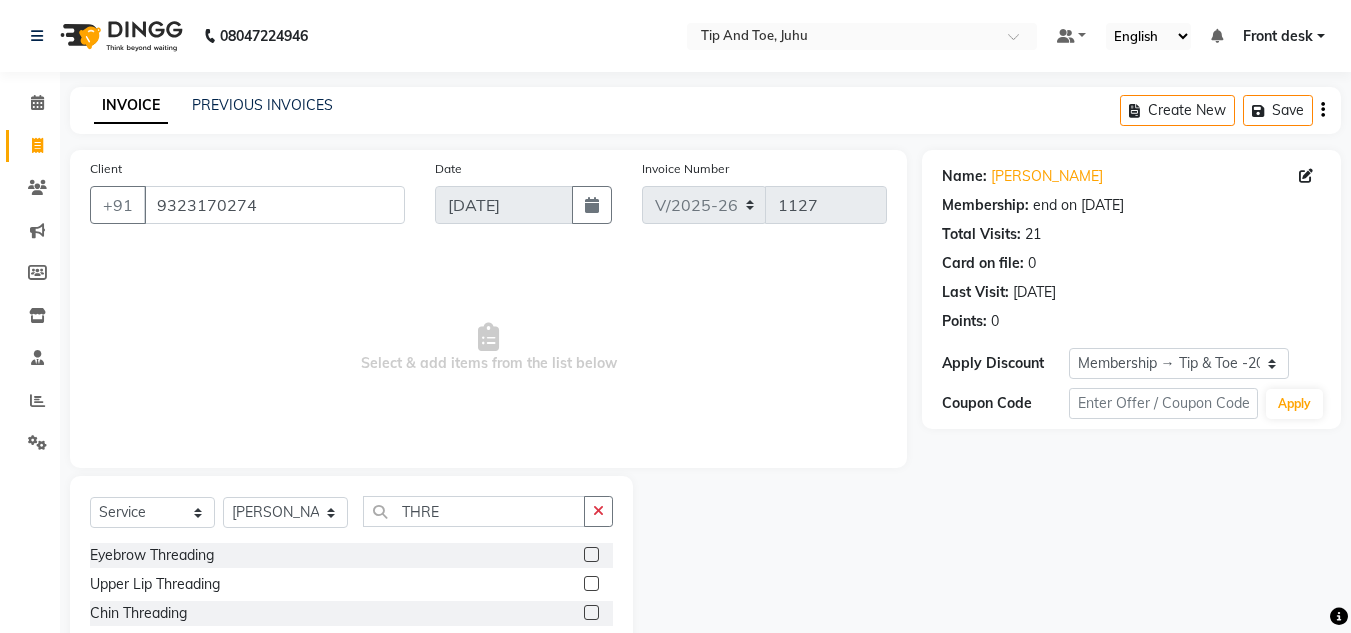 click 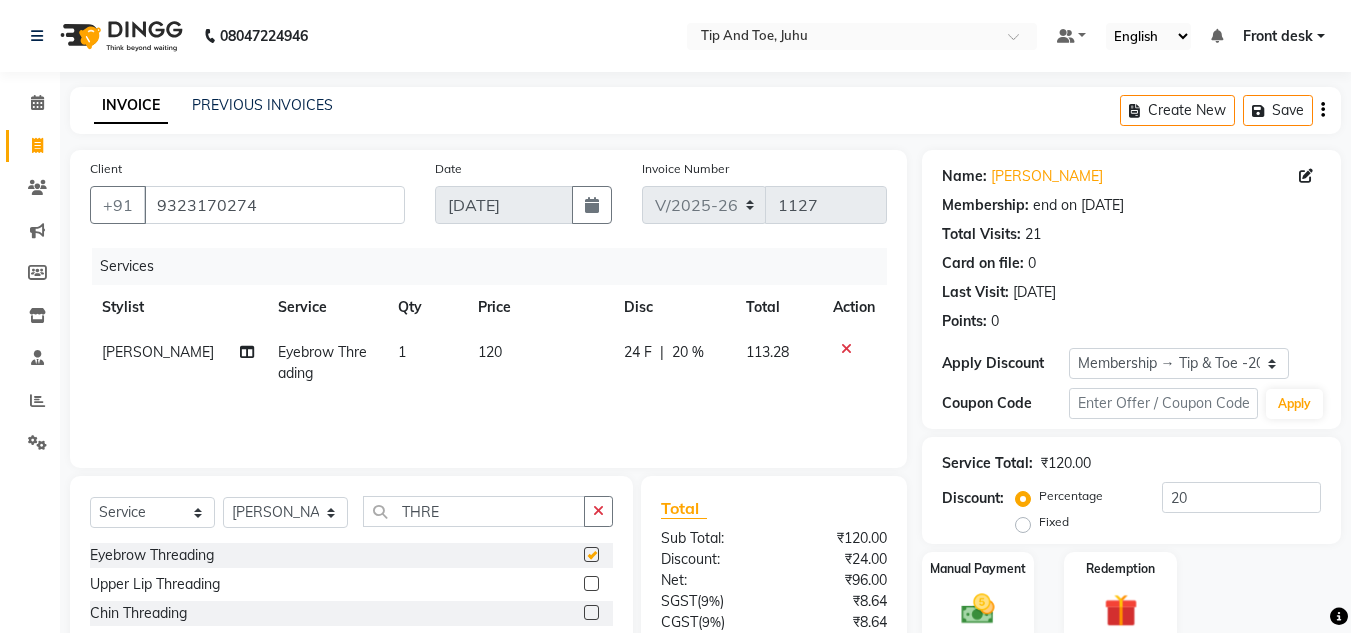 checkbox on "false" 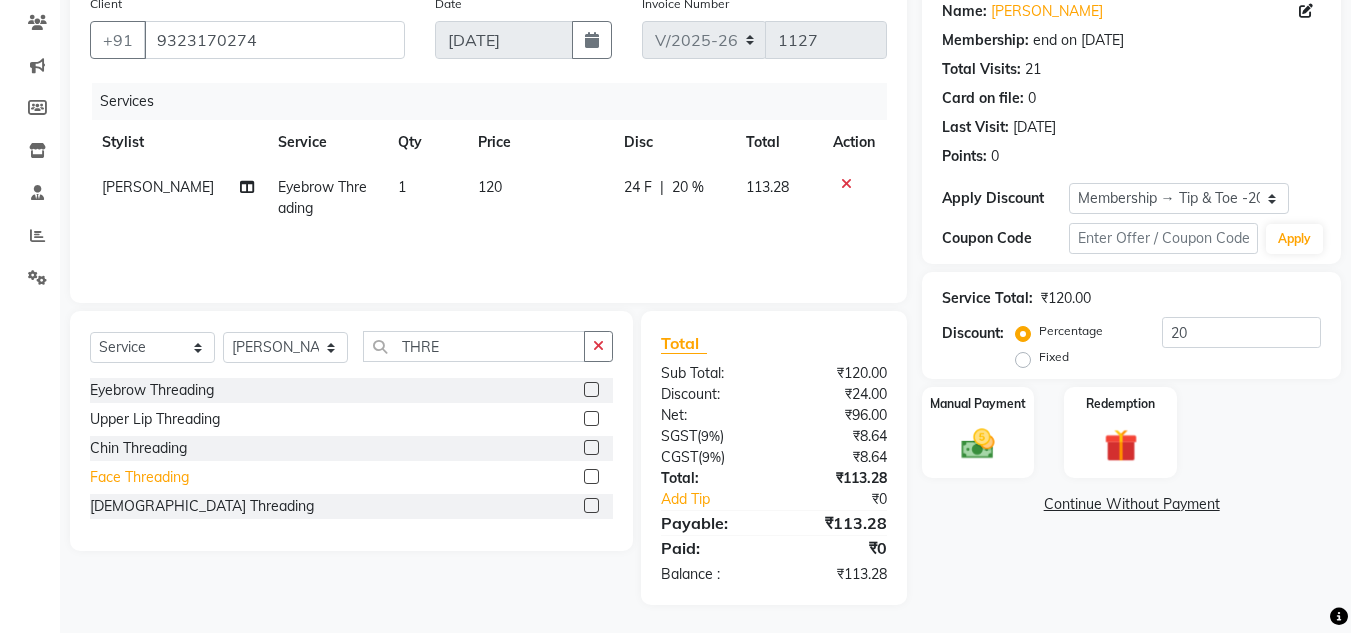 scroll, scrollTop: 167, scrollLeft: 0, axis: vertical 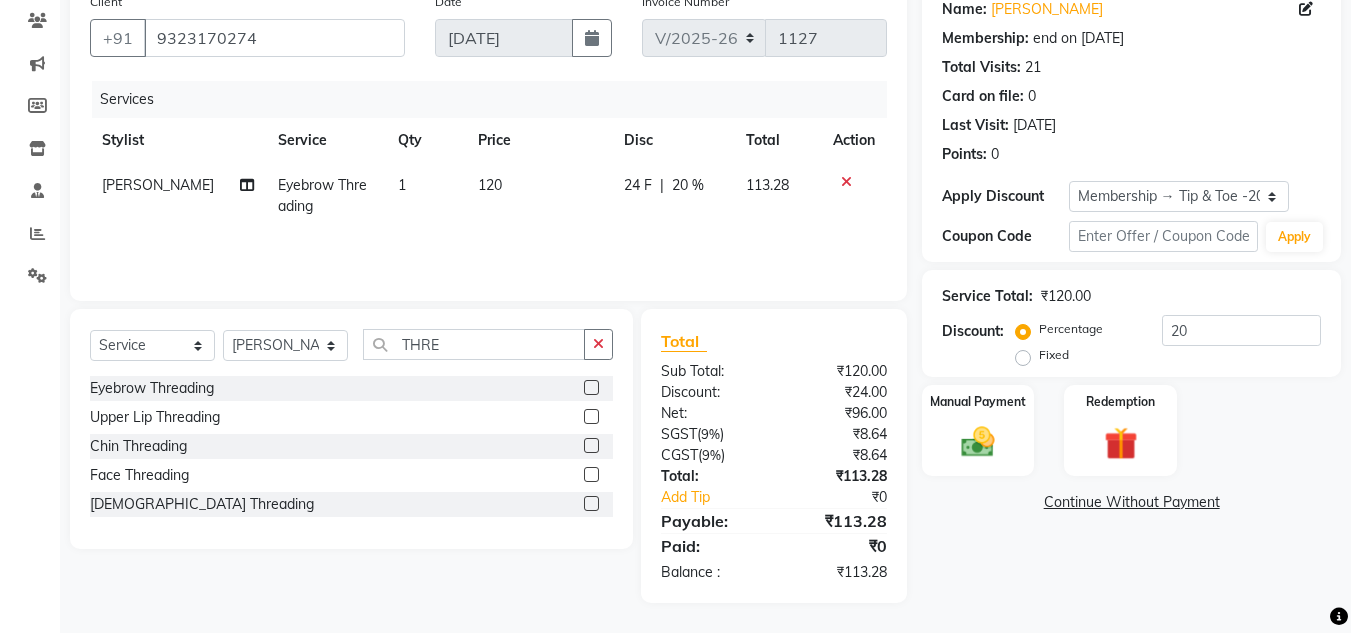 click 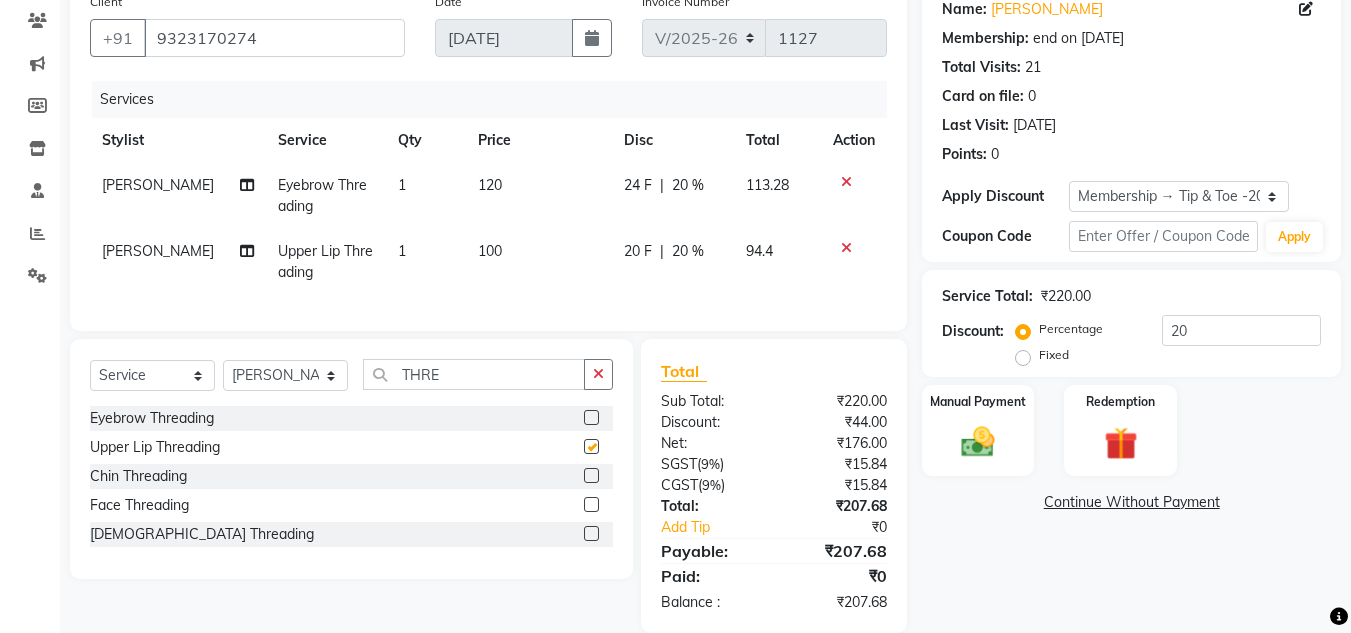 checkbox on "false" 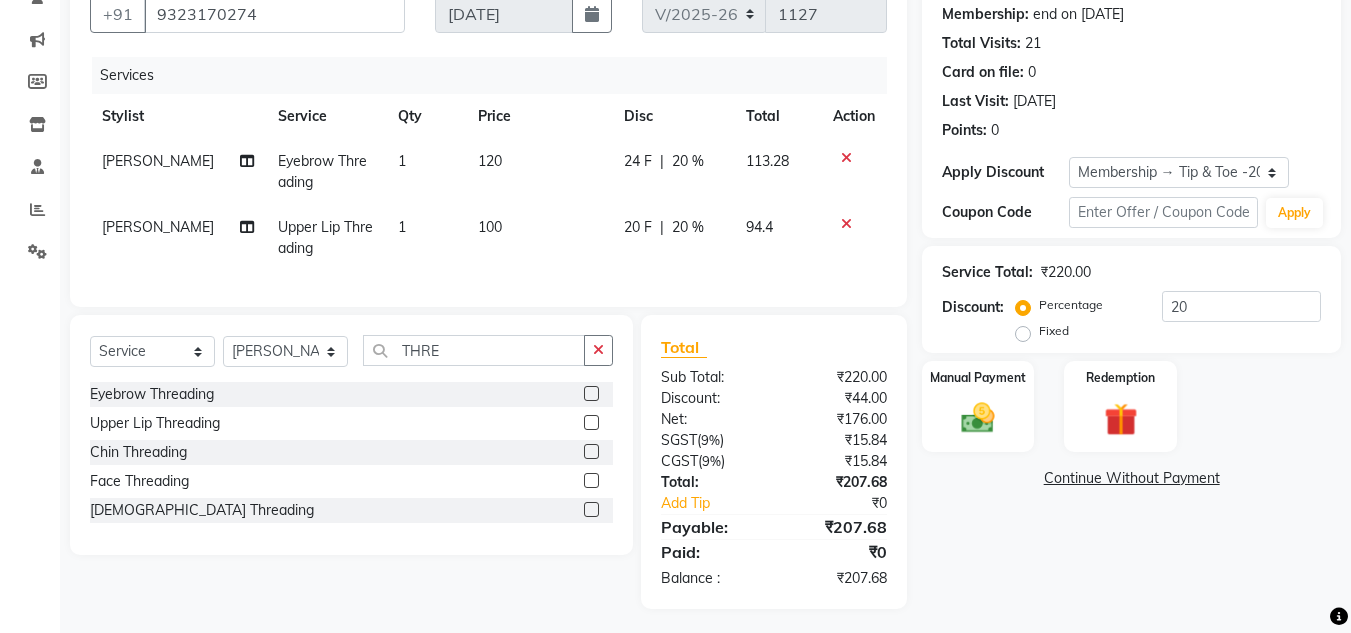 scroll, scrollTop: 212, scrollLeft: 0, axis: vertical 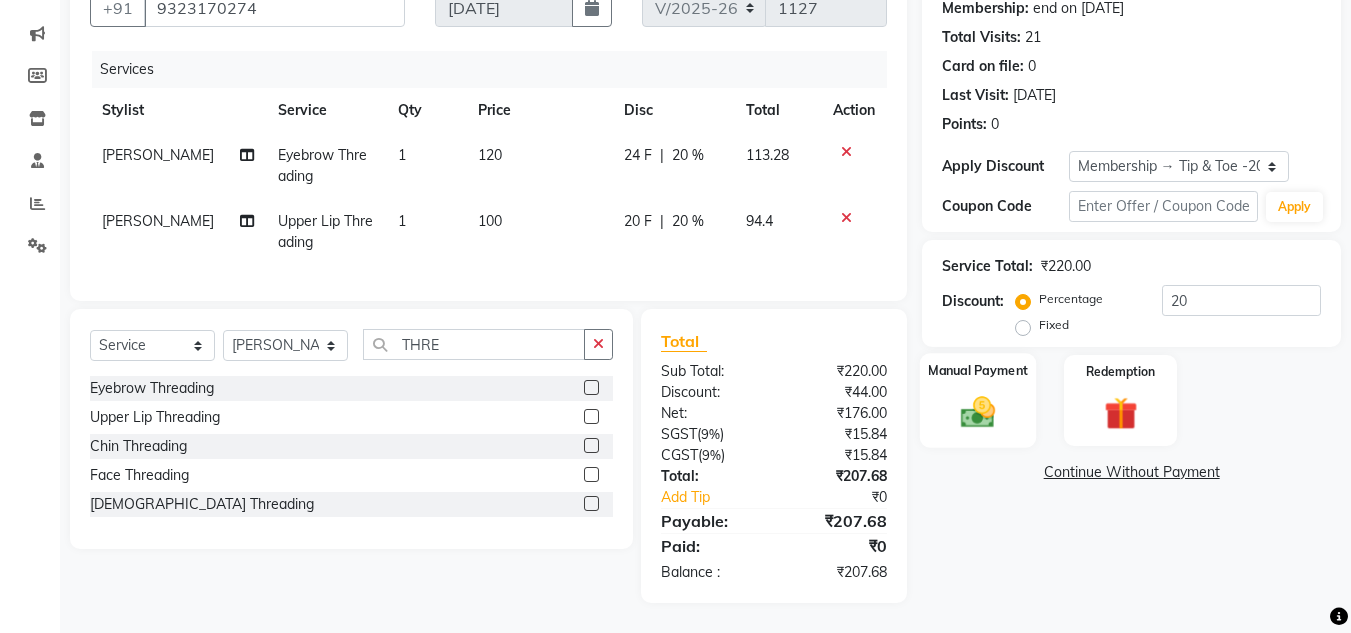 click on "Manual Payment" 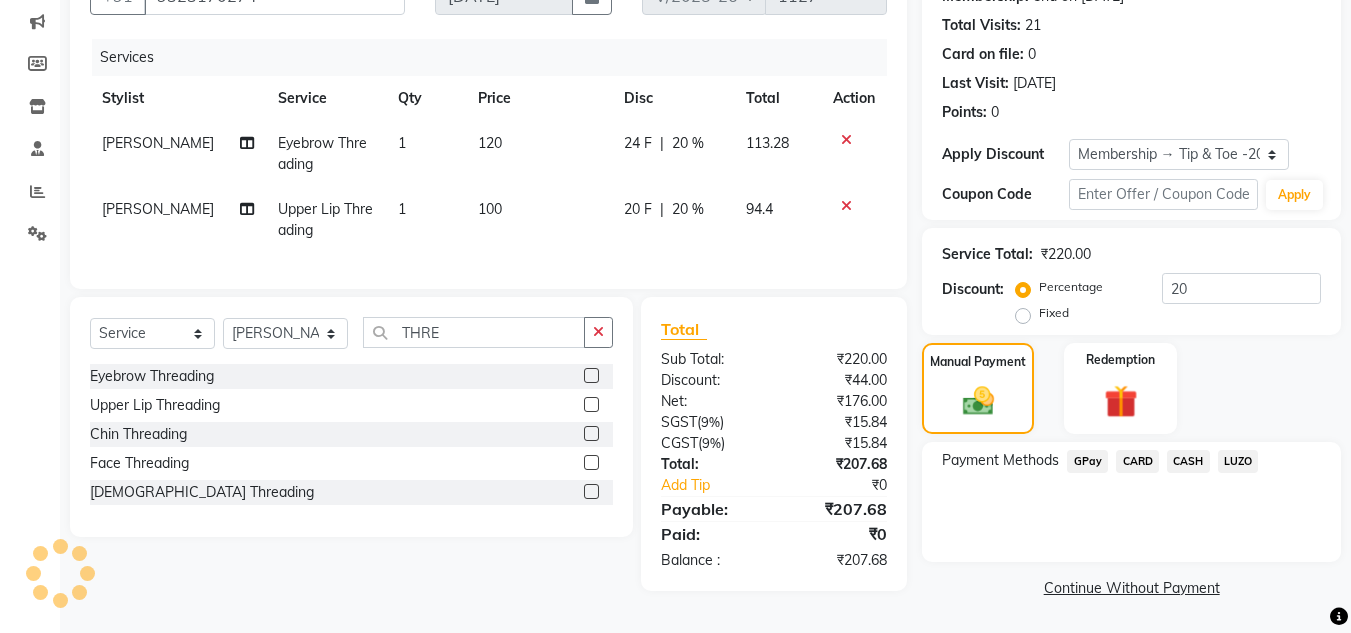 click on "GPay" 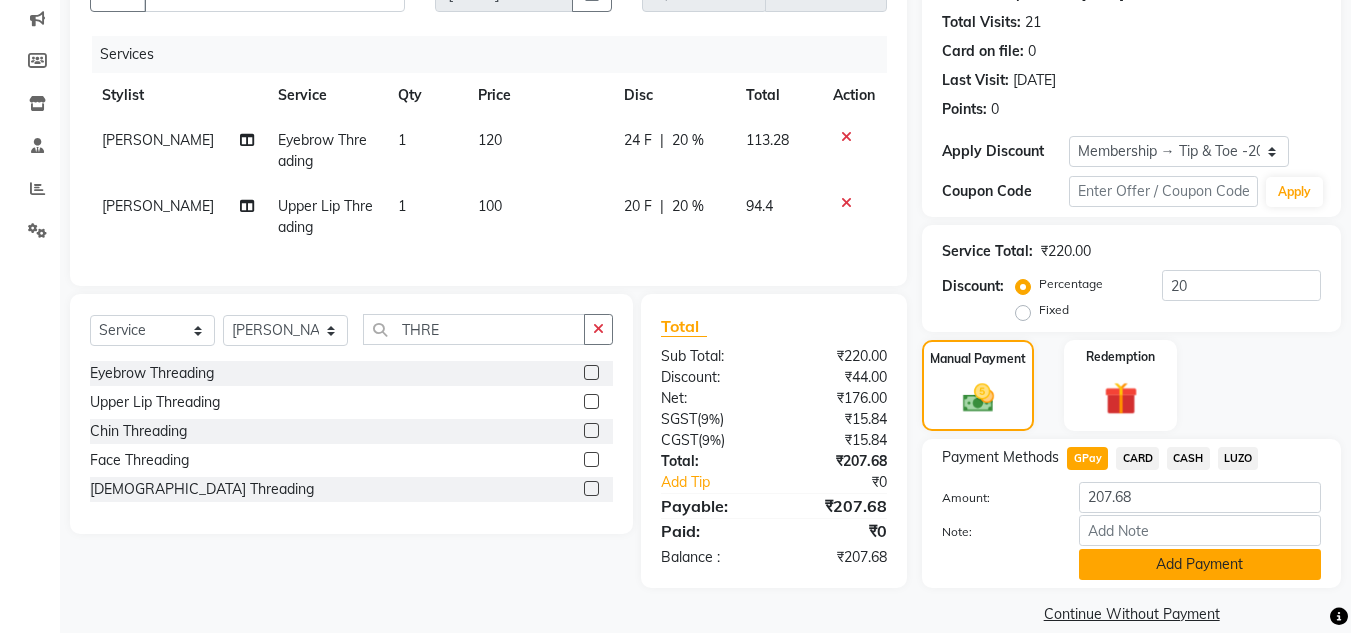 click on "Add Payment" 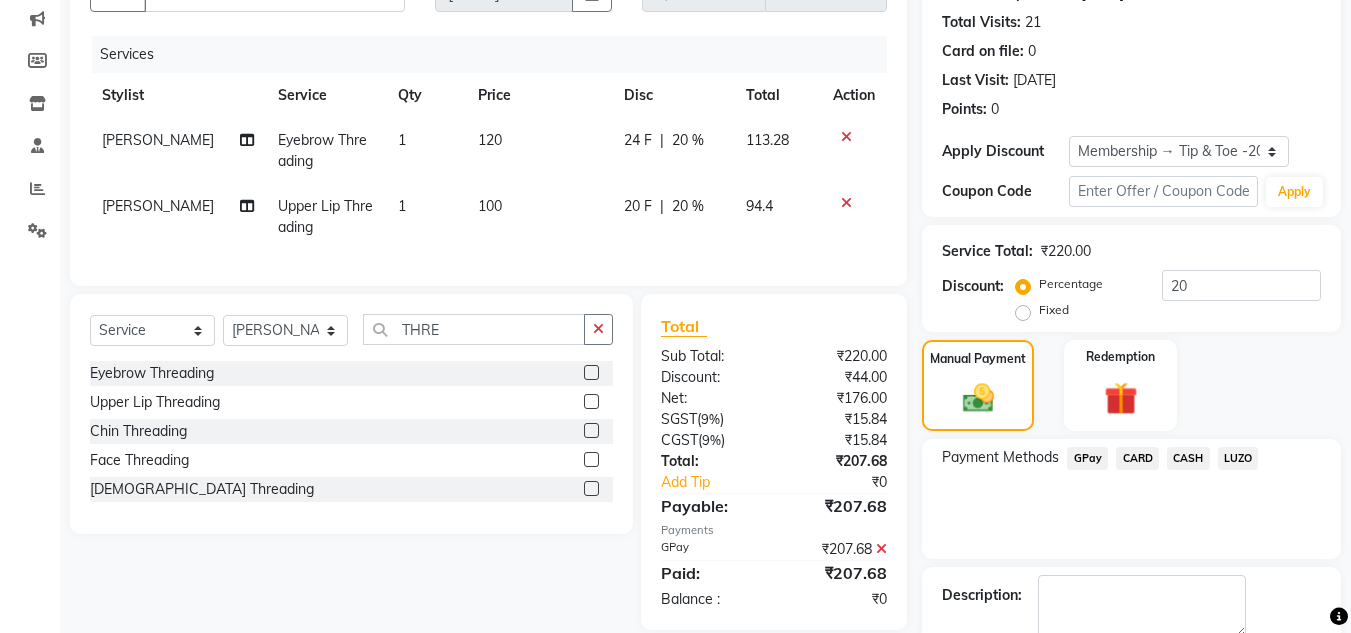 scroll, scrollTop: 322, scrollLeft: 0, axis: vertical 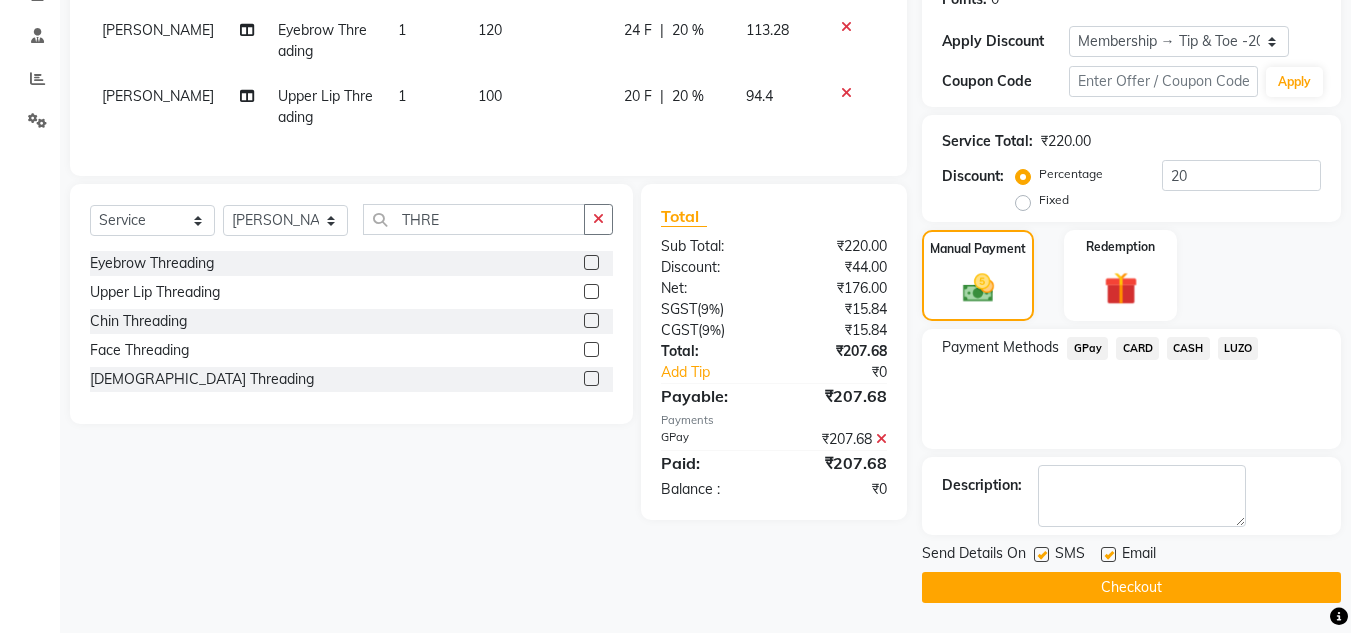 click 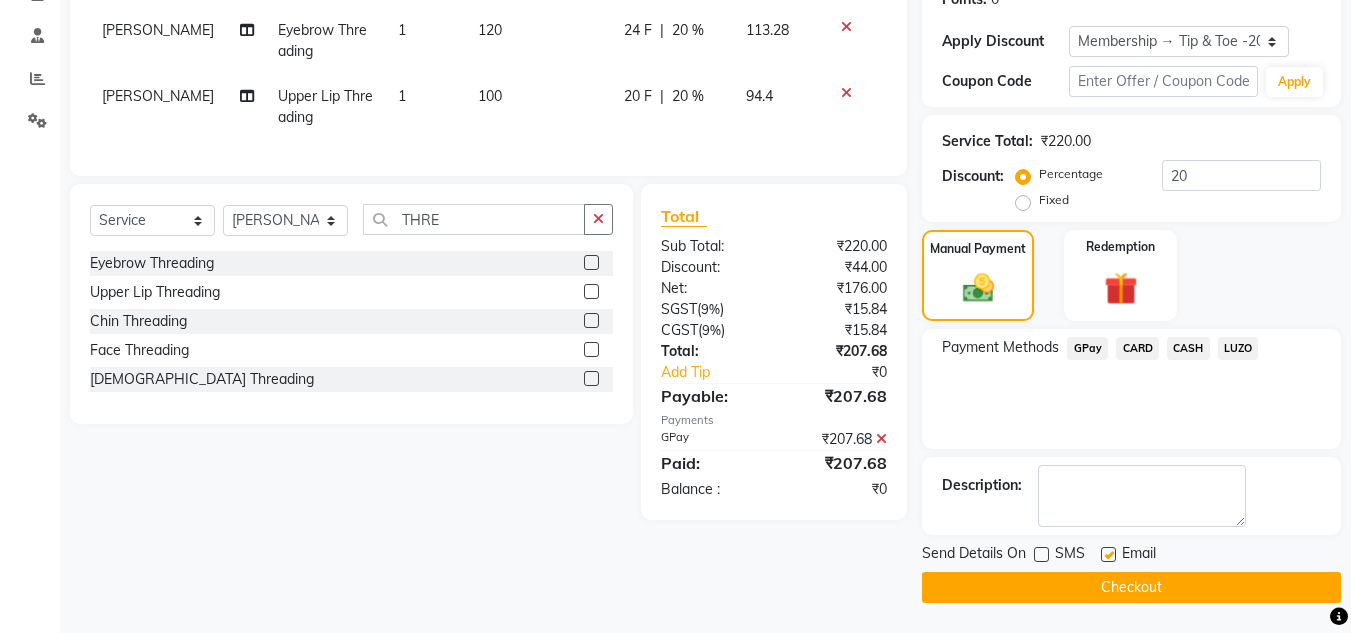 click on "Checkout" 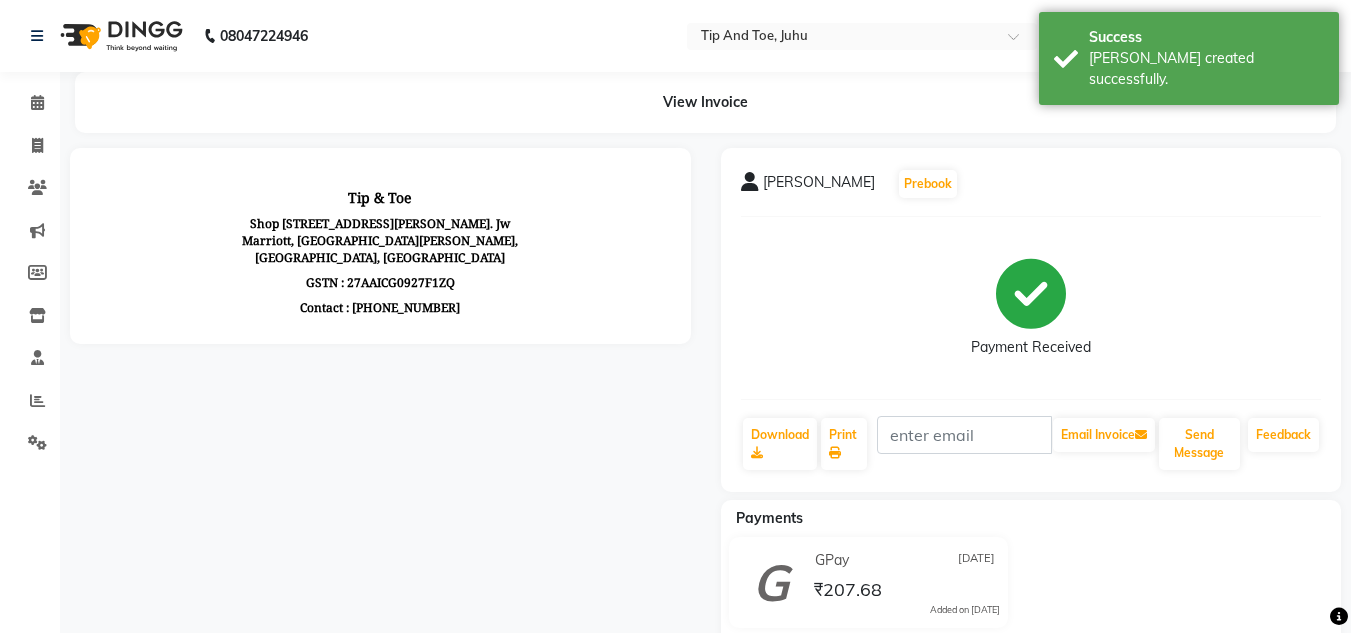 scroll, scrollTop: 0, scrollLeft: 0, axis: both 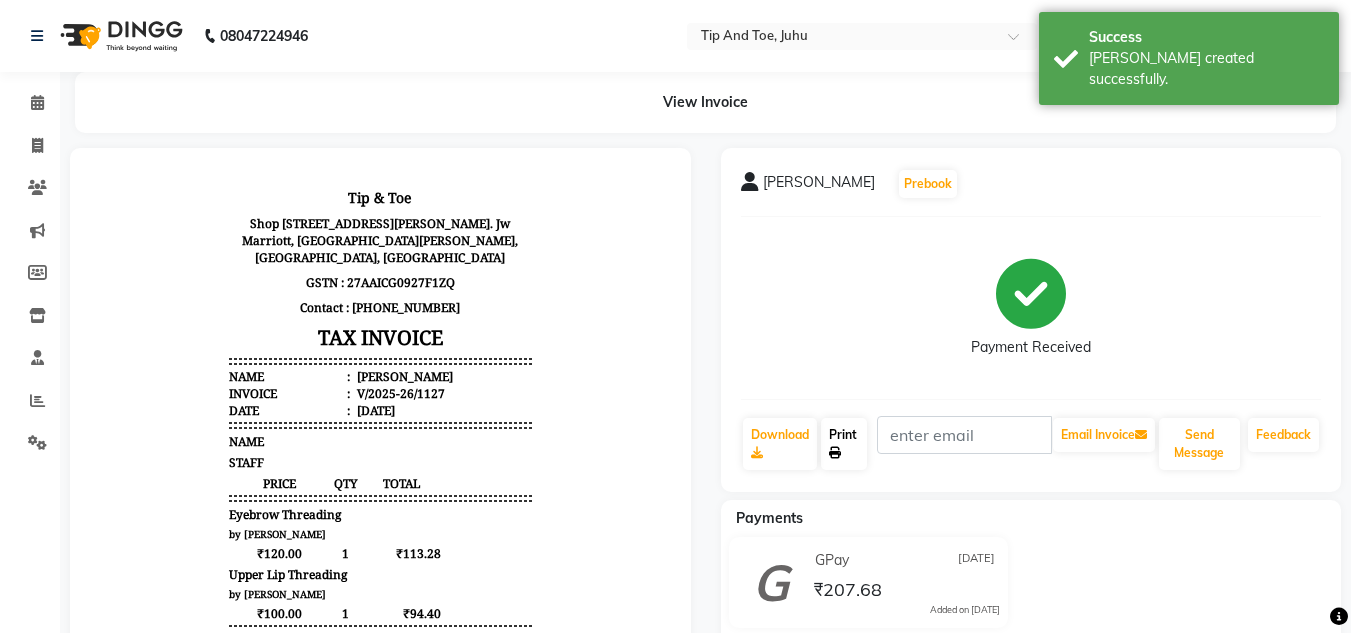 click on "Print" 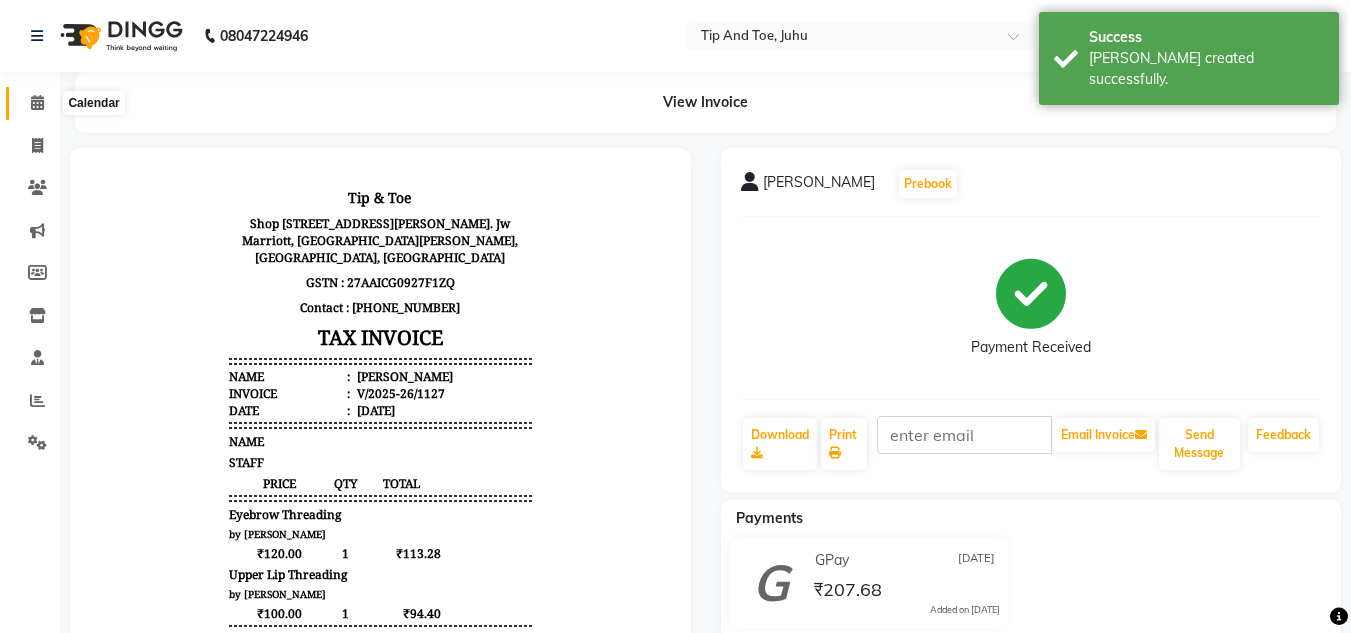 click 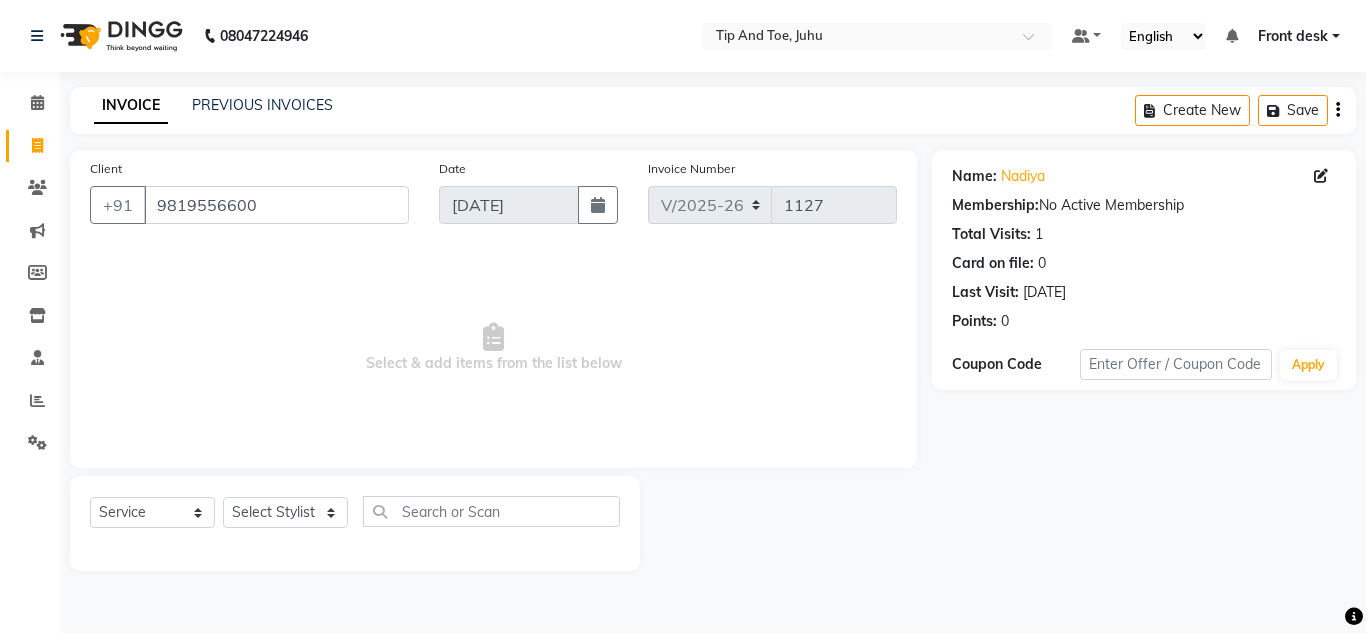 select on "5516" 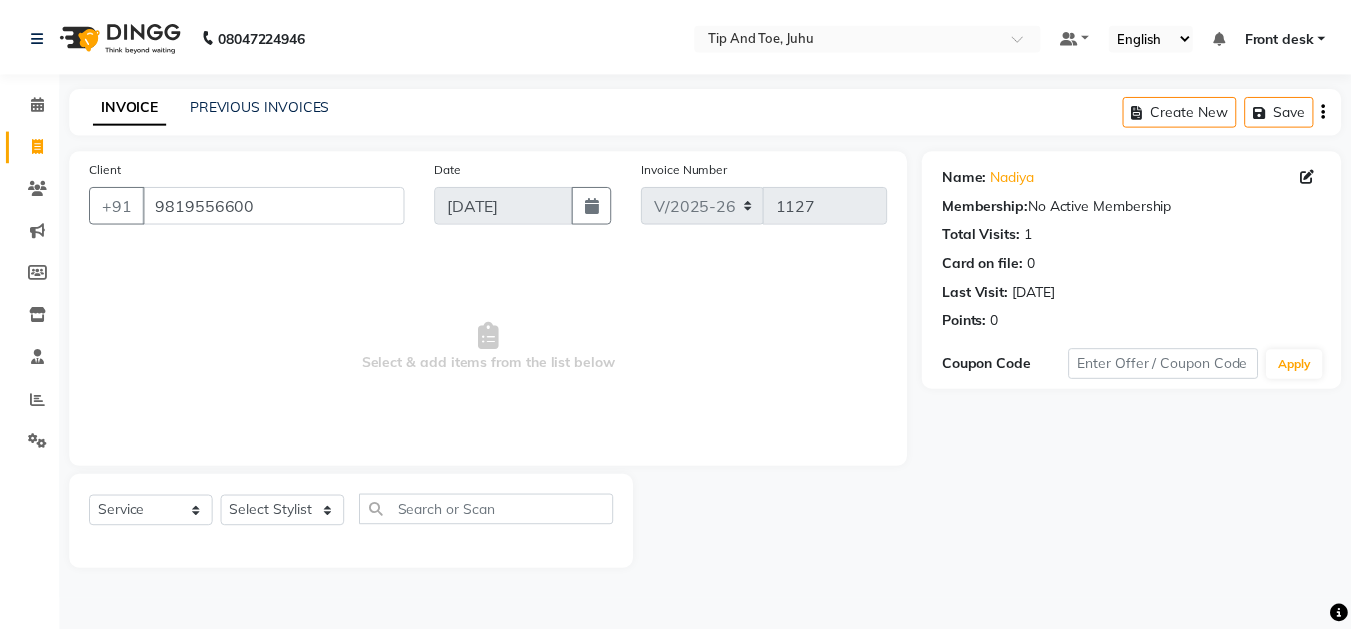 scroll, scrollTop: 0, scrollLeft: 0, axis: both 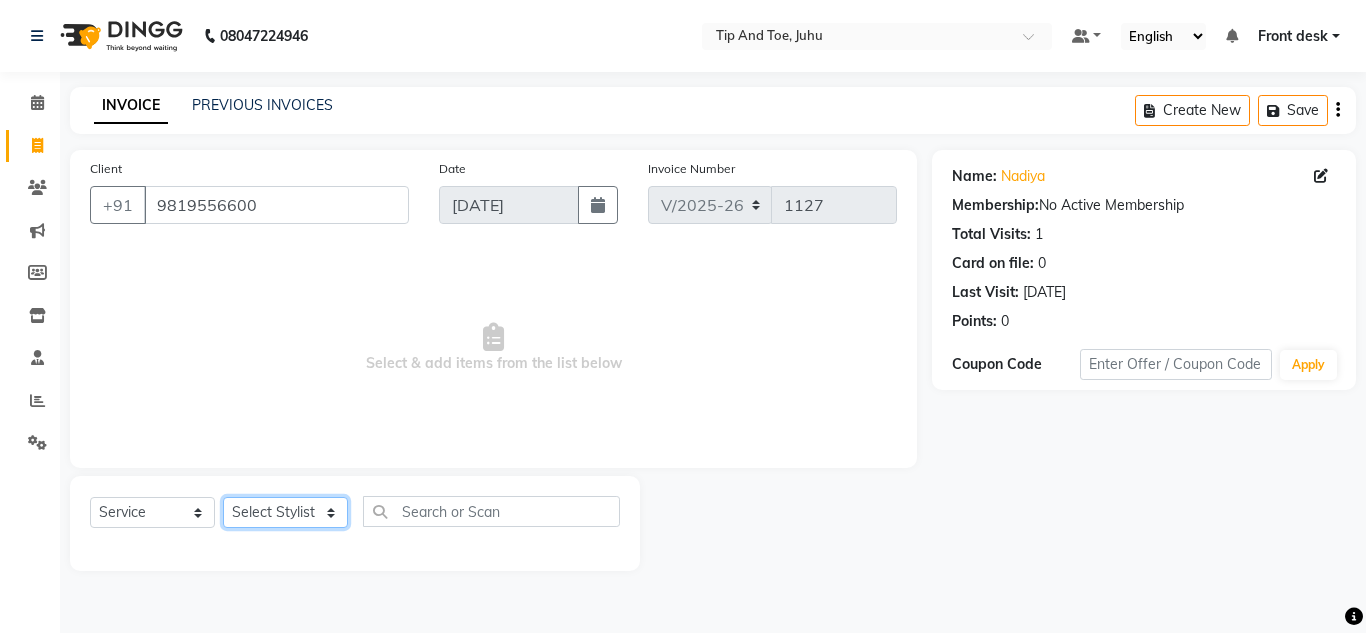 click on "Select Stylist [PERSON_NAME] [PERSON_NAME] UTKAR AKASH [PERSON_NAME] [PERSON_NAME] [PERSON_NAME] DANISH [PERSON_NAME] Front desk  [PERSON_NAME] NIKHIL POONAM RAHUL [PERSON_NAME] [PERSON_NAME] [PERSON_NAME] MAMA TWINKLE [PERSON_NAME]" 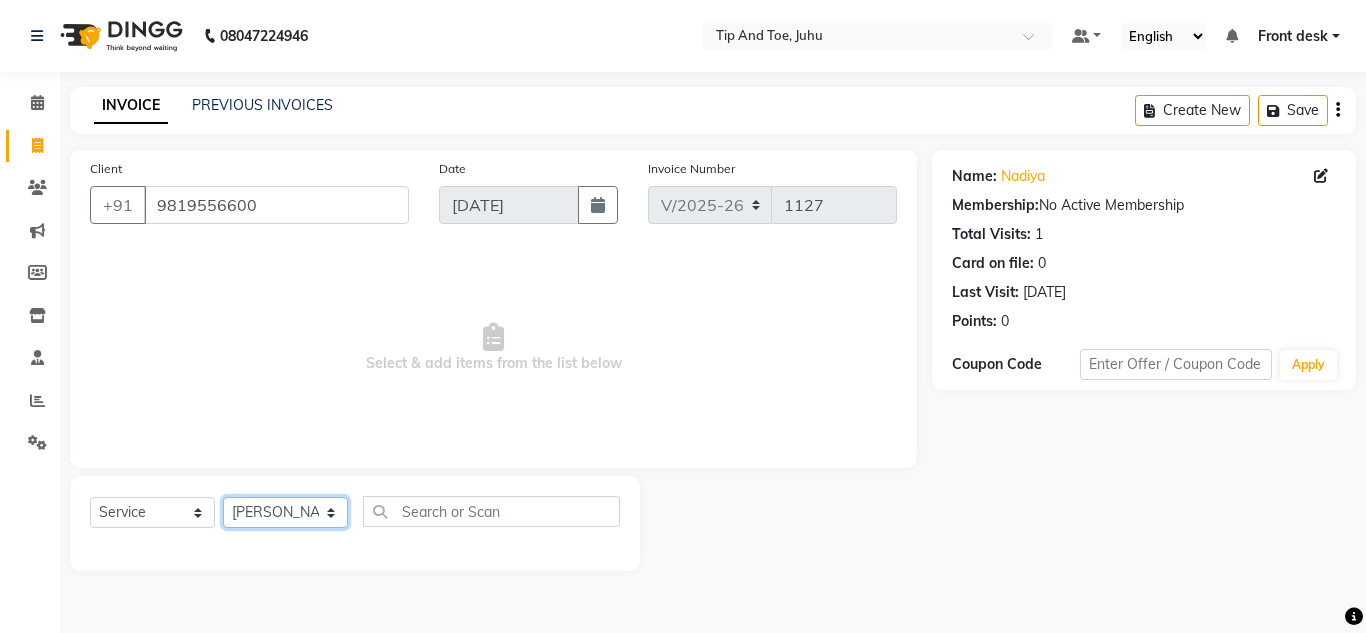 click on "Select Stylist [PERSON_NAME] [PERSON_NAME] UTKAR AKASH [PERSON_NAME] [PERSON_NAME] [PERSON_NAME] DANISH [PERSON_NAME] Front desk  [PERSON_NAME] NIKHIL POONAM RAHUL [PERSON_NAME] [PERSON_NAME] [PERSON_NAME] MAMA TWINKLE [PERSON_NAME]" 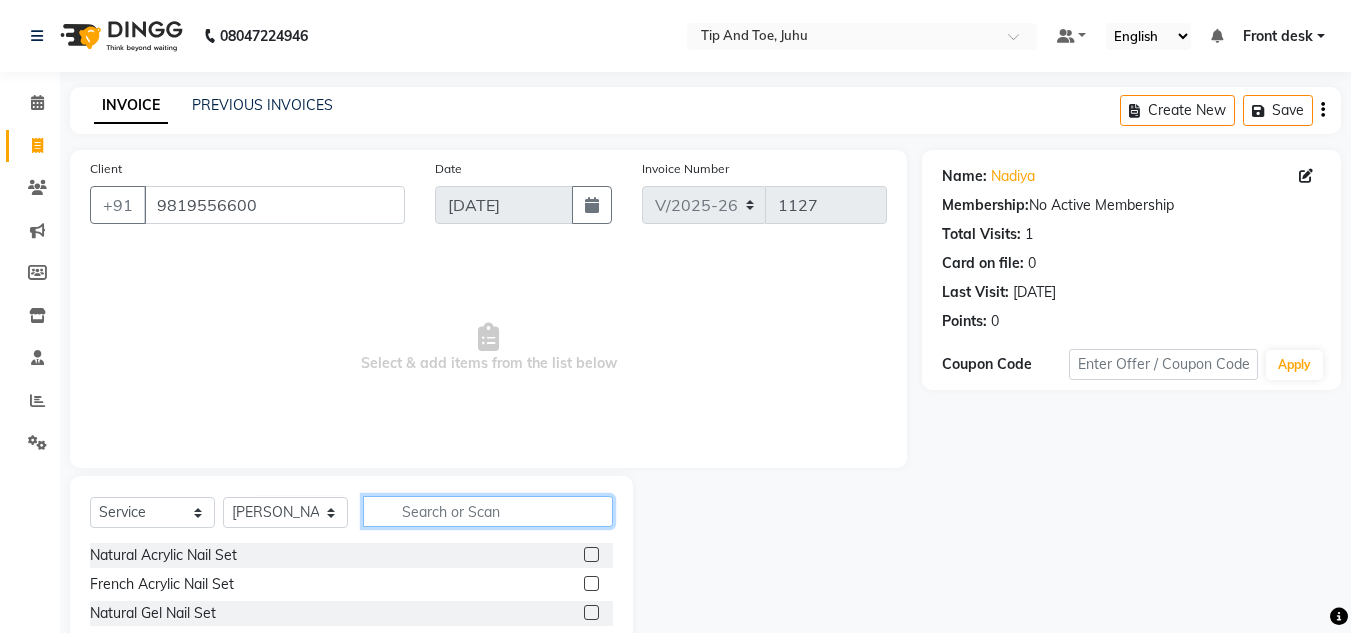 click 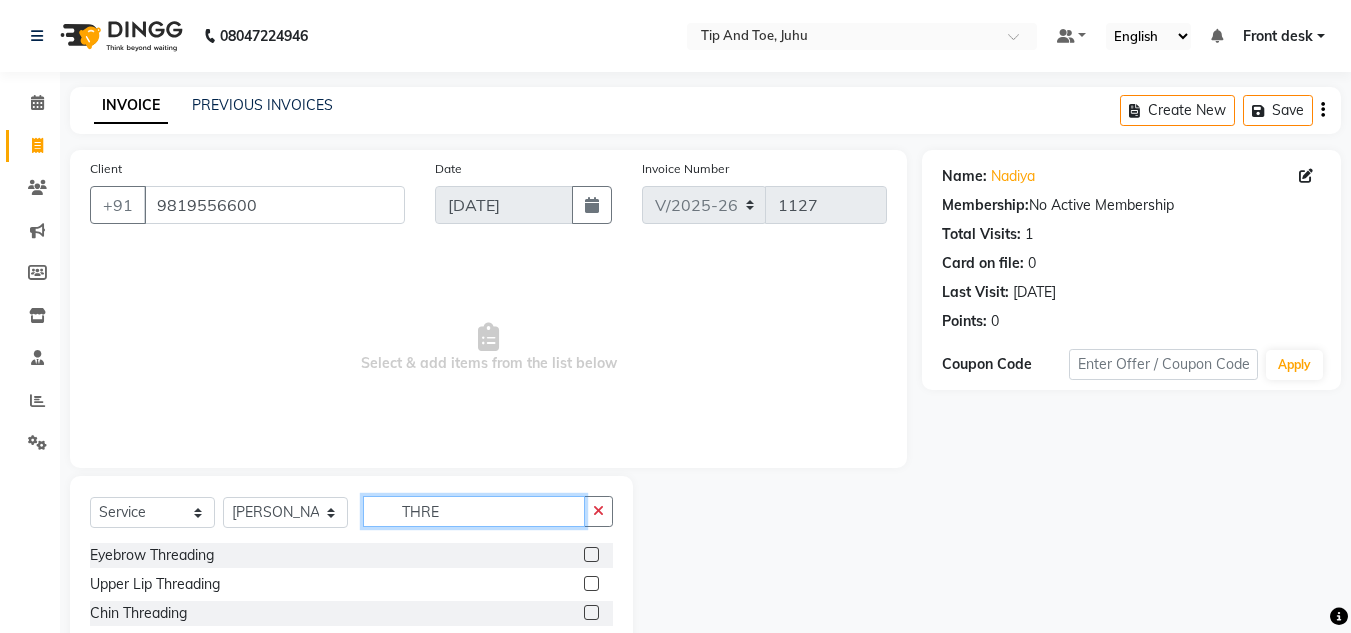 type on "THRE" 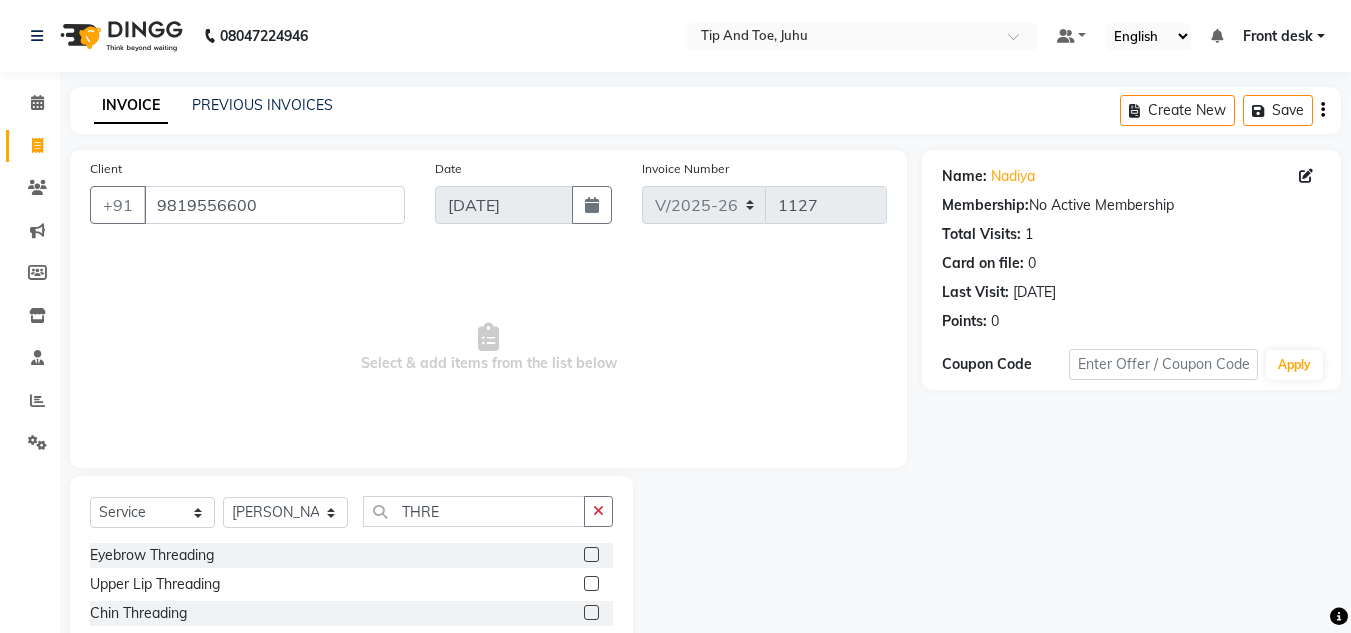 click 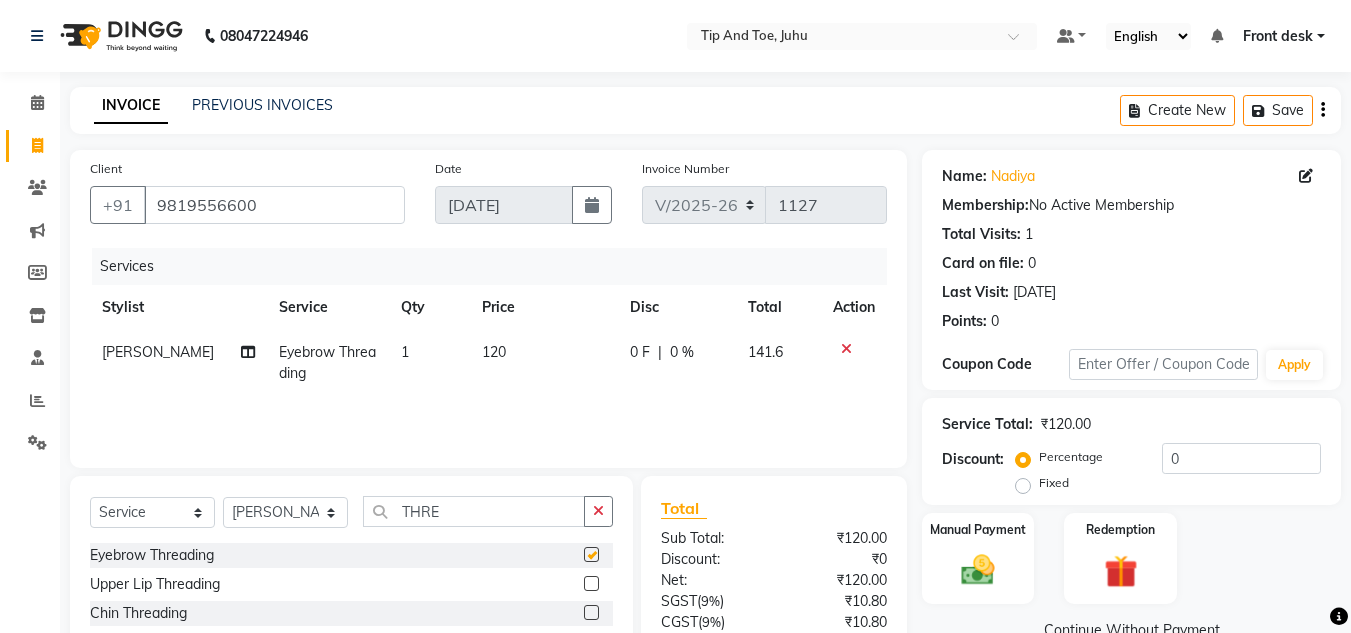 checkbox on "false" 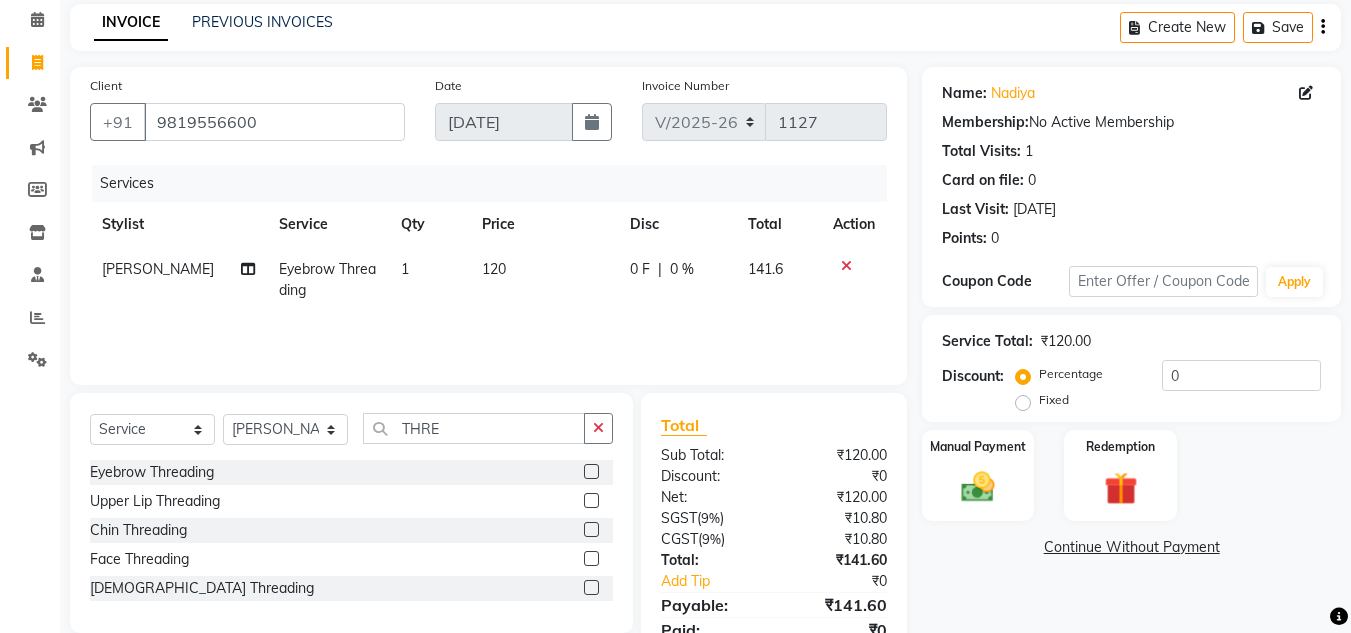 scroll, scrollTop: 167, scrollLeft: 0, axis: vertical 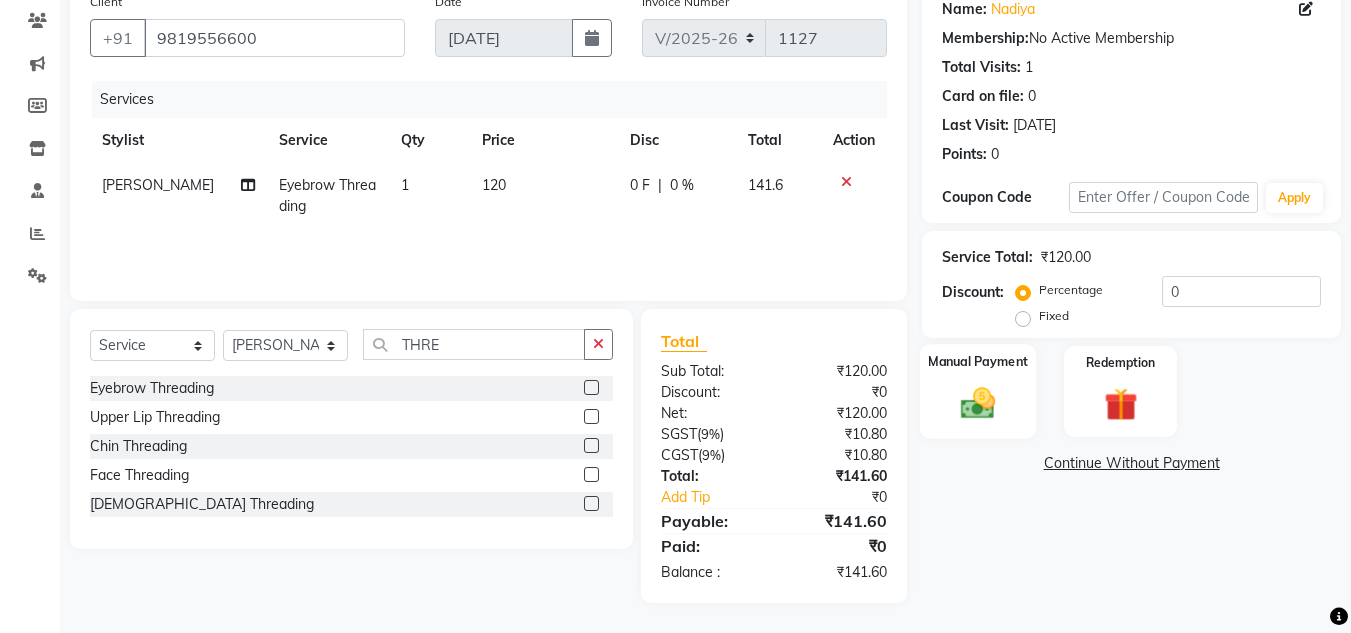 drag, startPoint x: 974, startPoint y: 390, endPoint x: 1008, endPoint y: 401, distance: 35.735138 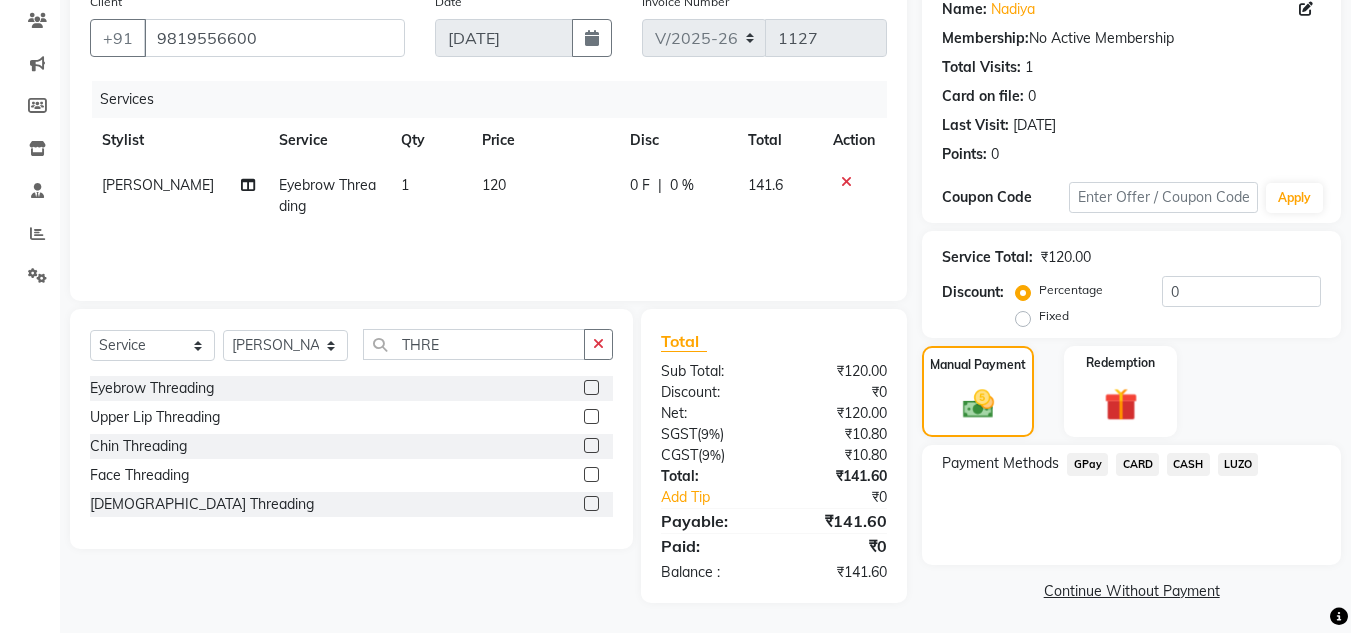 click on "GPay" 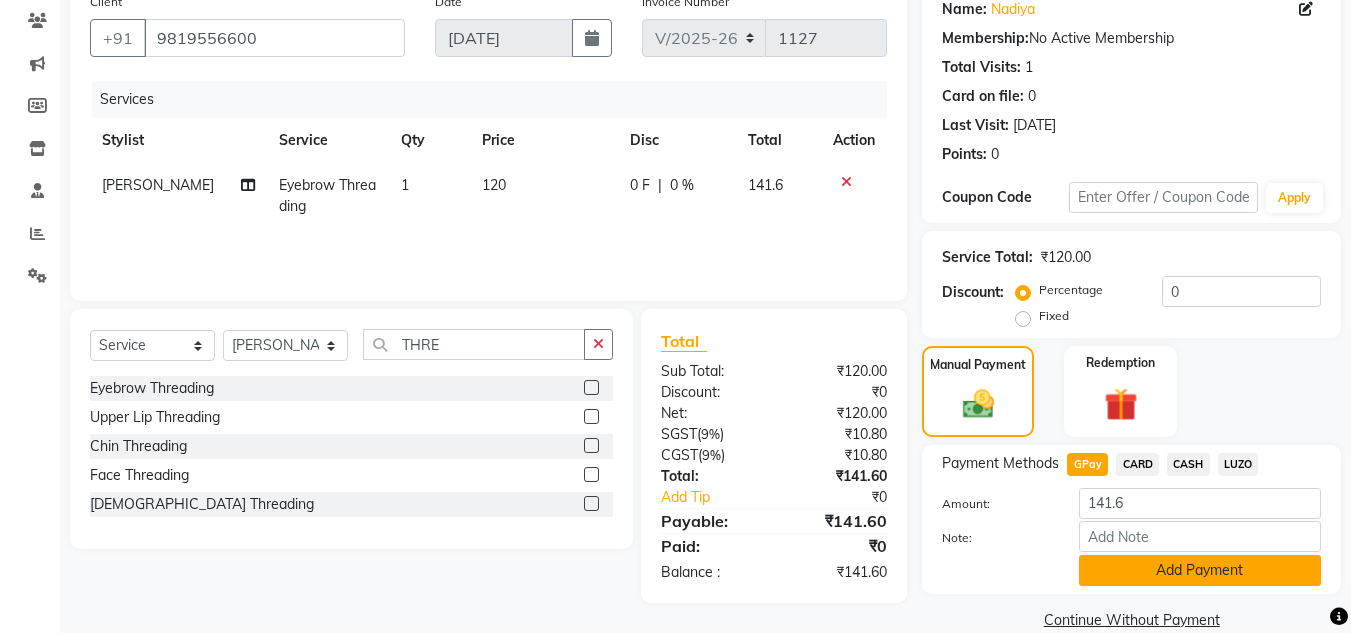 drag, startPoint x: 1145, startPoint y: 564, endPoint x: 1191, endPoint y: 454, distance: 119.230865 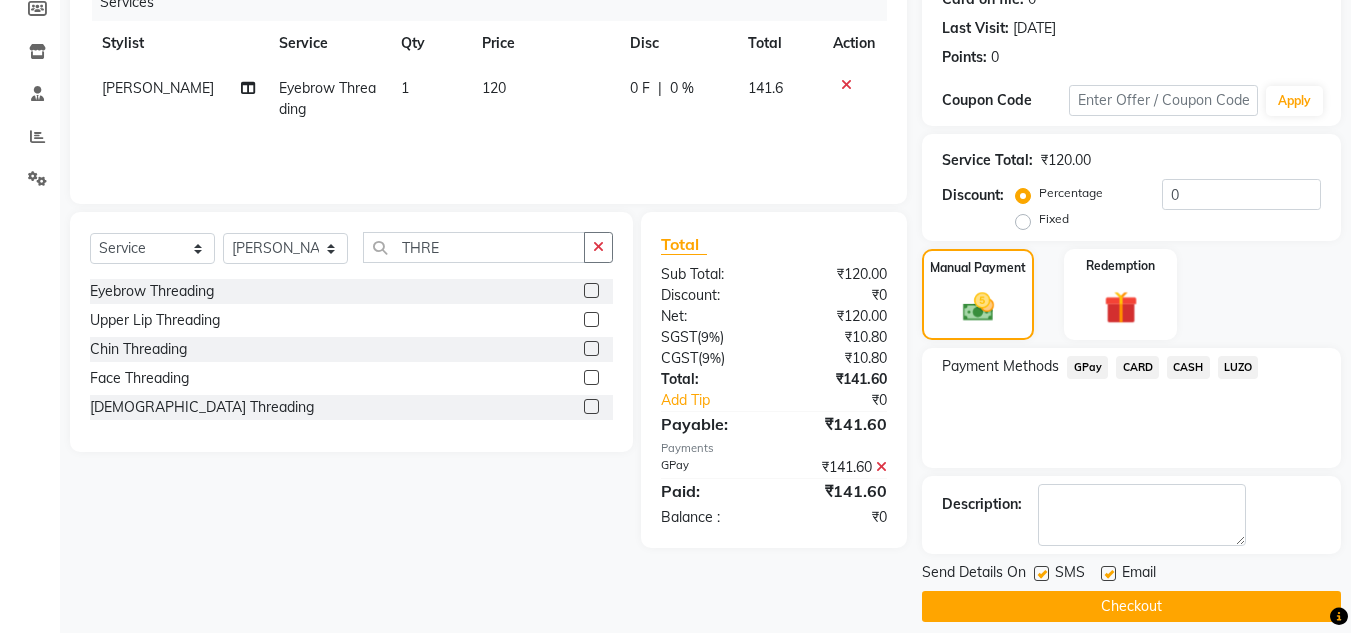 scroll, scrollTop: 283, scrollLeft: 0, axis: vertical 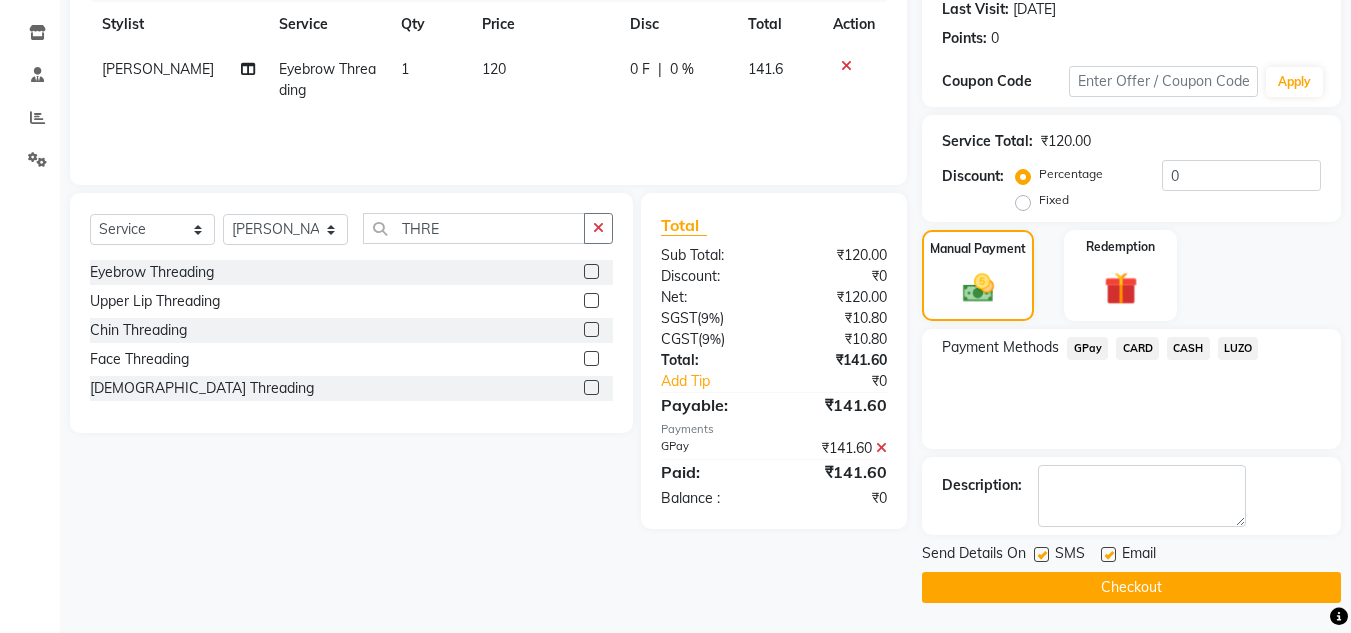 click 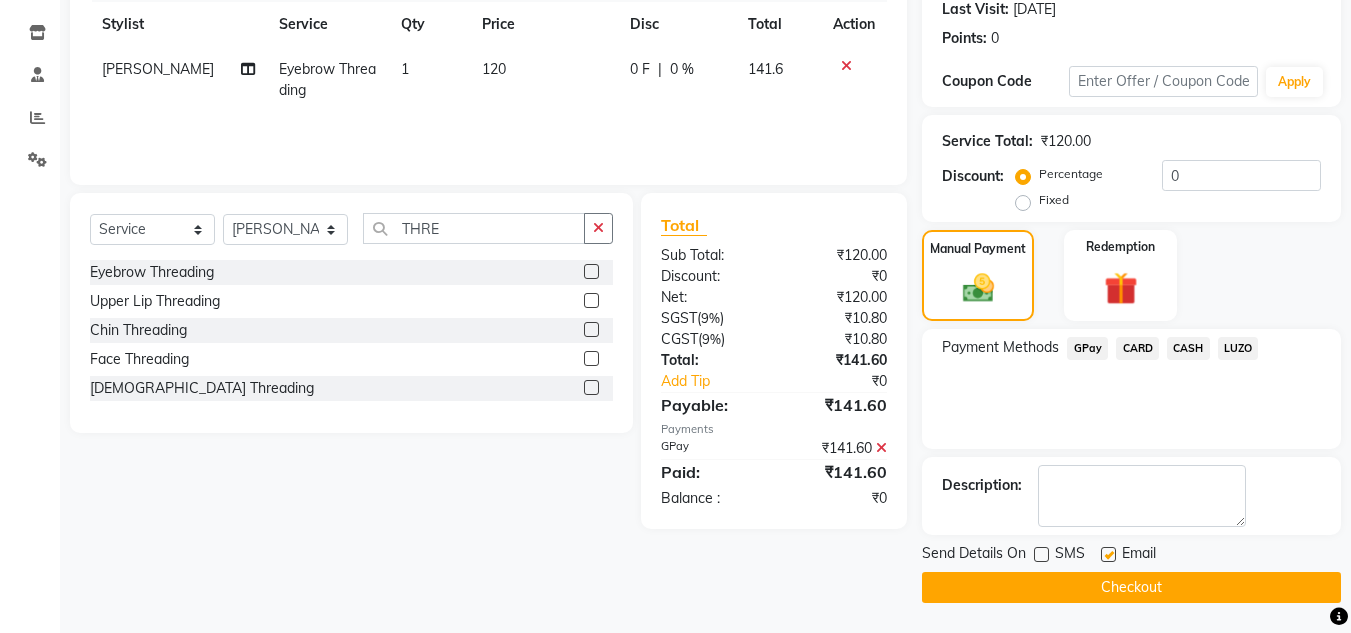 click 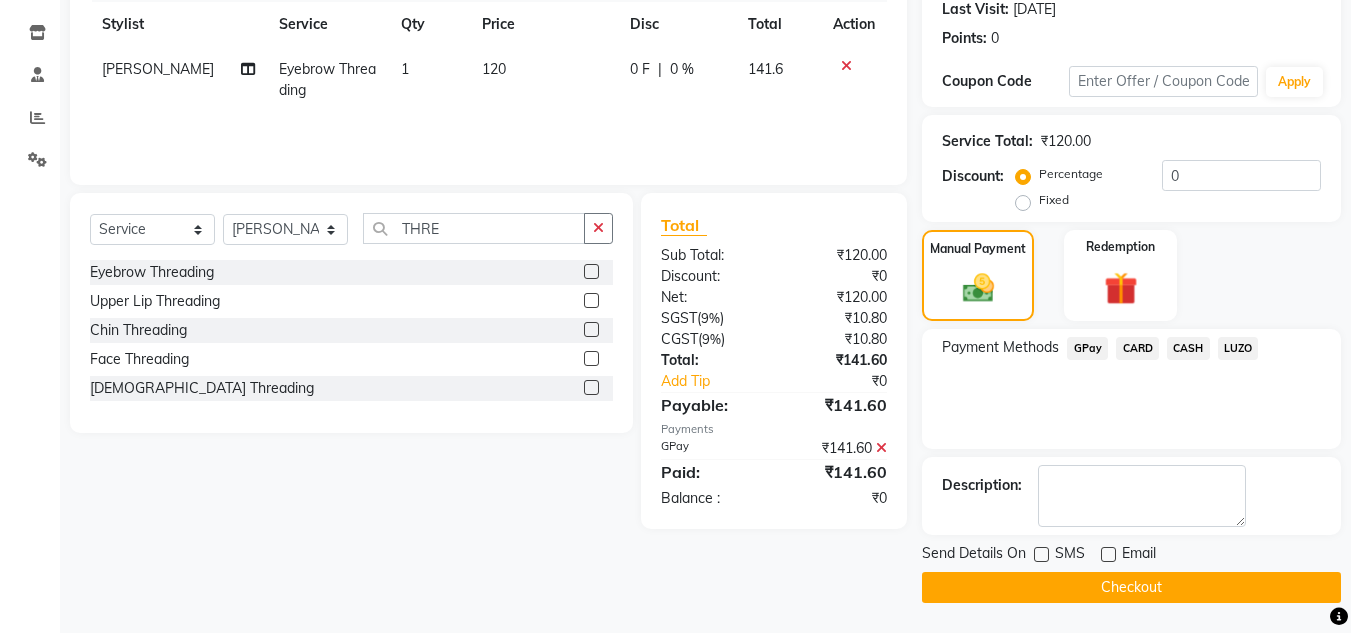 click on "Checkout" 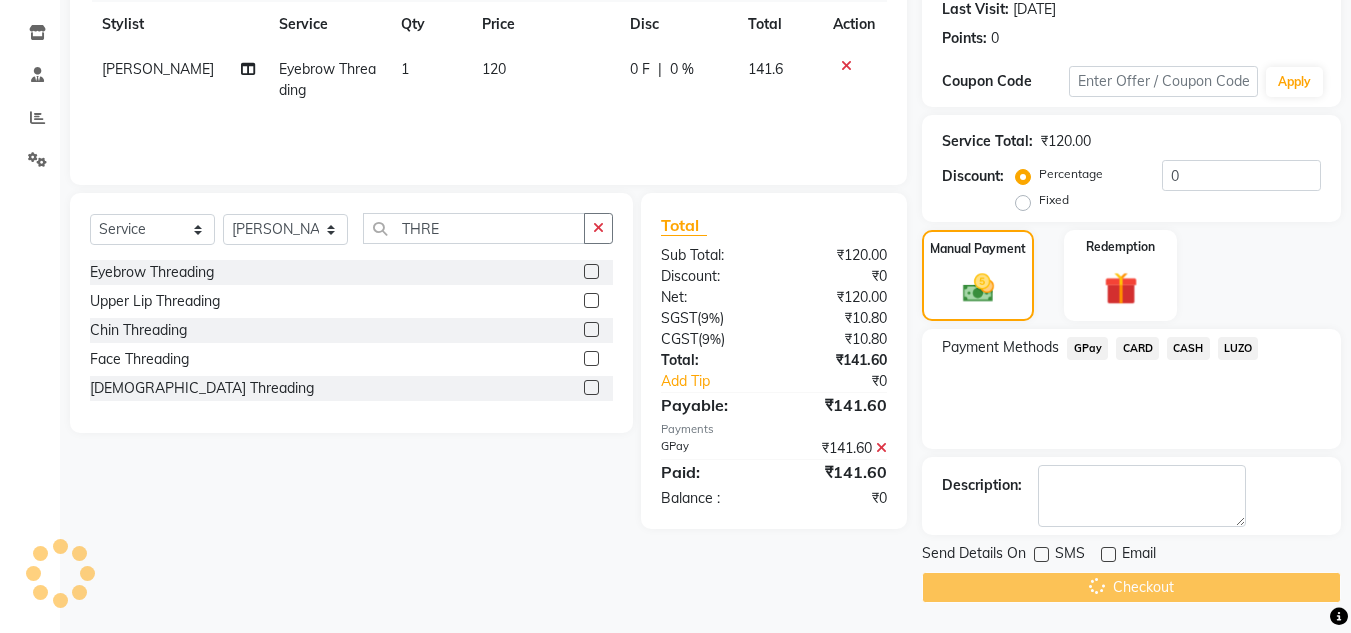 scroll, scrollTop: 0, scrollLeft: 0, axis: both 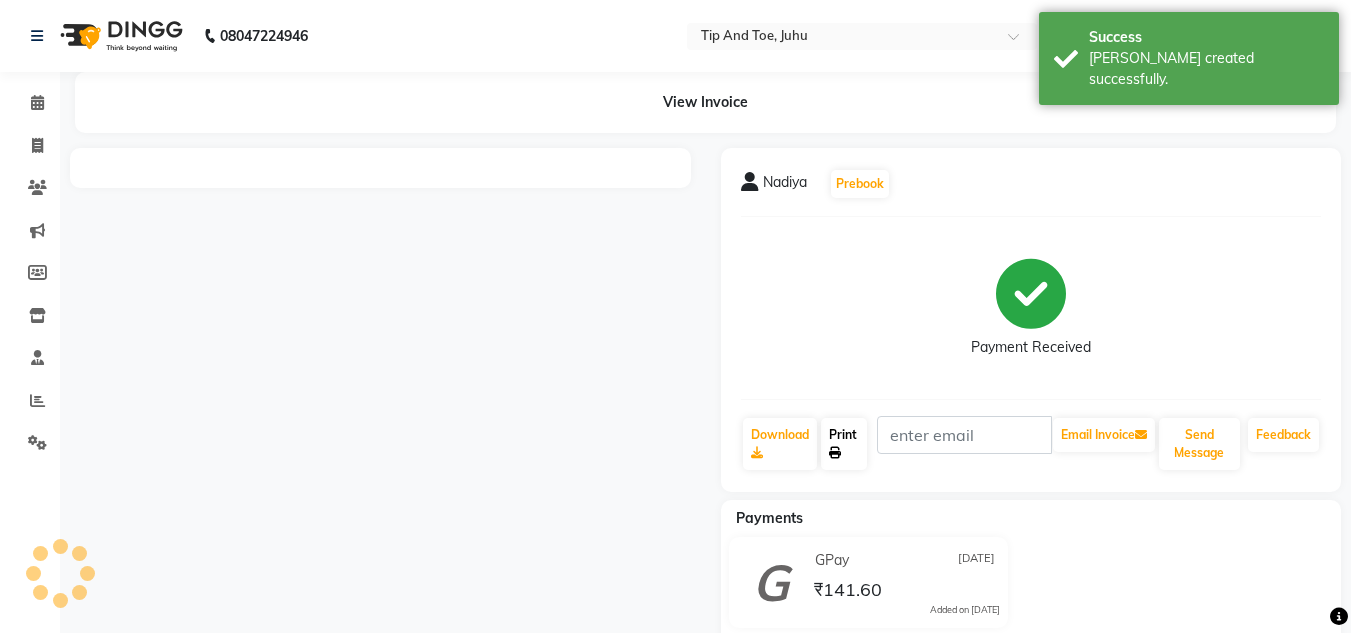 click on "Print" 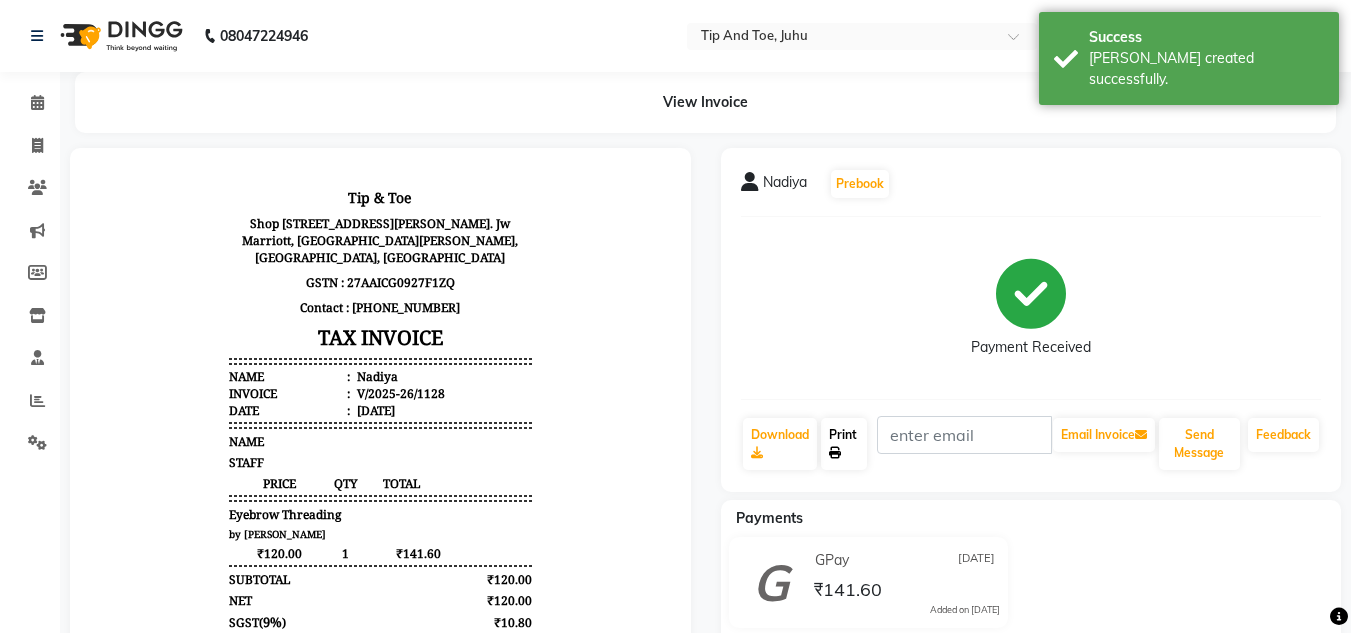 scroll, scrollTop: 0, scrollLeft: 0, axis: both 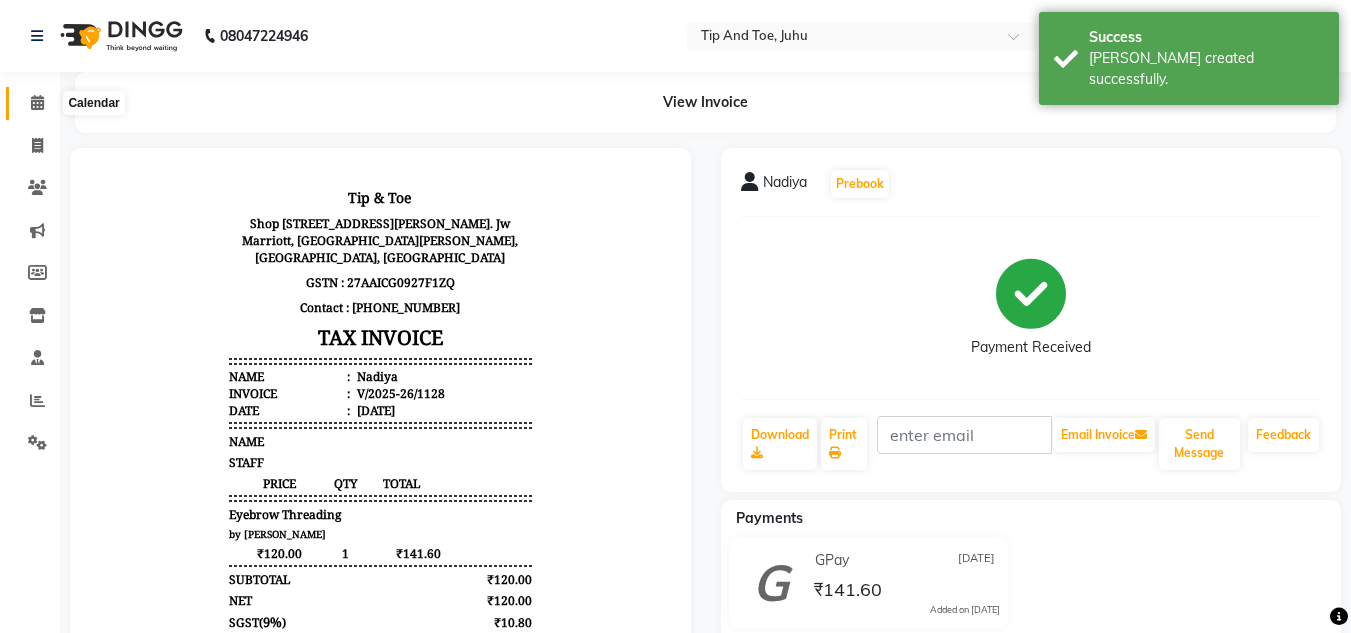 click 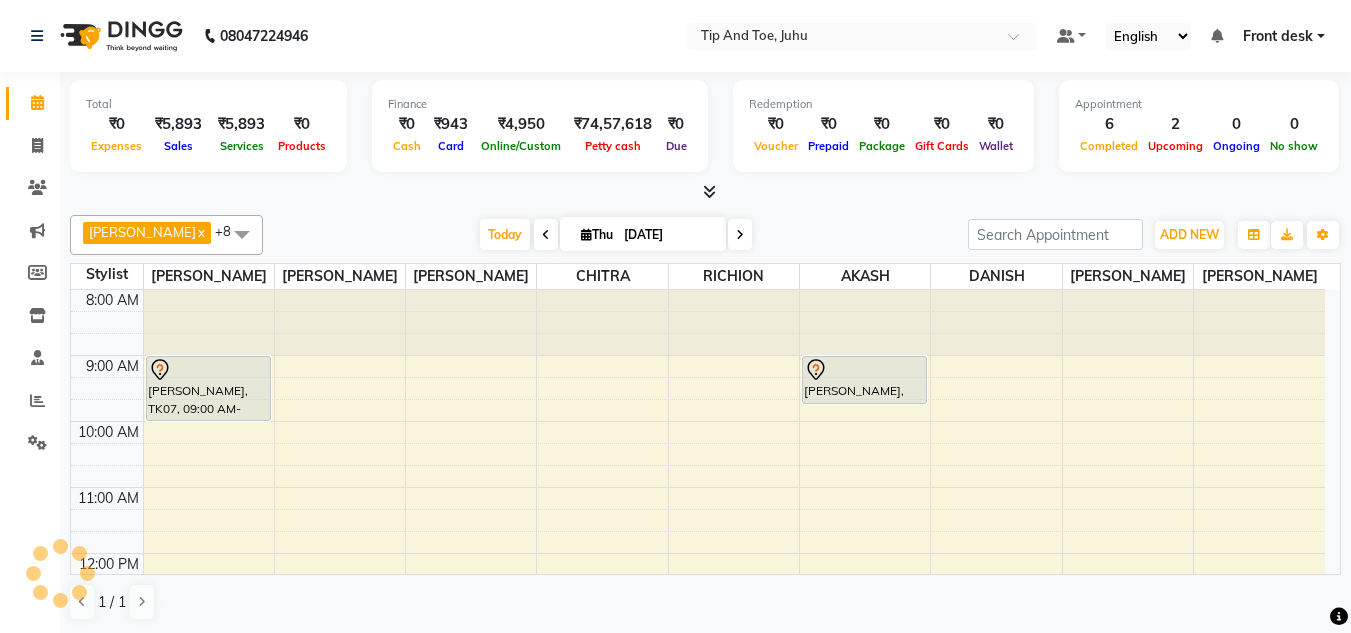 scroll, scrollTop: 0, scrollLeft: 0, axis: both 